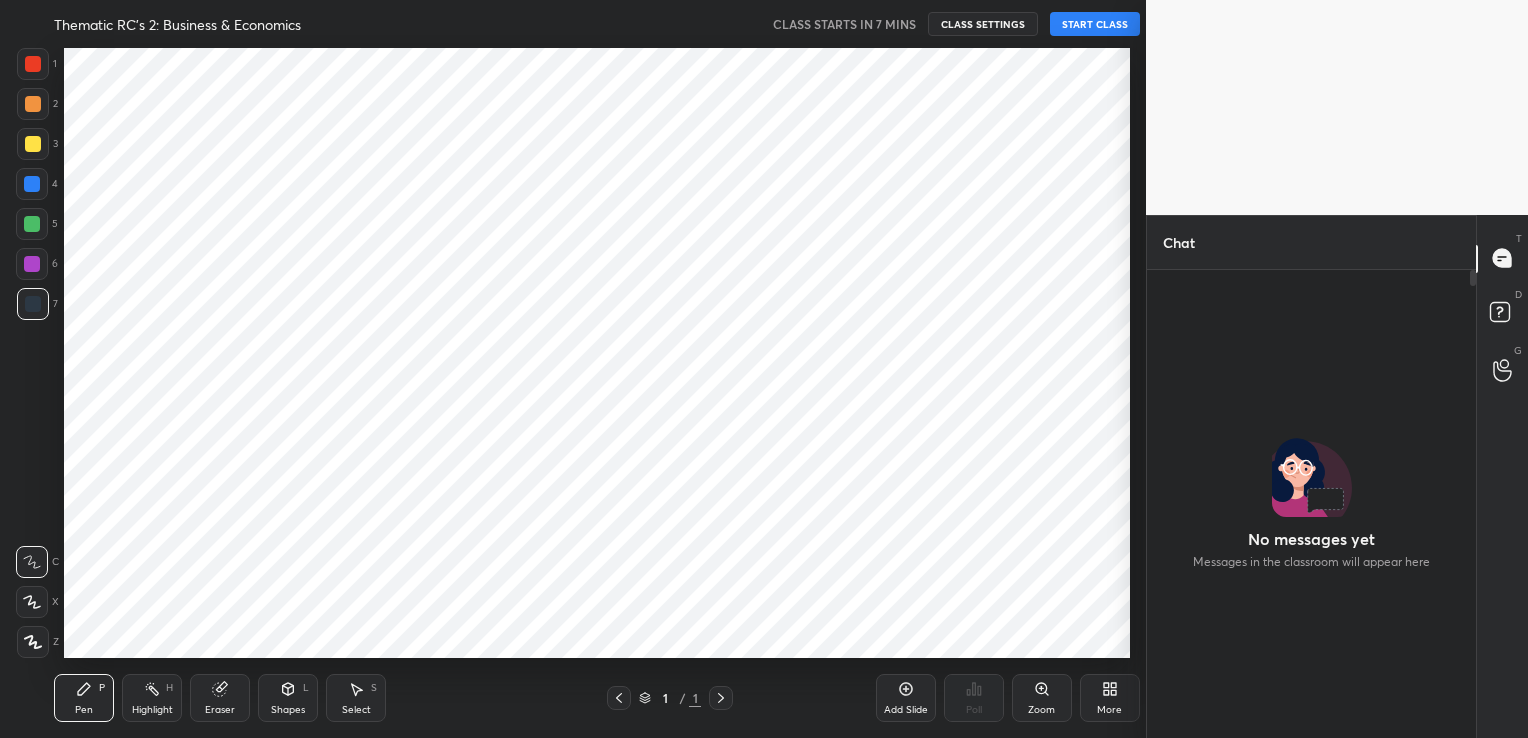 scroll, scrollTop: 0, scrollLeft: 0, axis: both 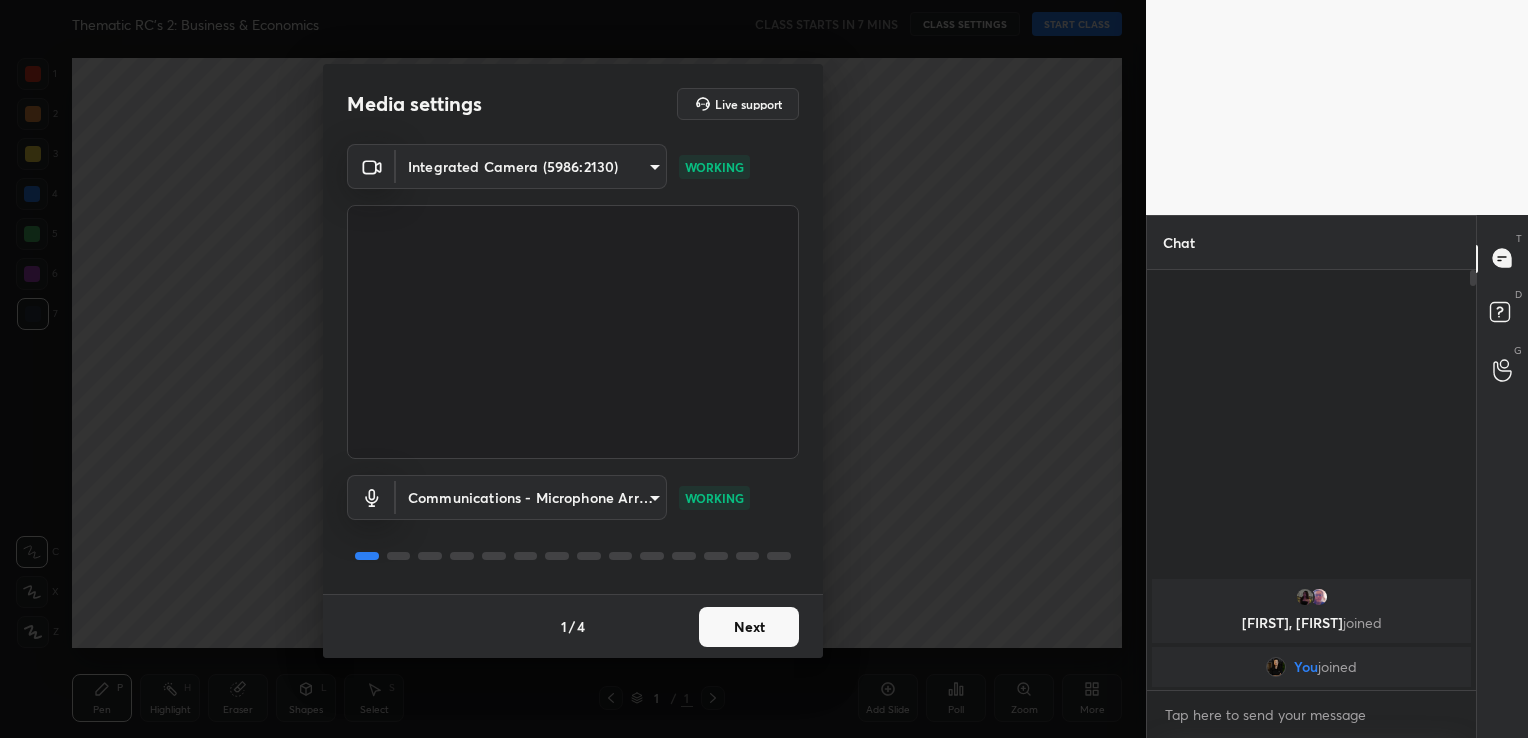 click on "Next" at bounding box center [749, 627] 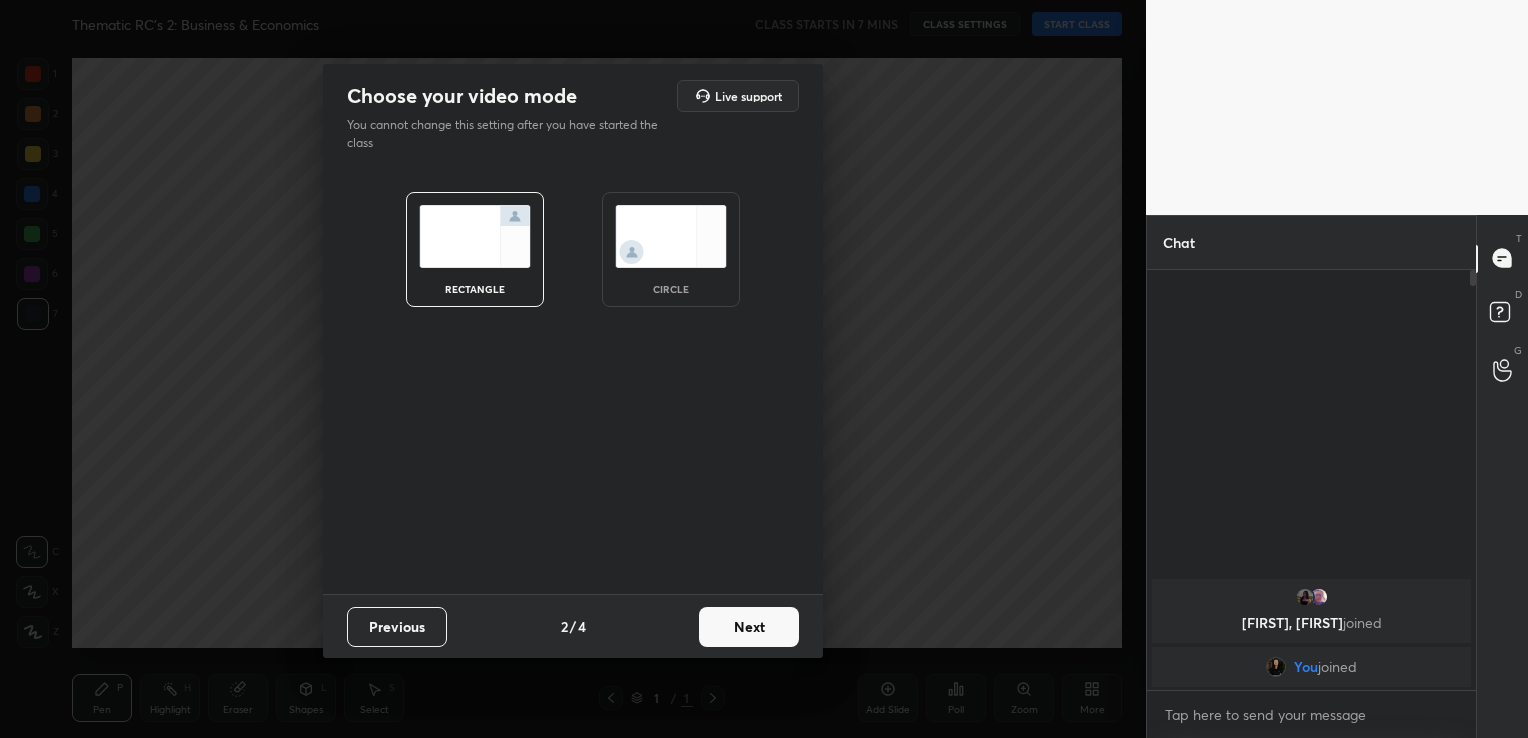 click on "Next" at bounding box center [749, 627] 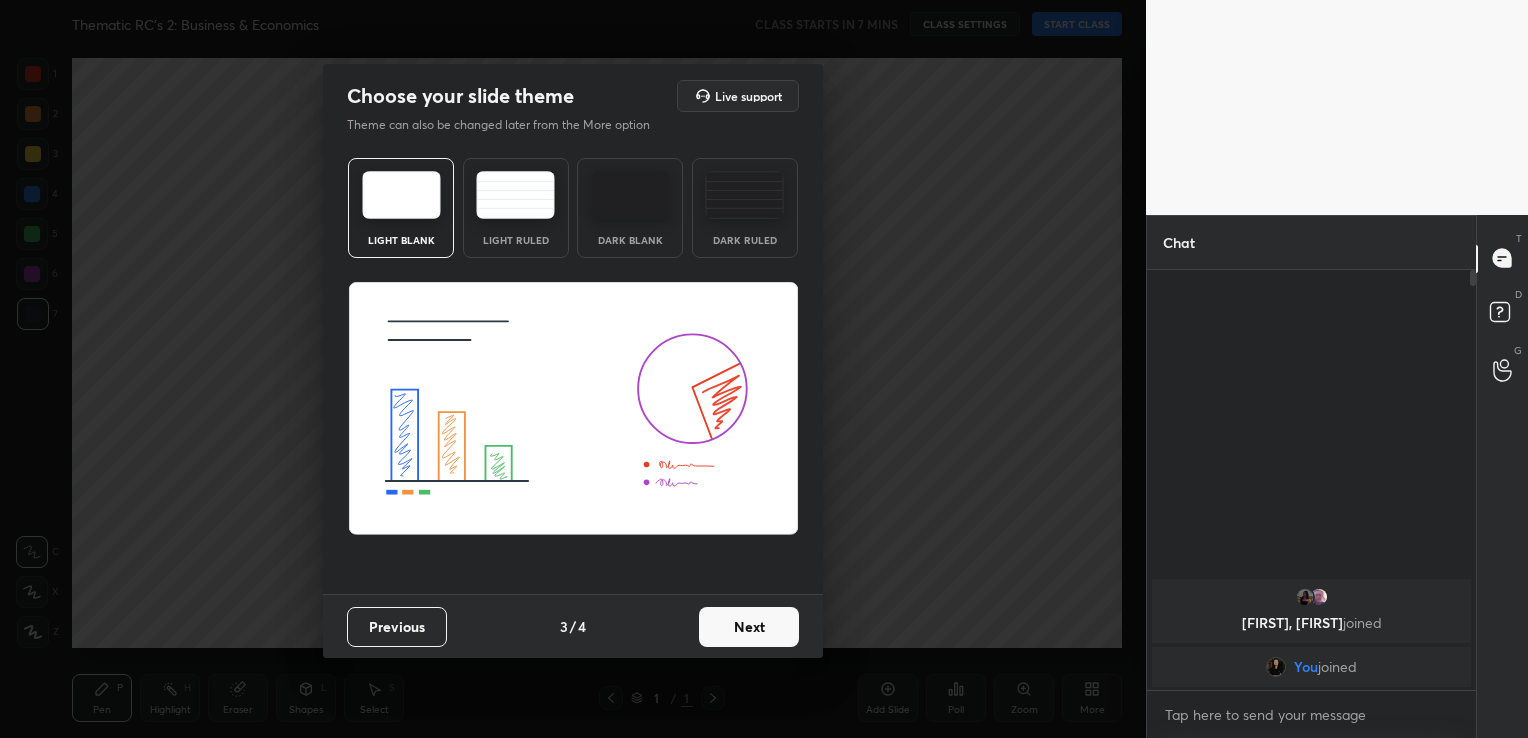 click on "Next" at bounding box center (749, 627) 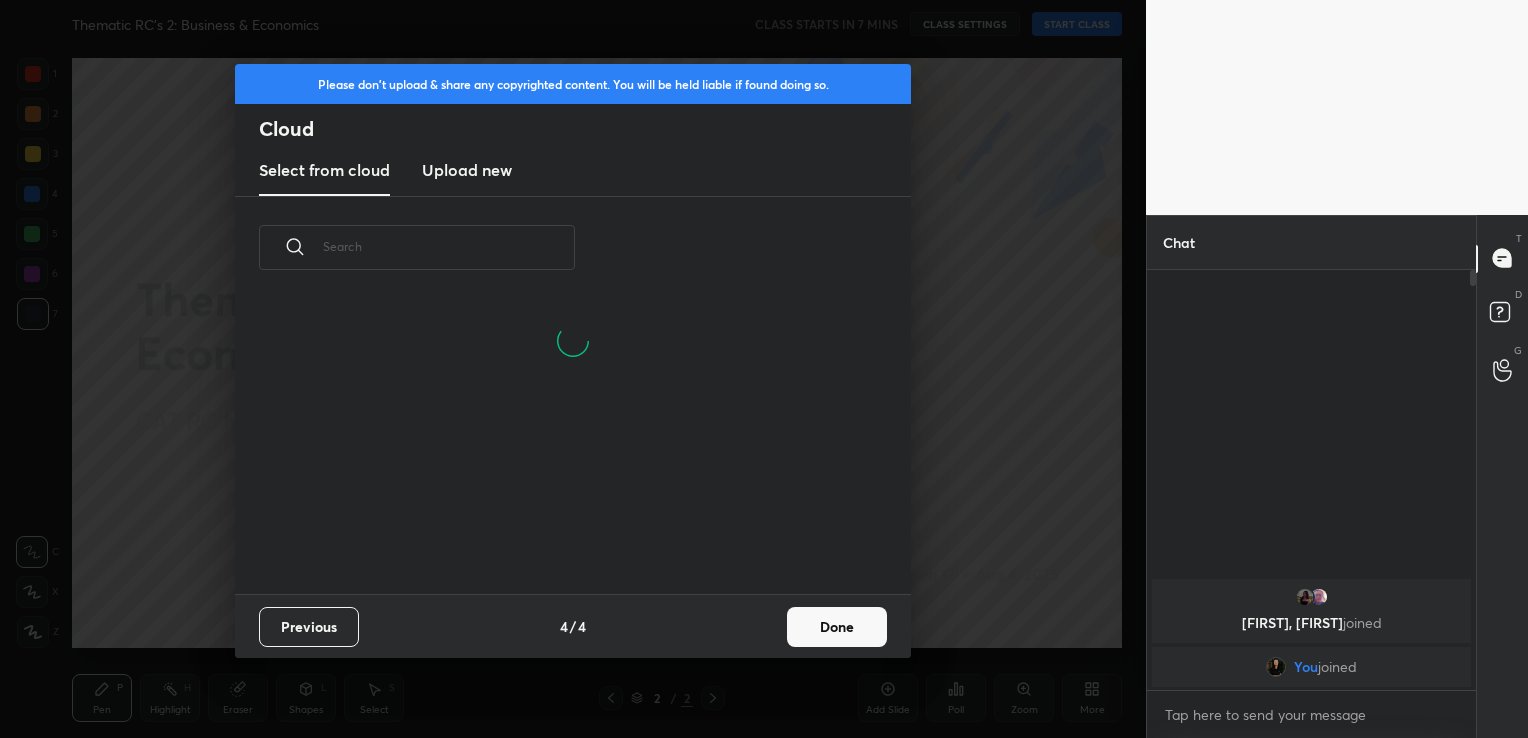scroll, scrollTop: 6, scrollLeft: 10, axis: both 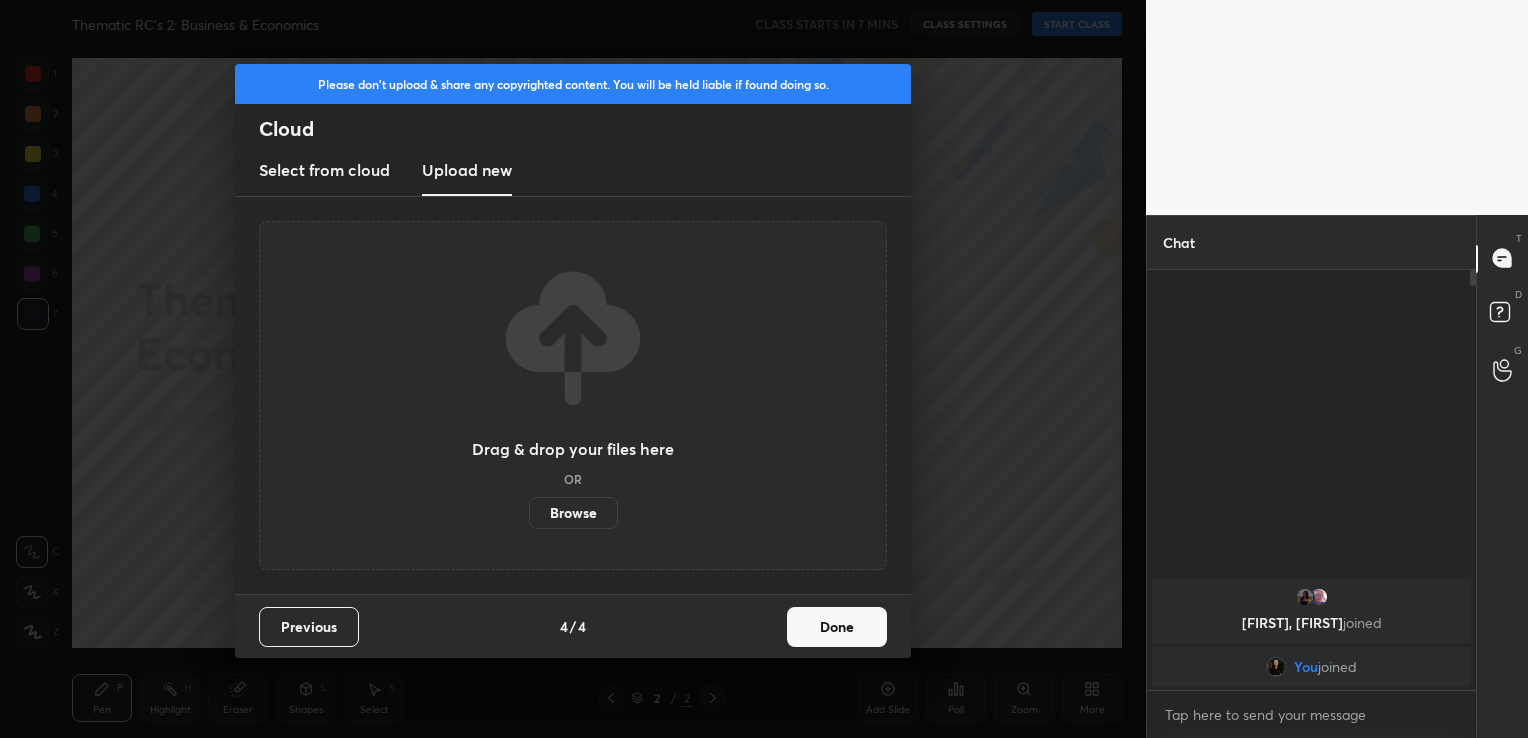 click on "Browse" at bounding box center (573, 513) 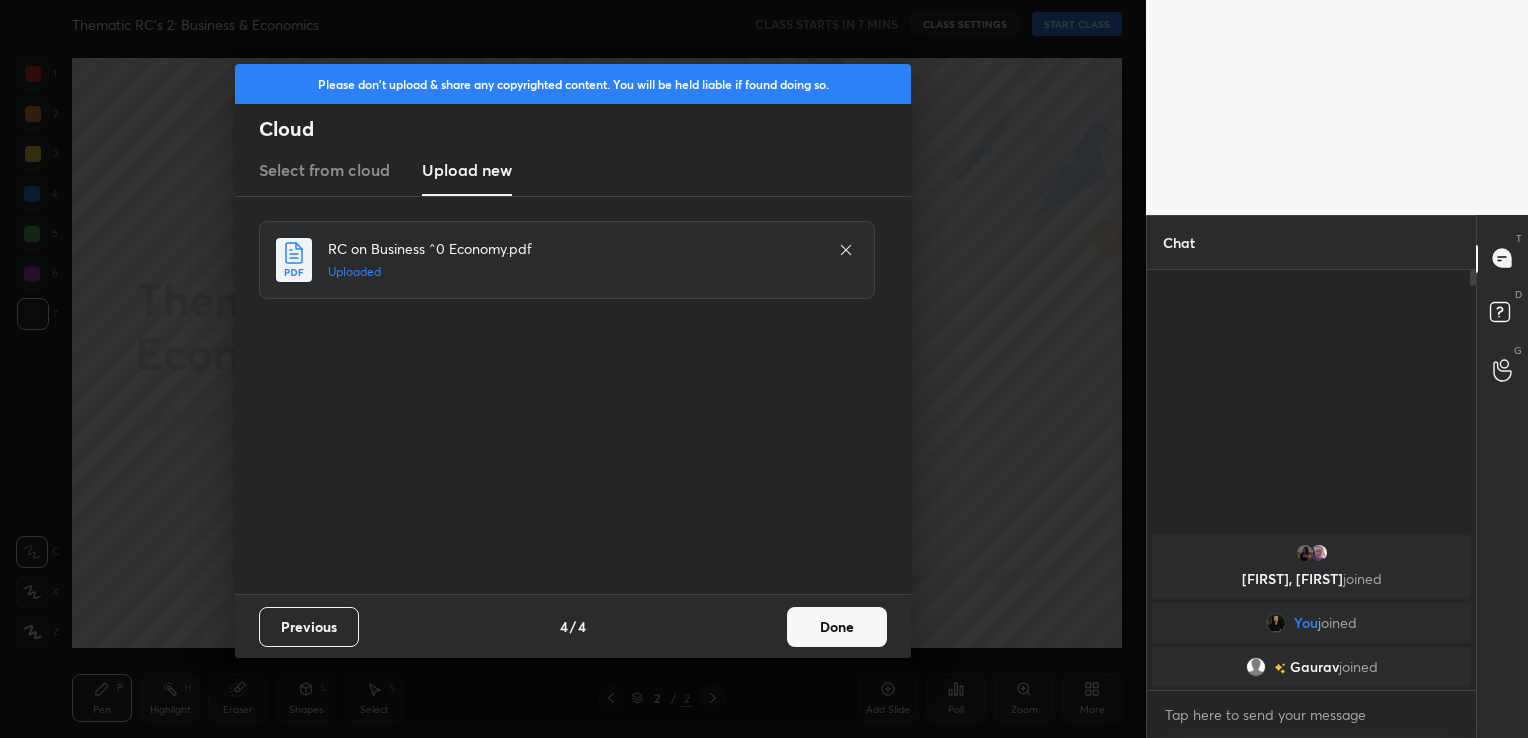 click on "Done" at bounding box center (837, 627) 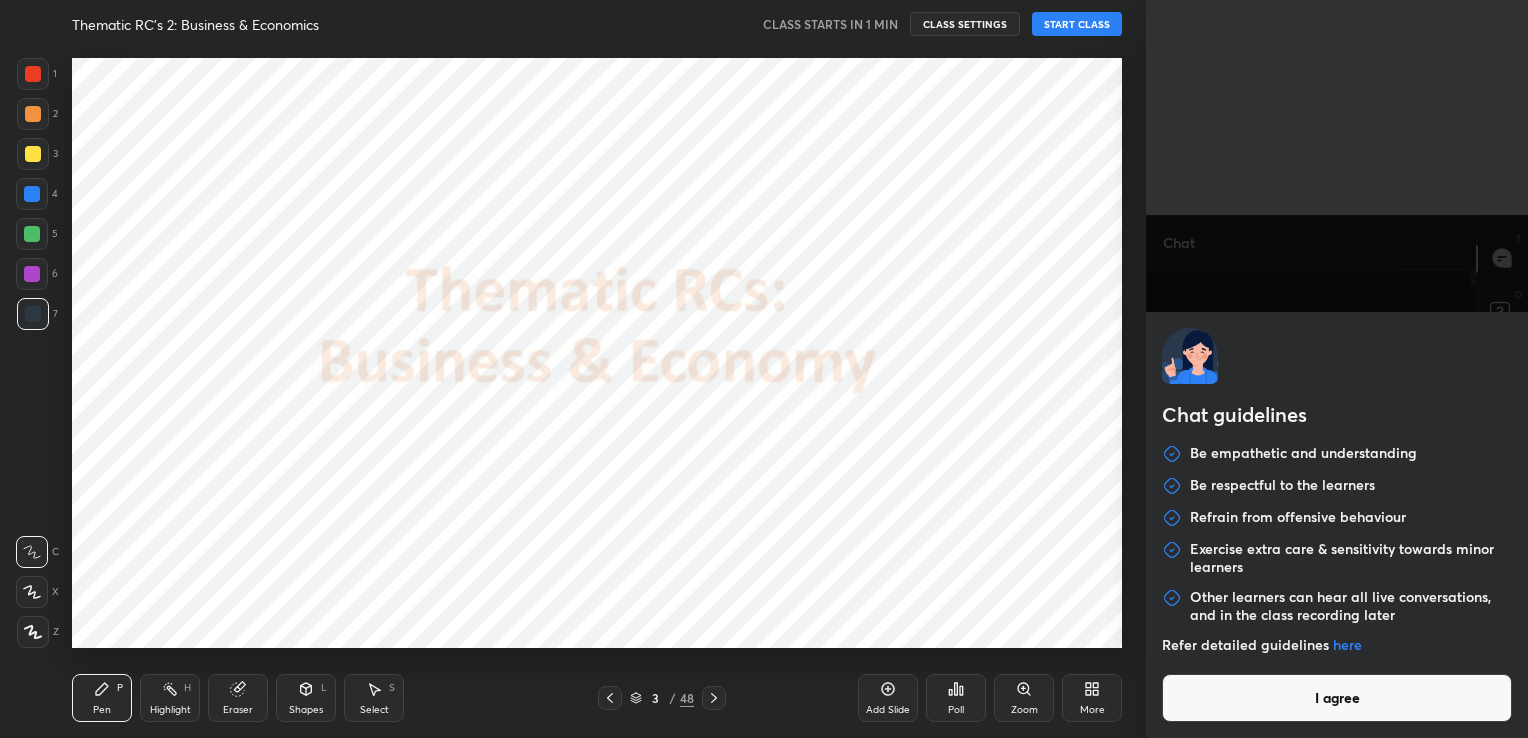 click on "1 2 3 4 5 6 7 C X Z C X Z E E Erase all   H H Thematic RC's 2: Business & Economics CLASS STARTS IN 1 MIN CLASS SETTINGS START CLASS Setting up your live class Back Thematic RC's 2: Business & Economics • L12 of CAT RC Mastery Course Alpa Sharma Pen P Highlight H Eraser Shapes L Select S 3 / 48 Add Slide Poll Zoom More Chat khushi, mahek  joined You  joined Anjali, nakul, Gaurav  joined 4 NEW MESSAGES Enable hand raising Enable raise hand to speak to learners. Once enabled, chat will be turned off temporarily. Enable x   introducing Raise a hand with a doubt Now learners can raise their hand along with a doubt  How it works? Doubts asked by learners will show up here Raise hand disabled You have disabled Raise hand currently. Enable it to invite learners to speak Enable Can't raise hand Looks like educator just invited you to speak. Please wait before you can raise your hand again. Got it T Messages (T) D Doubts (D) G Raise Hand (G) Report an issue Reason for reporting Buffering Chat not working ​ Report" at bounding box center [764, 369] 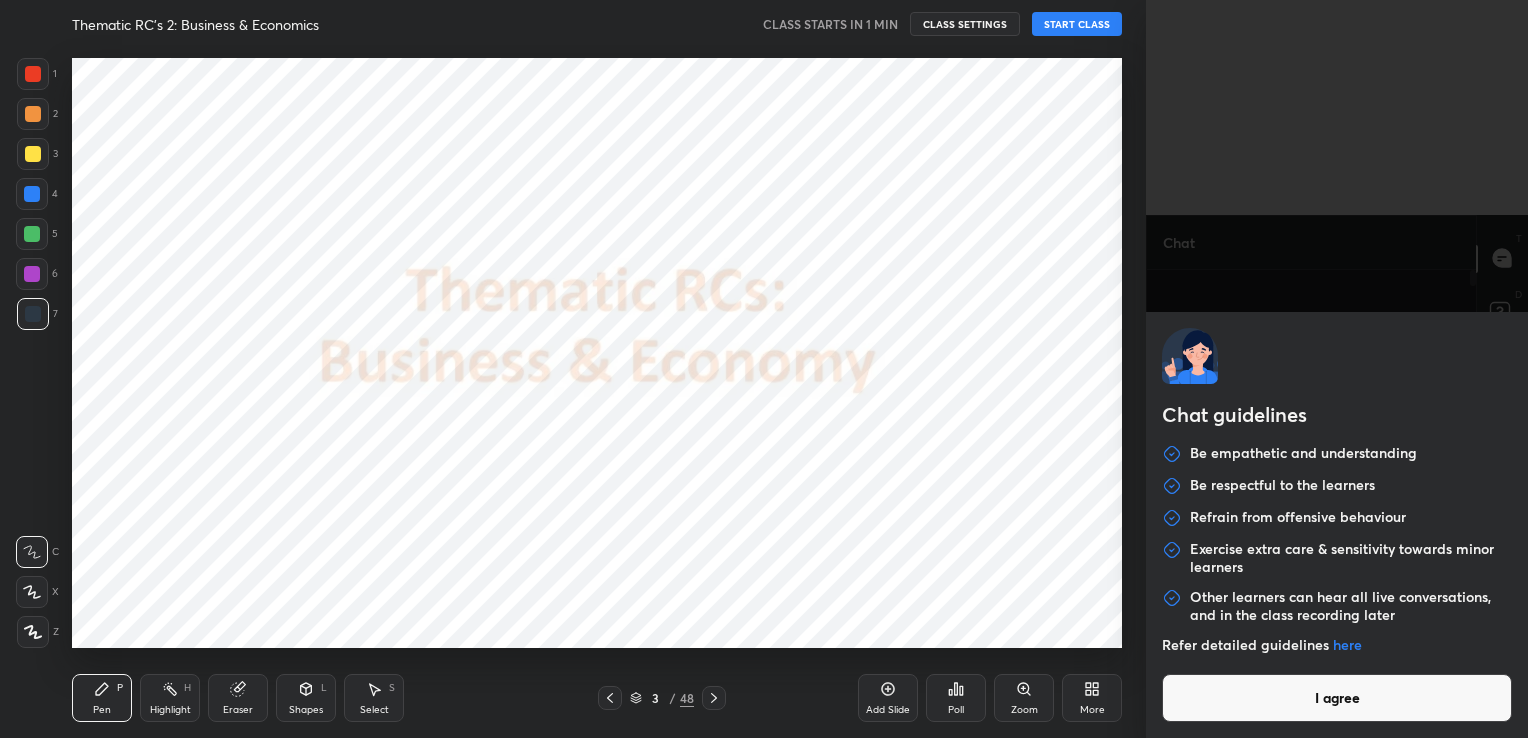 click on "I agree" at bounding box center (1337, 698) 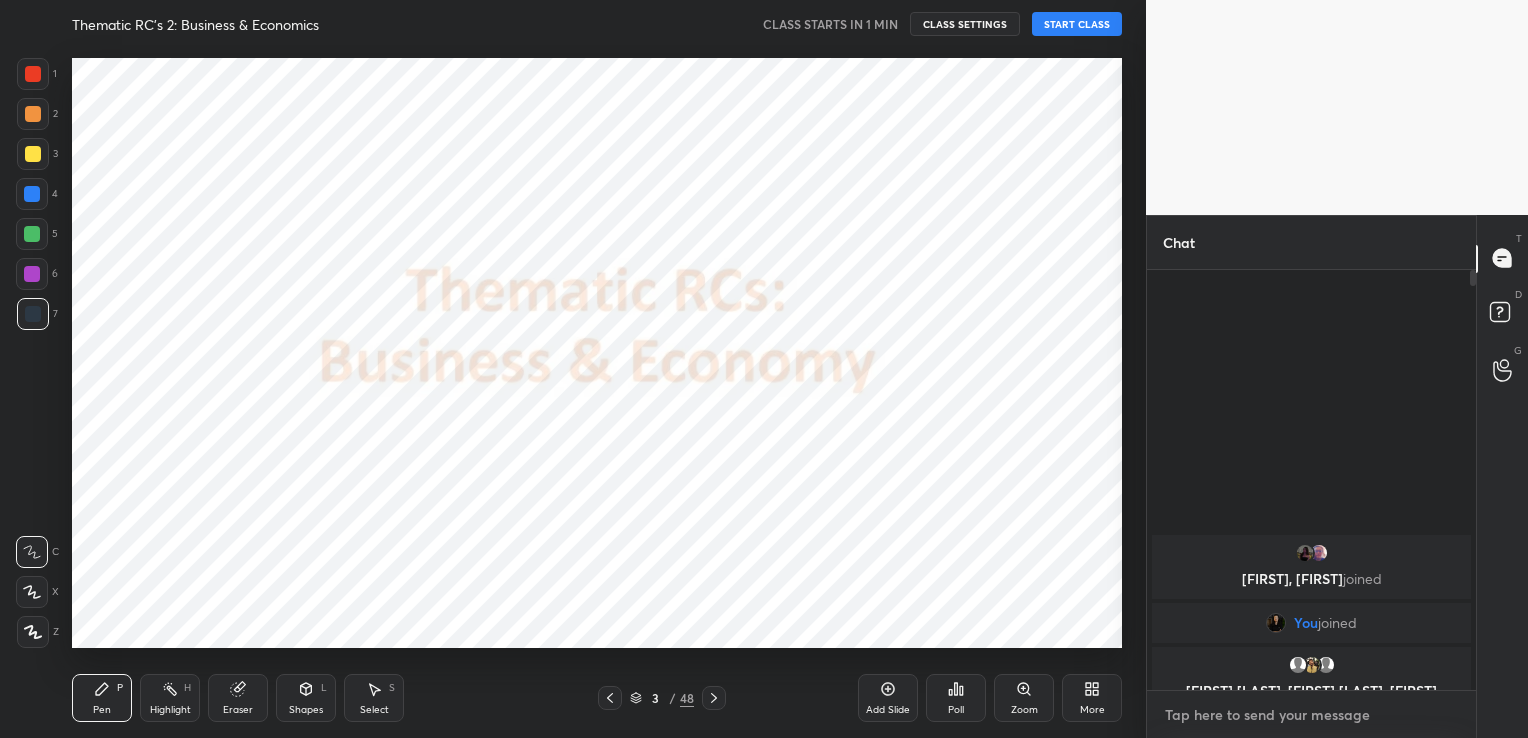 type on "x" 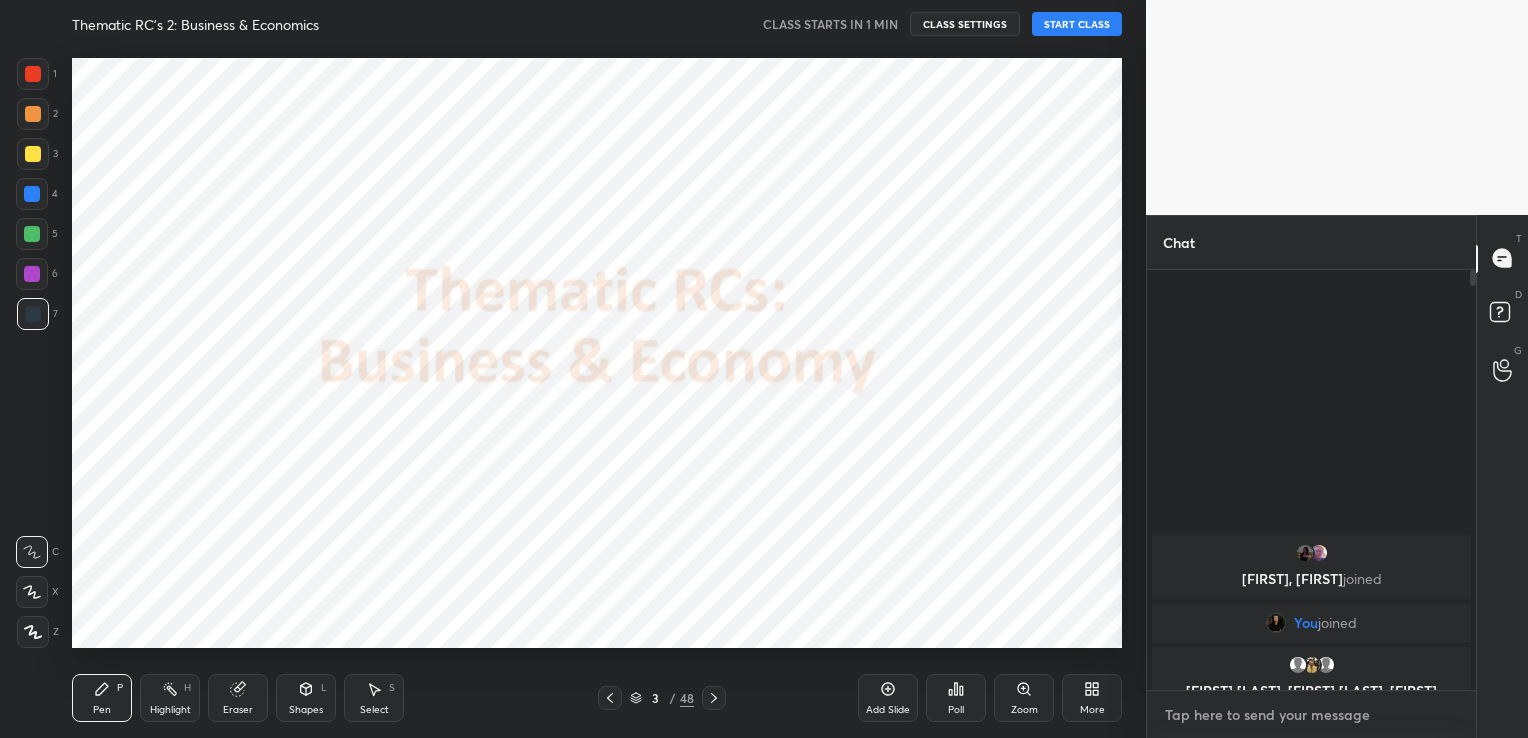 paste on "https://t.me/+XsPZA97FNn5jN2Y1" 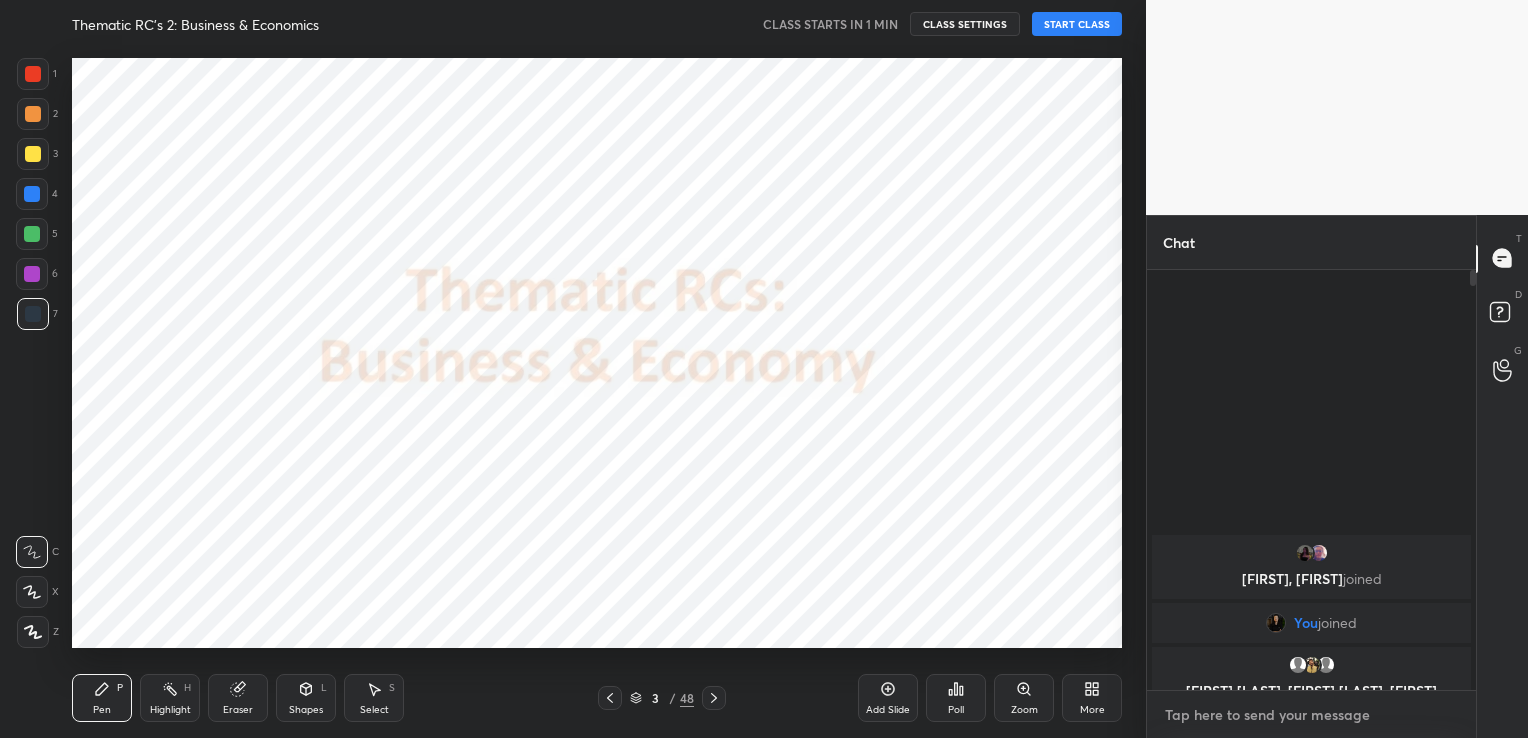 type on "https://t.me/+XsPZA97FNn5jN2Y1" 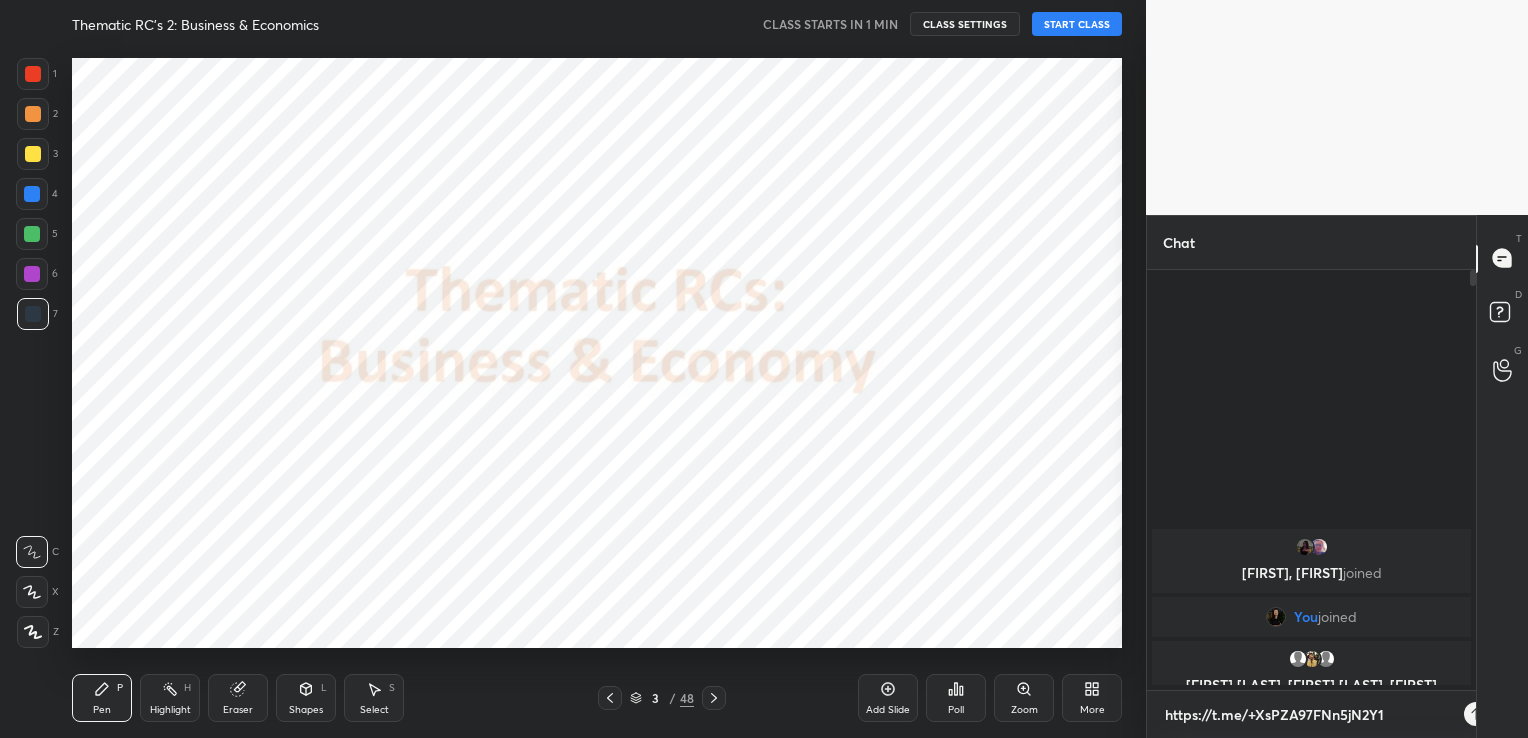 scroll, scrollTop: 415, scrollLeft: 323, axis: both 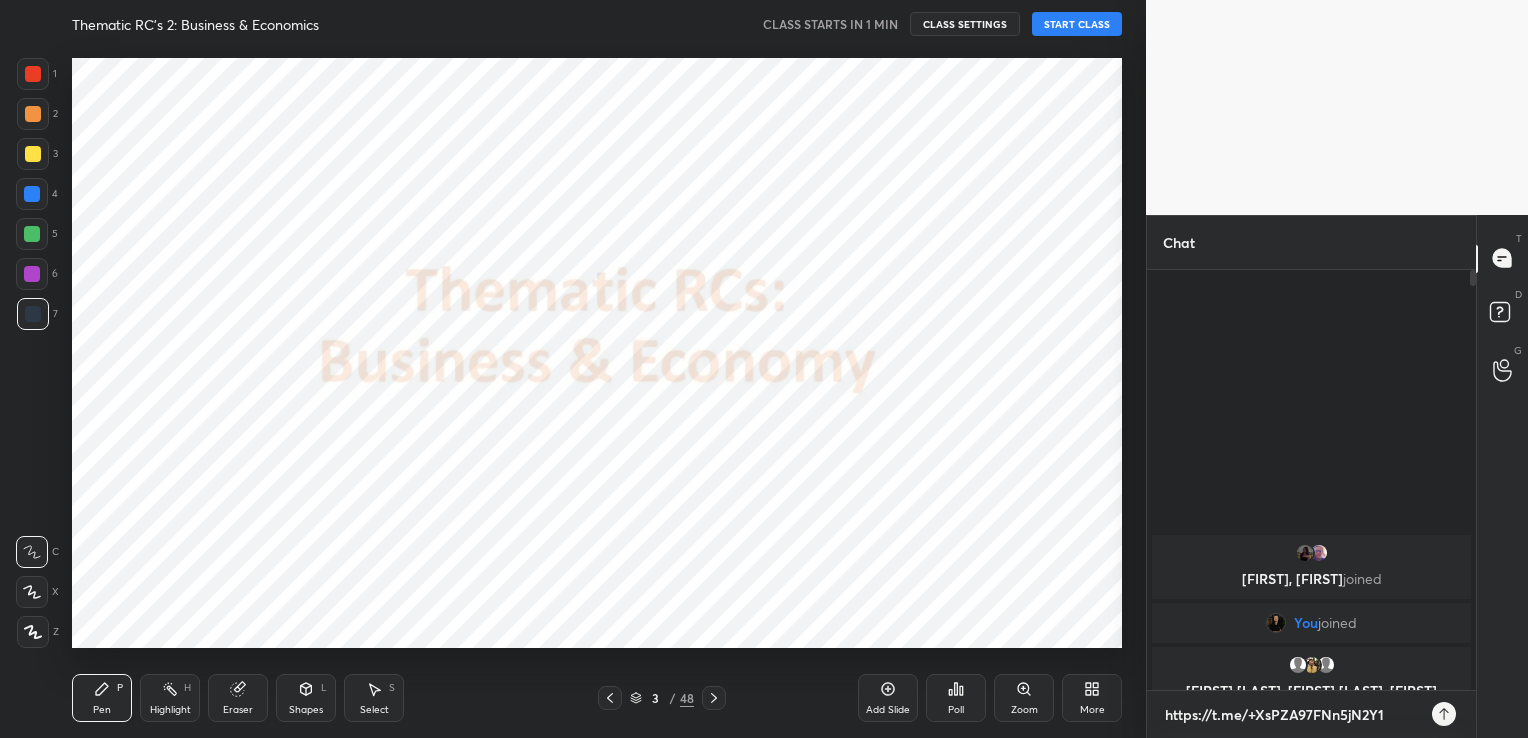 type on "https://t.me/+XsPZA97FNn5jN2Y1" 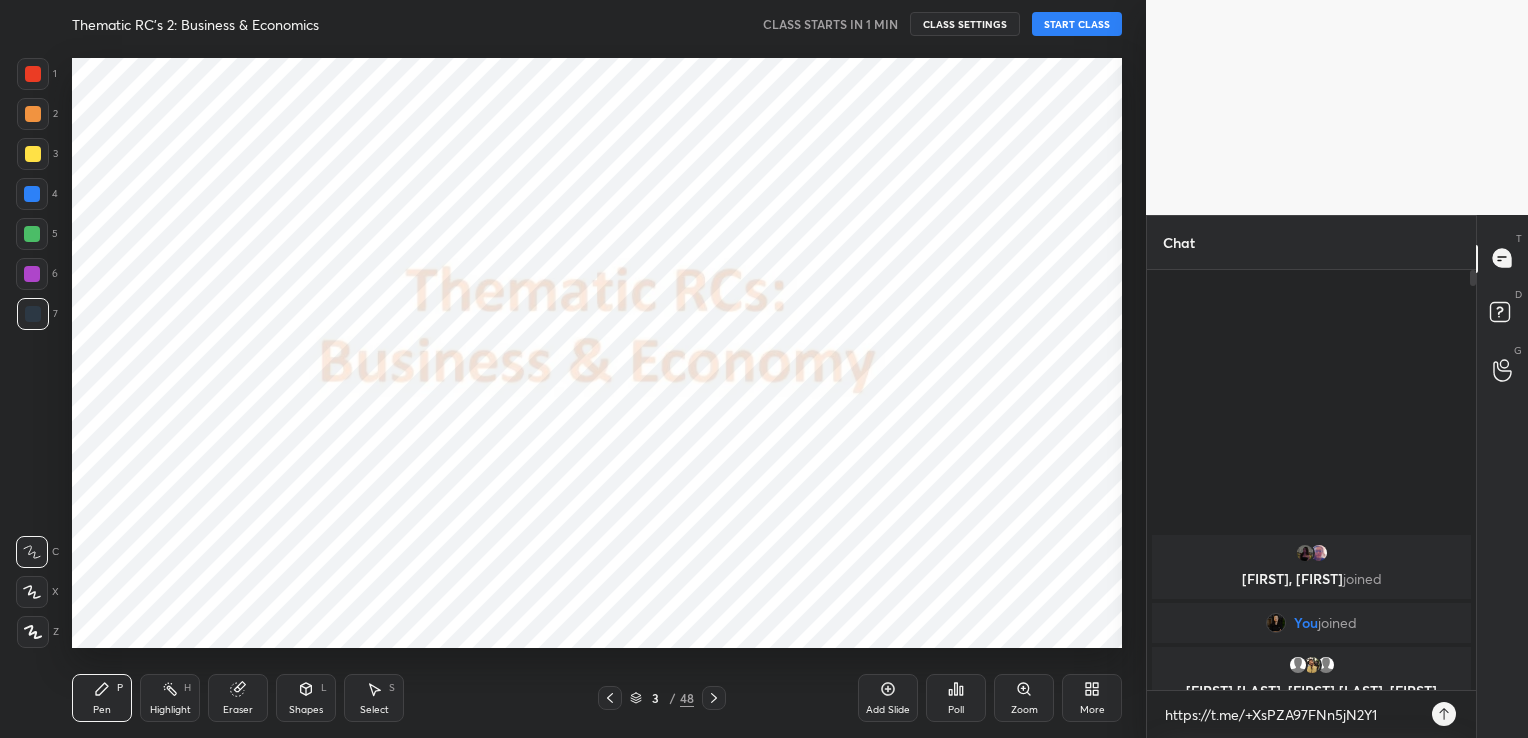 type on "x" 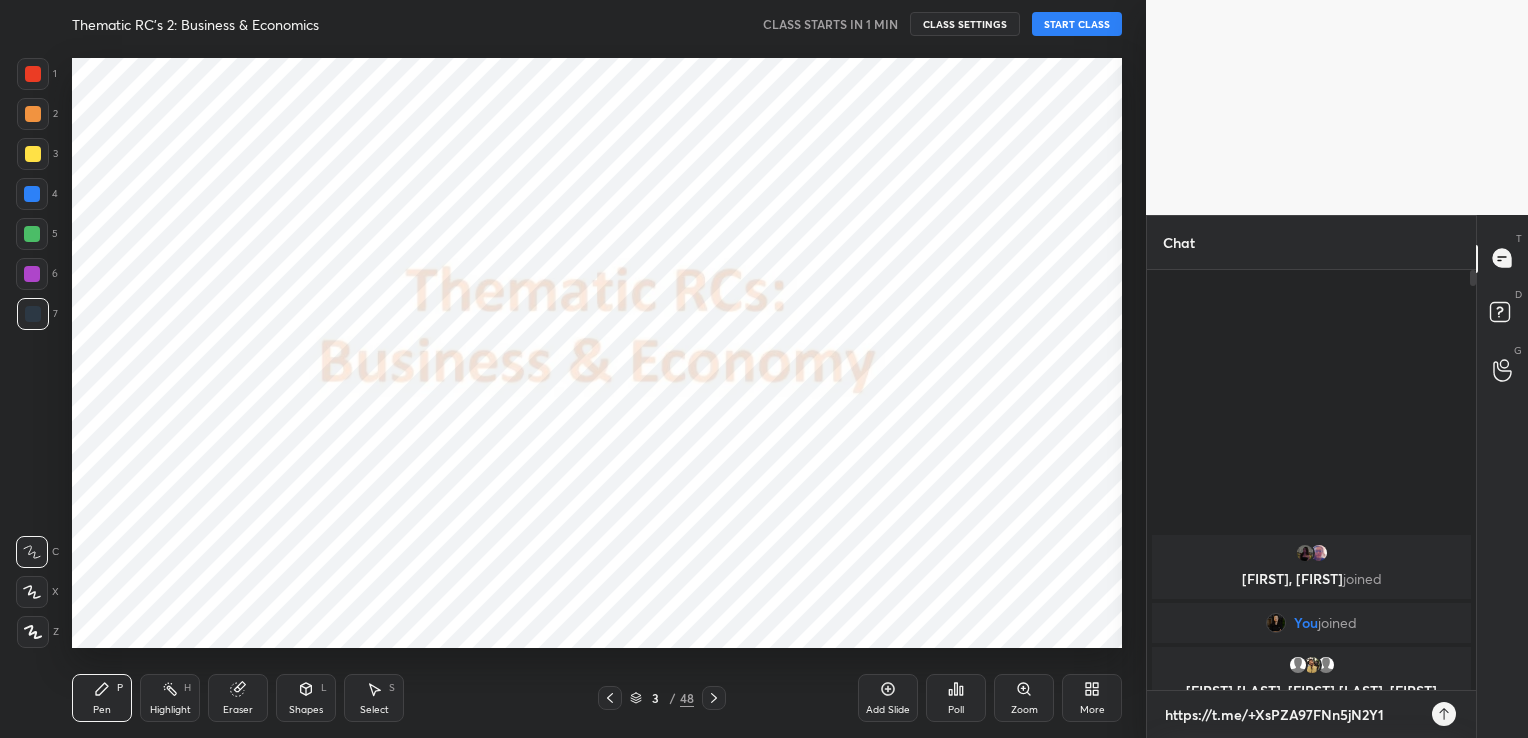type 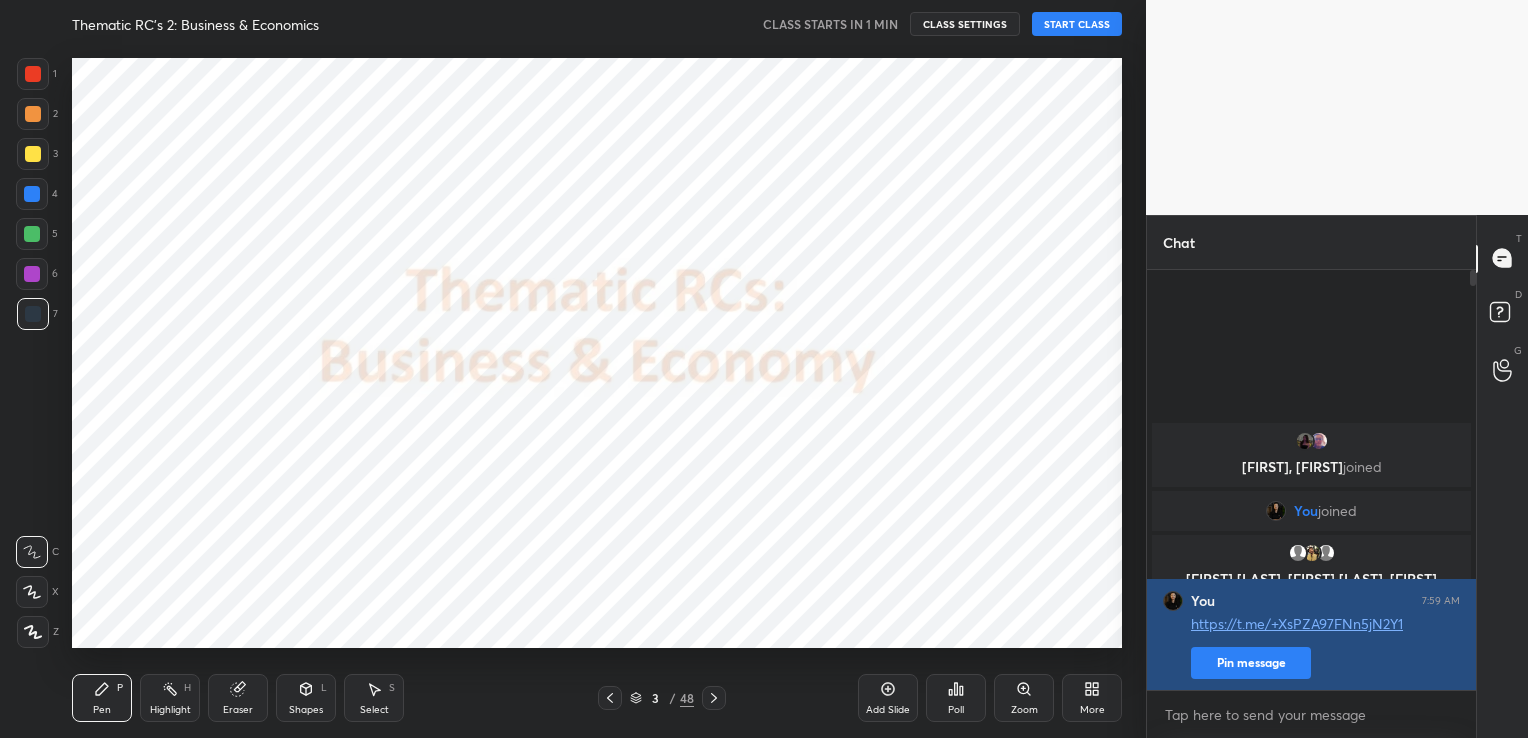click on "Pin message" at bounding box center (1251, 663) 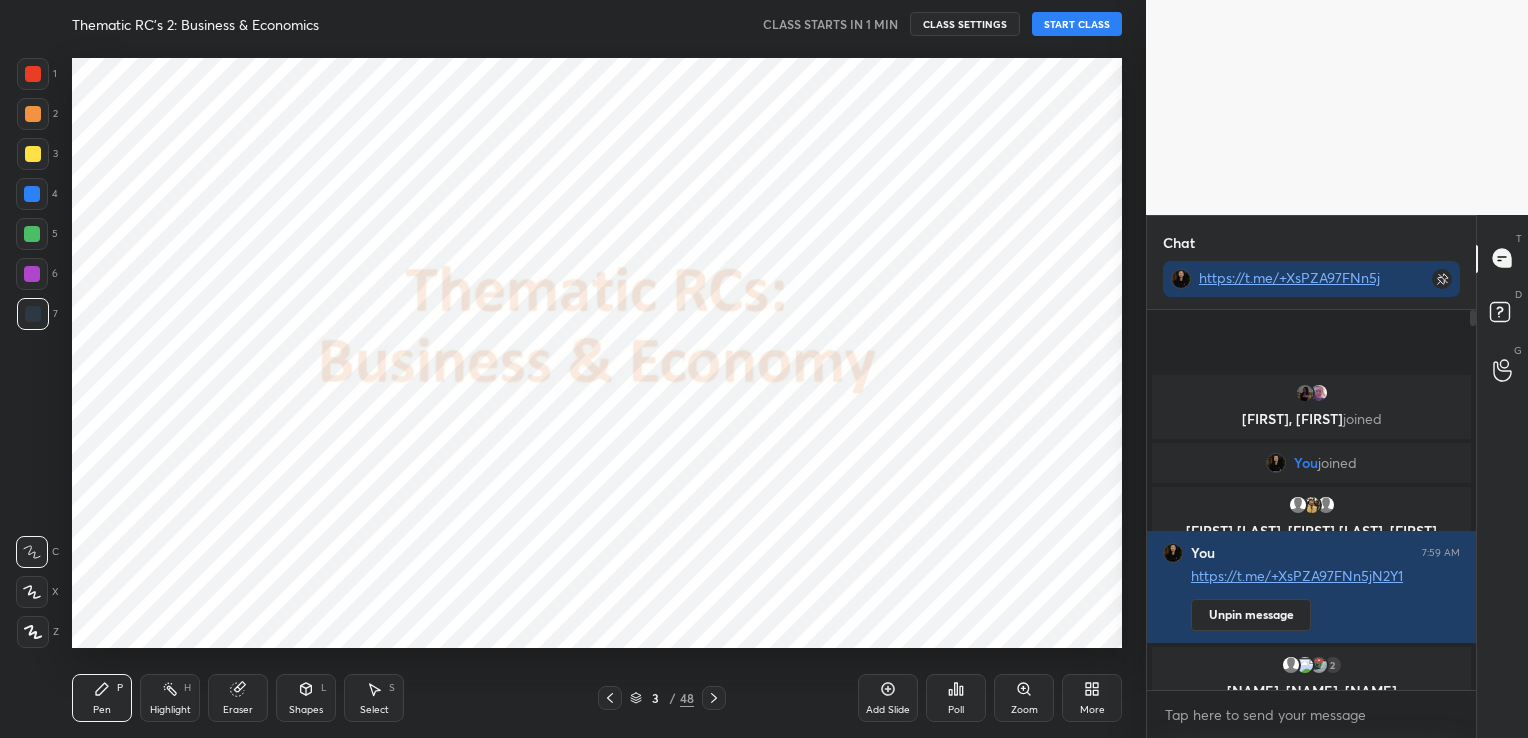 click on "START CLASS" at bounding box center [1077, 24] 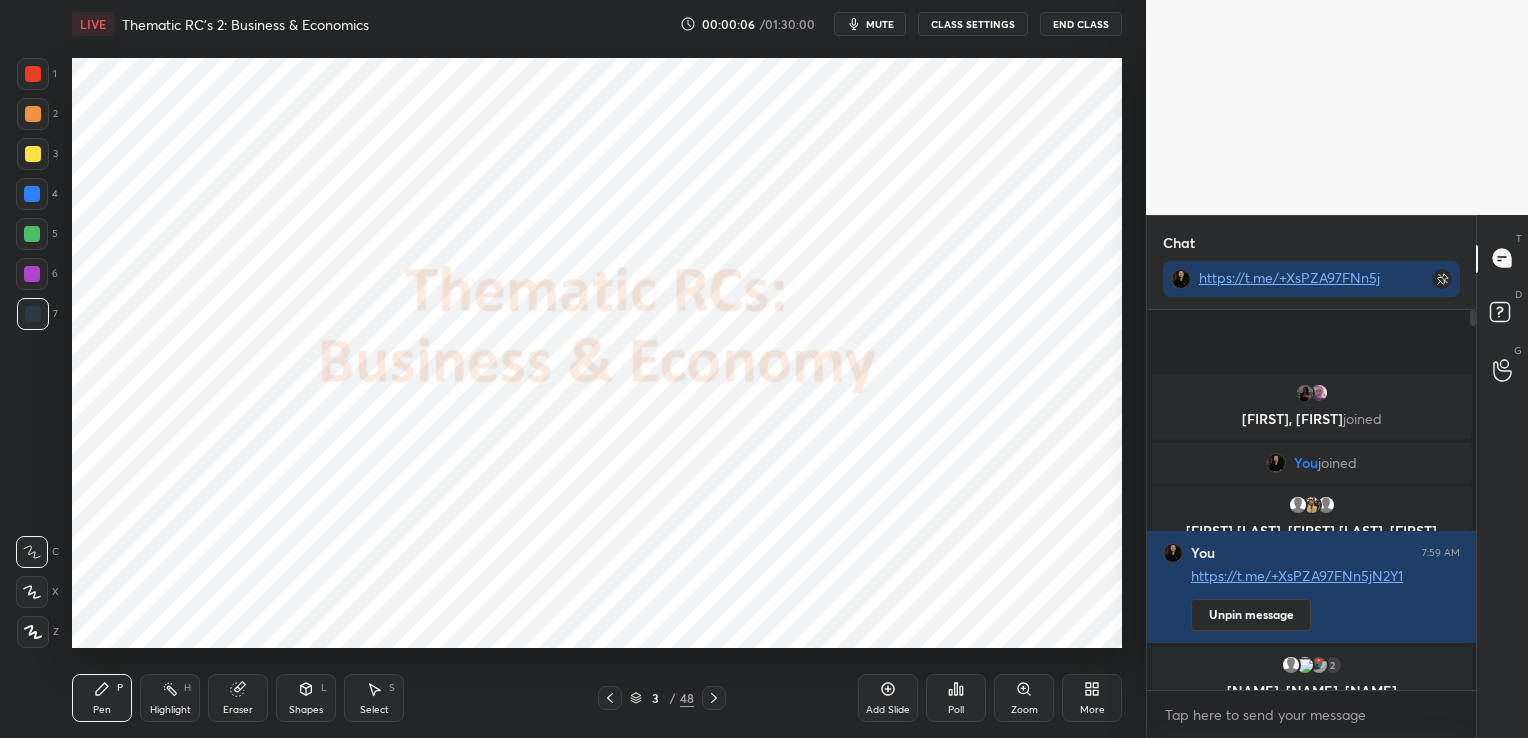 click on "CLASS SETTINGS" at bounding box center [973, 24] 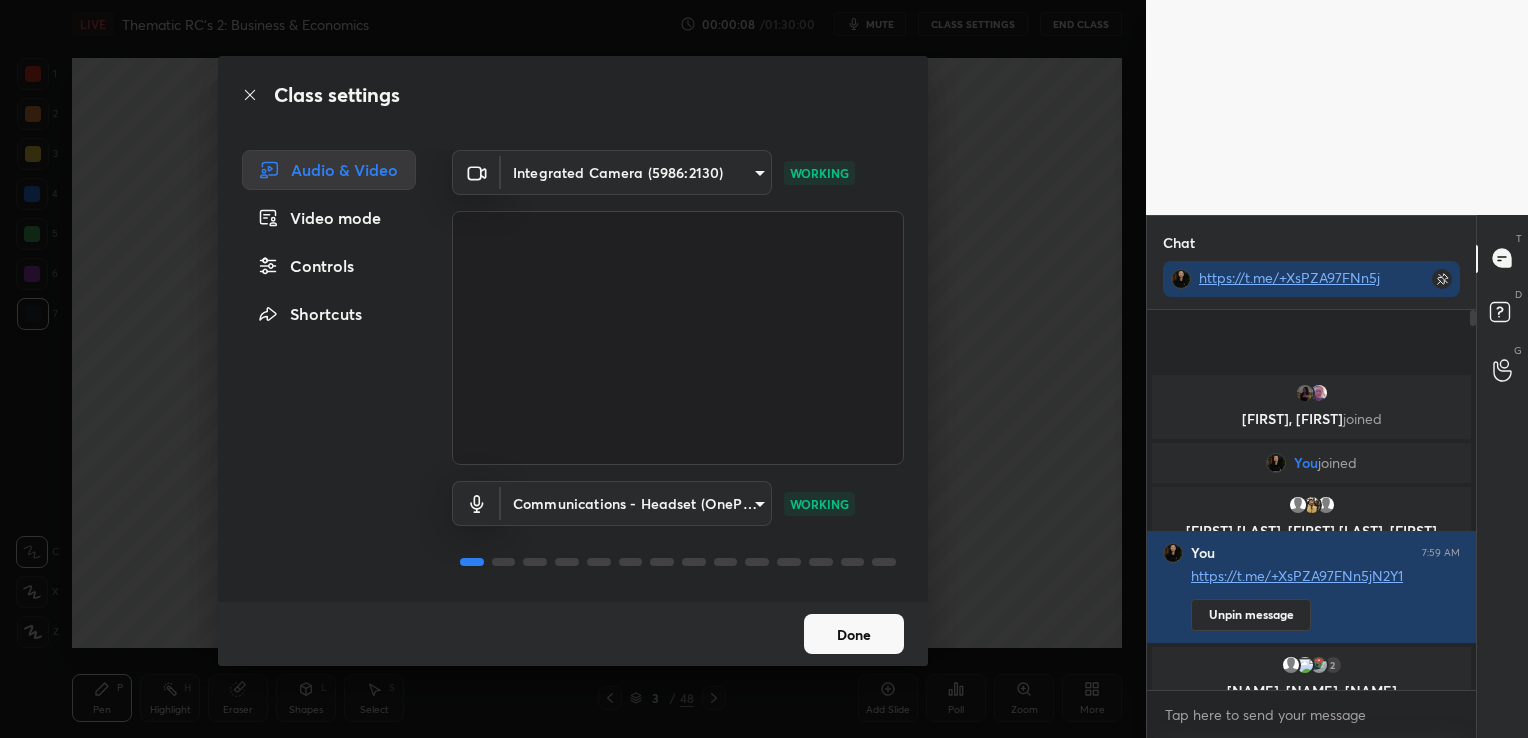 click on "Done" at bounding box center (854, 634) 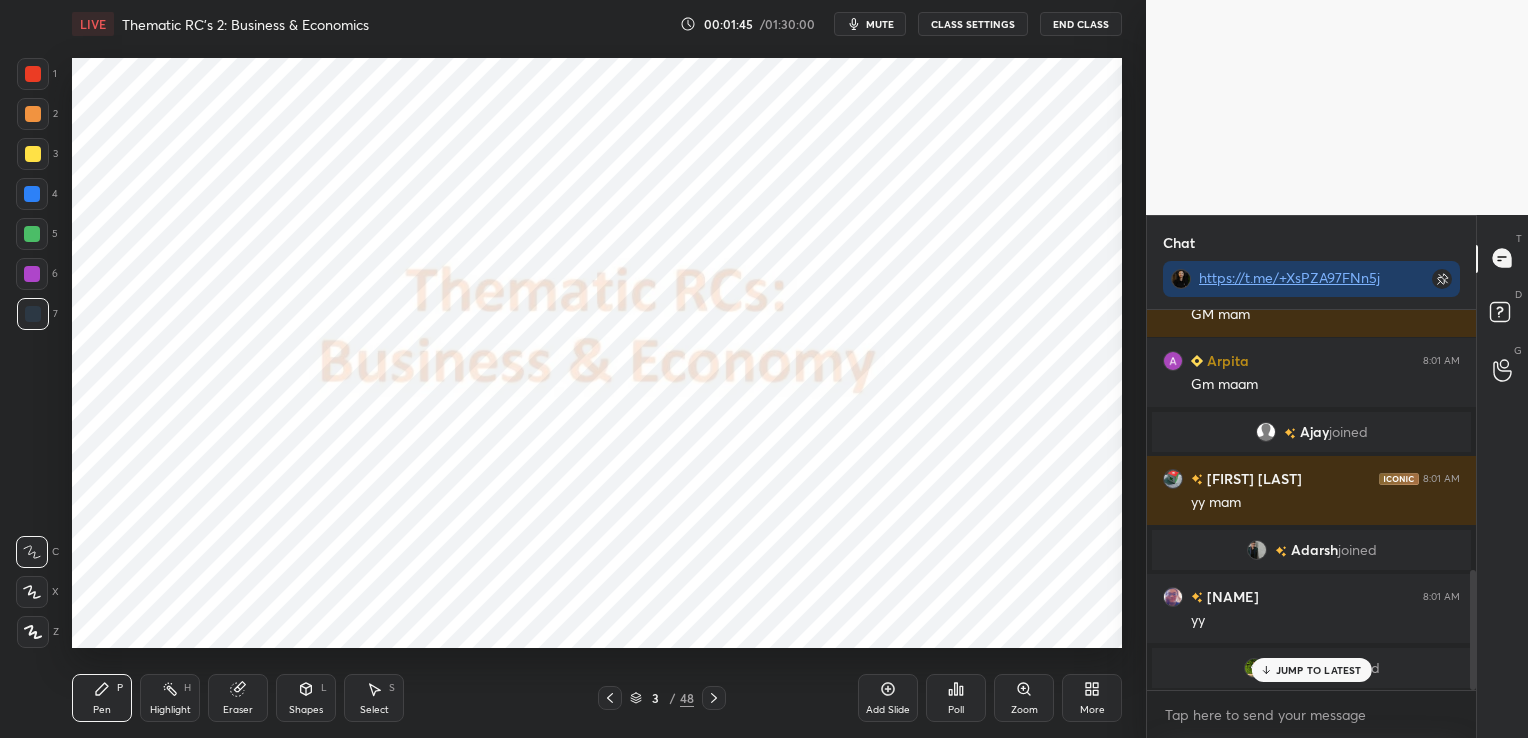 scroll, scrollTop: 825, scrollLeft: 0, axis: vertical 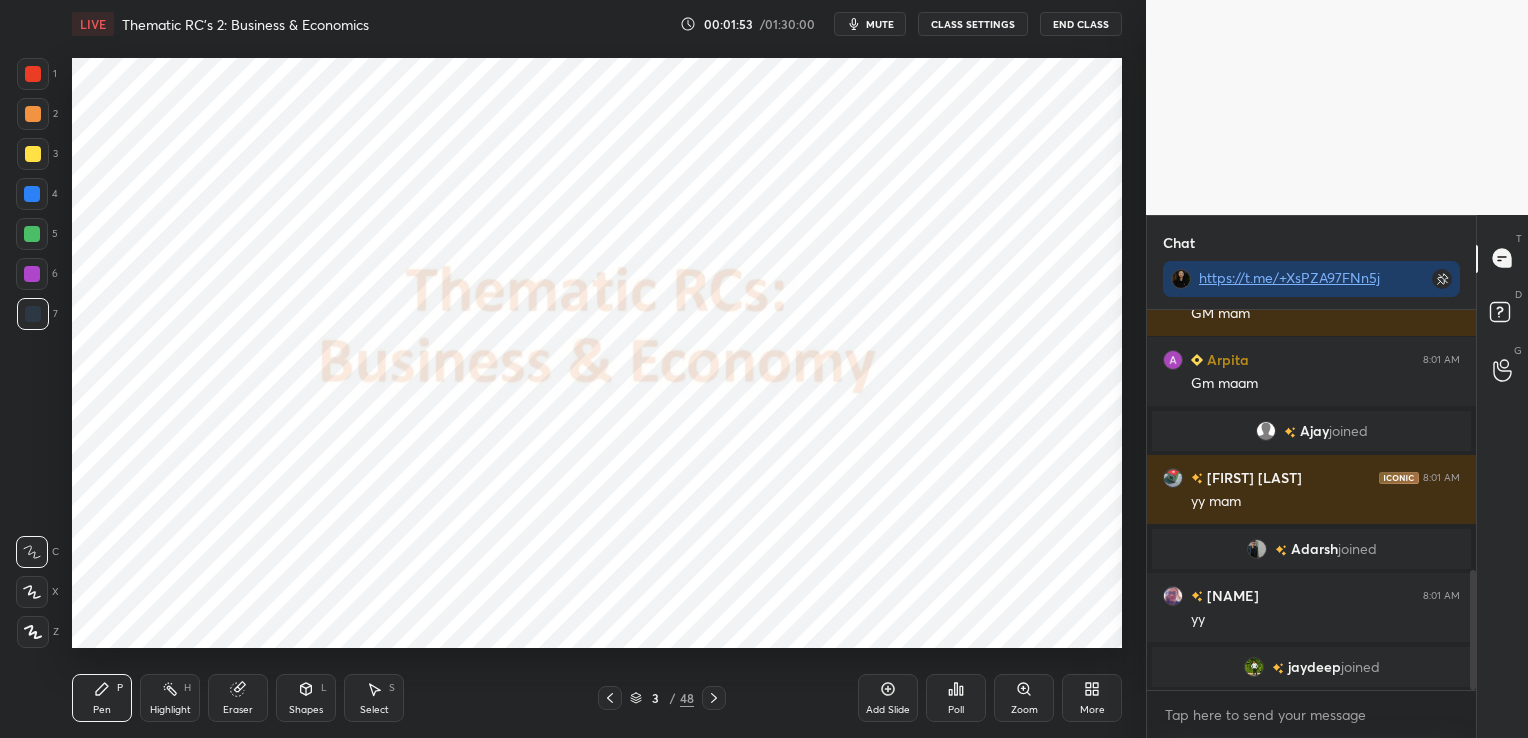 click on "mute" at bounding box center [880, 24] 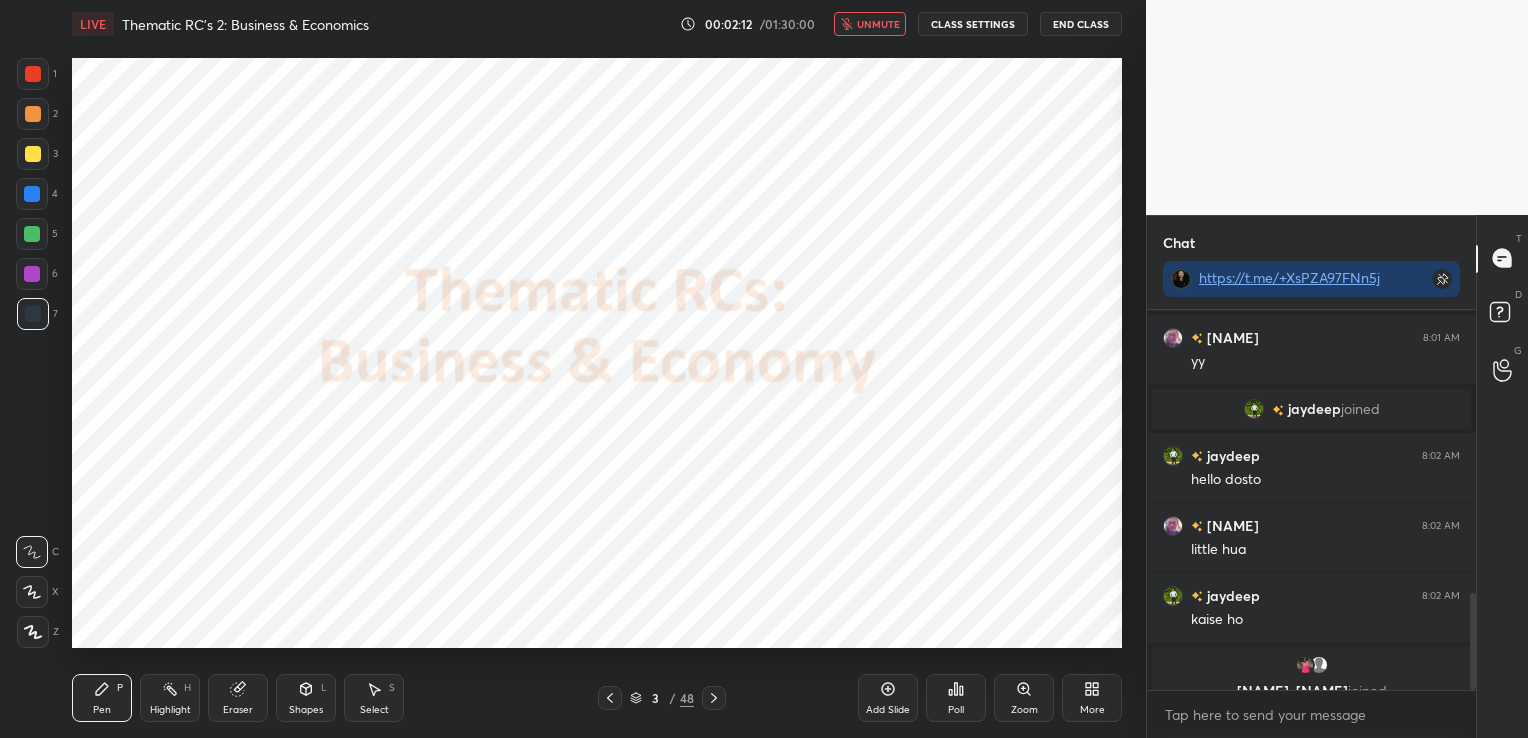 scroll, scrollTop: 1107, scrollLeft: 0, axis: vertical 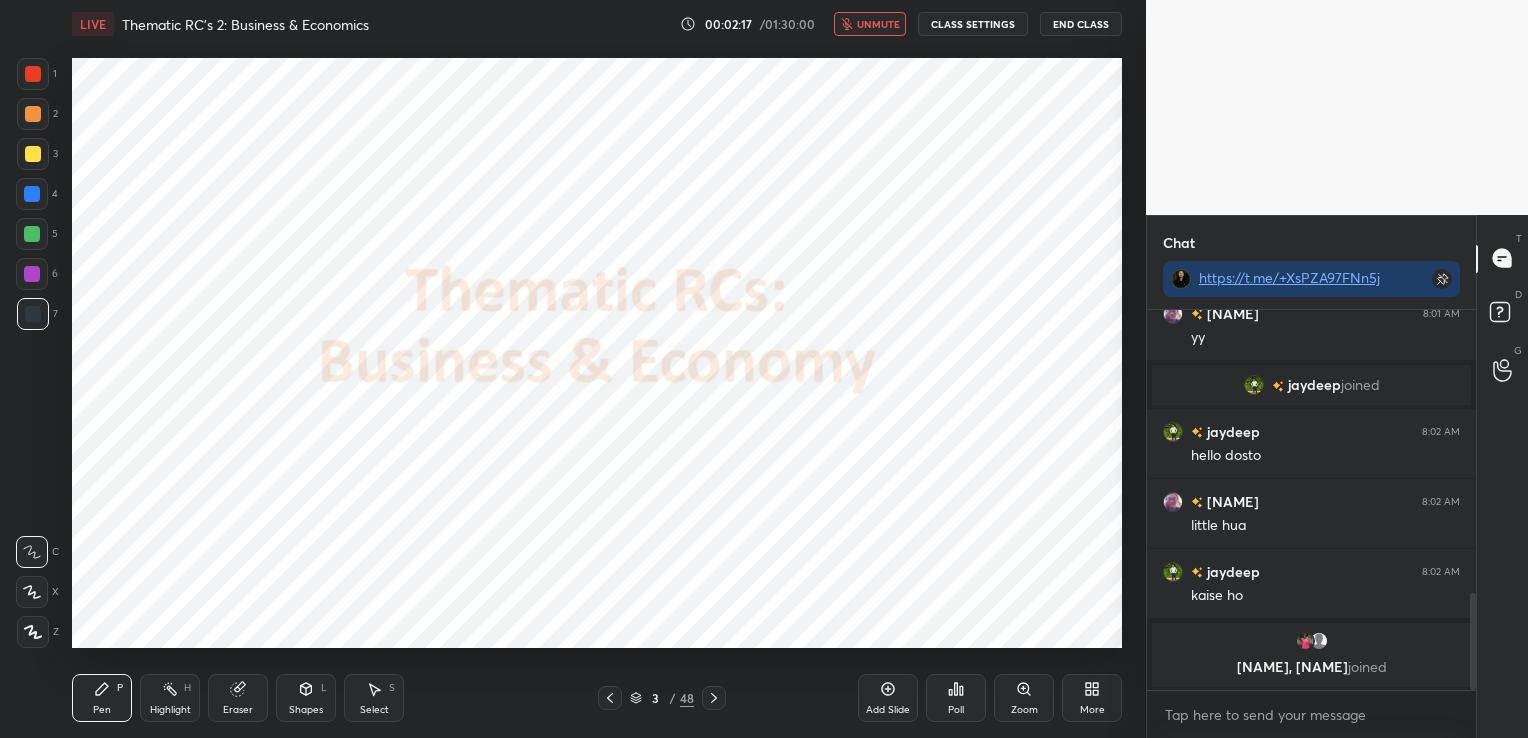 click on "unmute" at bounding box center (878, 24) 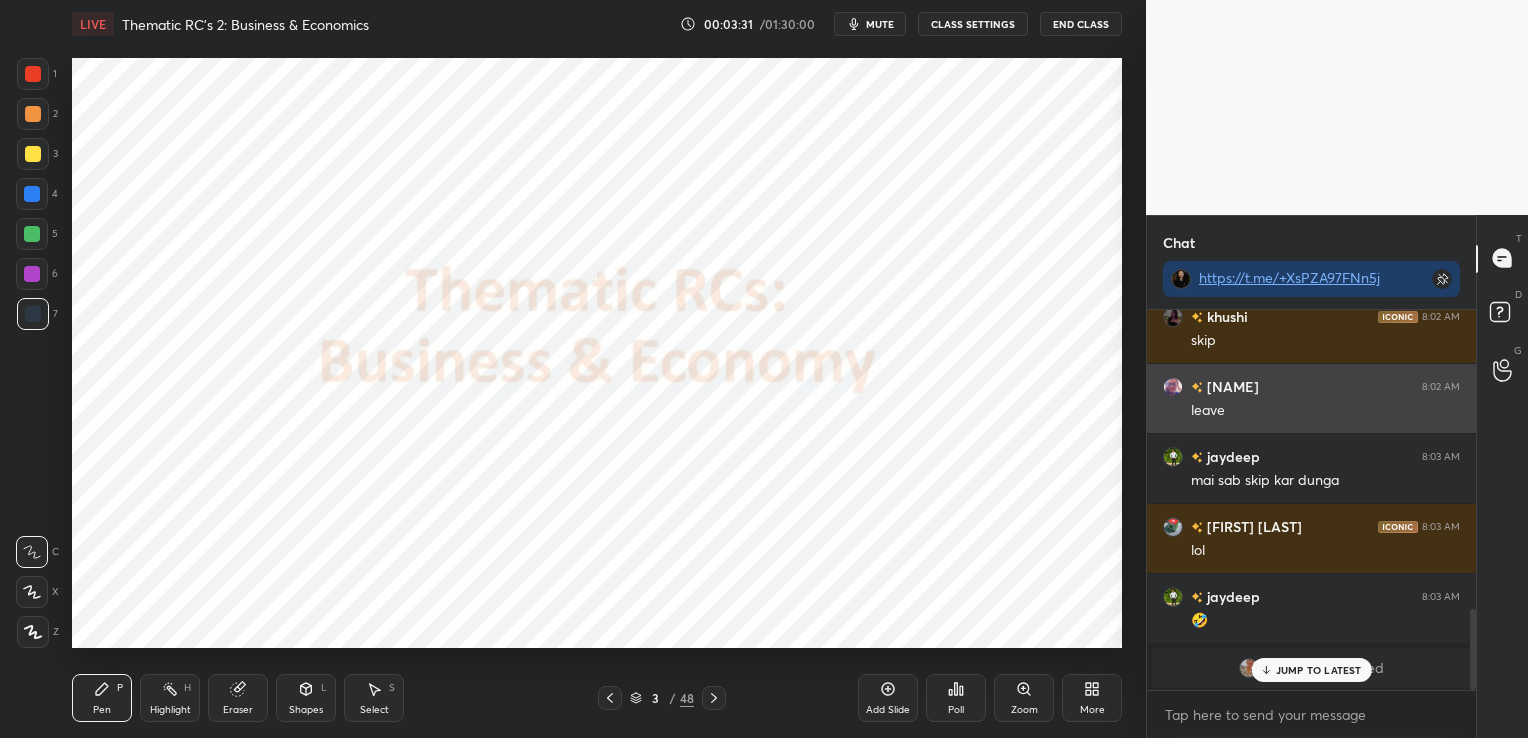 scroll, scrollTop: 1409, scrollLeft: 0, axis: vertical 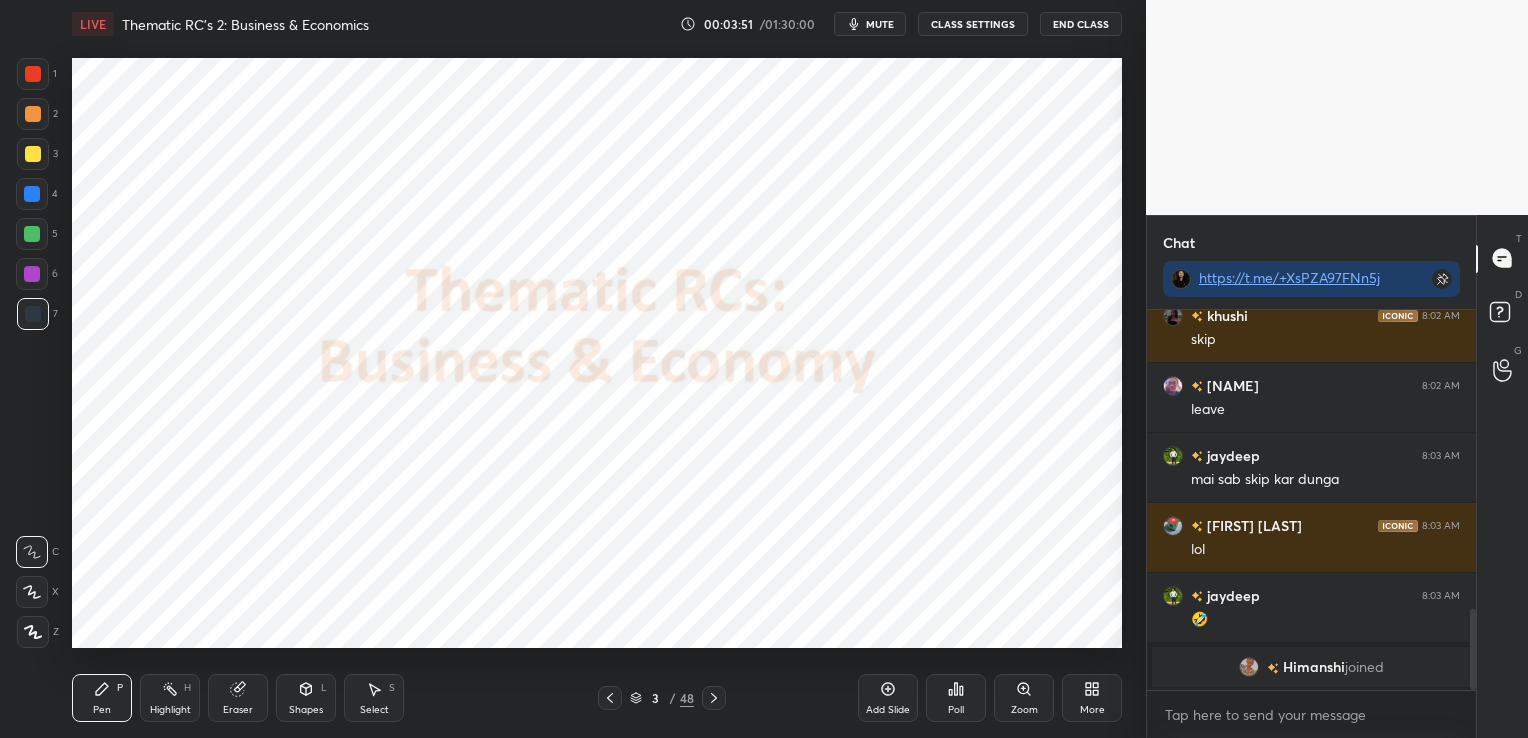 click 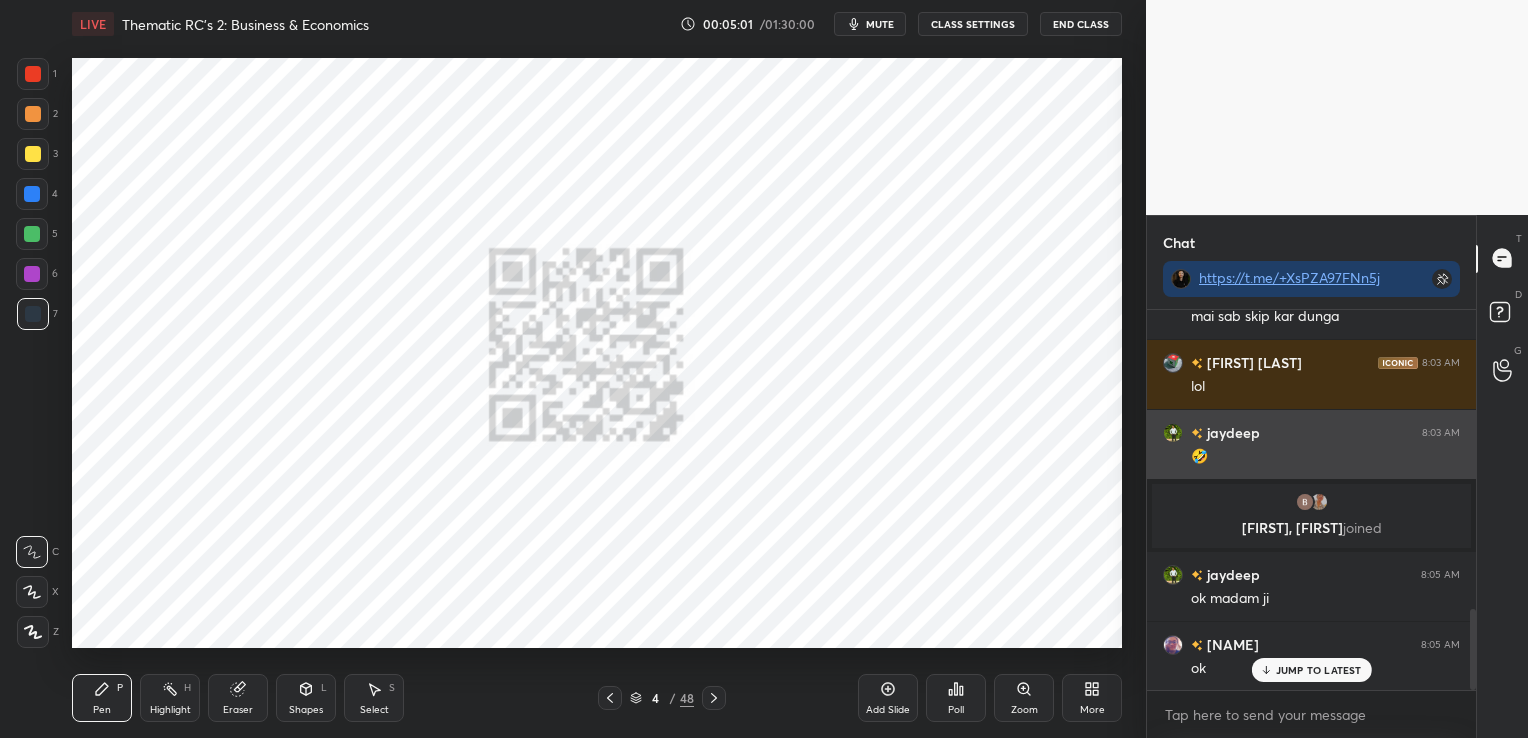 scroll, scrollTop: 1417, scrollLeft: 0, axis: vertical 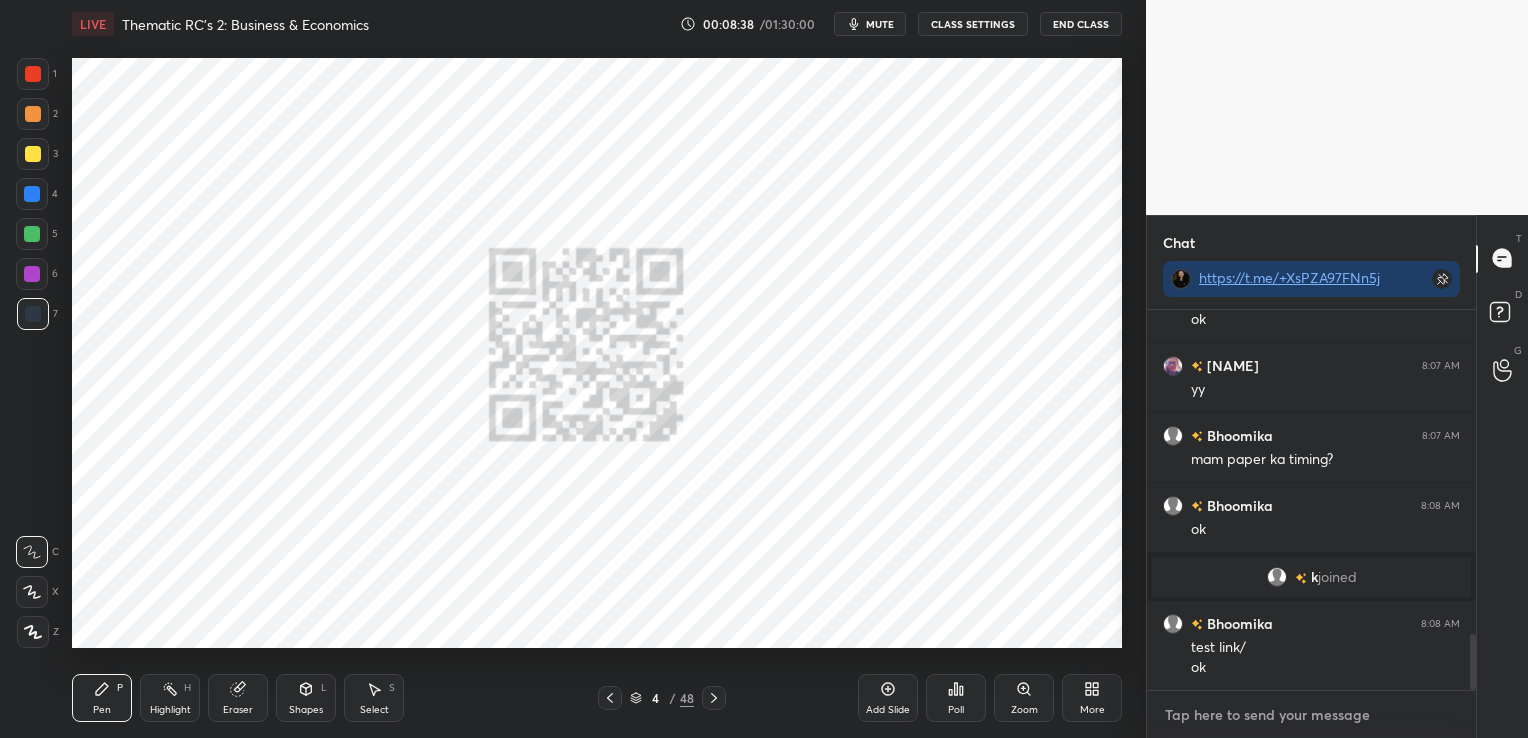 type on "x" 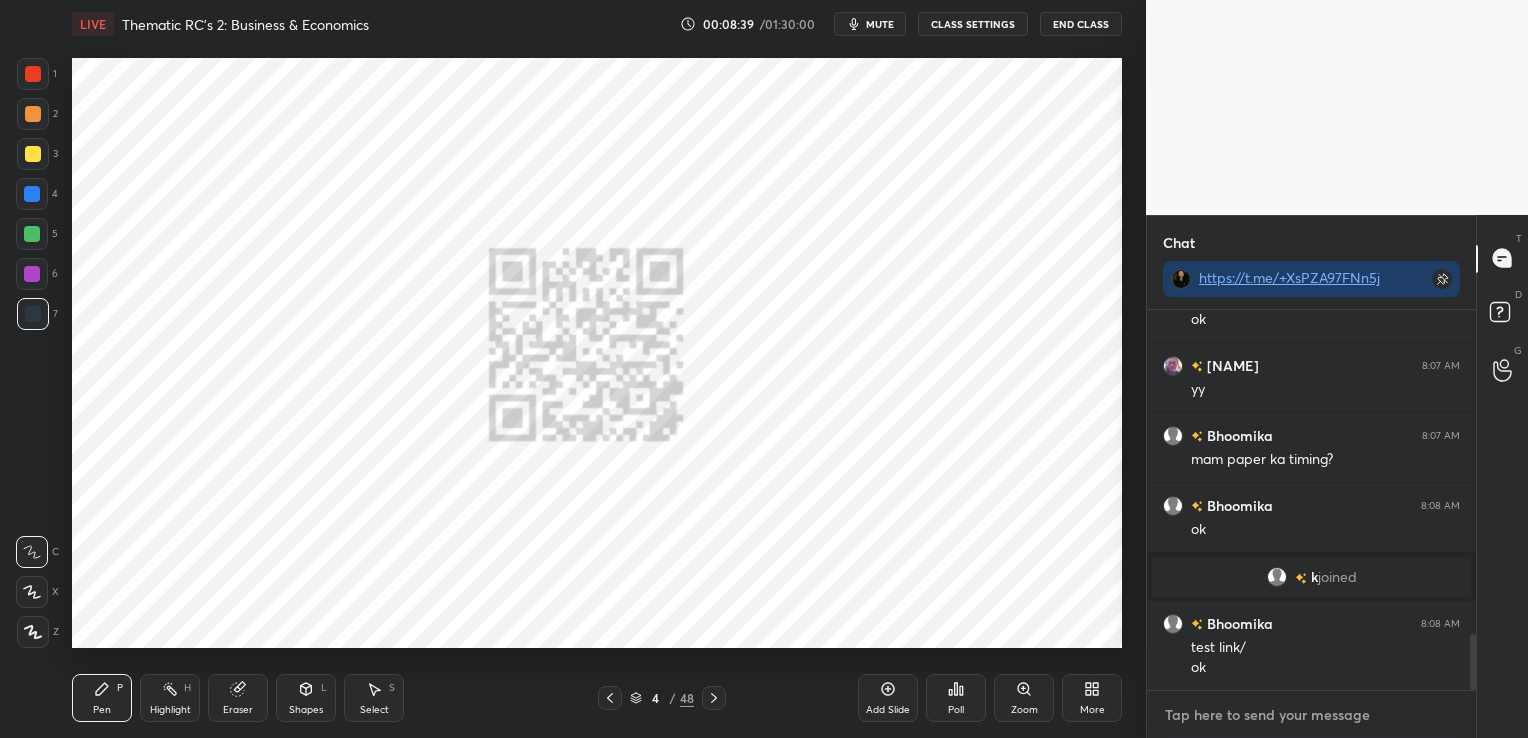 paste on "https://unacademy.com/course/cat-va-mastery-course/UMUCFCL0?liveclass=WHNMF3S2" 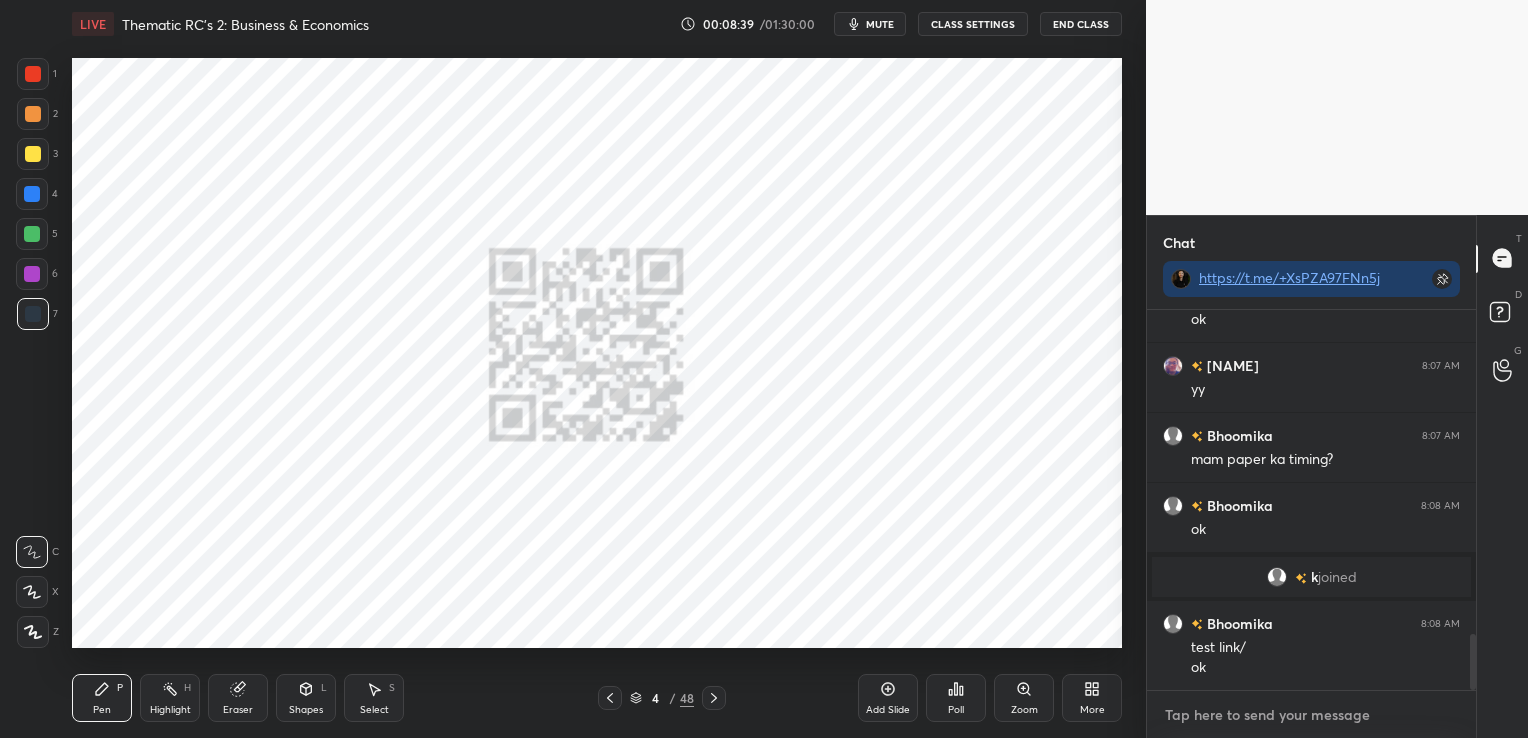 type on "https://unacademy.com/course/cat-va-mastery-course/UMUCFCL0?liveclass=WHNMF3S2" 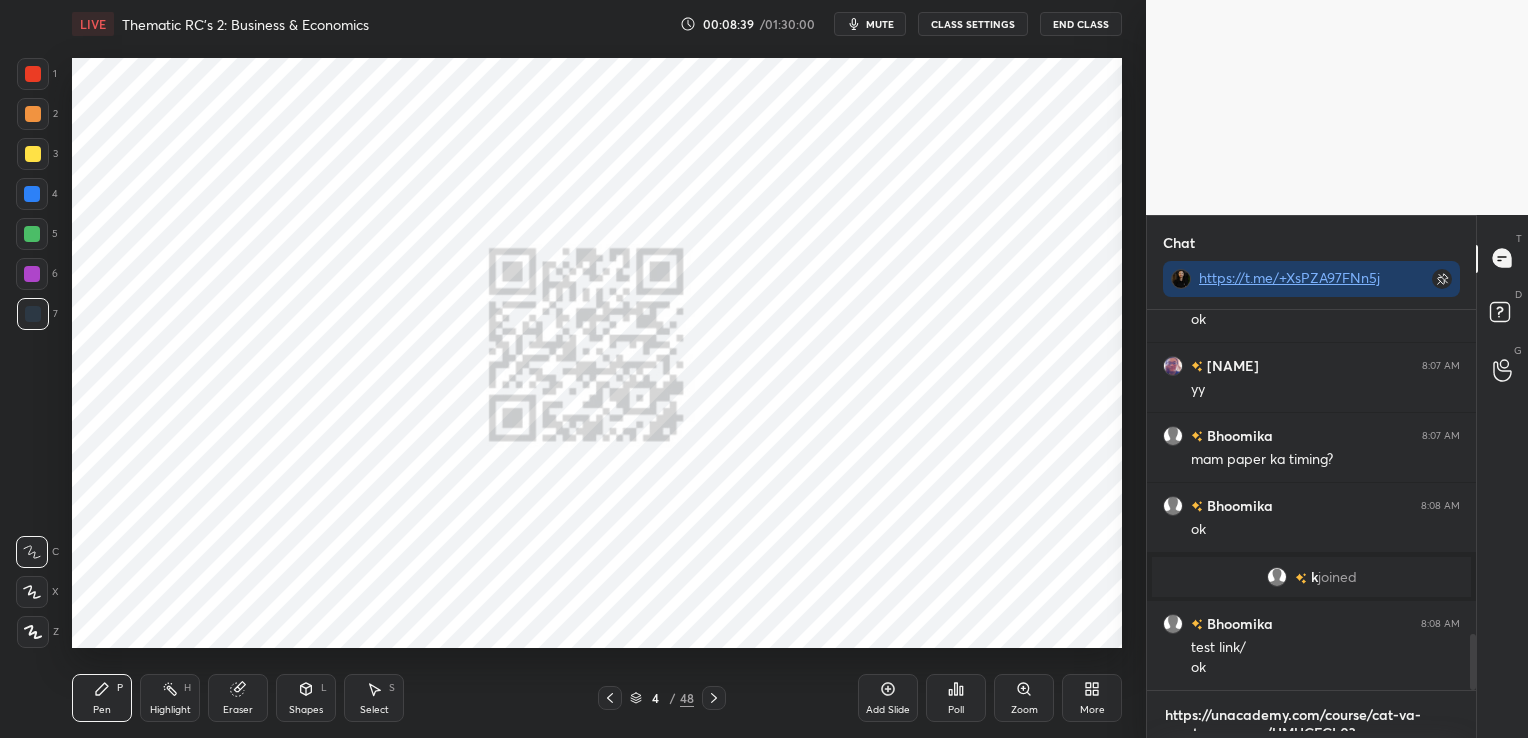 scroll, scrollTop: 0, scrollLeft: 0, axis: both 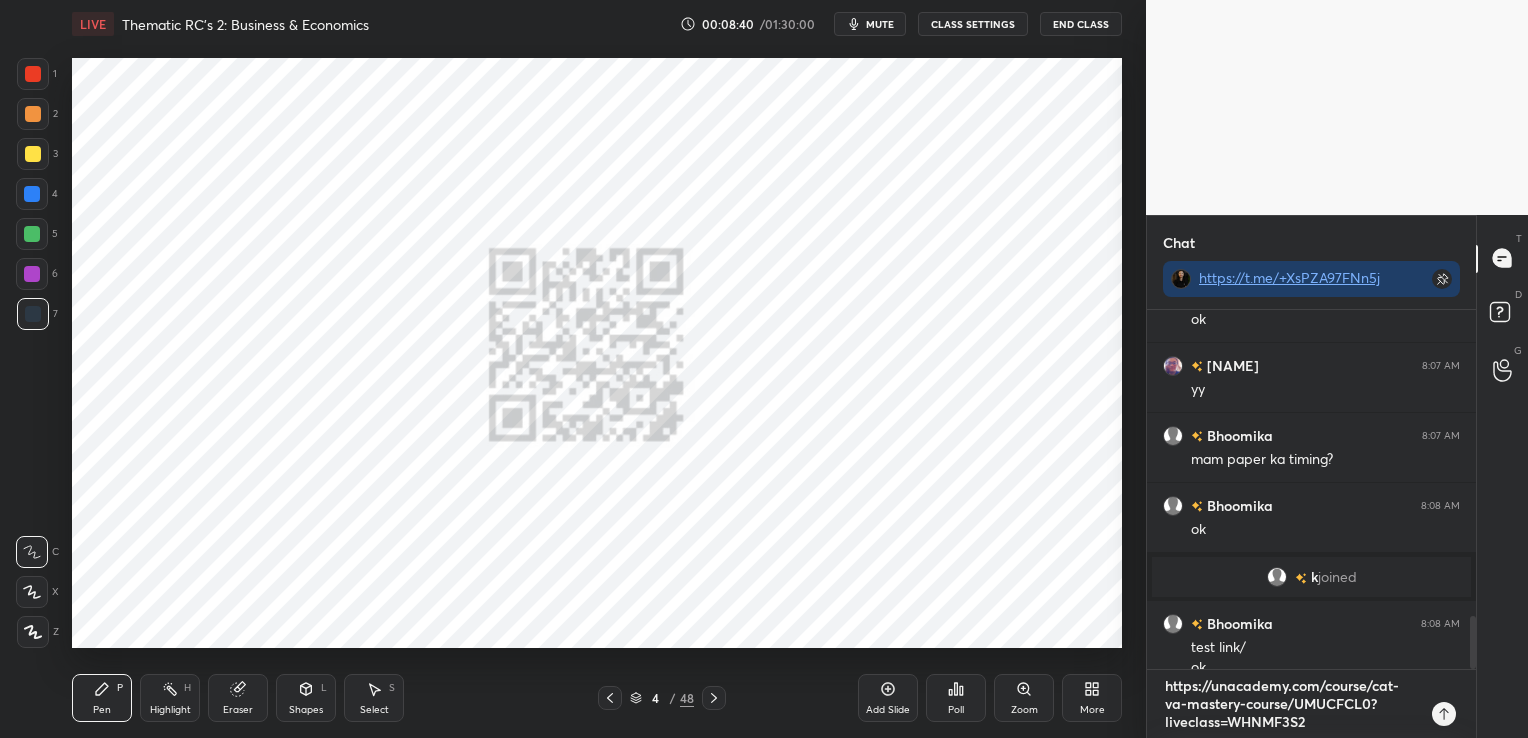 type 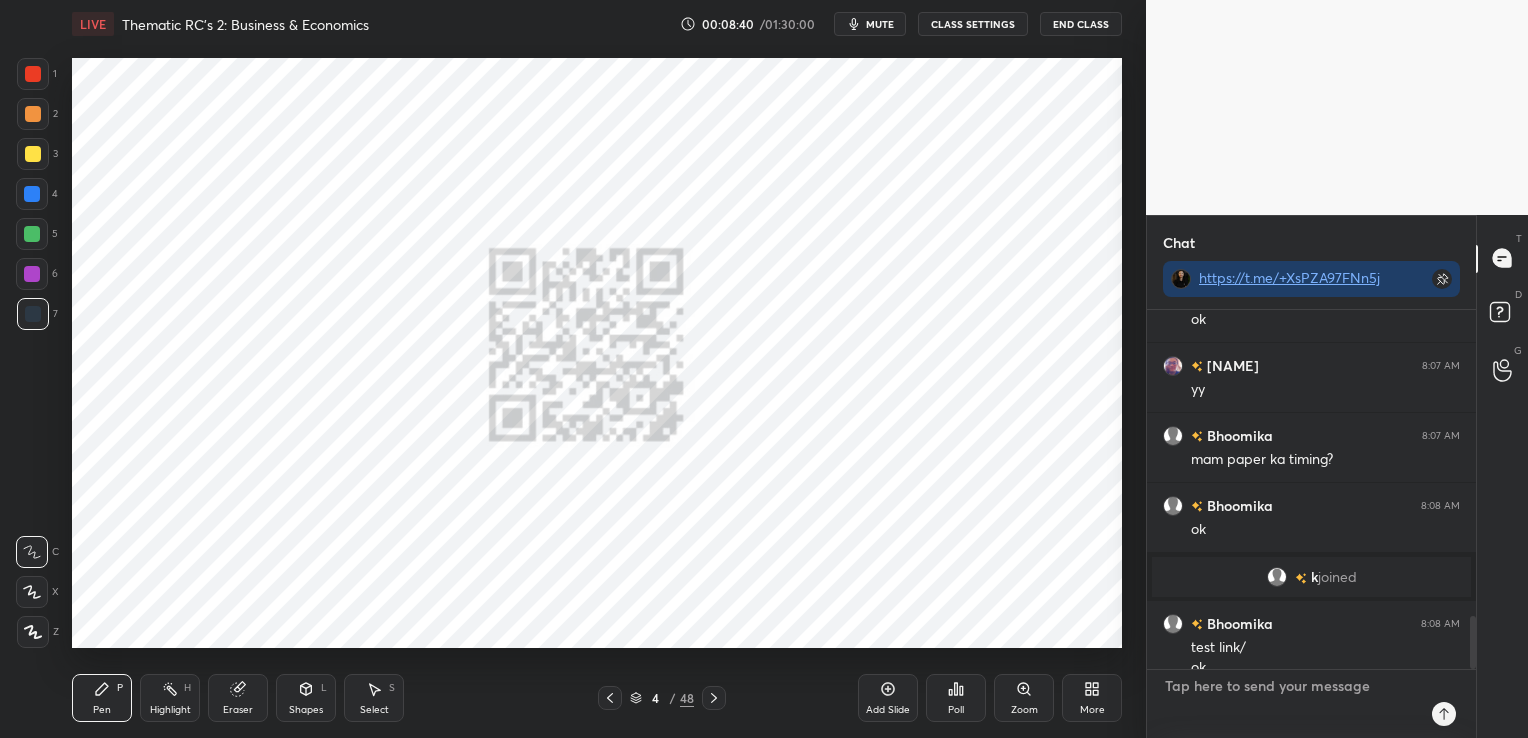 scroll, scrollTop: 7, scrollLeft: 6, axis: both 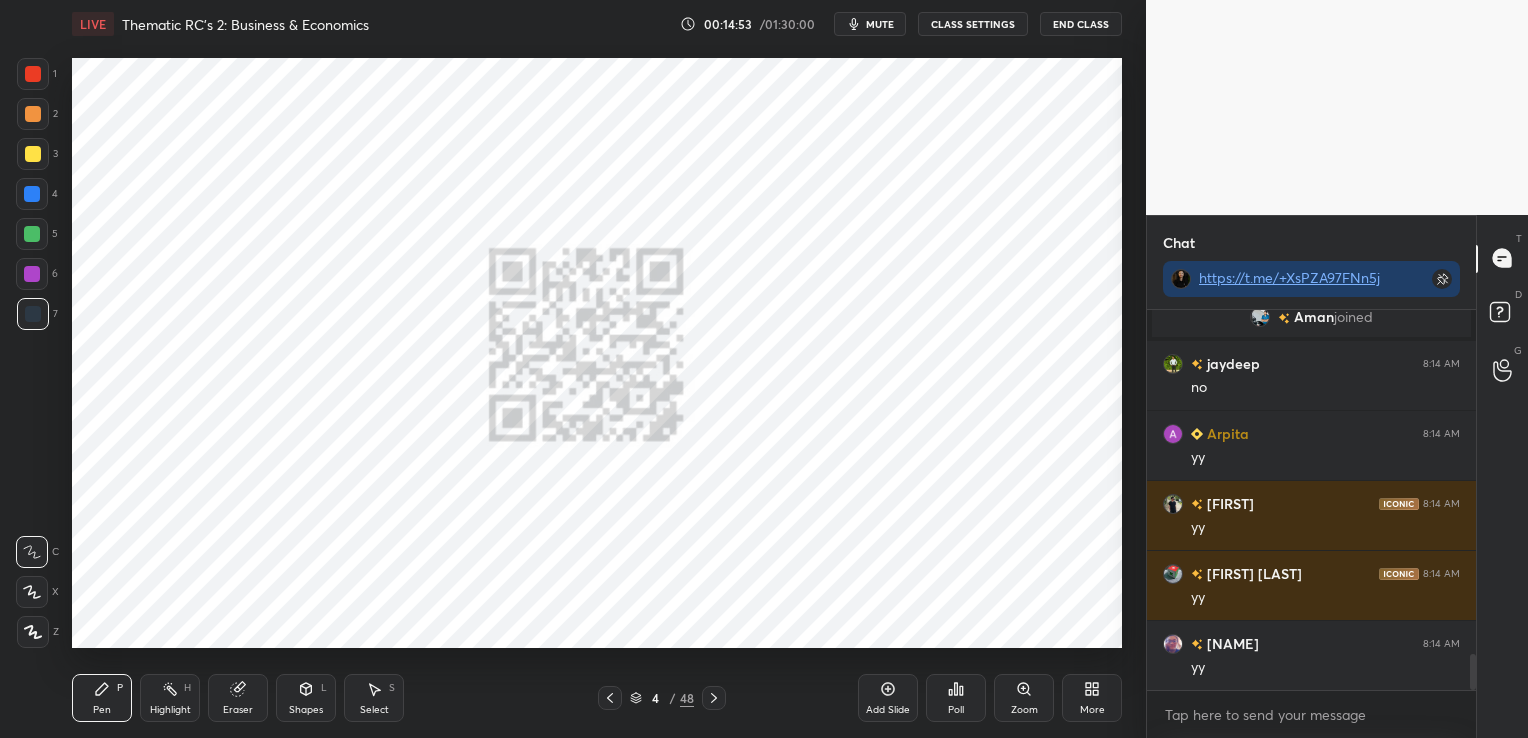 click 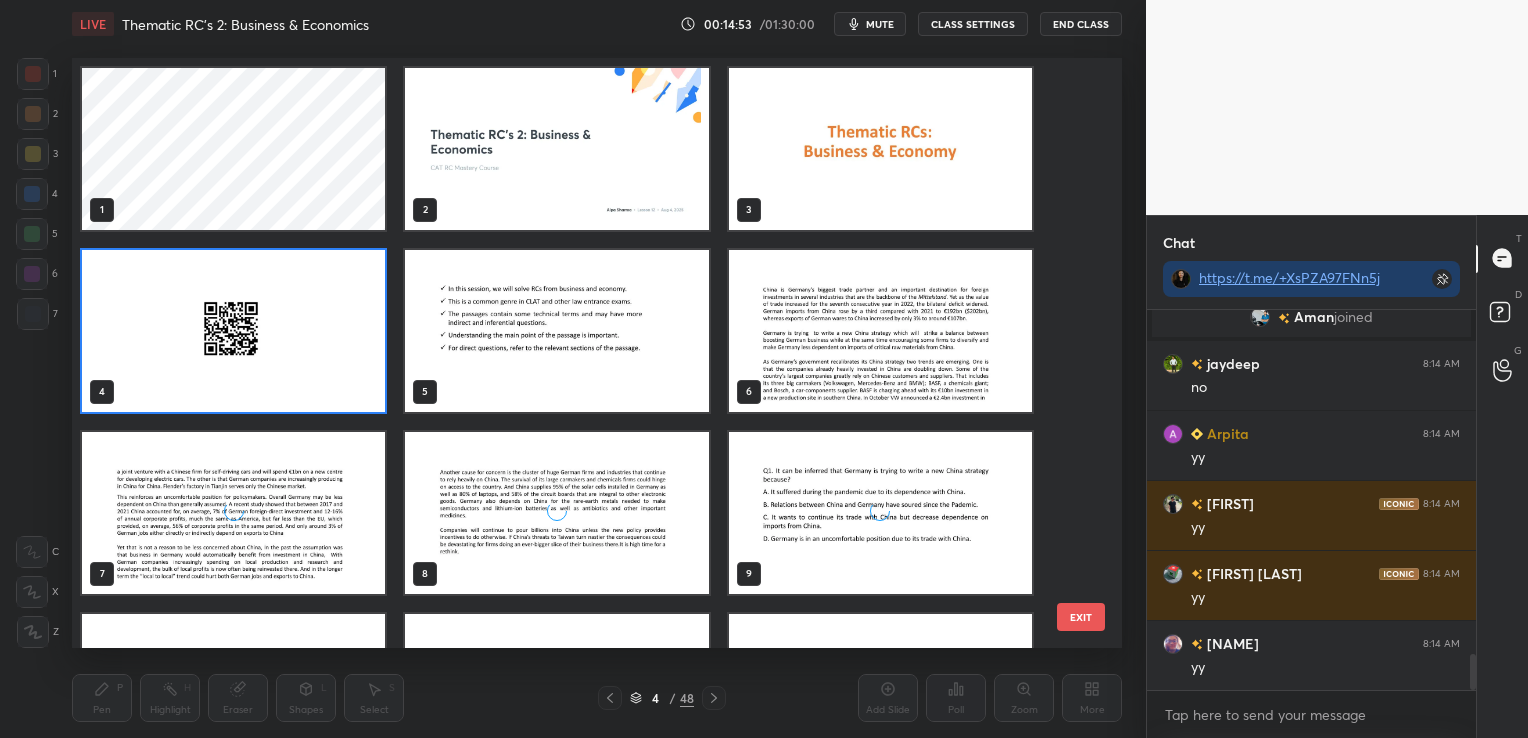 scroll, scrollTop: 7, scrollLeft: 10, axis: both 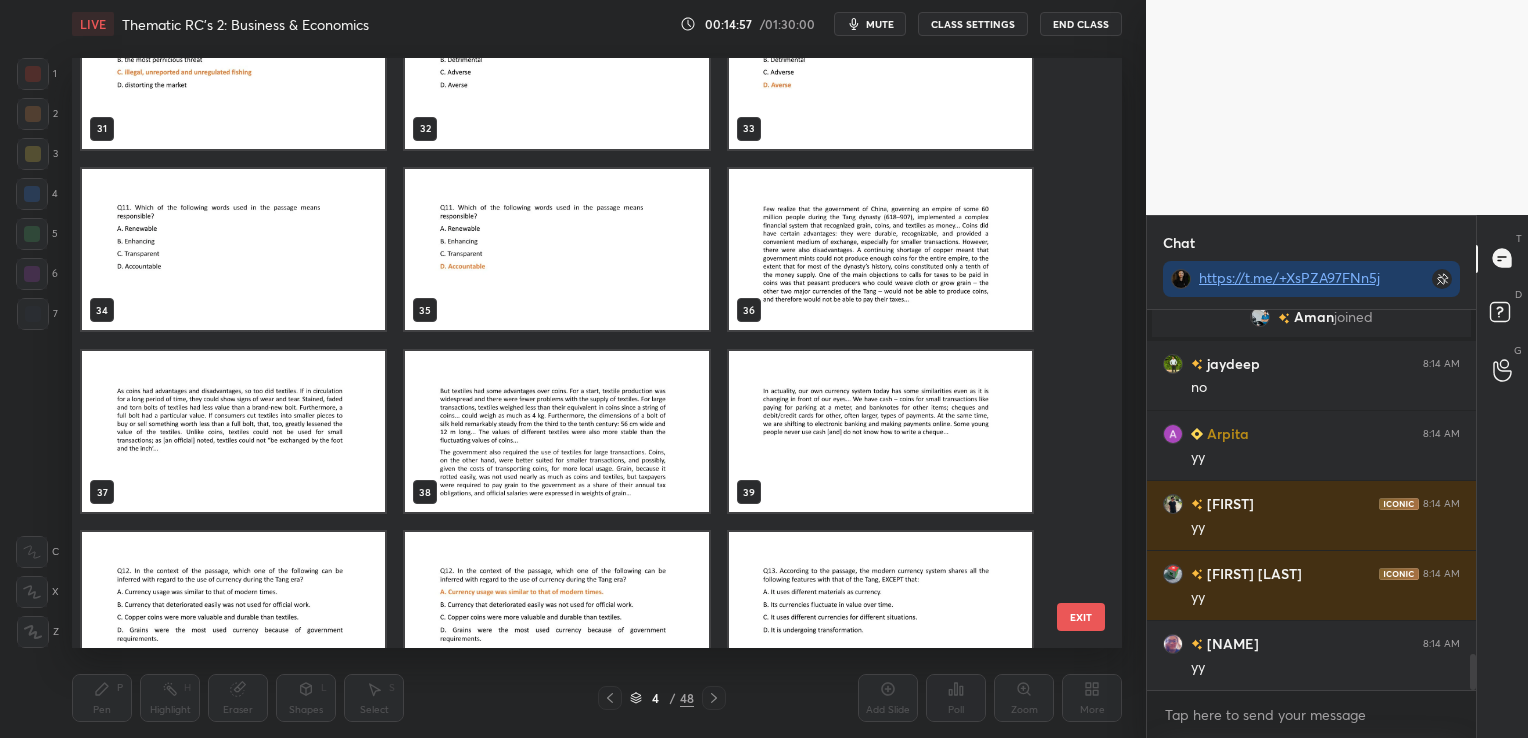 click at bounding box center [880, 249] 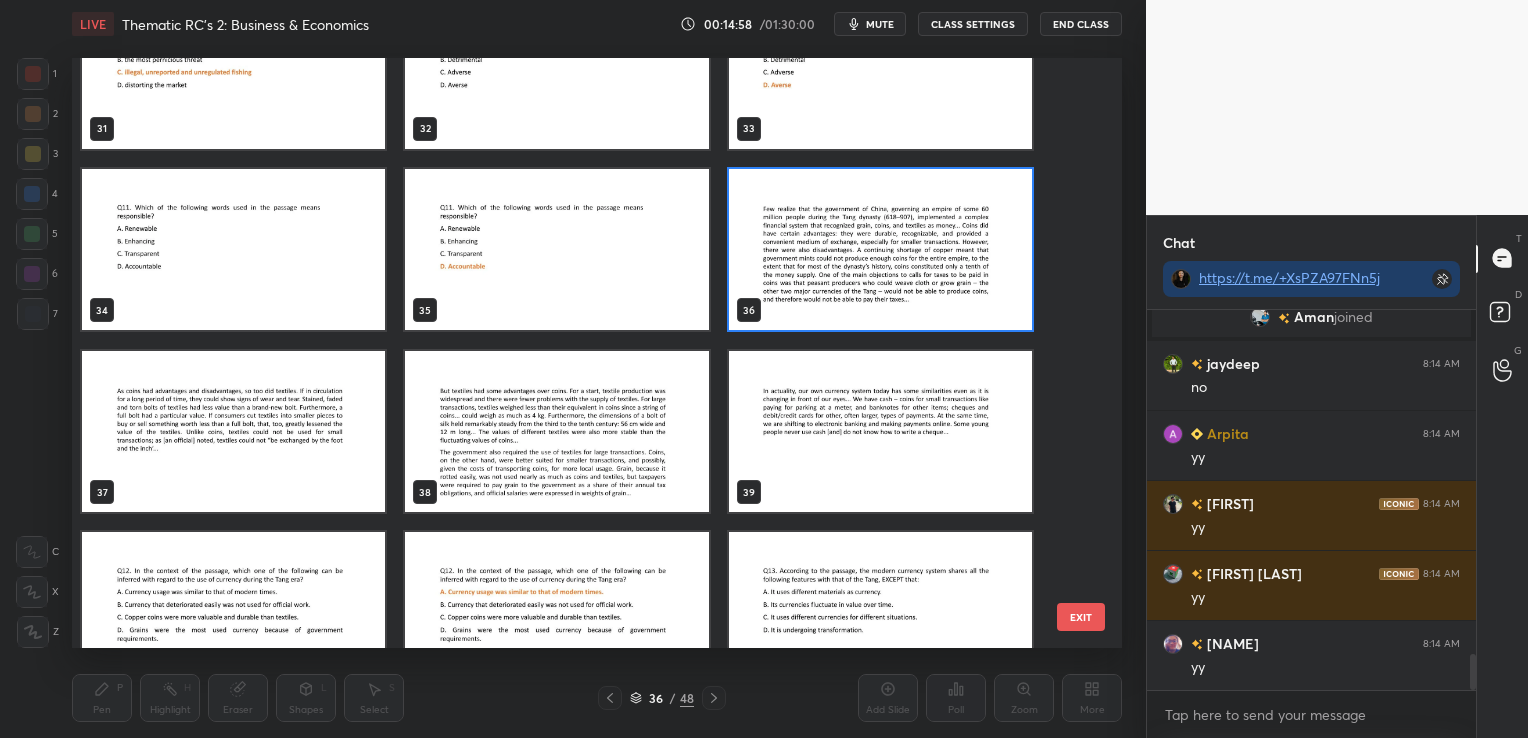 click at bounding box center [880, 249] 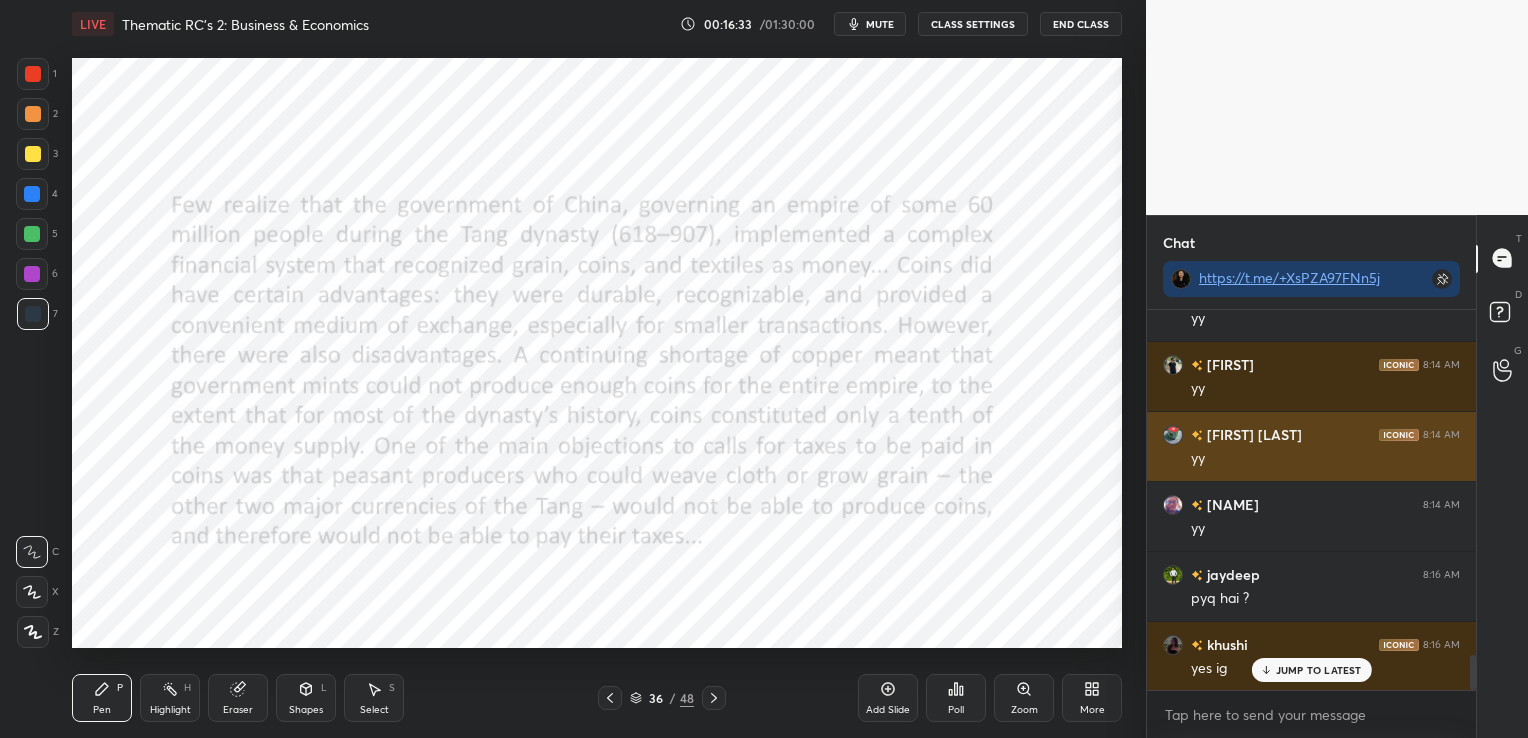 scroll, scrollTop: 3753, scrollLeft: 0, axis: vertical 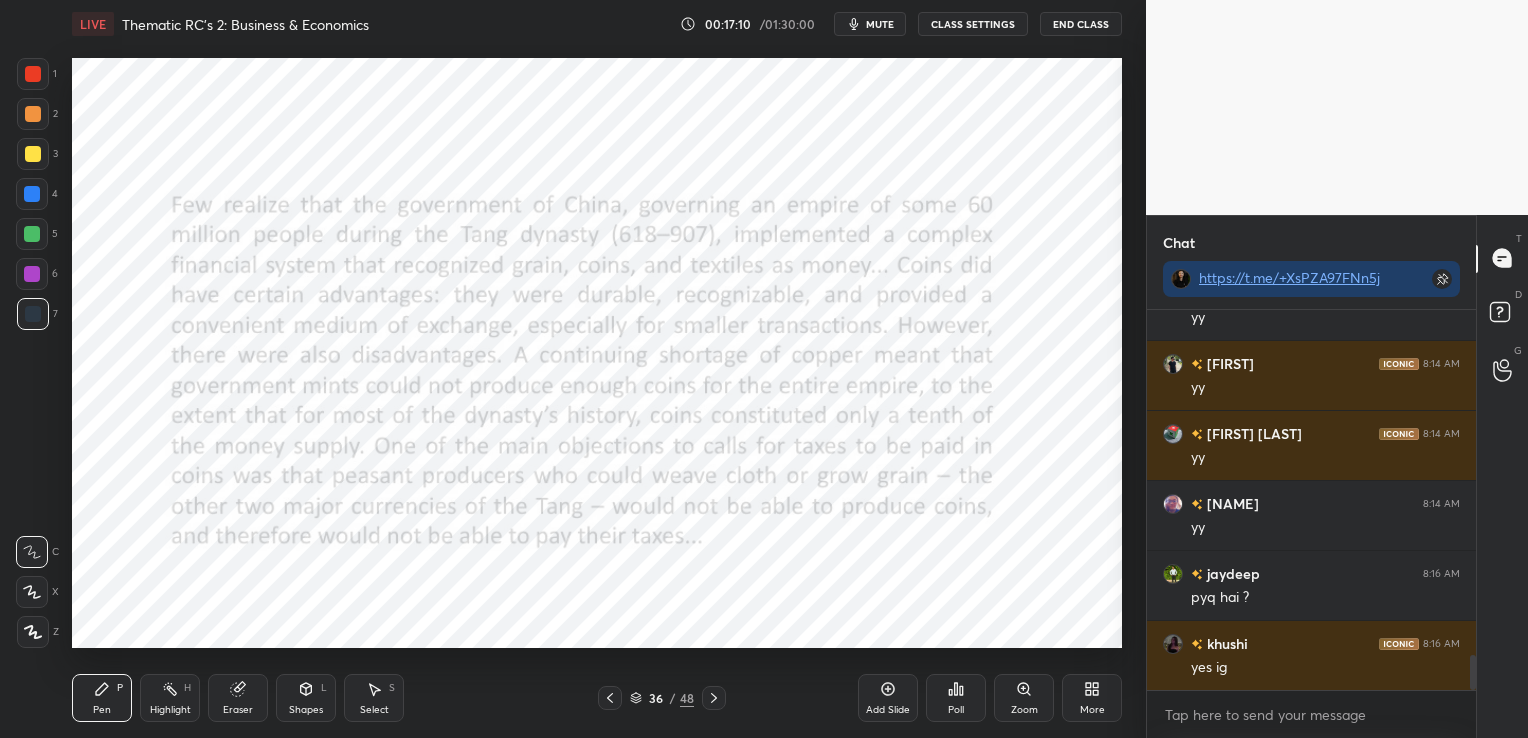 click 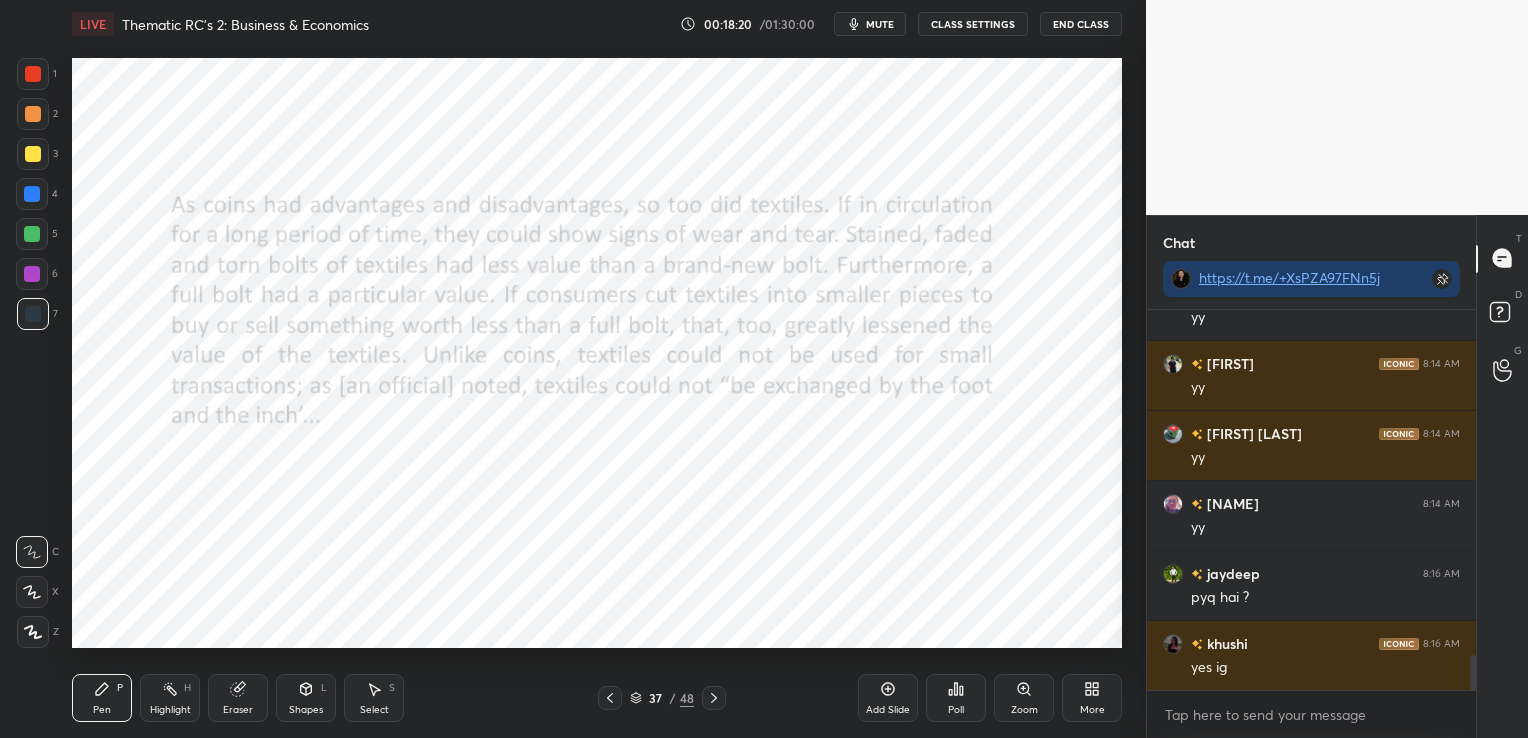 click 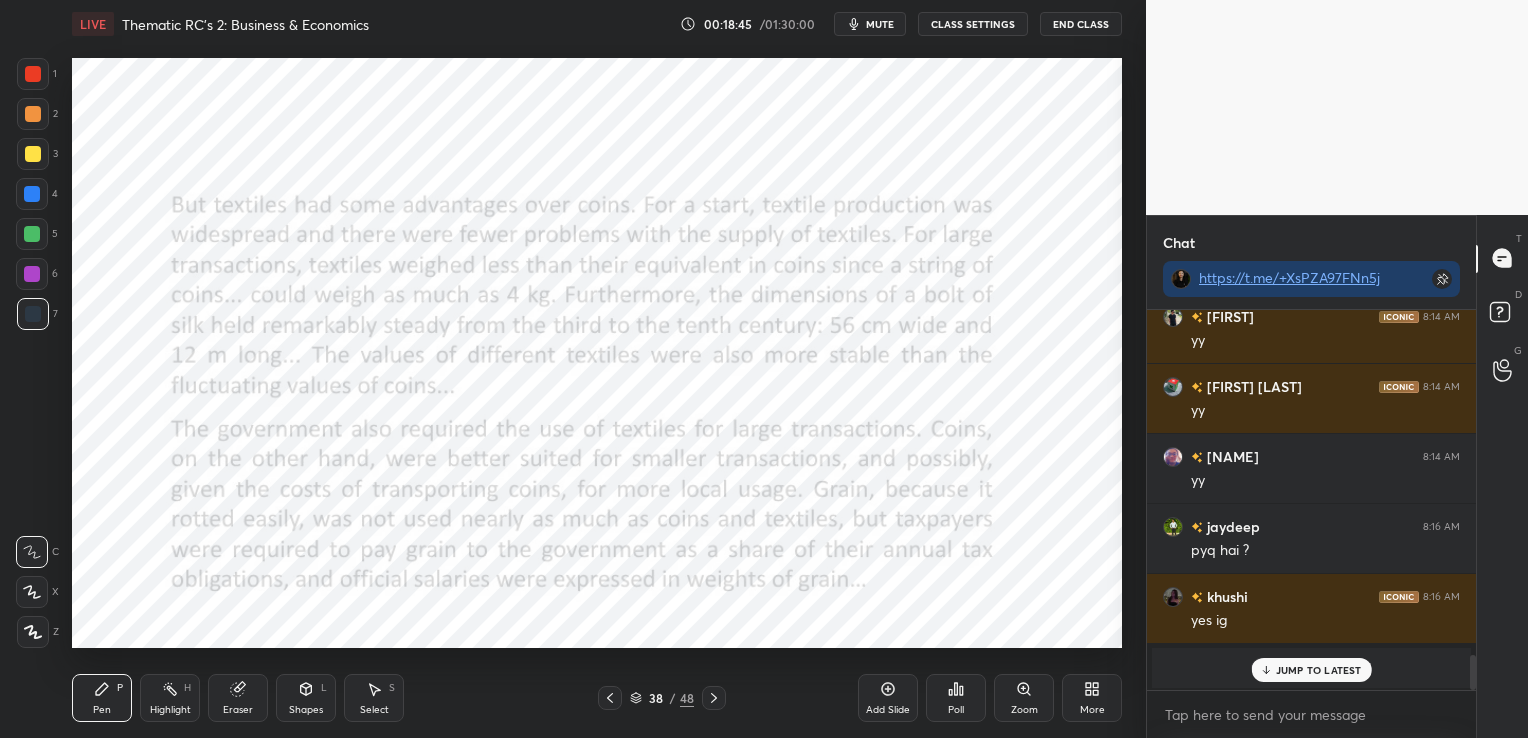 scroll, scrollTop: 3801, scrollLeft: 0, axis: vertical 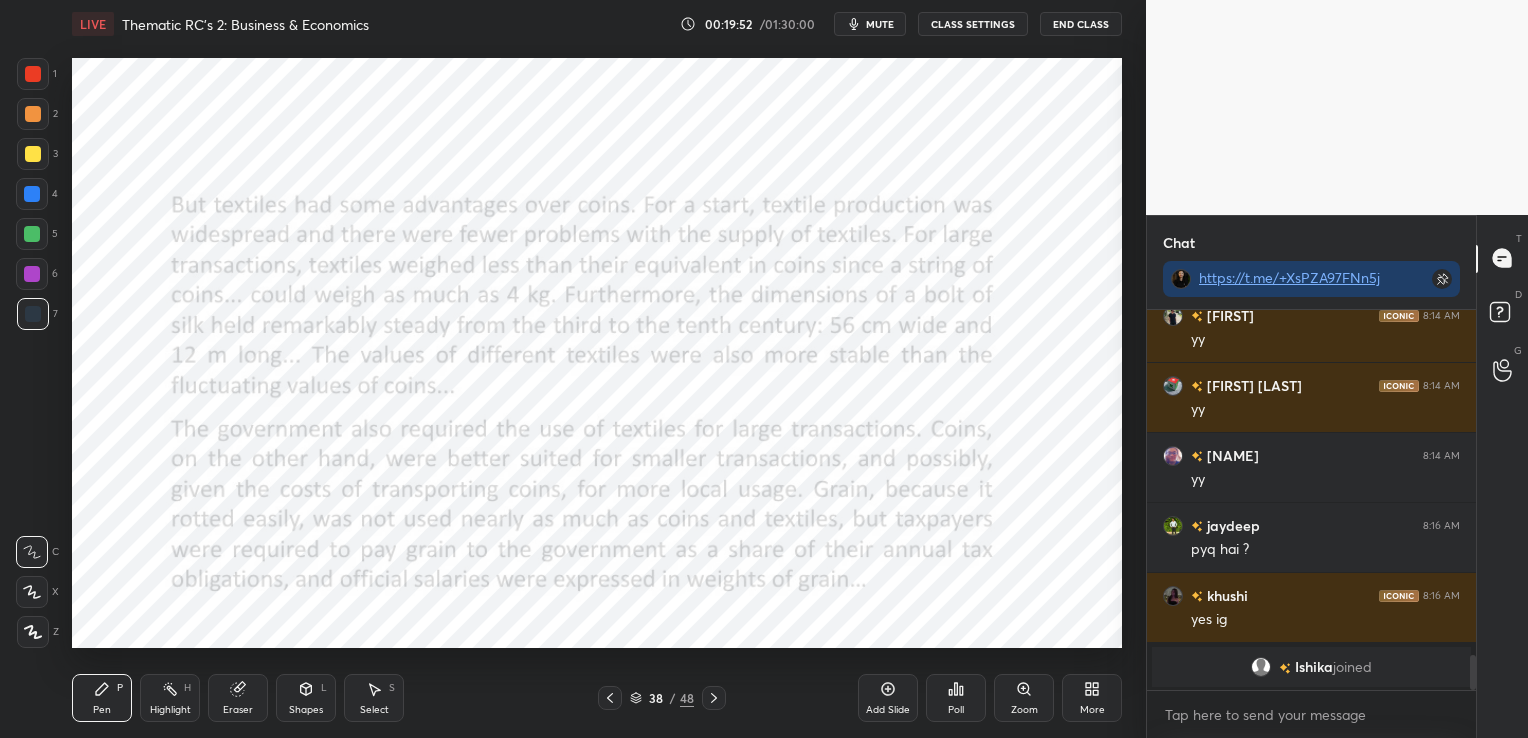 click 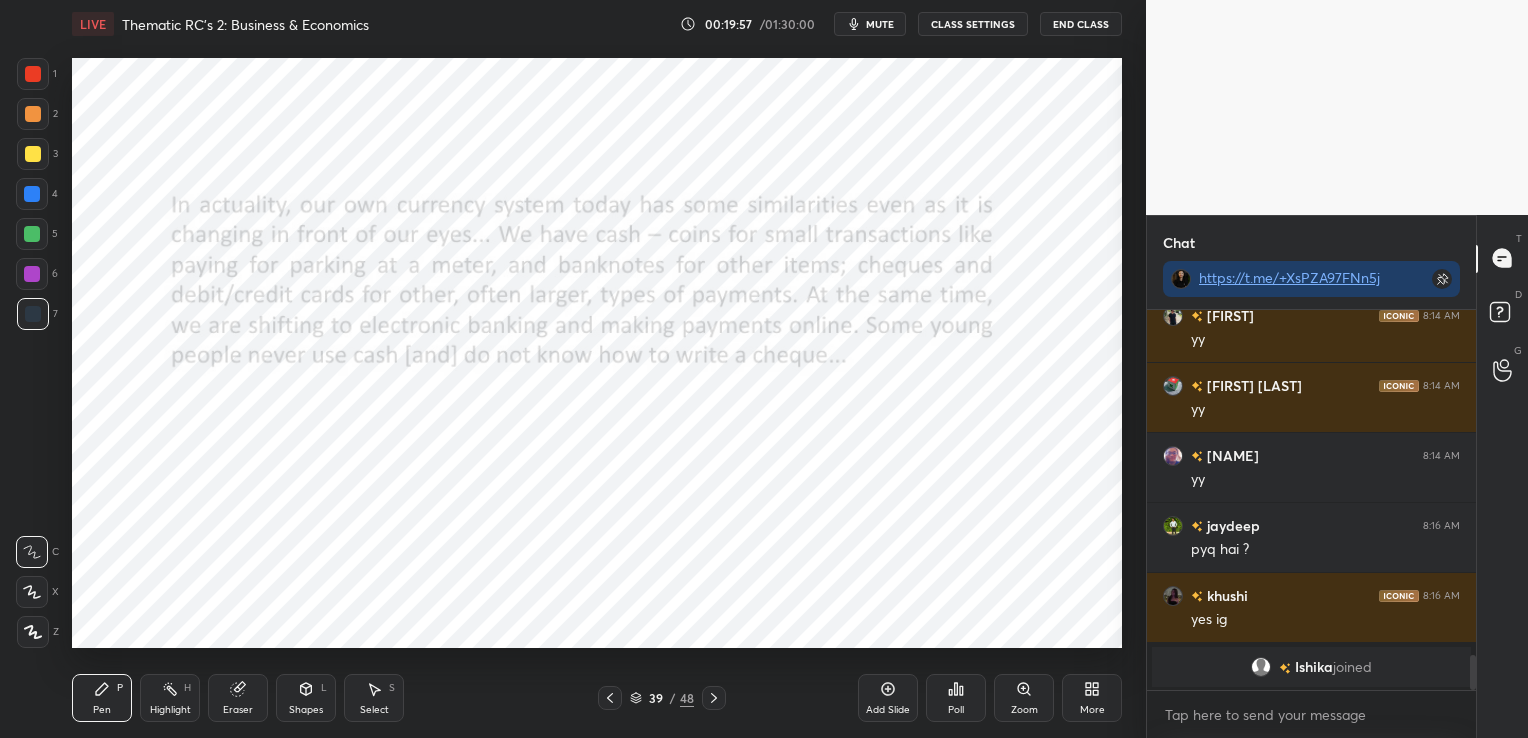 click 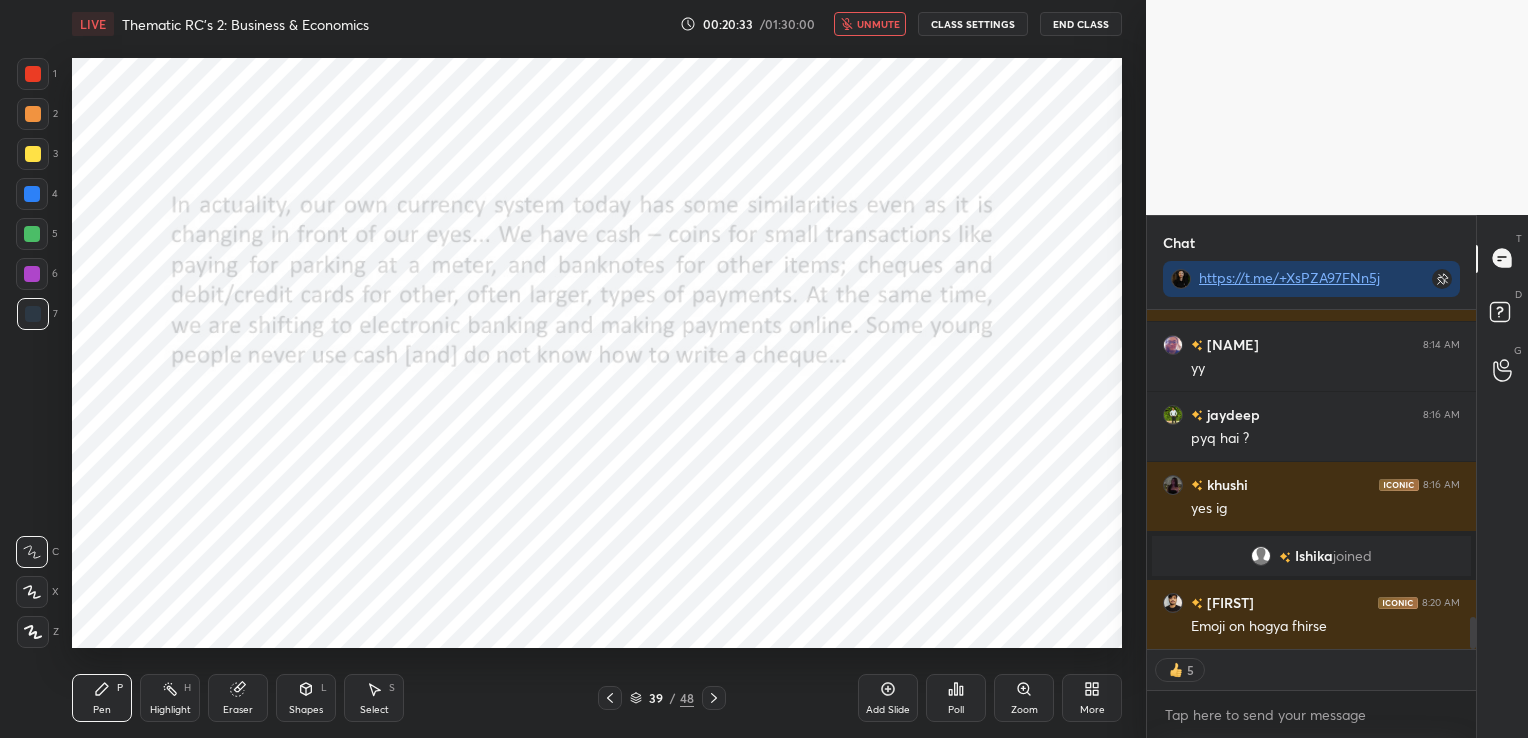 scroll, scrollTop: 3671, scrollLeft: 0, axis: vertical 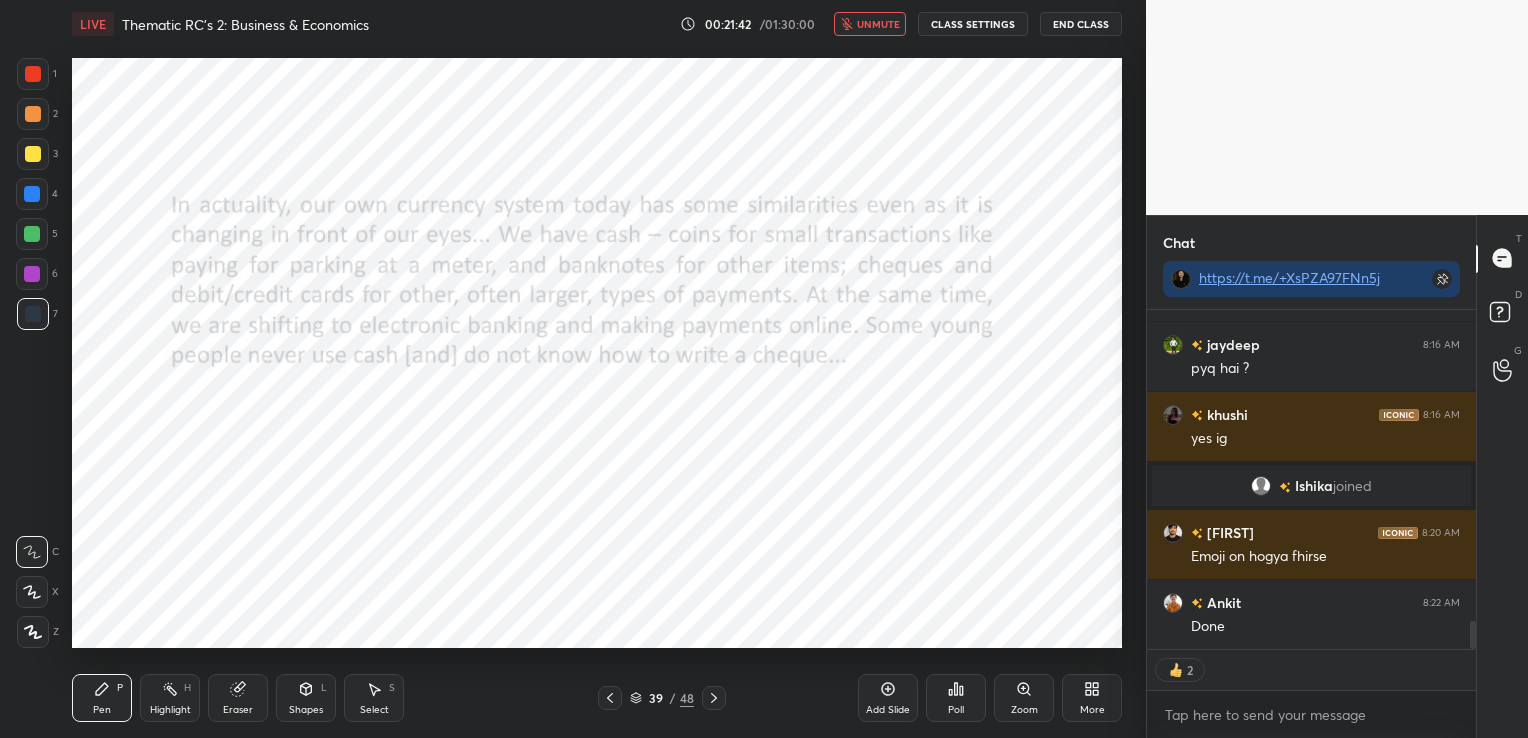 click on "unmute" at bounding box center [870, 24] 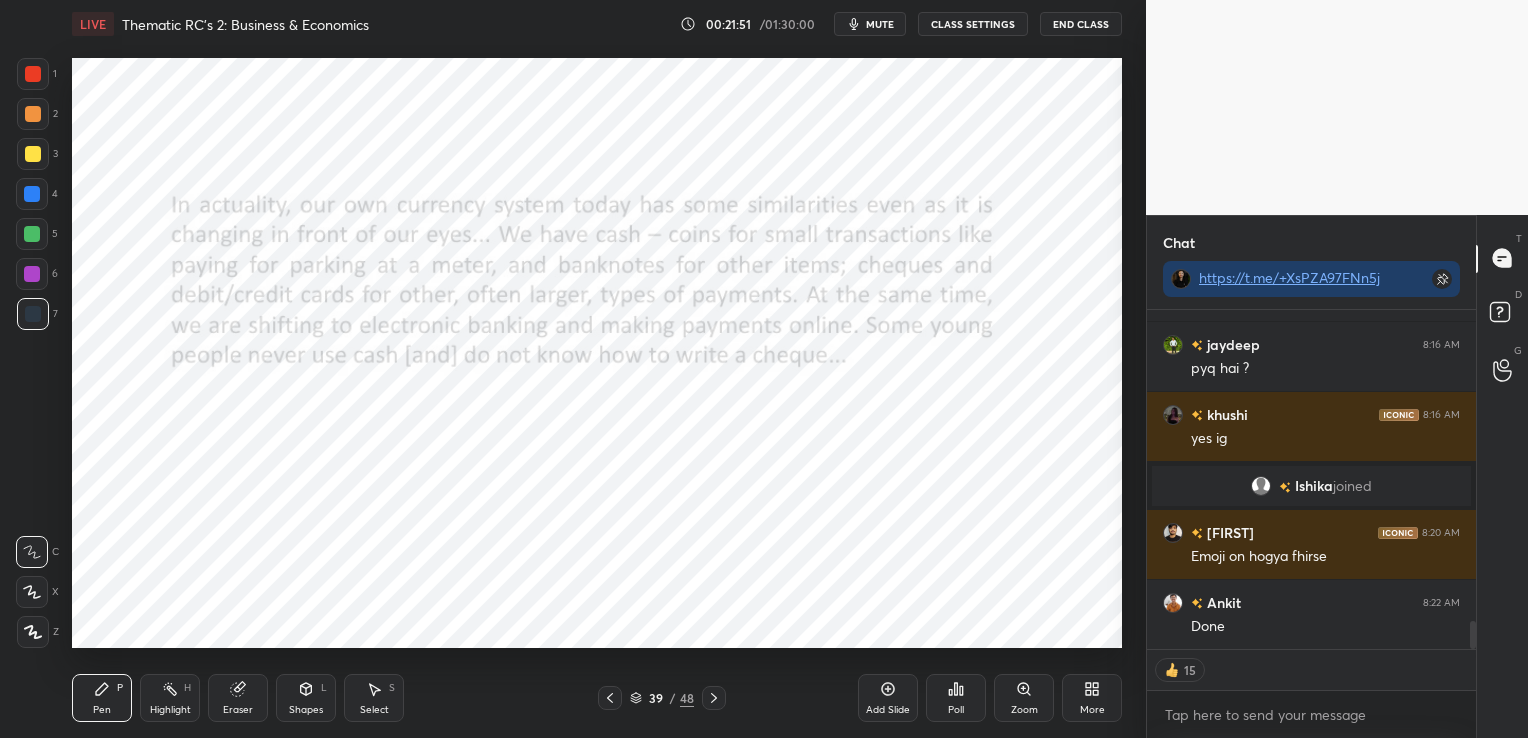 type on "x" 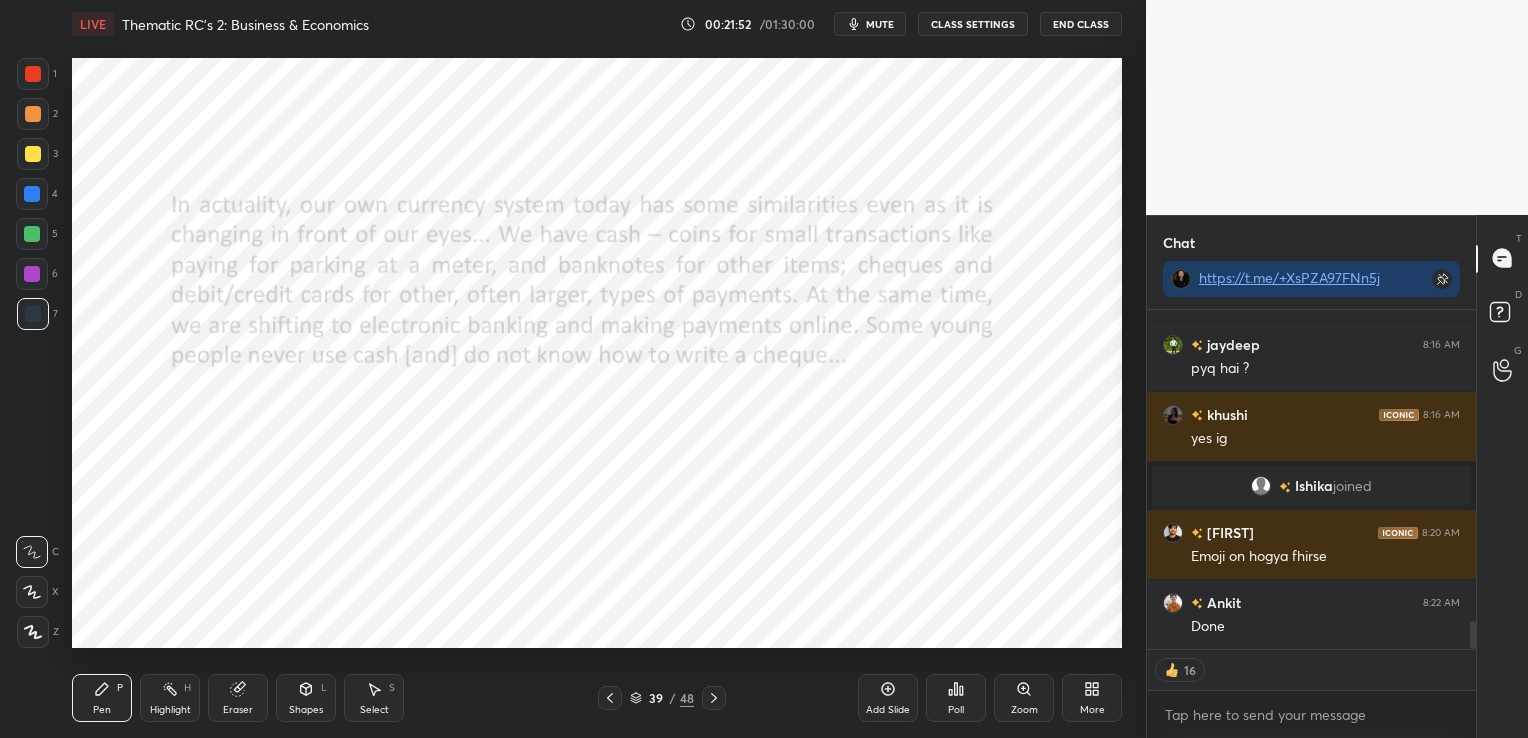 click on "CLASS SETTINGS" at bounding box center [973, 24] 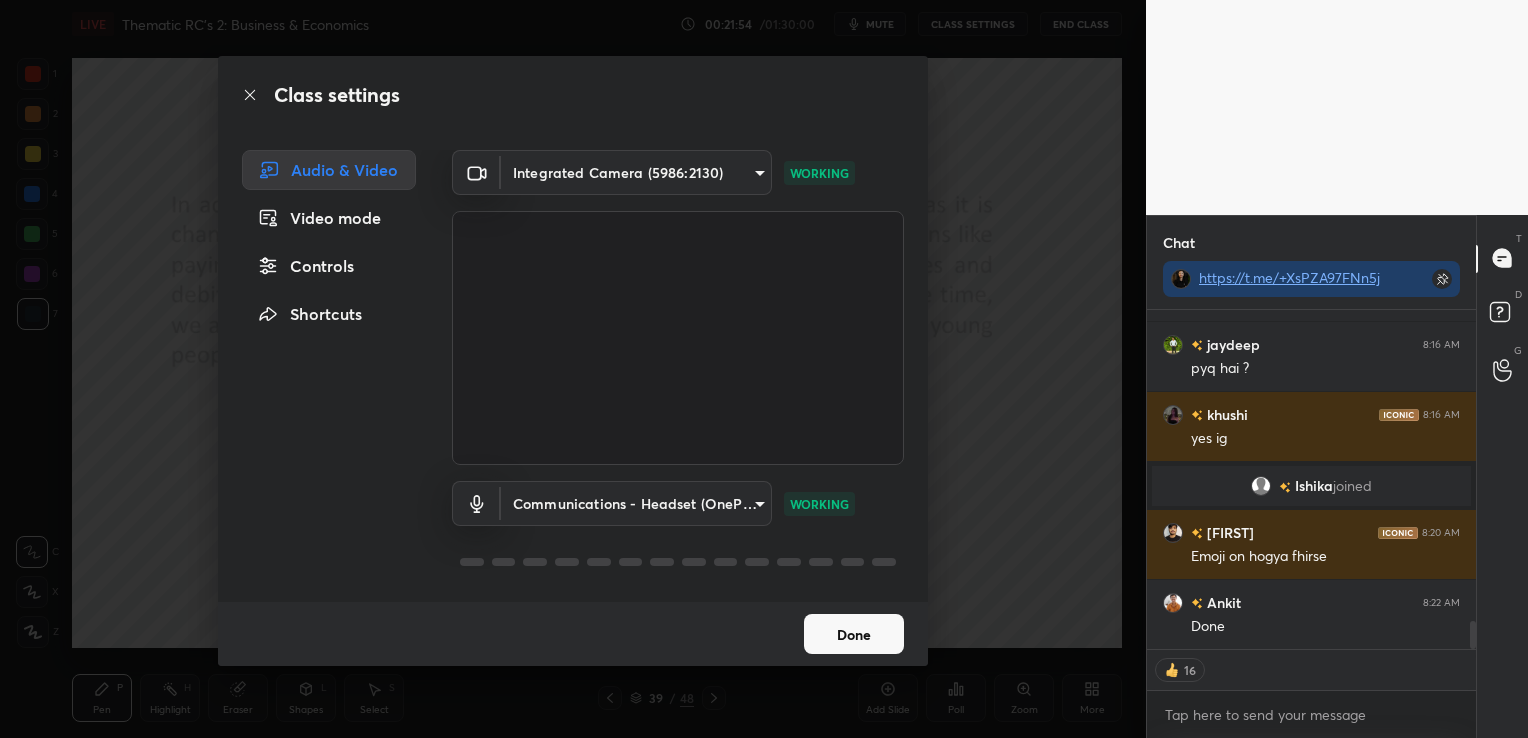 click on "Controls" at bounding box center (329, 266) 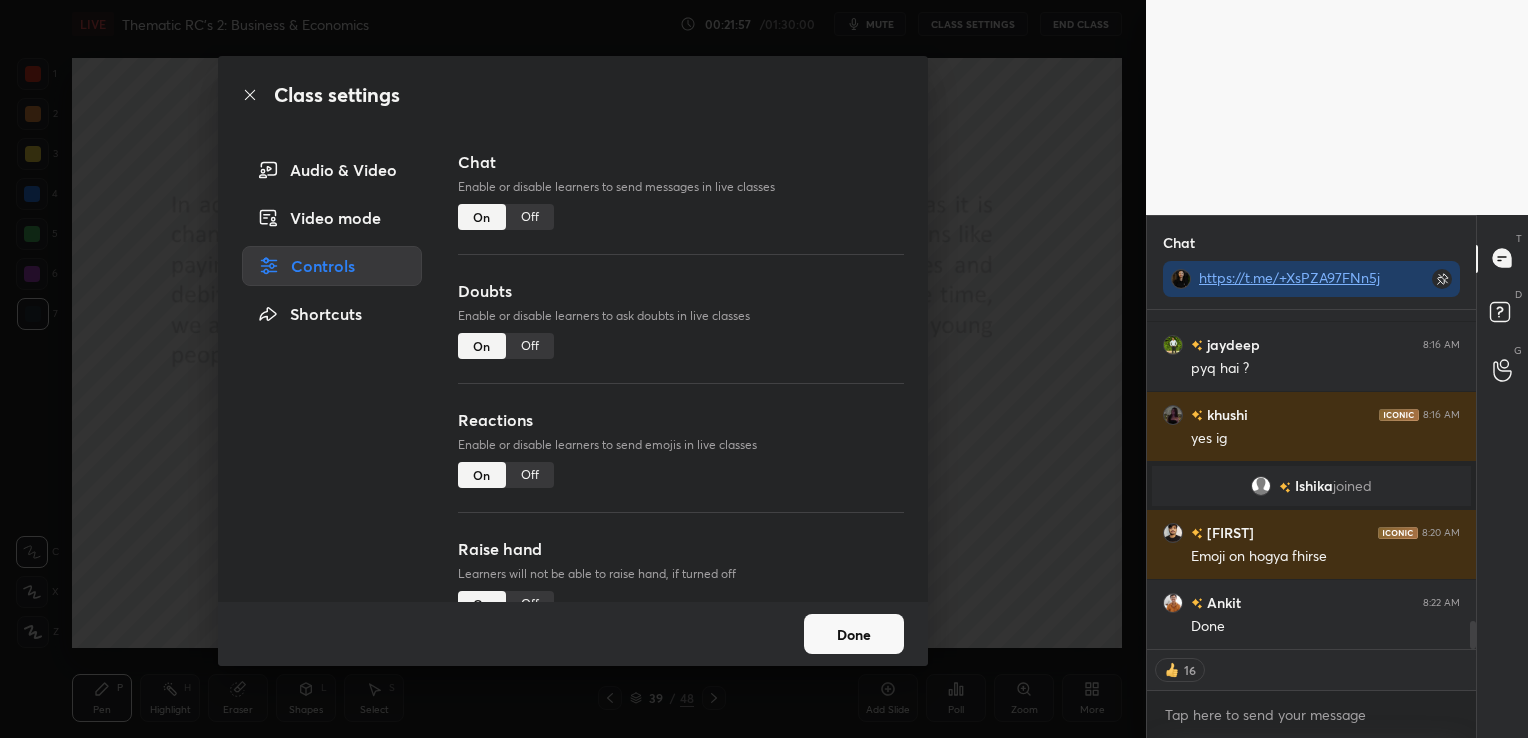click on "Off" at bounding box center (530, 475) 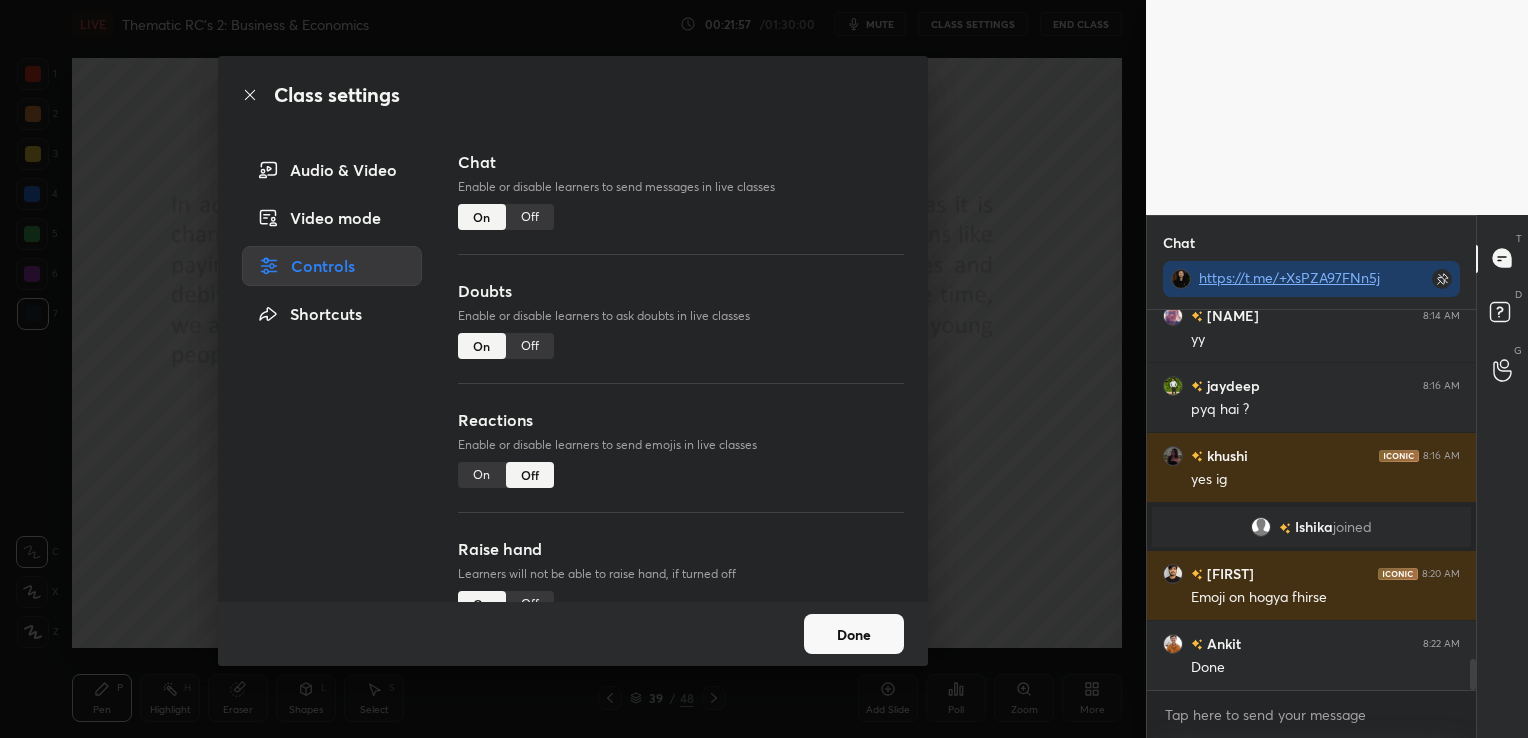 scroll, scrollTop: 7, scrollLeft: 6, axis: both 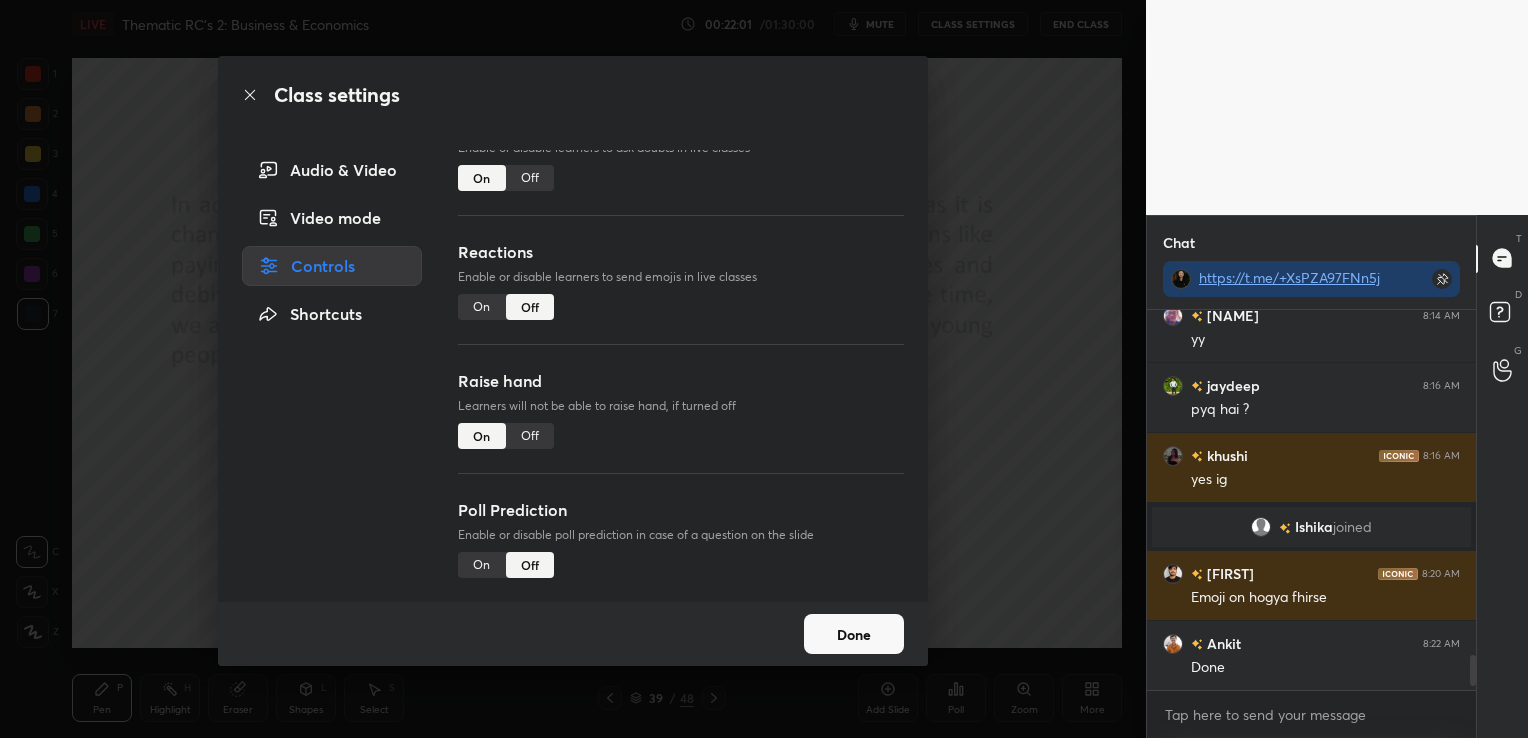click on "Shortcuts" at bounding box center [332, 314] 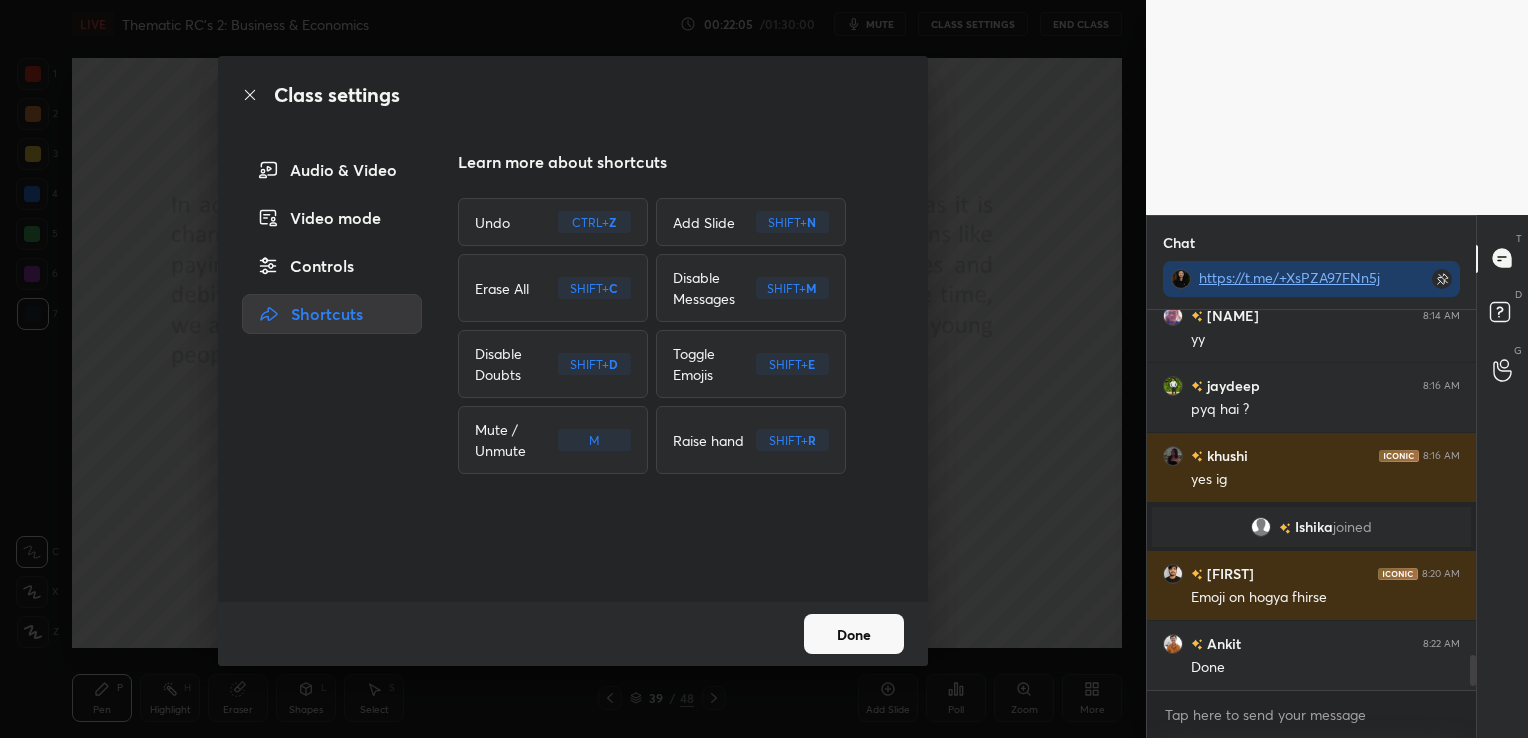 click on "Video mode" at bounding box center [332, 218] 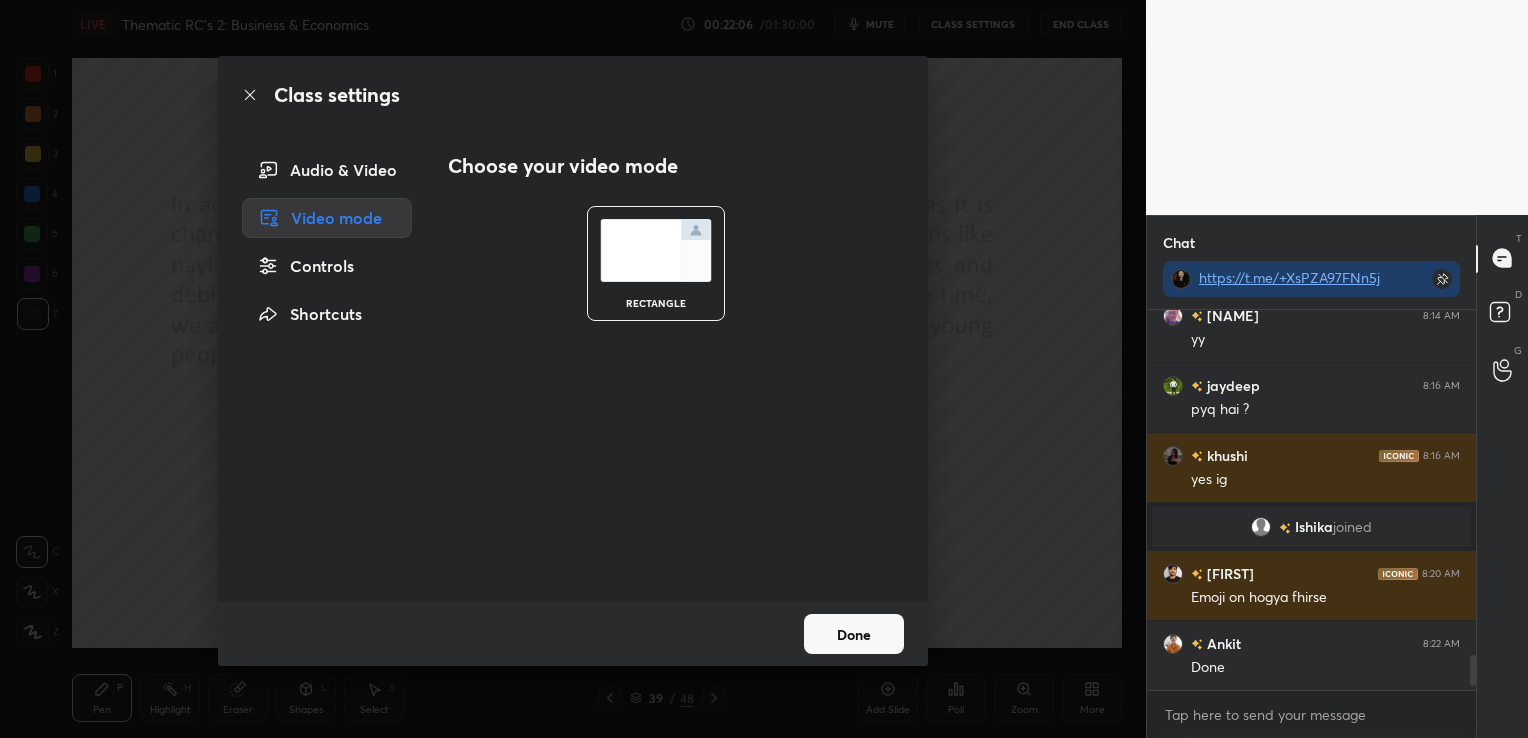 click on "Audio & Video" at bounding box center [327, 170] 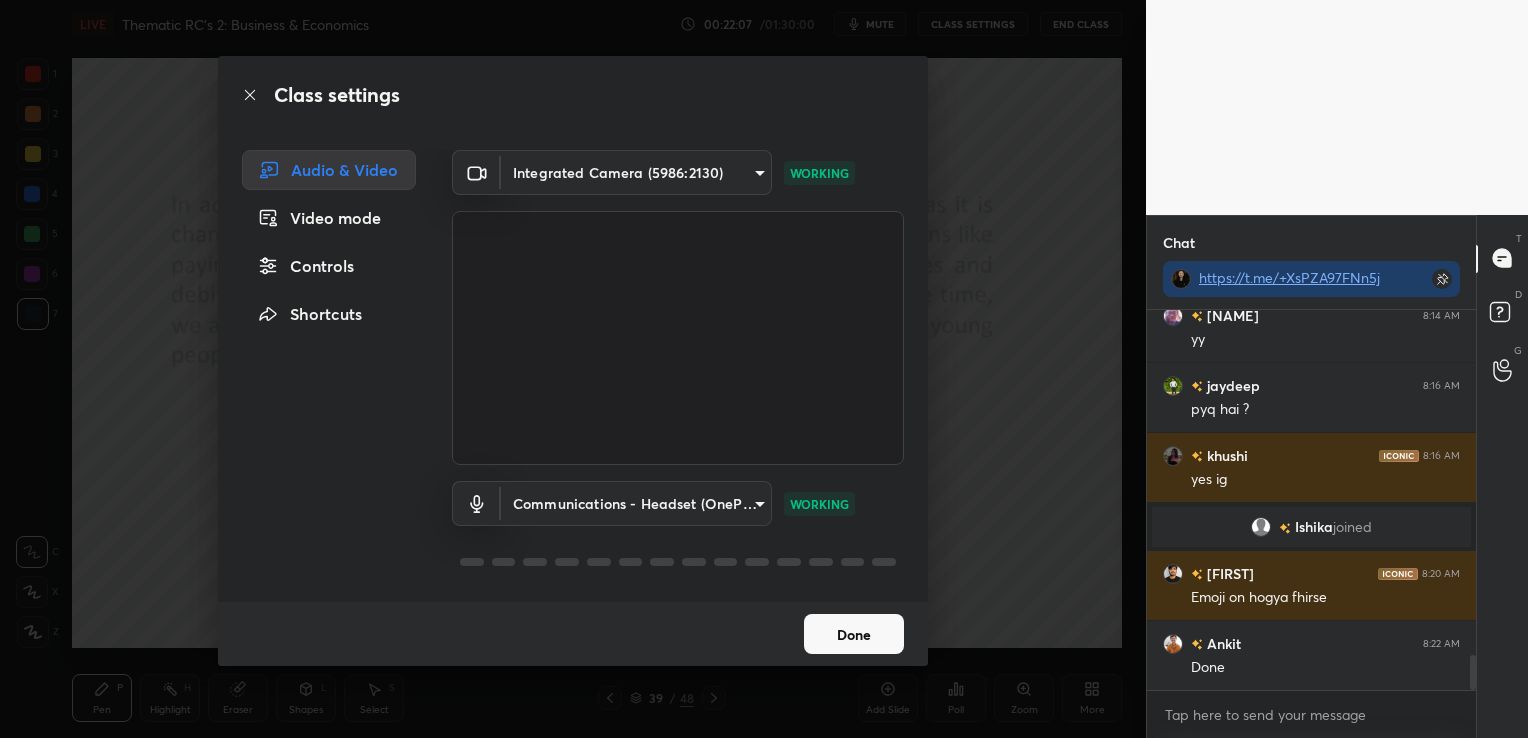 scroll, scrollTop: 3811, scrollLeft: 0, axis: vertical 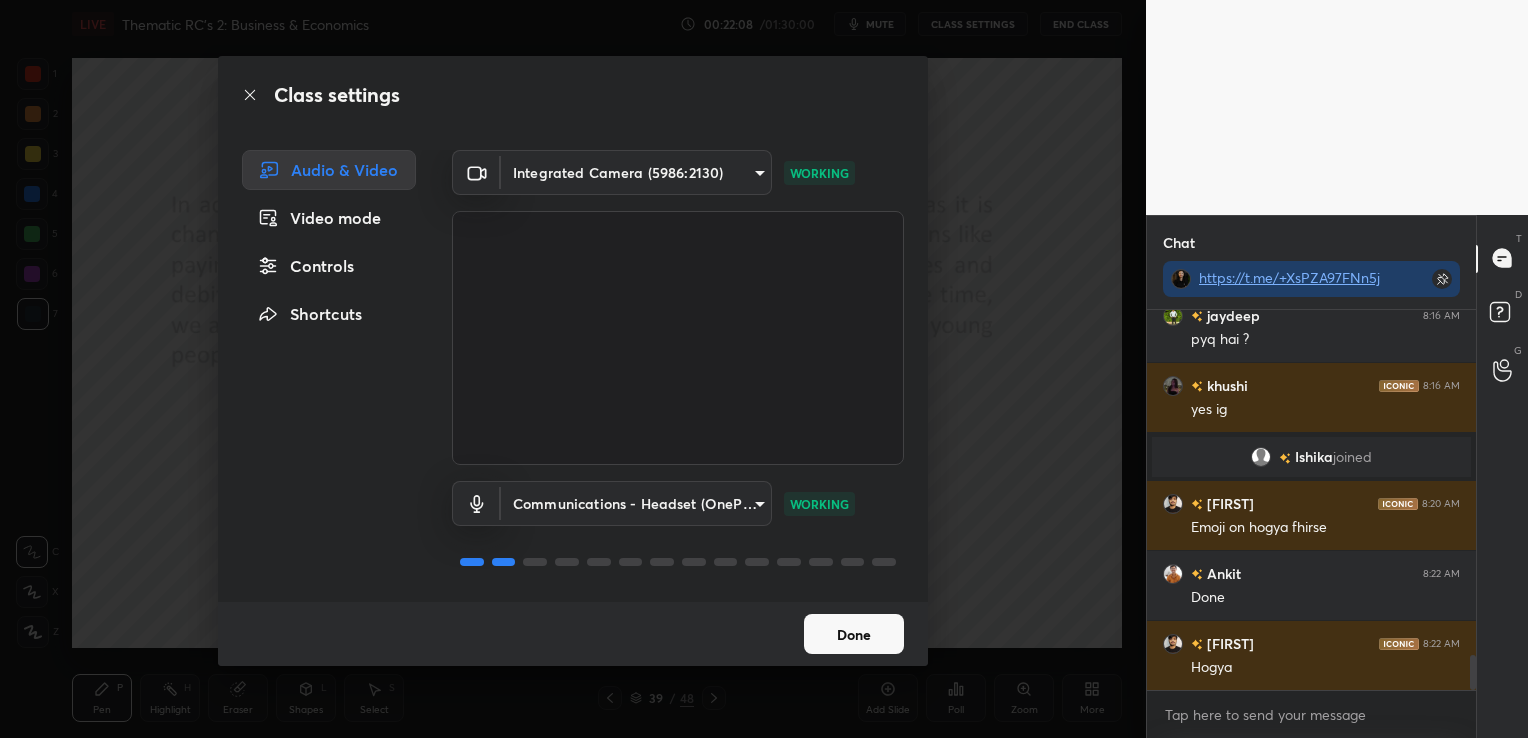 click on "Shortcuts" at bounding box center (329, 314) 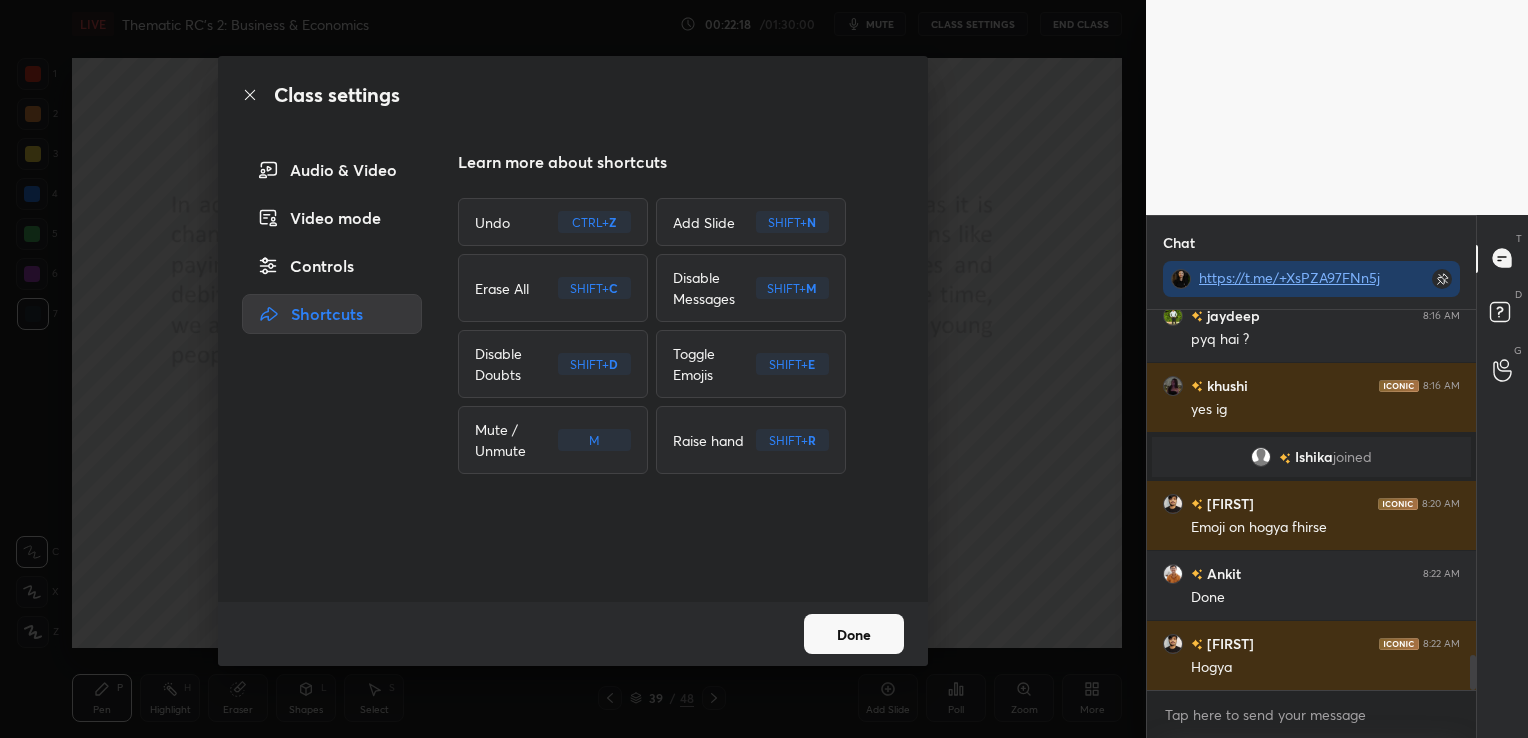 click on "Done" at bounding box center (854, 634) 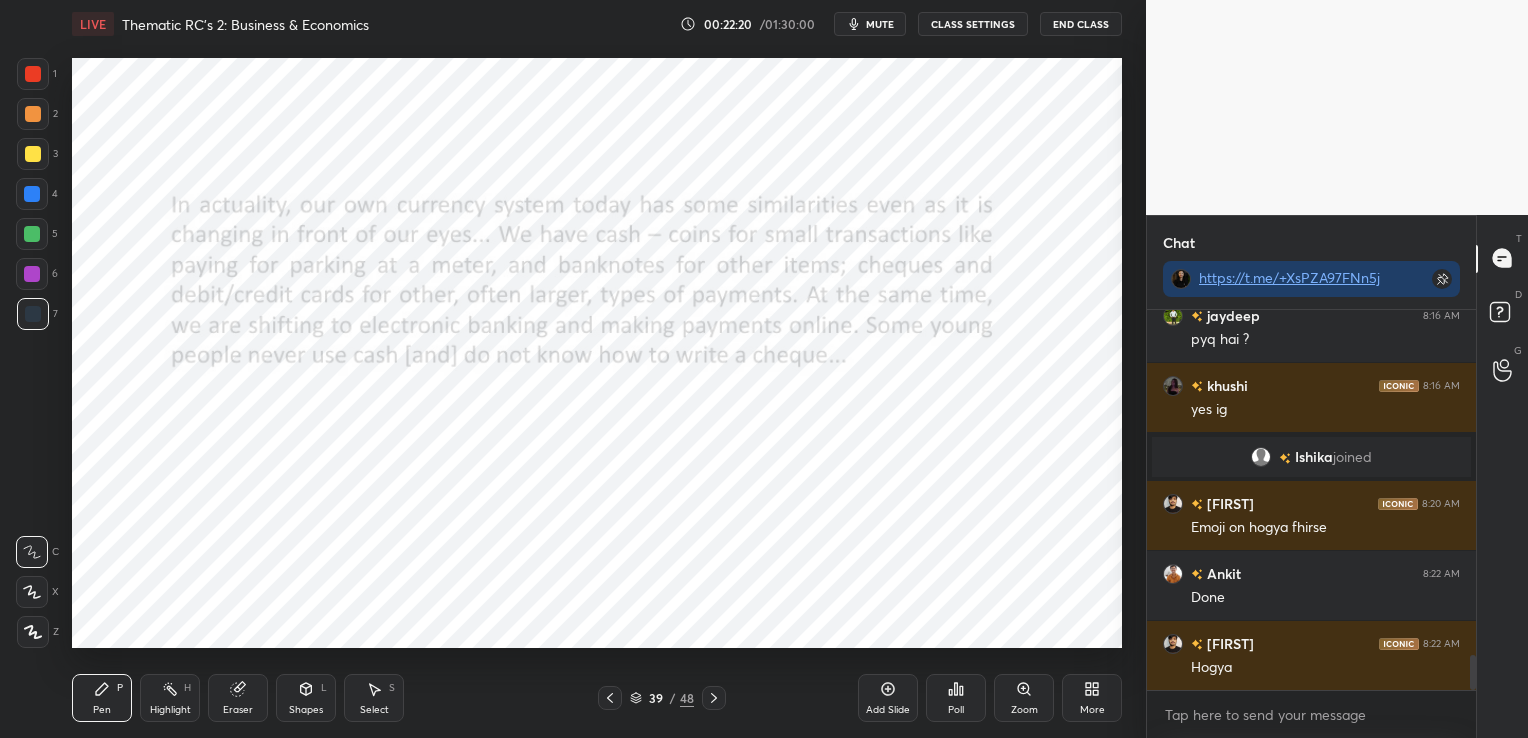 click 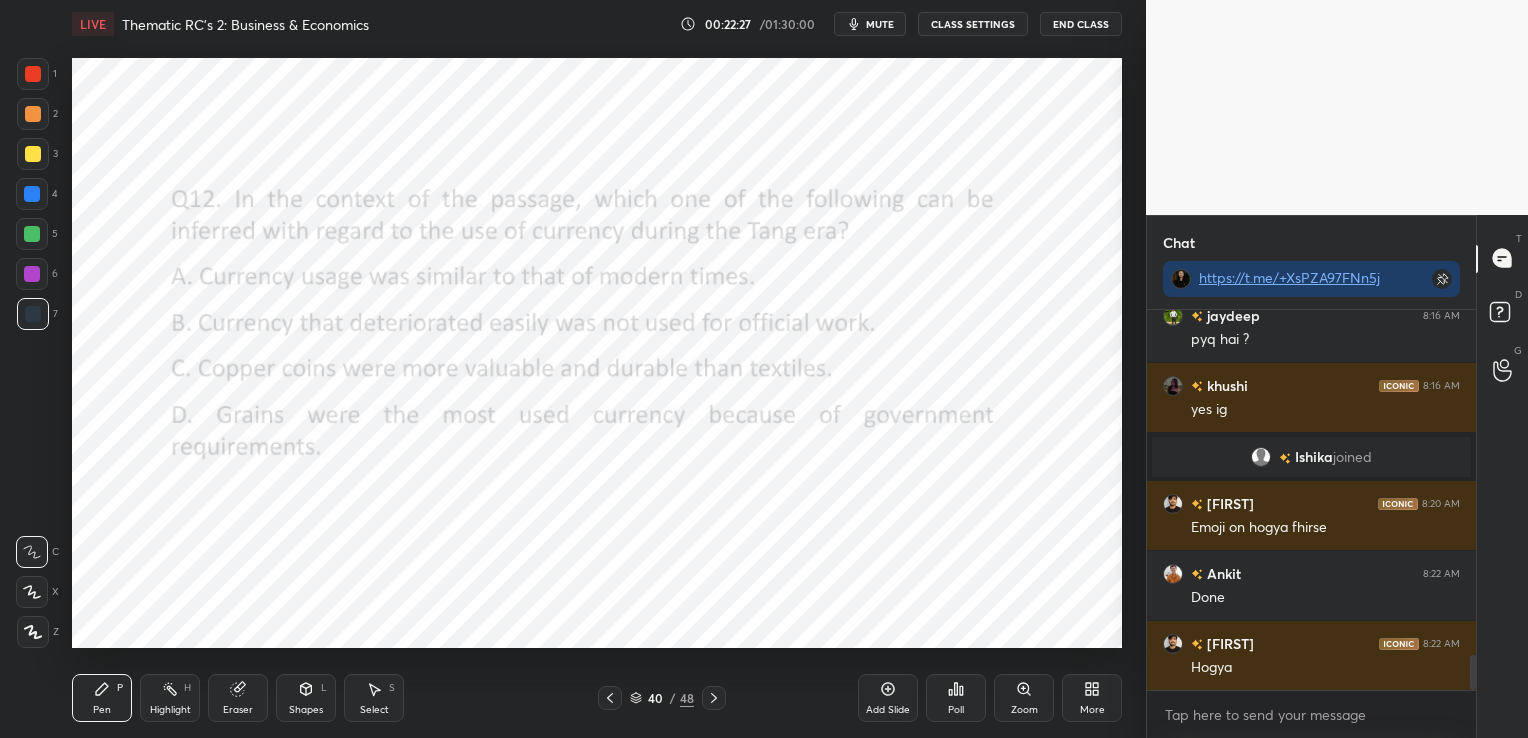 click on "Poll" at bounding box center [956, 698] 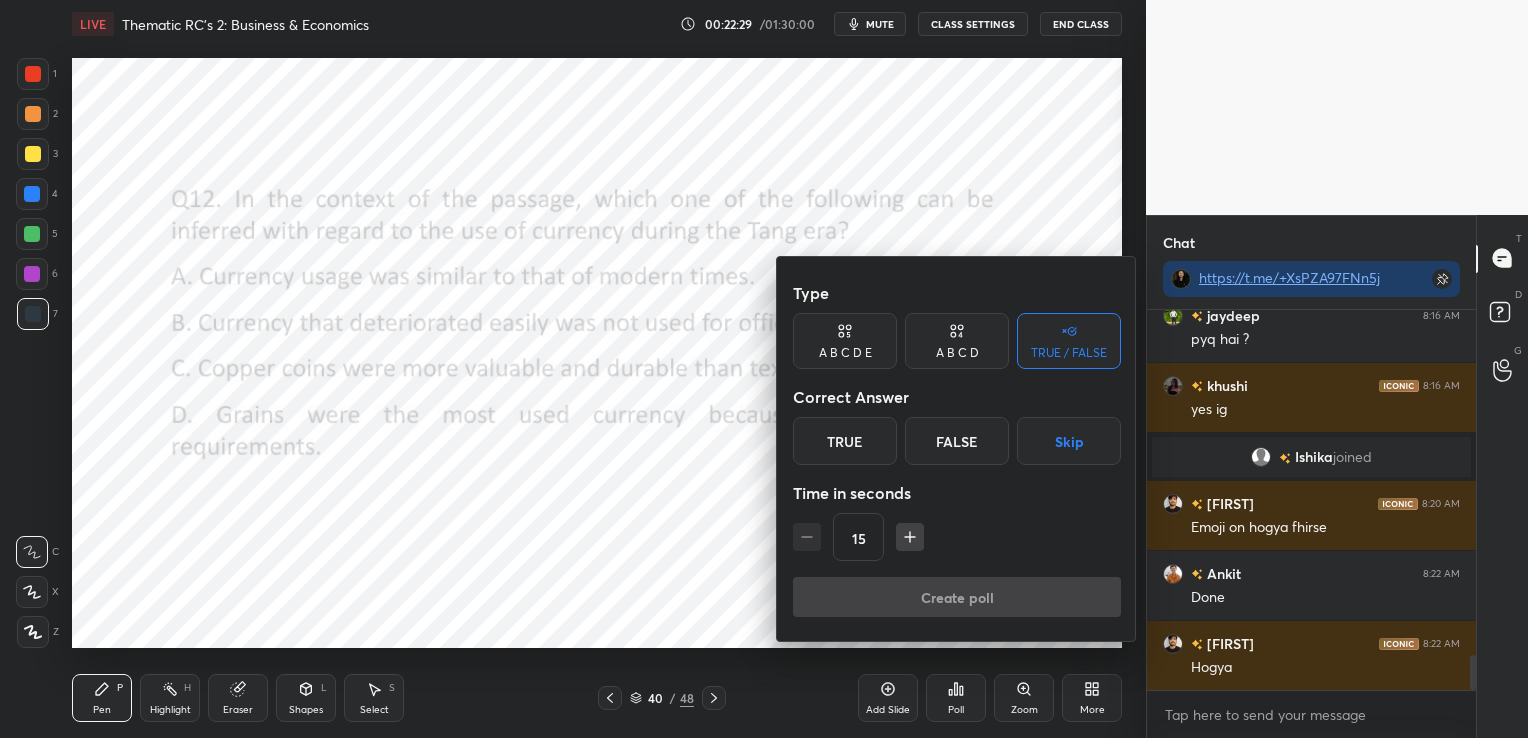 click on "A B C D E" at bounding box center [845, 353] 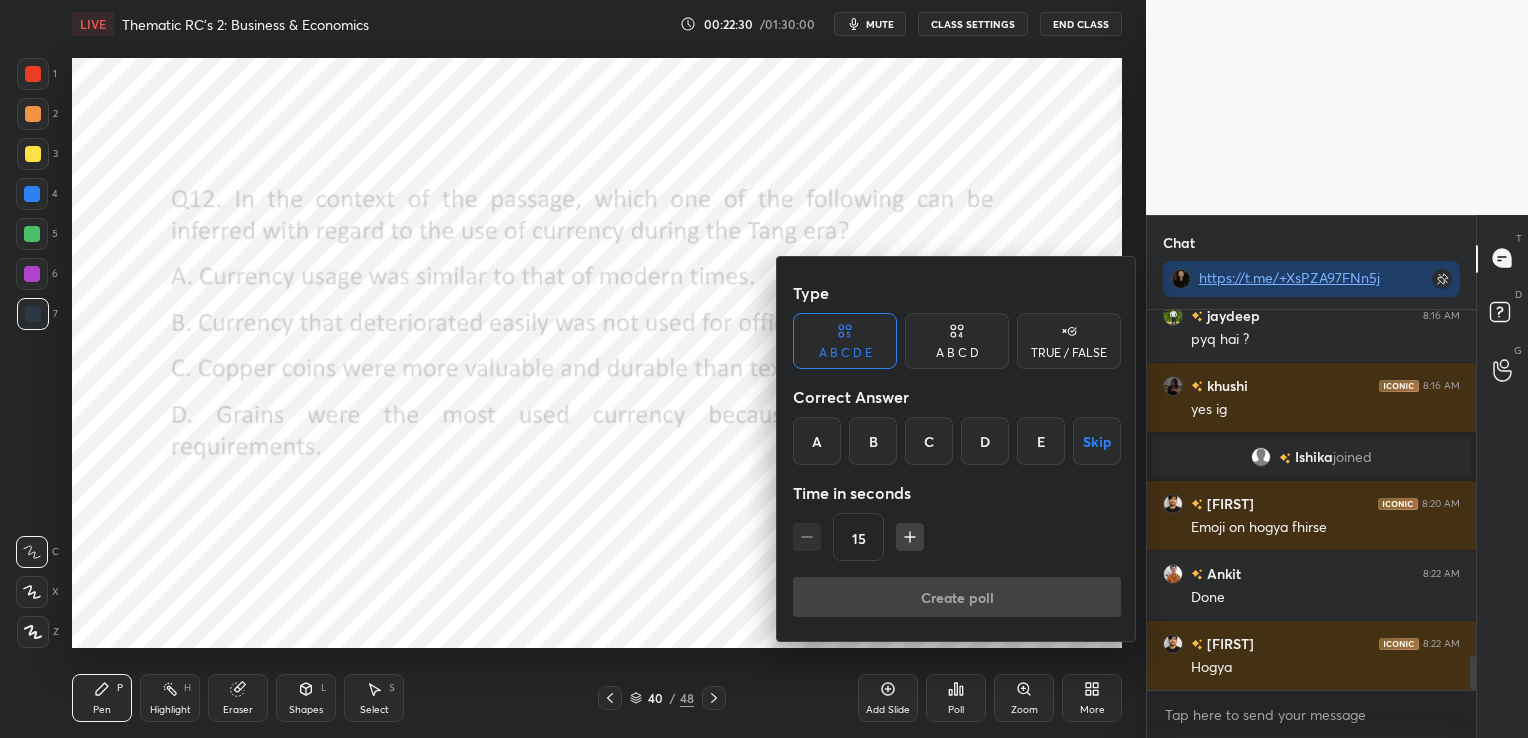 click on "A B C D" at bounding box center (957, 341) 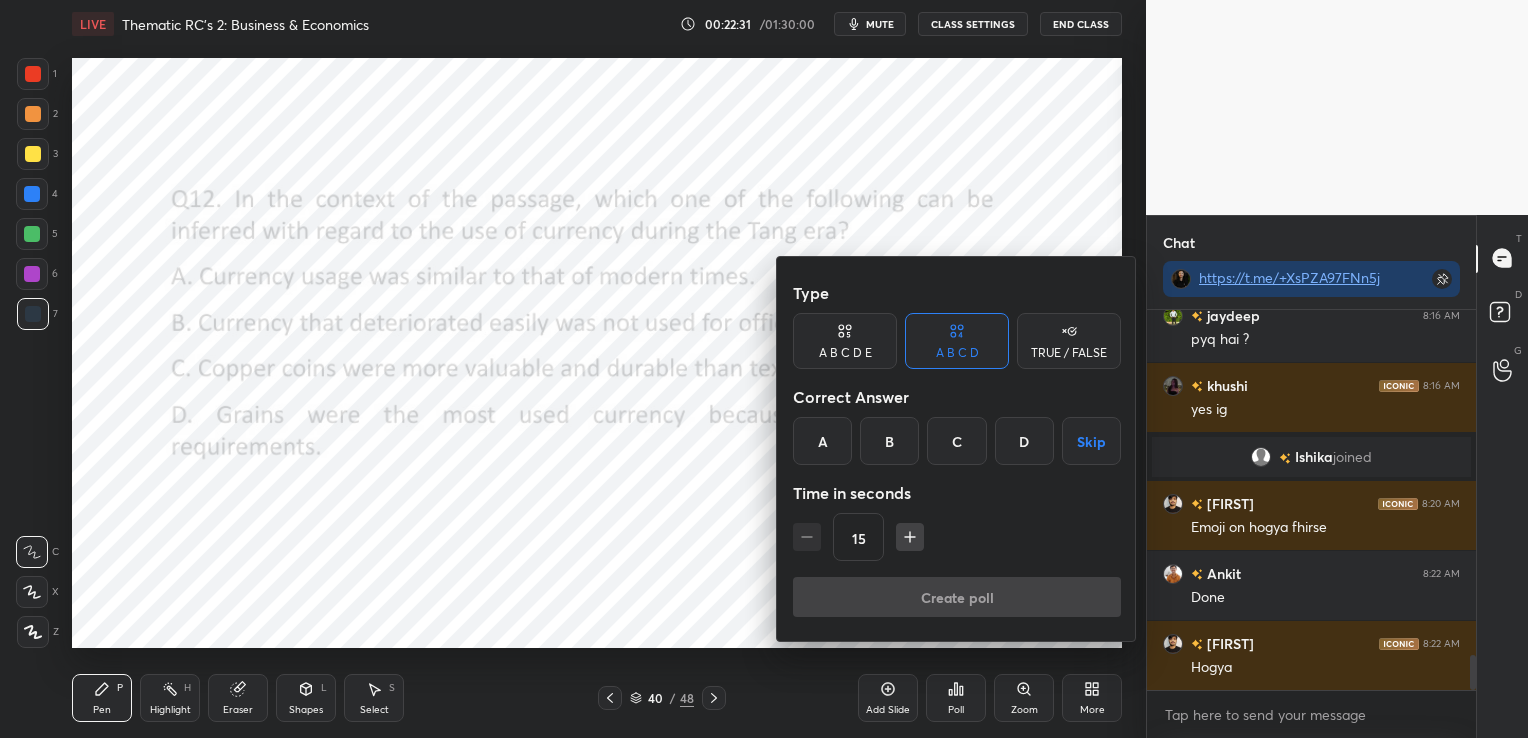 click on "A" at bounding box center [822, 441] 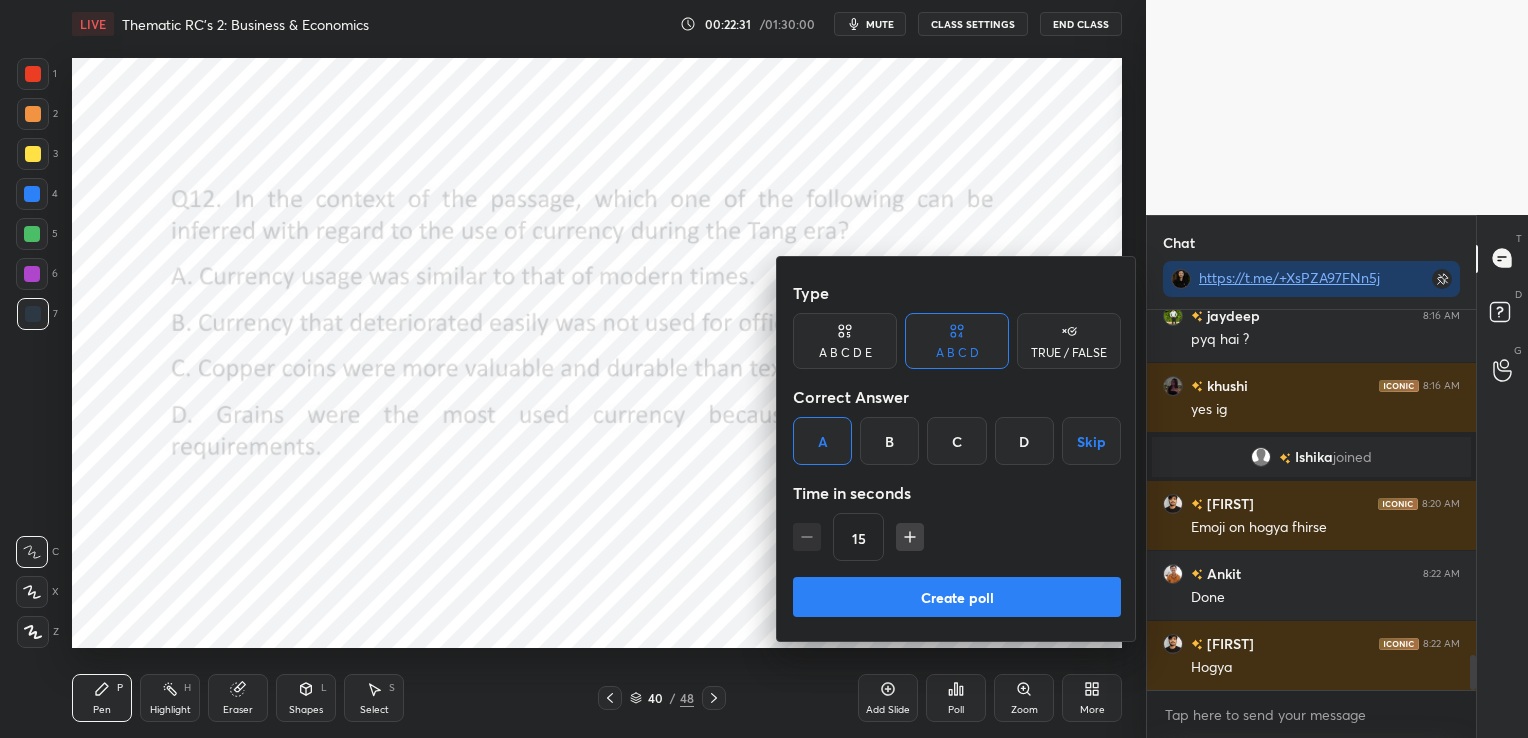 click at bounding box center (910, 537) 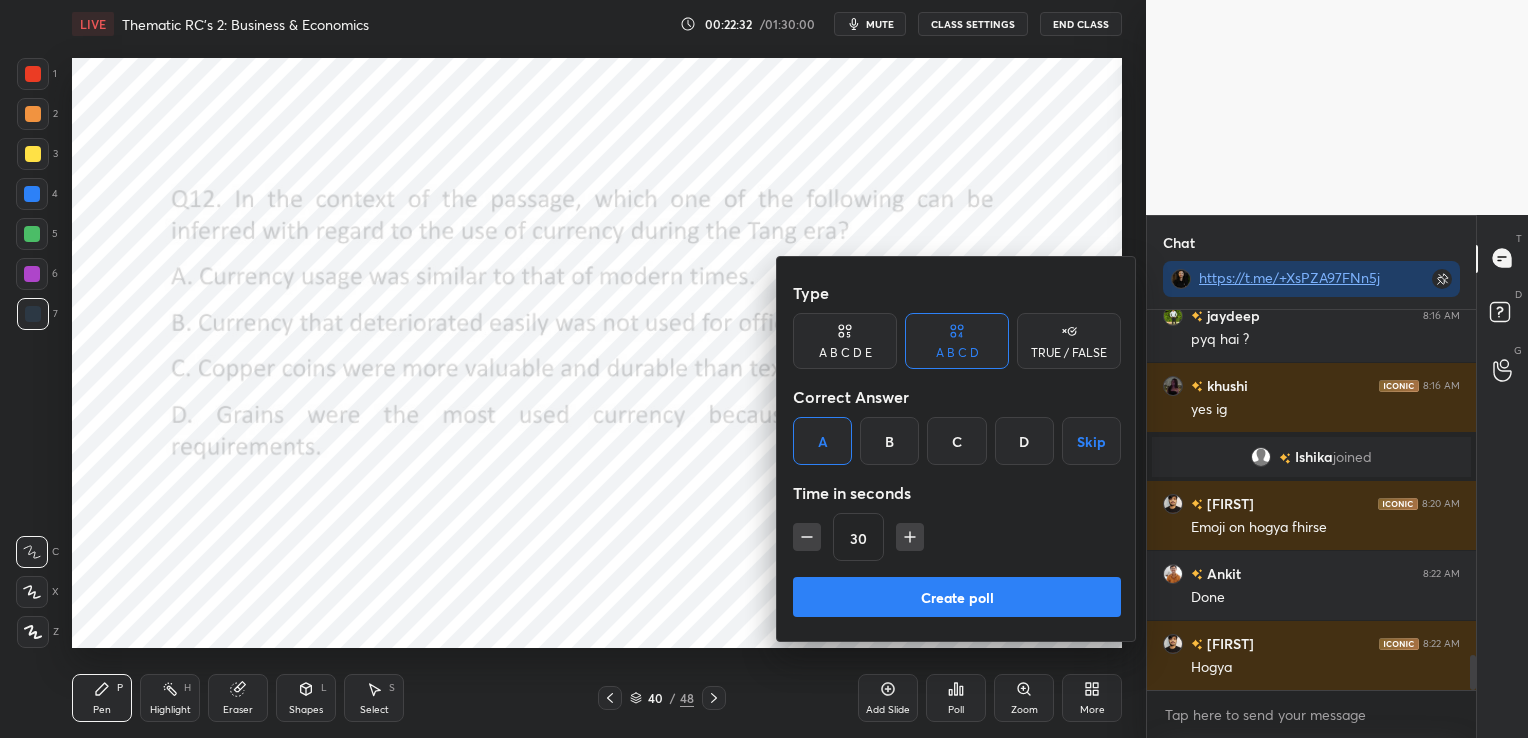 click at bounding box center (910, 537) 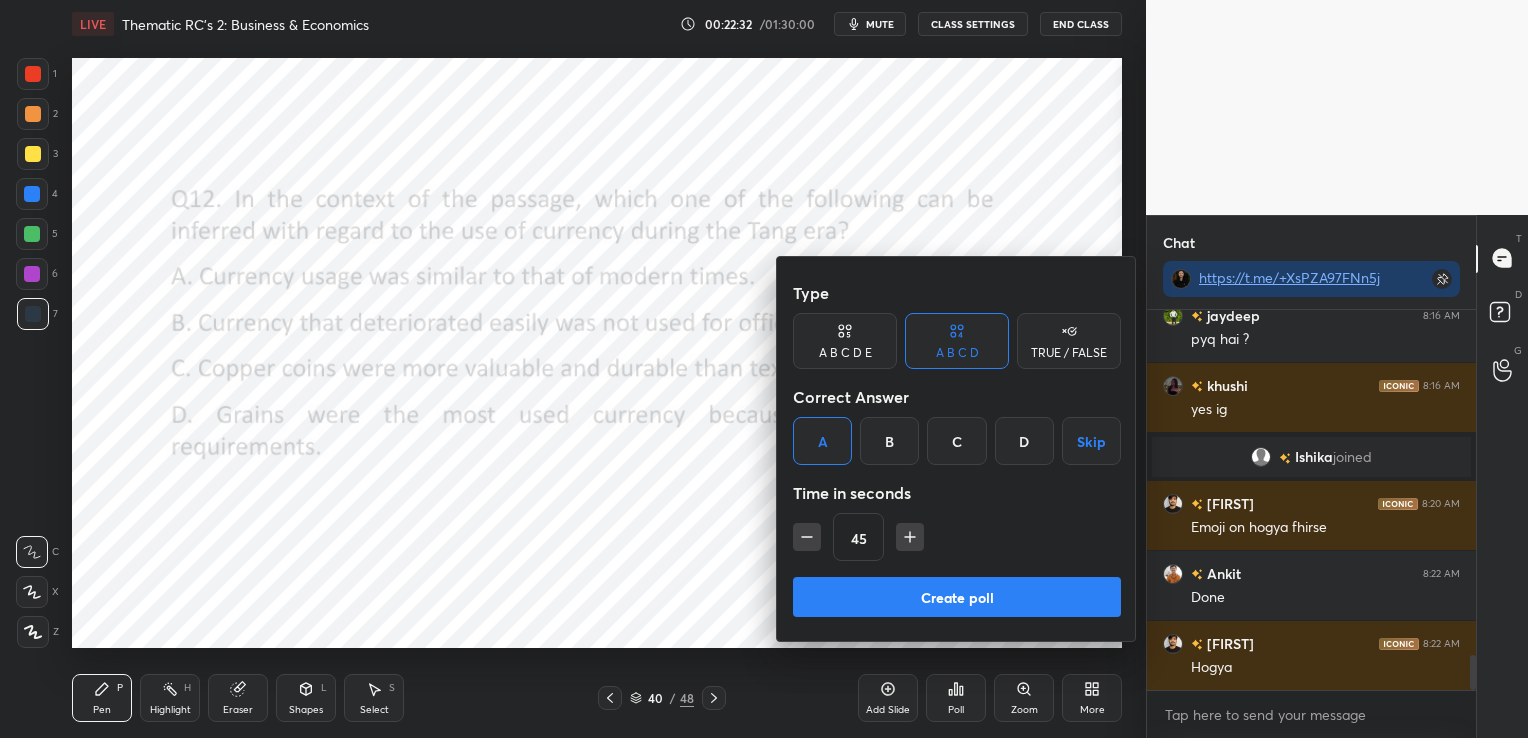 click at bounding box center [910, 537] 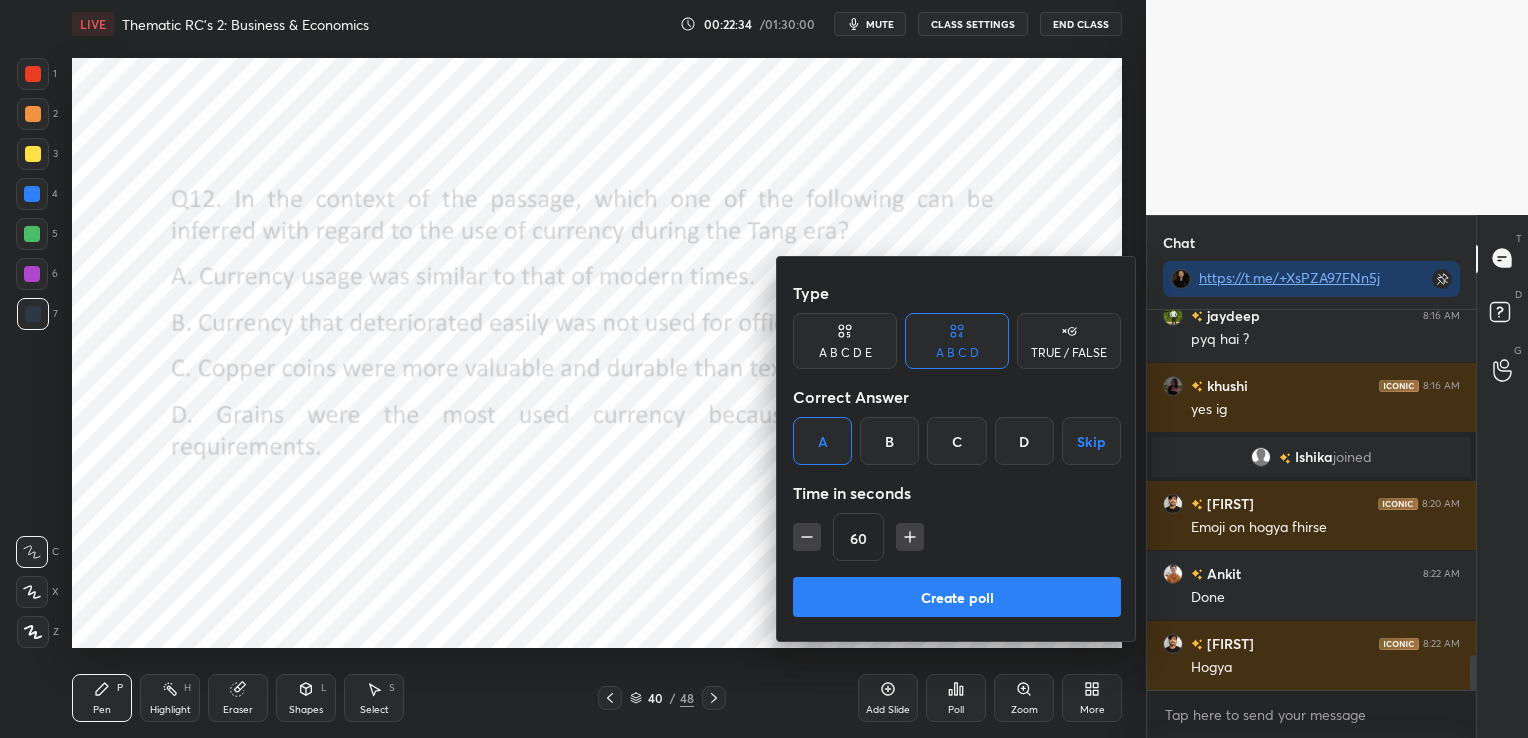 click on "Create poll" at bounding box center [957, 597] 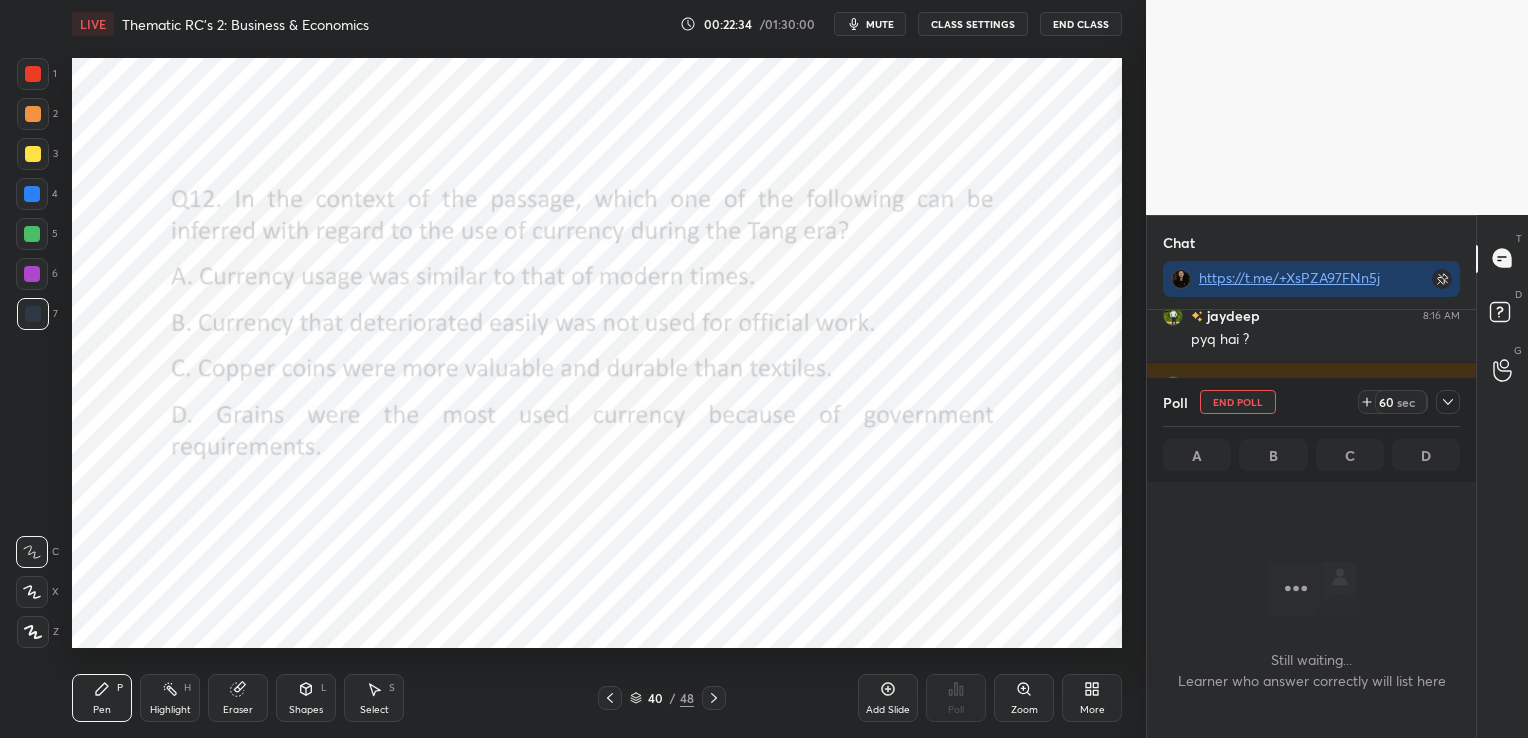 scroll, scrollTop: 281, scrollLeft: 323, axis: both 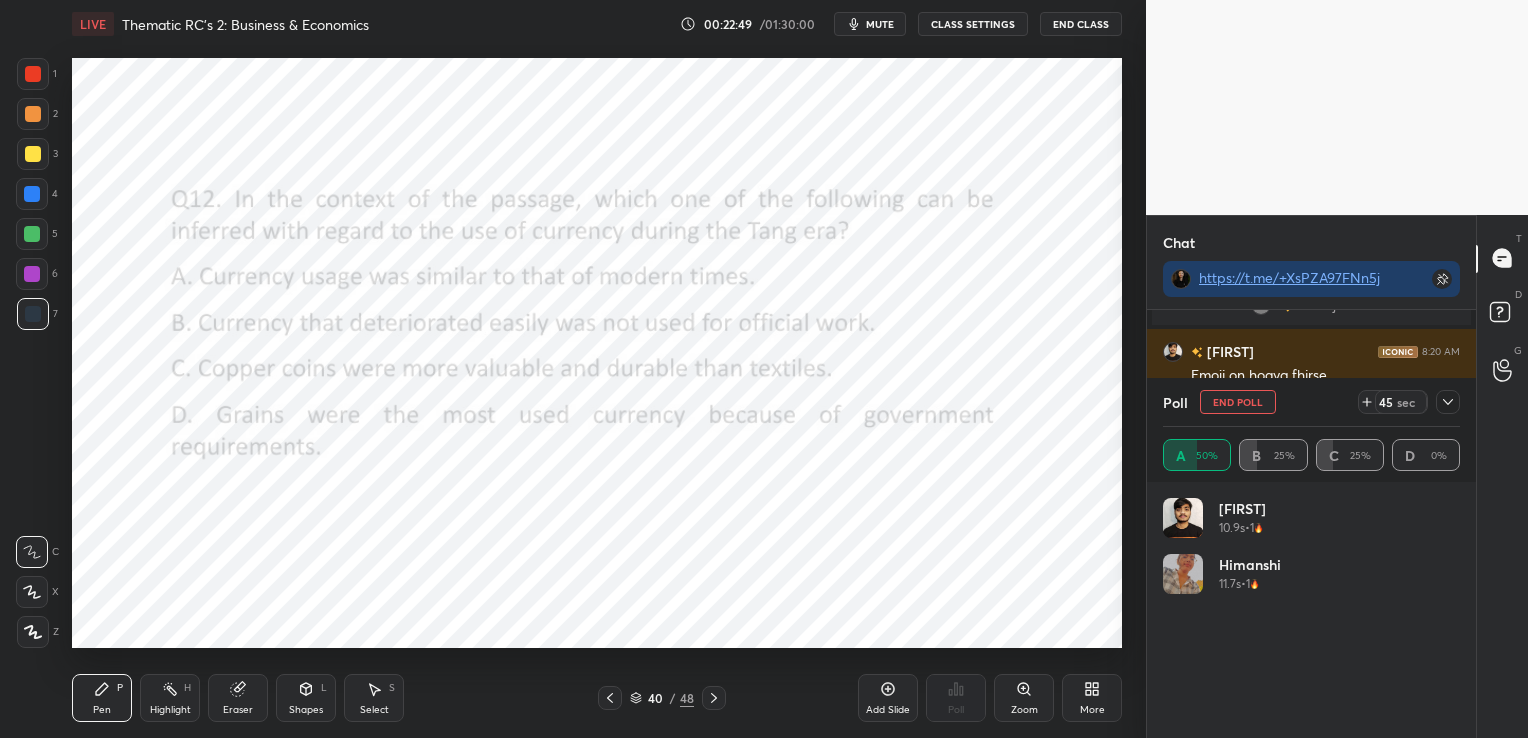 click 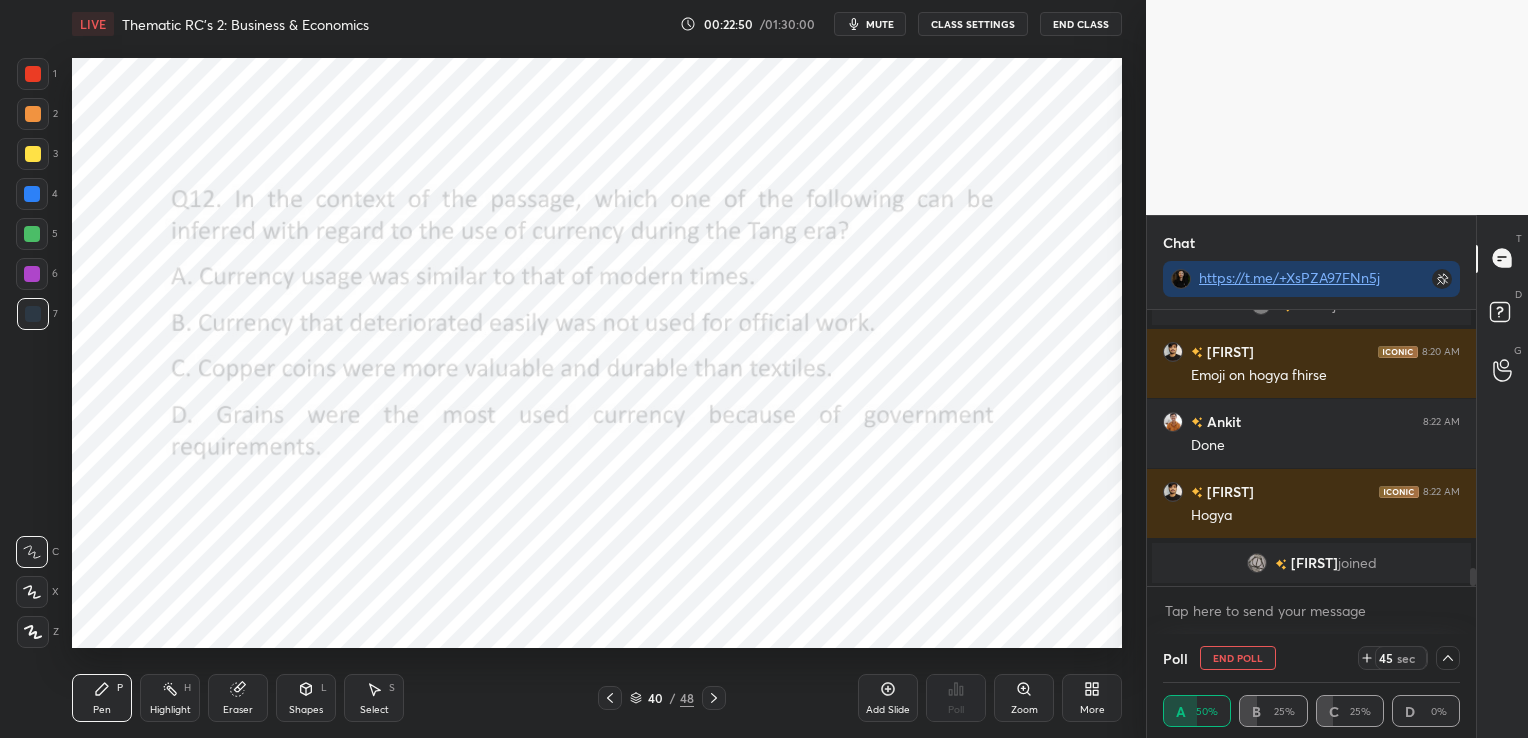 scroll, scrollTop: 19, scrollLeft: 291, axis: both 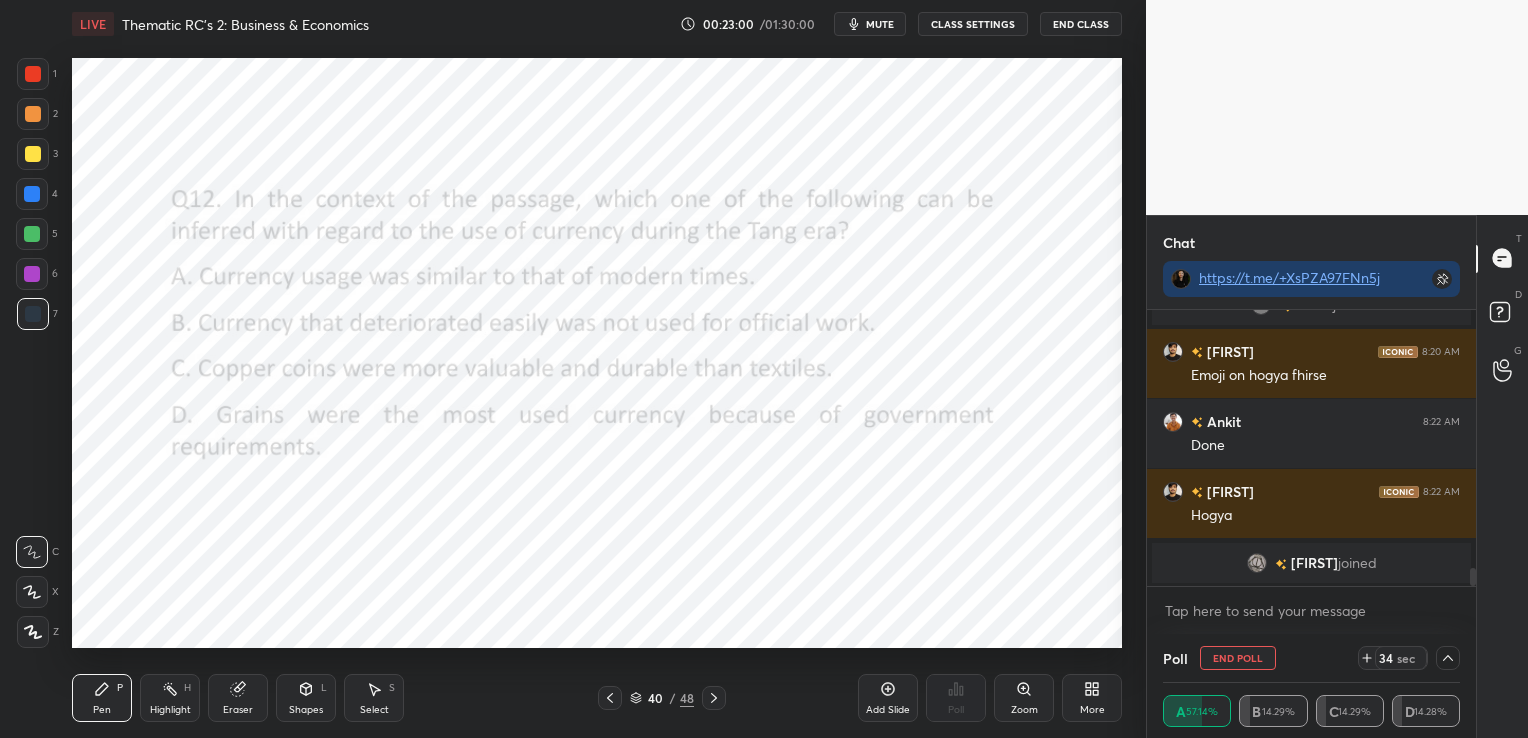 click 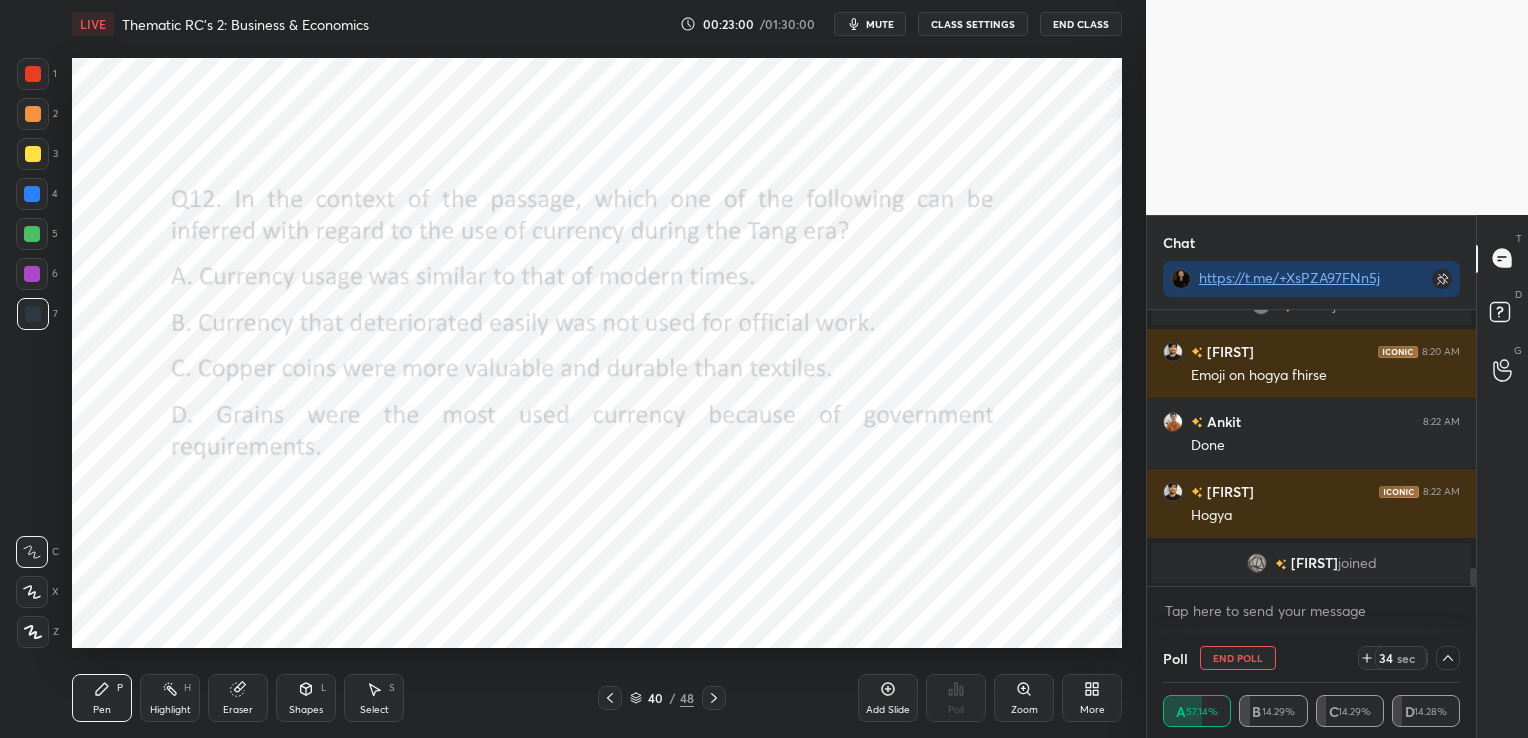 scroll, scrollTop: 6, scrollLeft: 6, axis: both 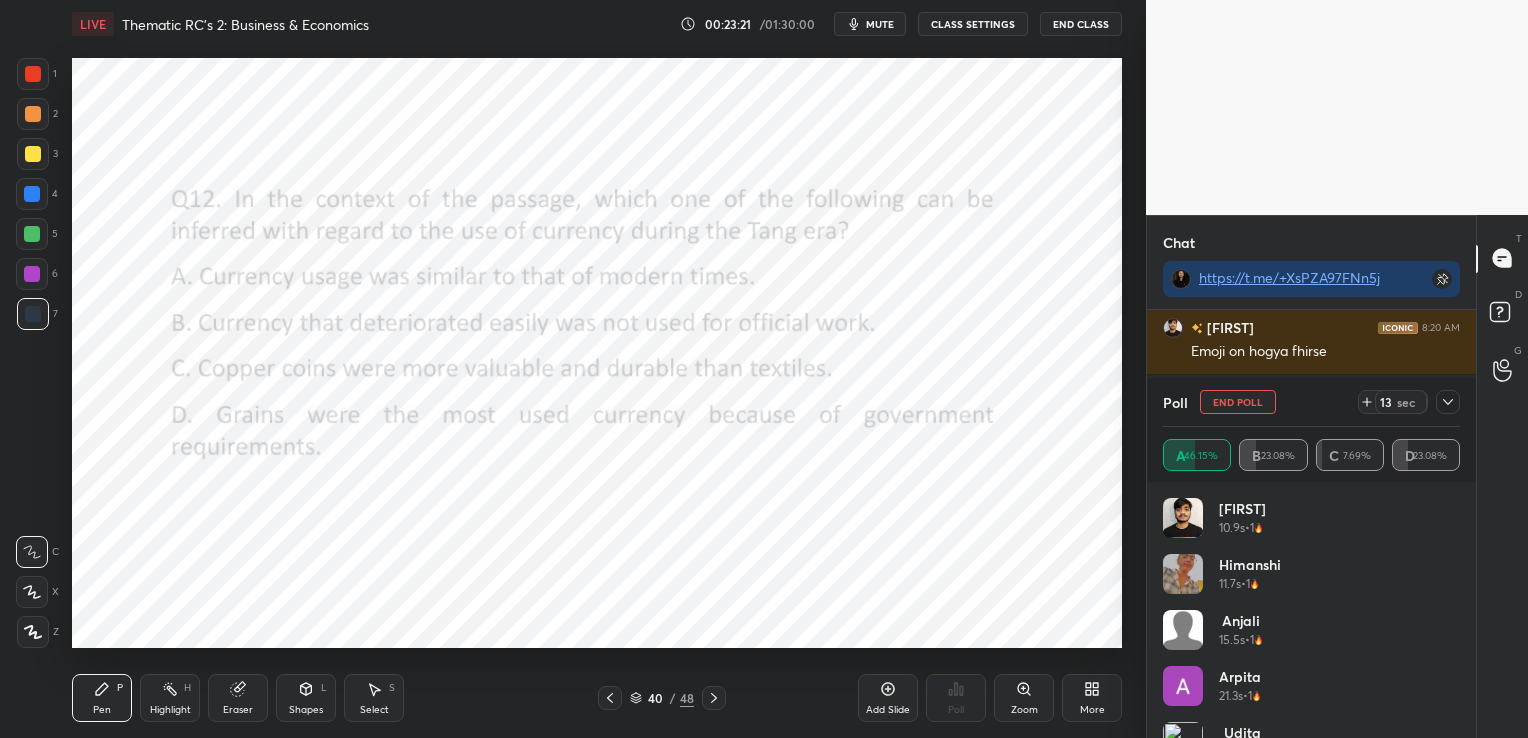 click 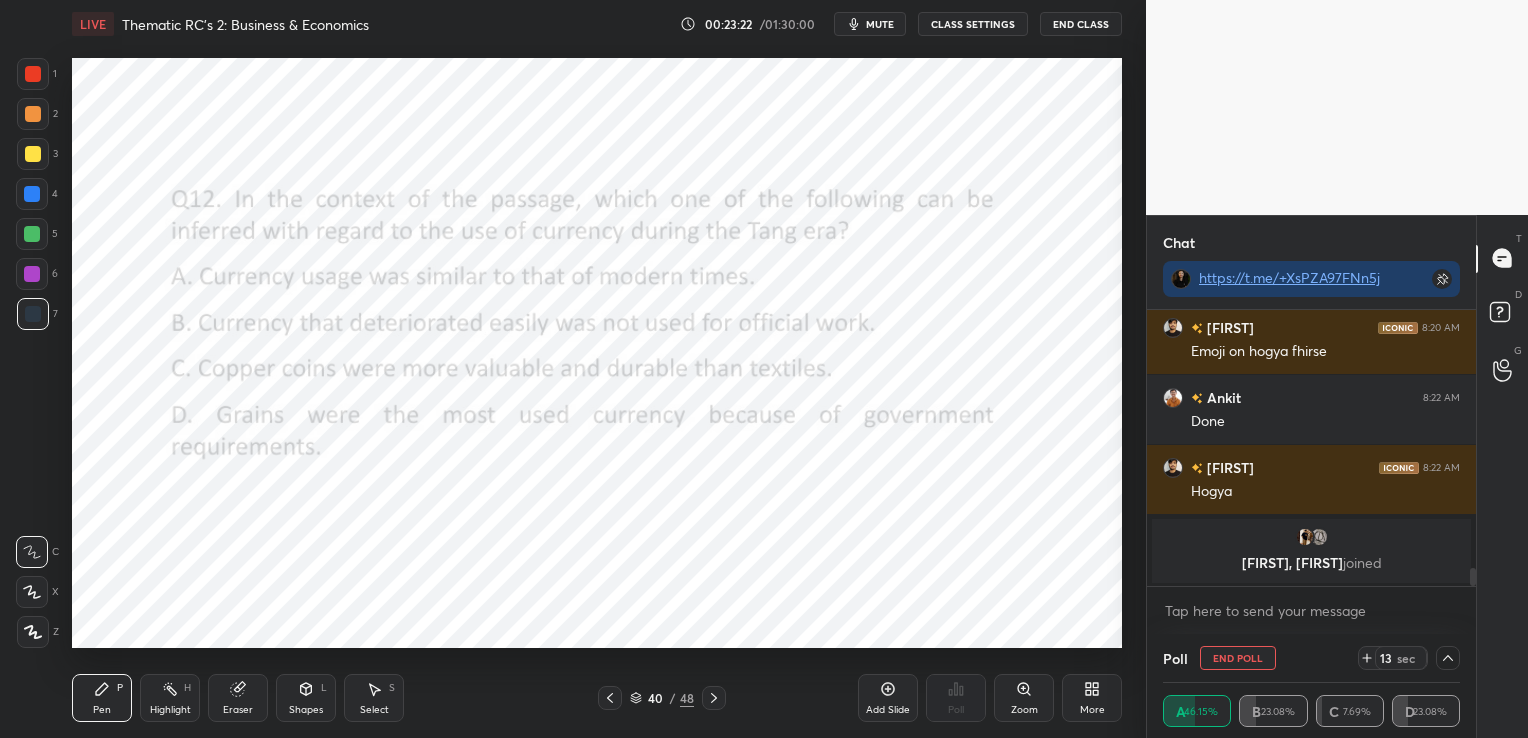 scroll, scrollTop: 4, scrollLeft: 291, axis: both 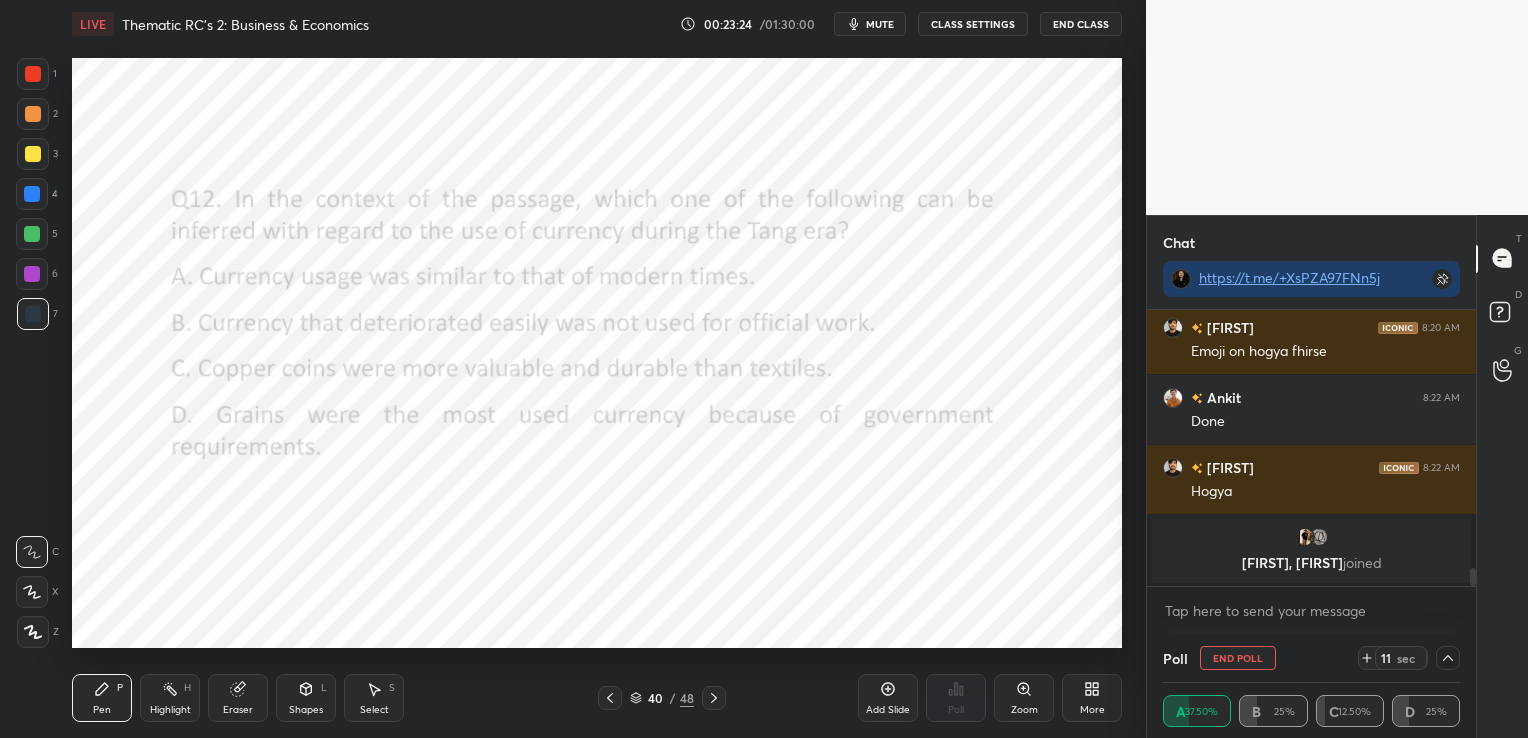 click 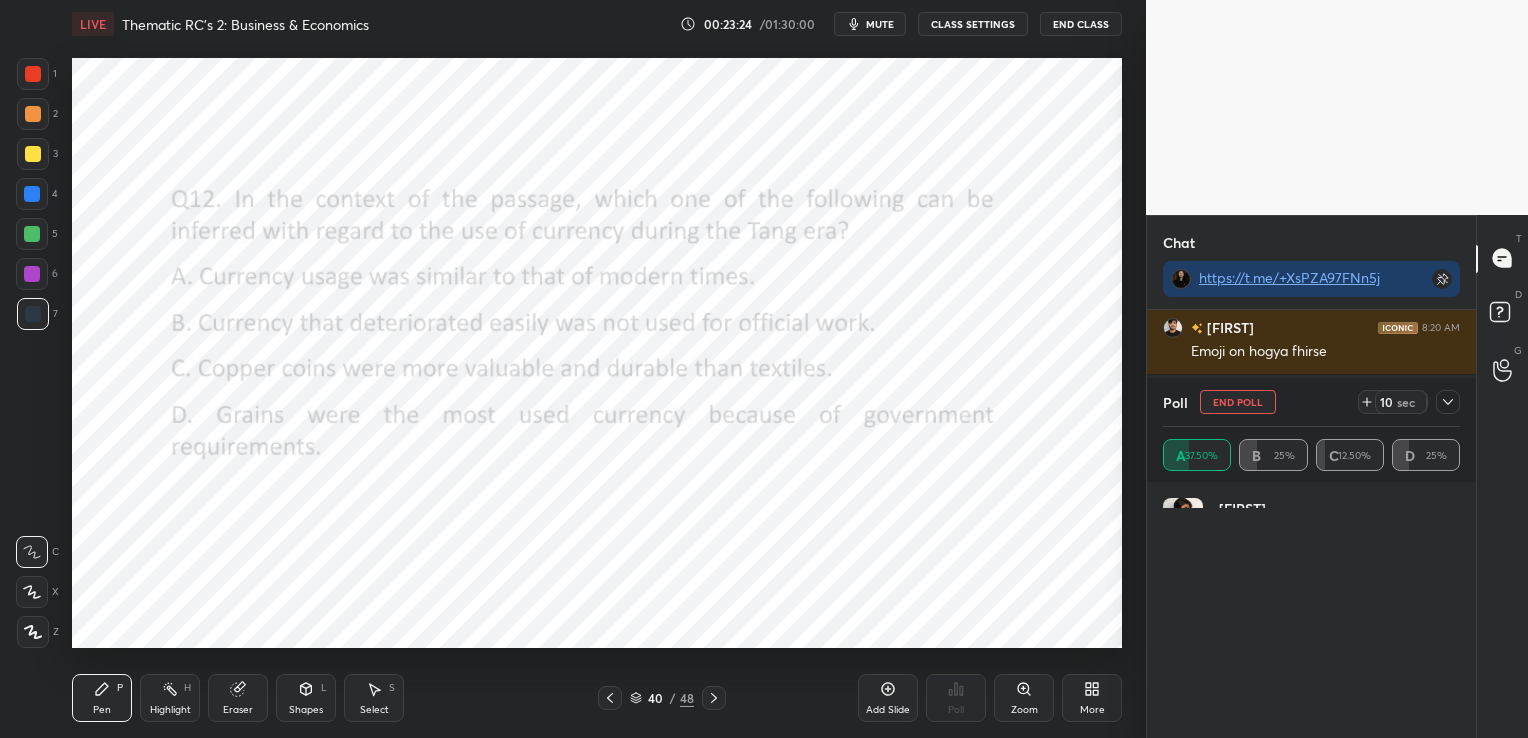 scroll, scrollTop: 7, scrollLeft: 6, axis: both 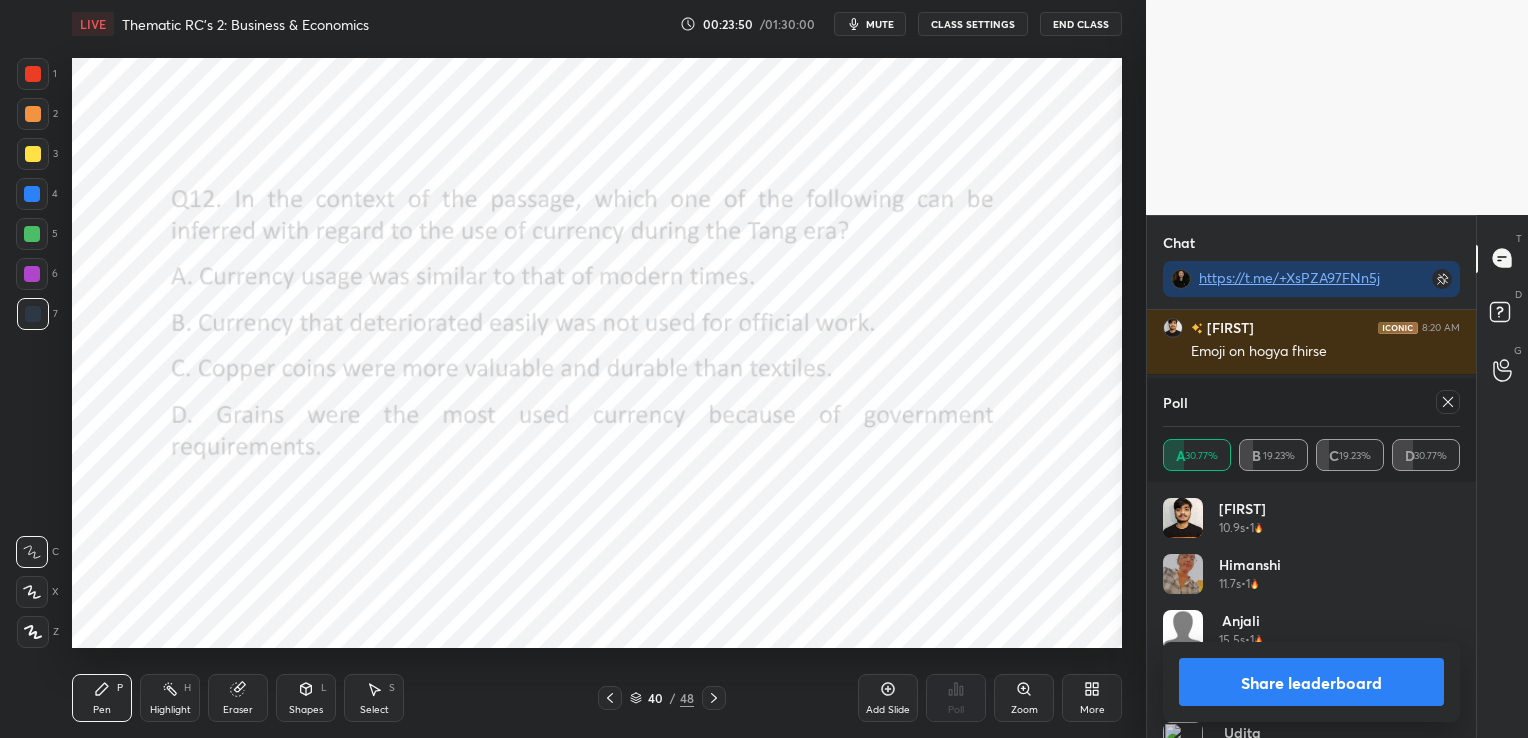 click 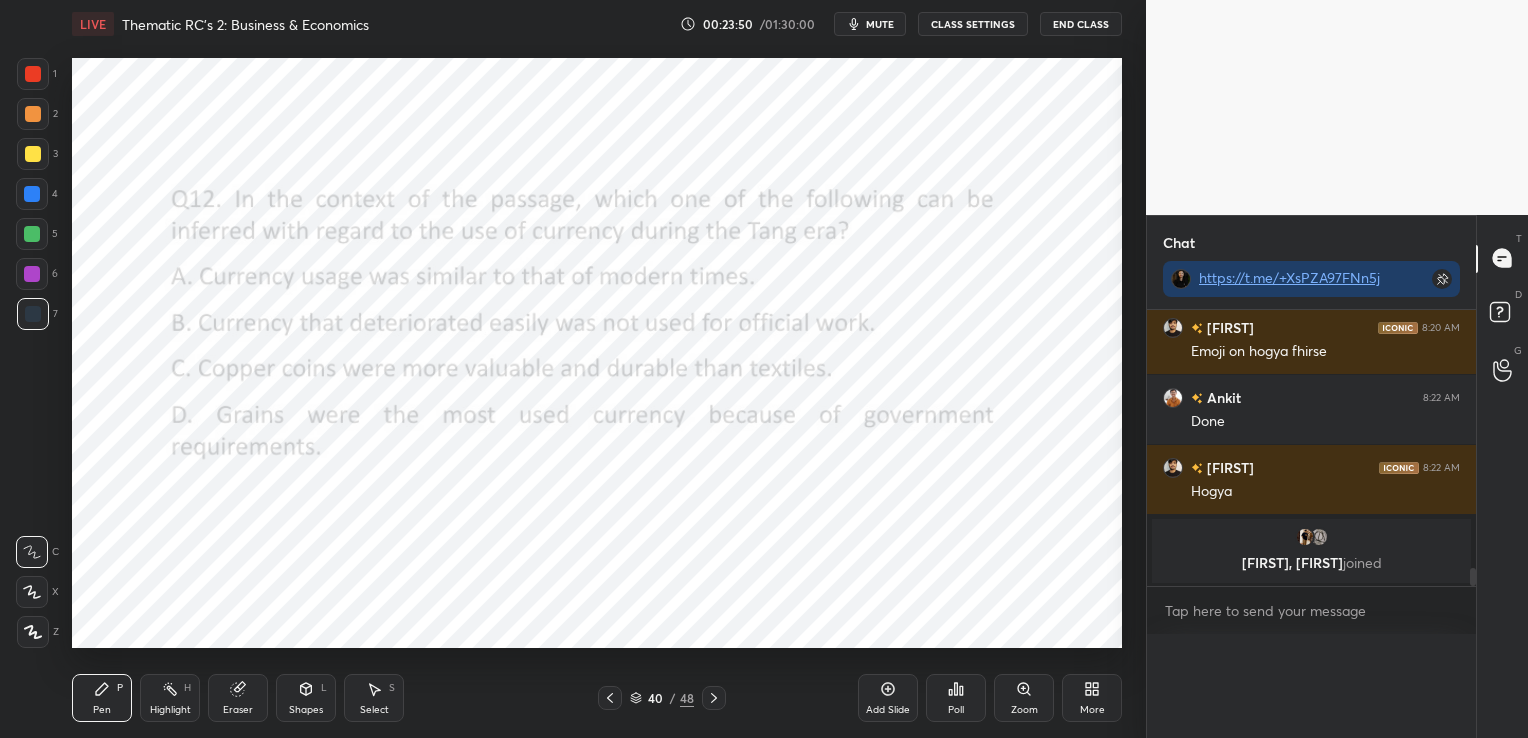 scroll, scrollTop: 0, scrollLeft: 0, axis: both 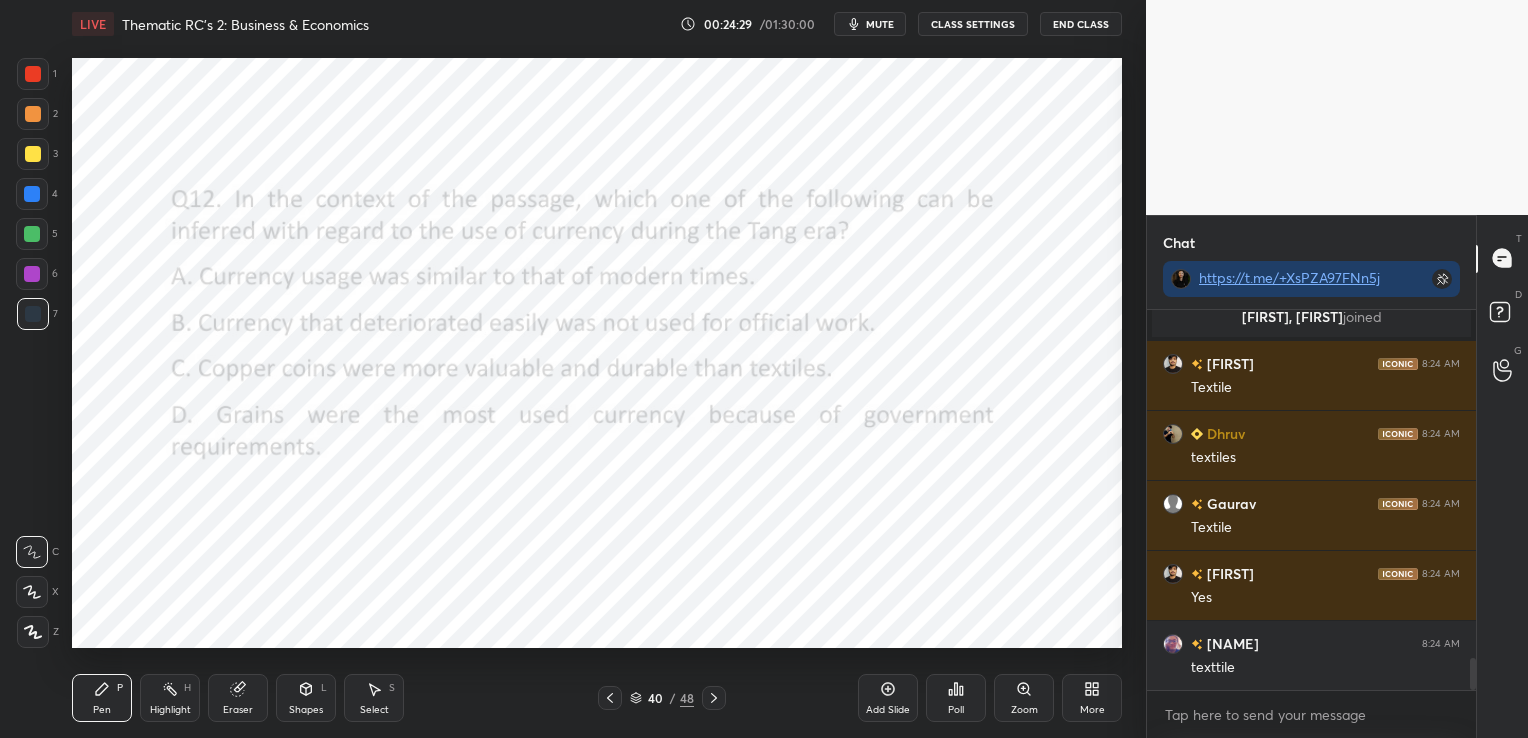 click 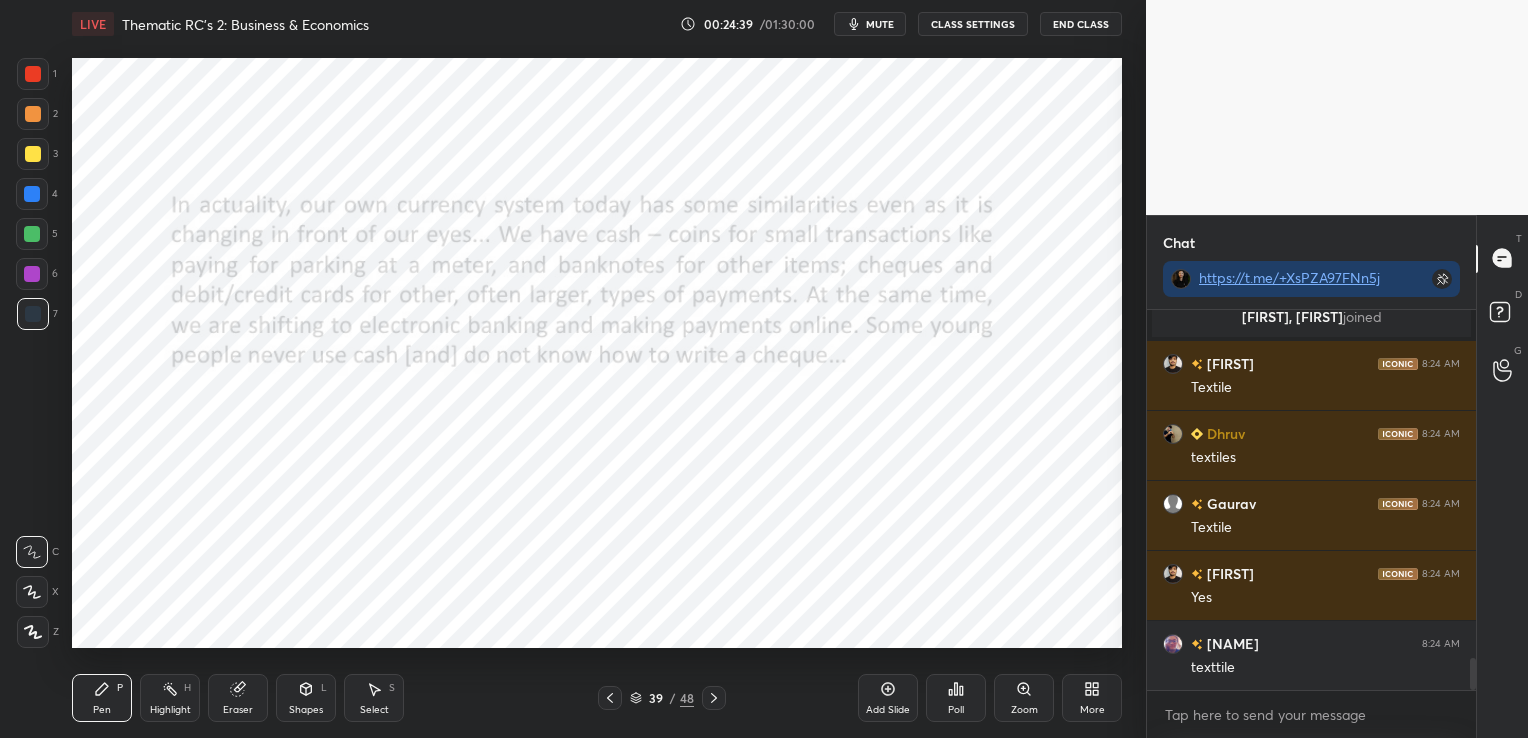 click 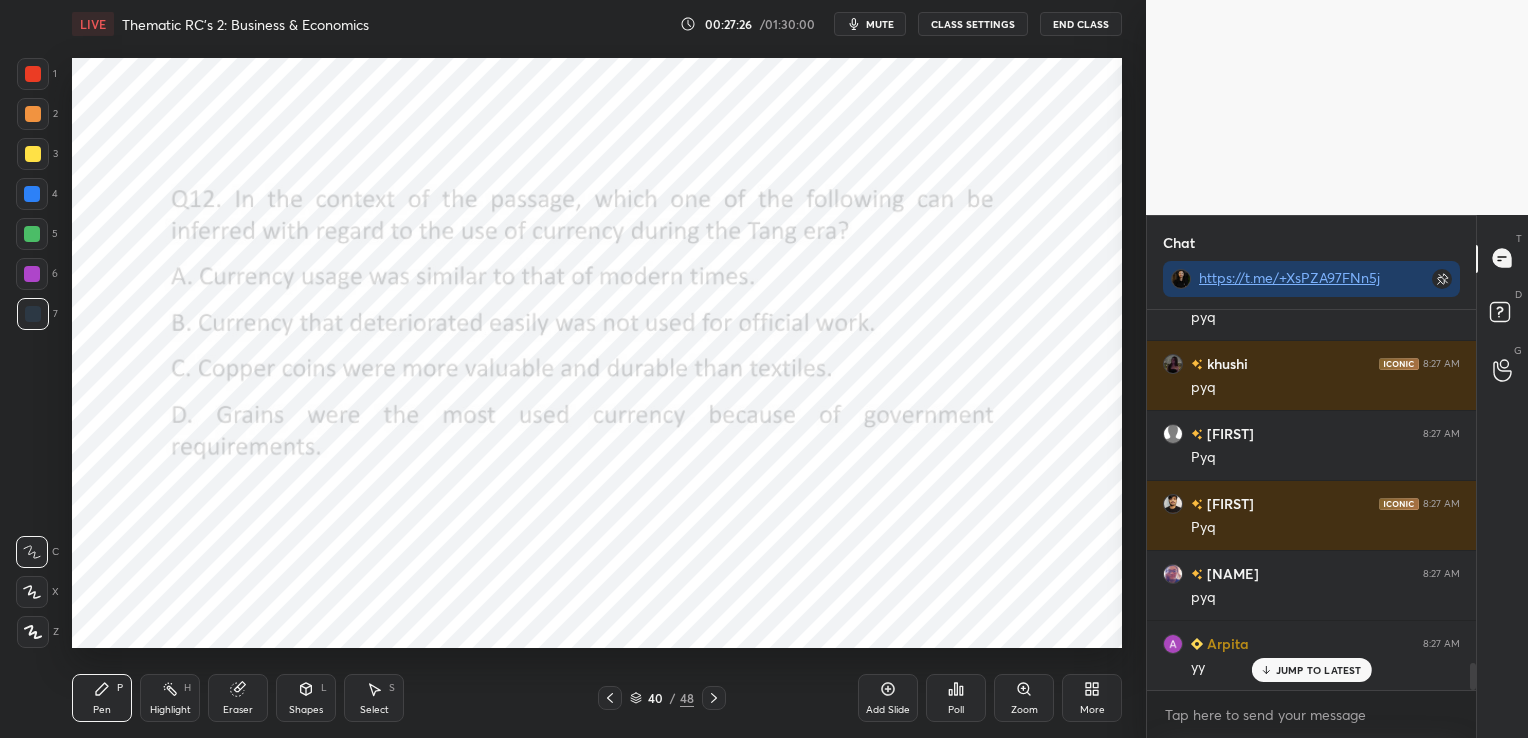 scroll, scrollTop: 5024, scrollLeft: 0, axis: vertical 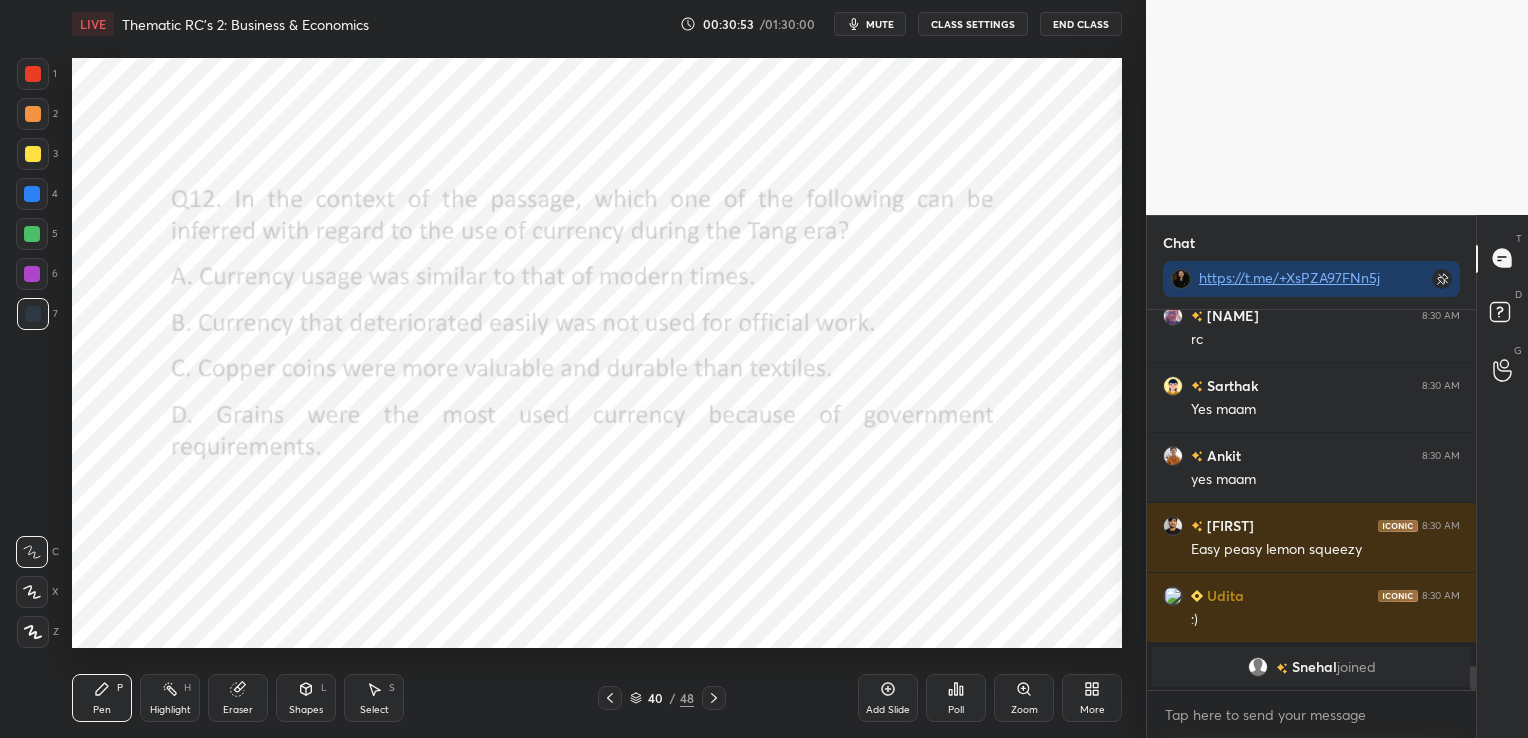 click 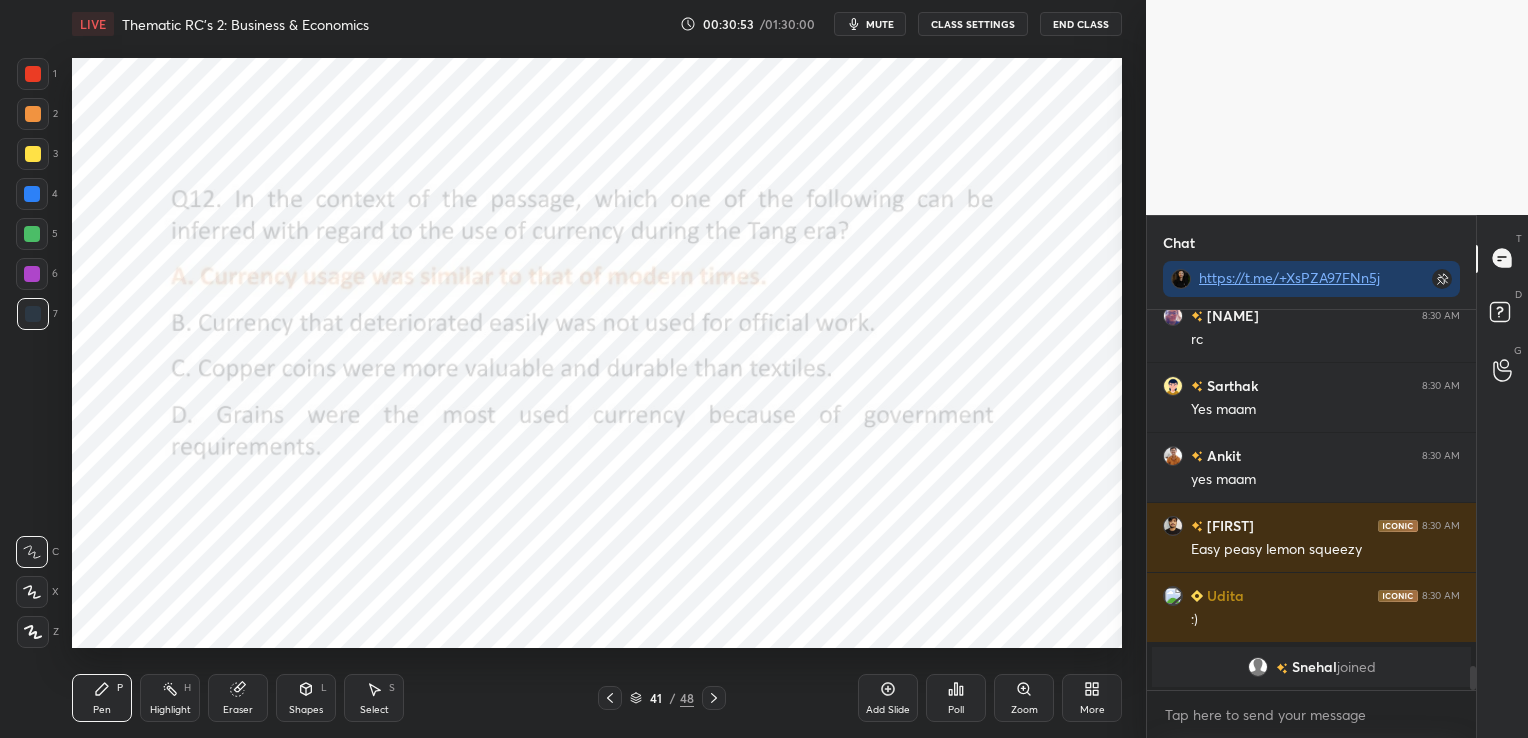 click 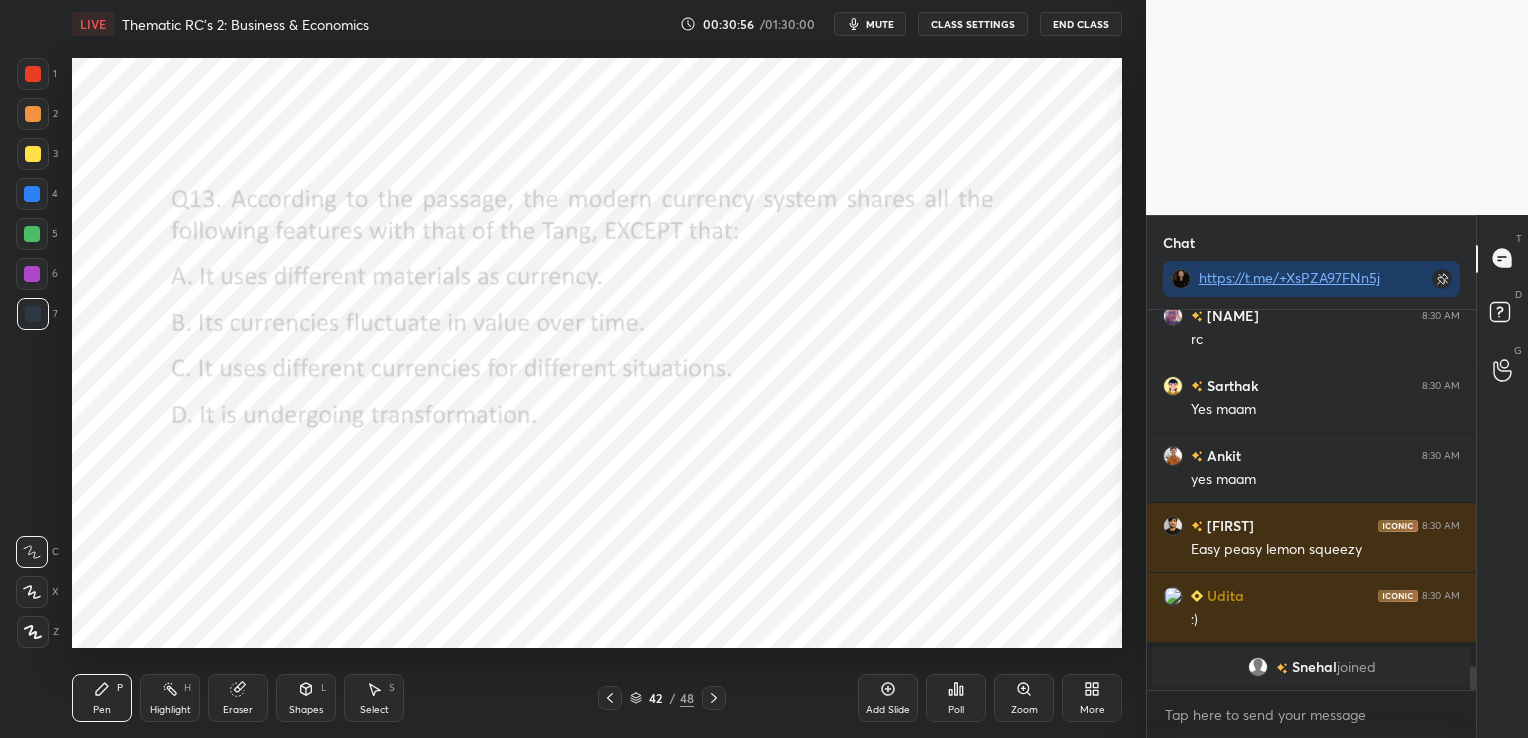 click 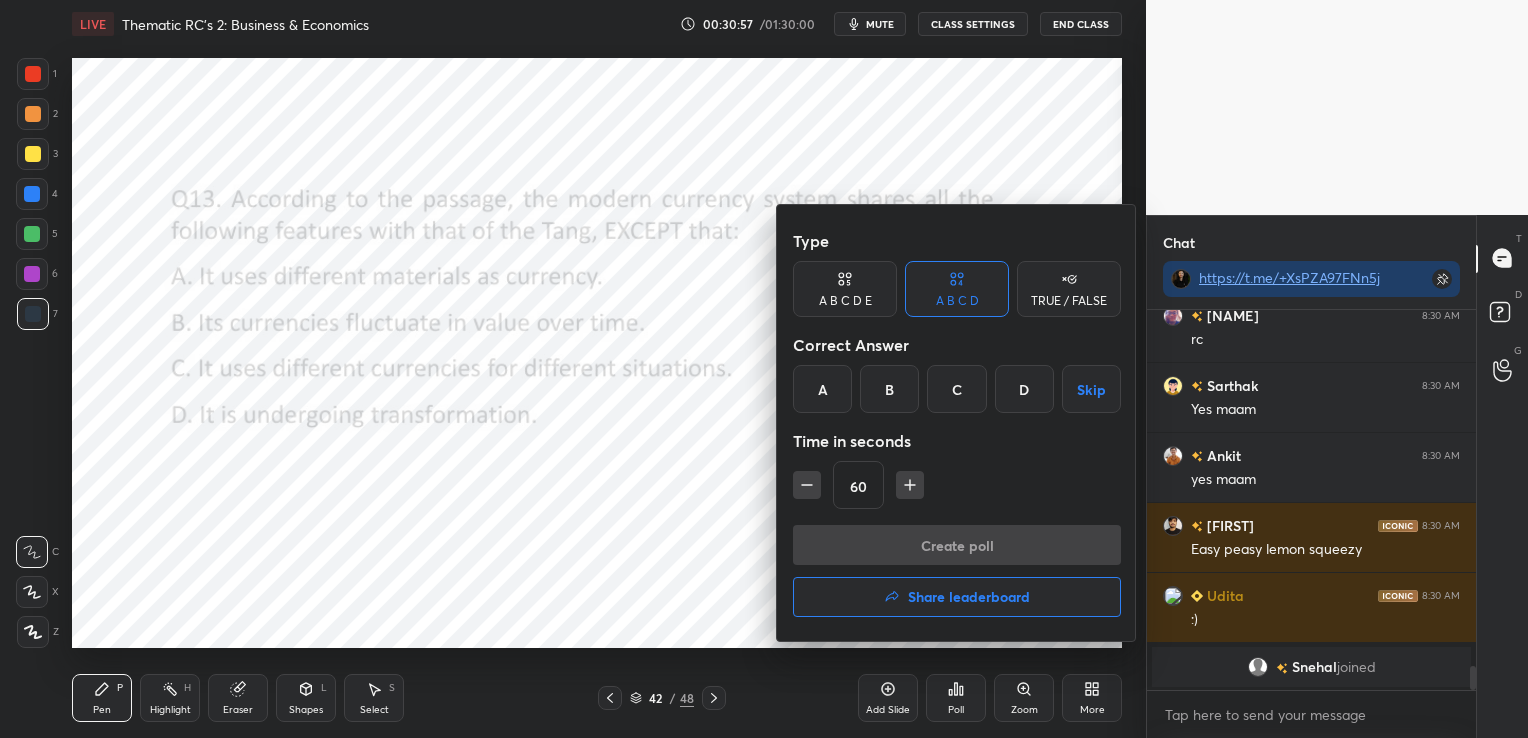 click on "D" at bounding box center [1024, 389] 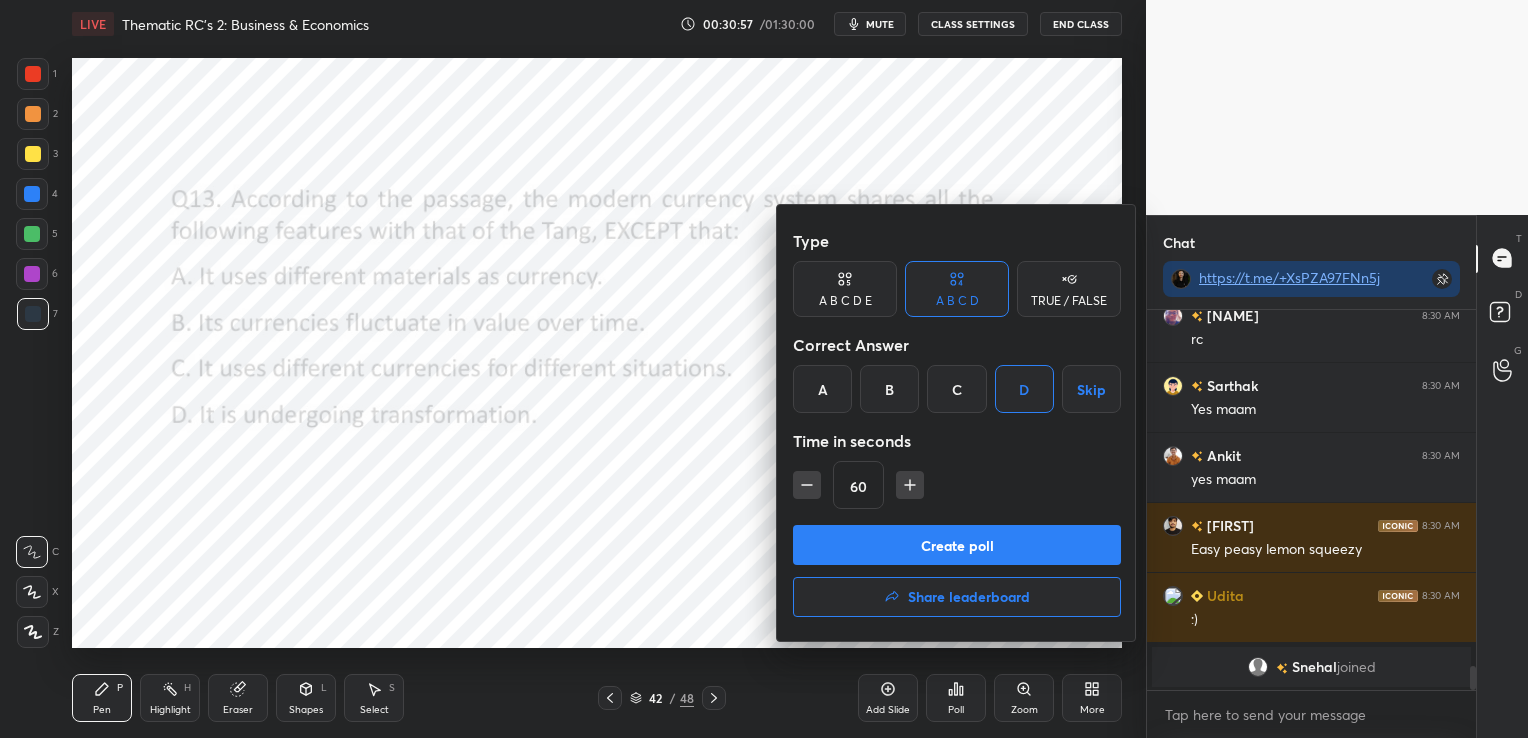 click on "Create poll" at bounding box center [957, 545] 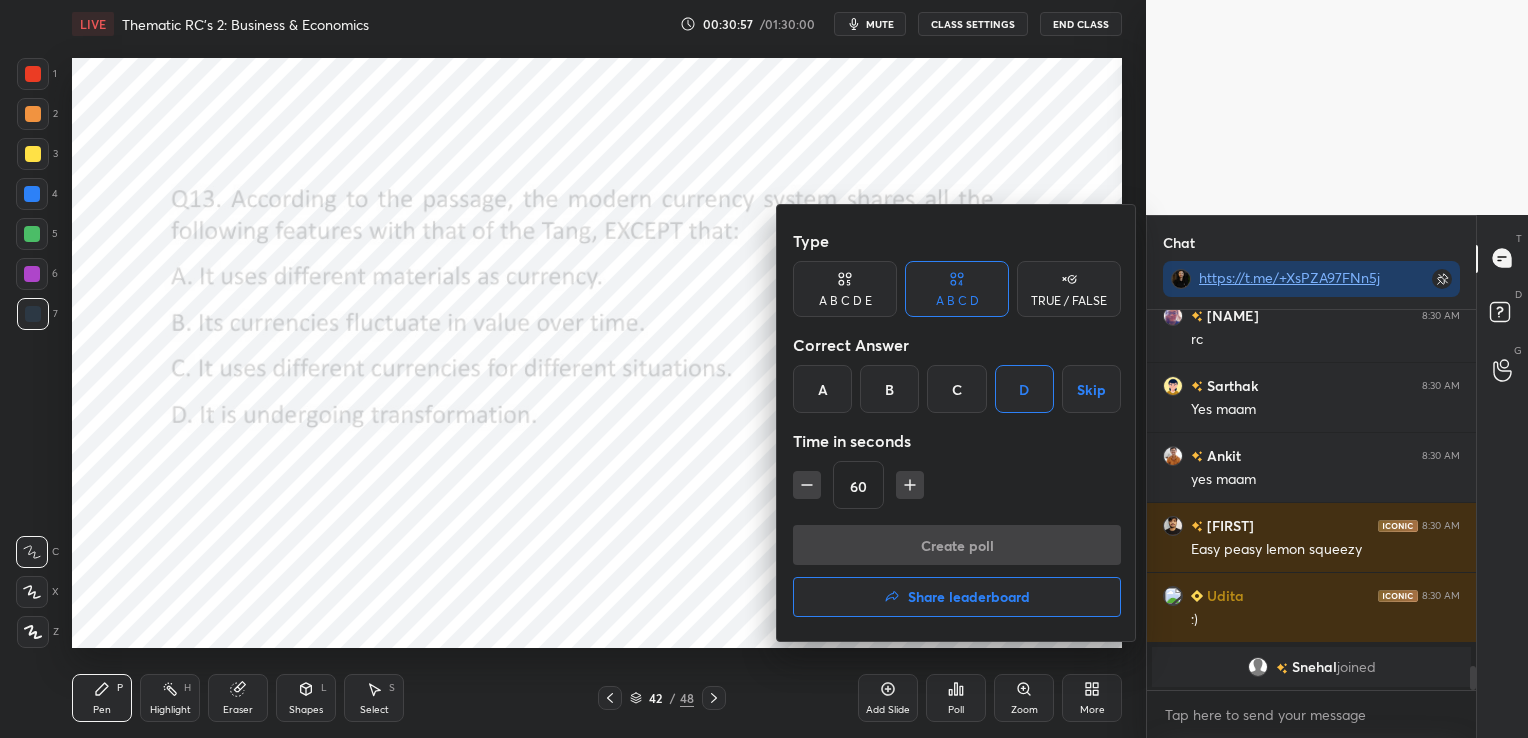 scroll, scrollTop: 332, scrollLeft: 323, axis: both 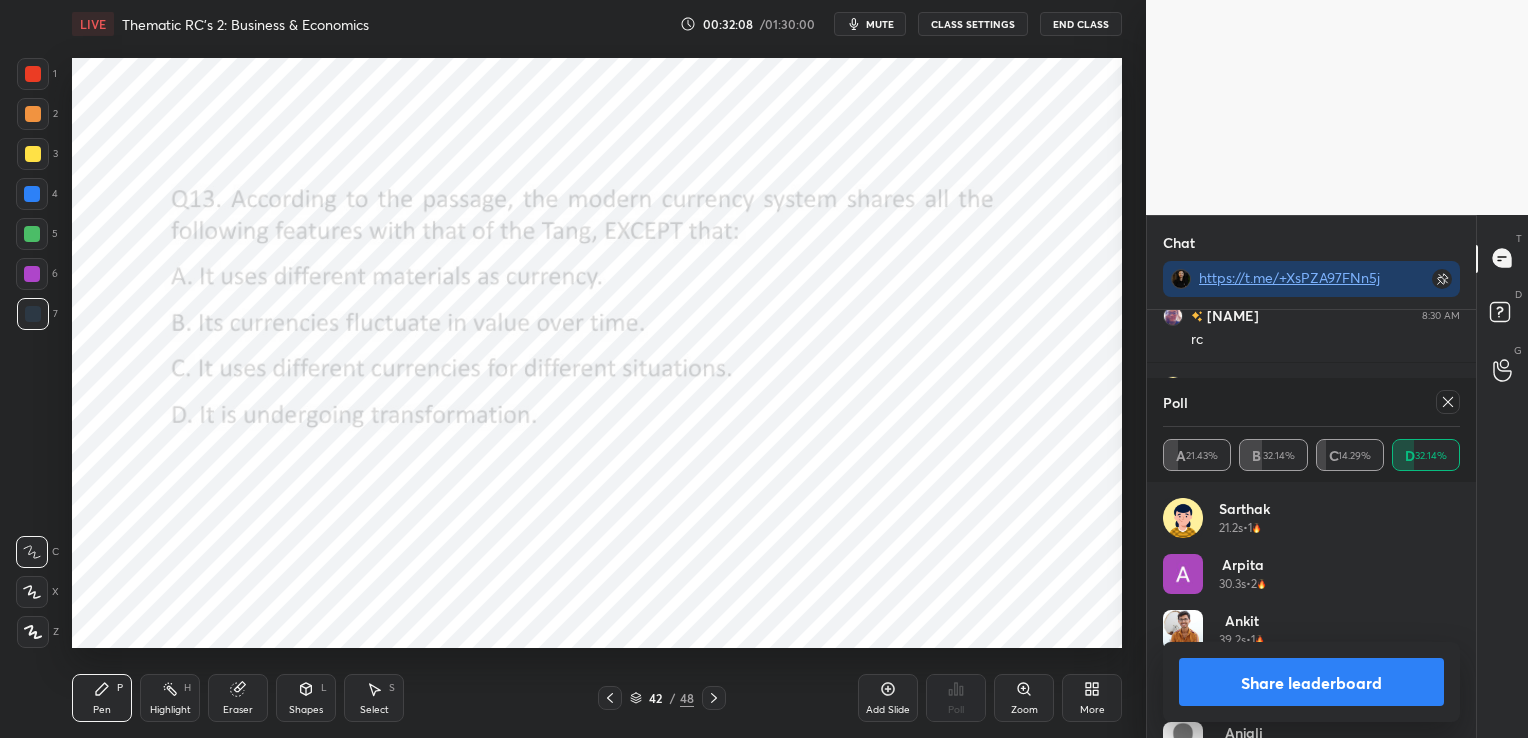 click 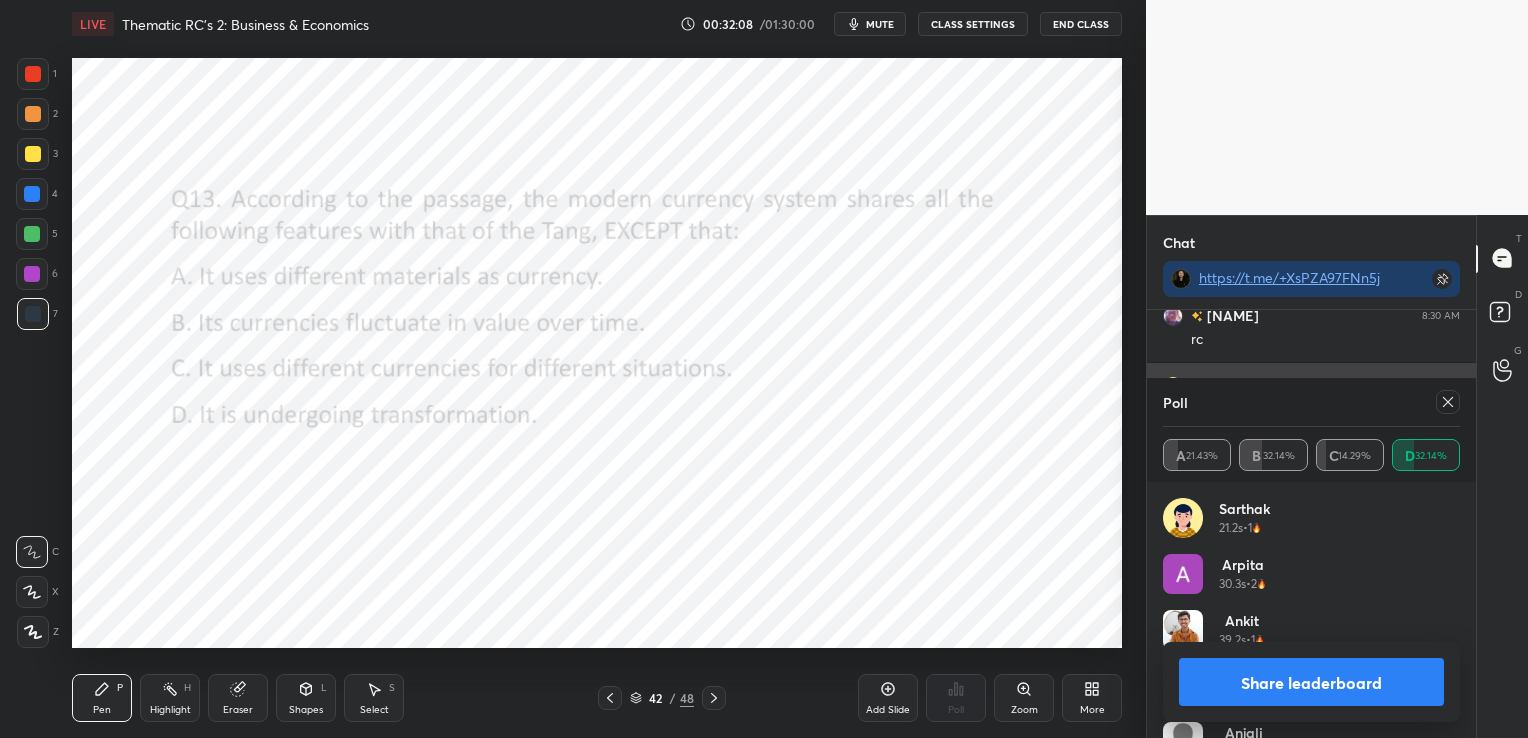 scroll, scrollTop: 120, scrollLeft: 291, axis: both 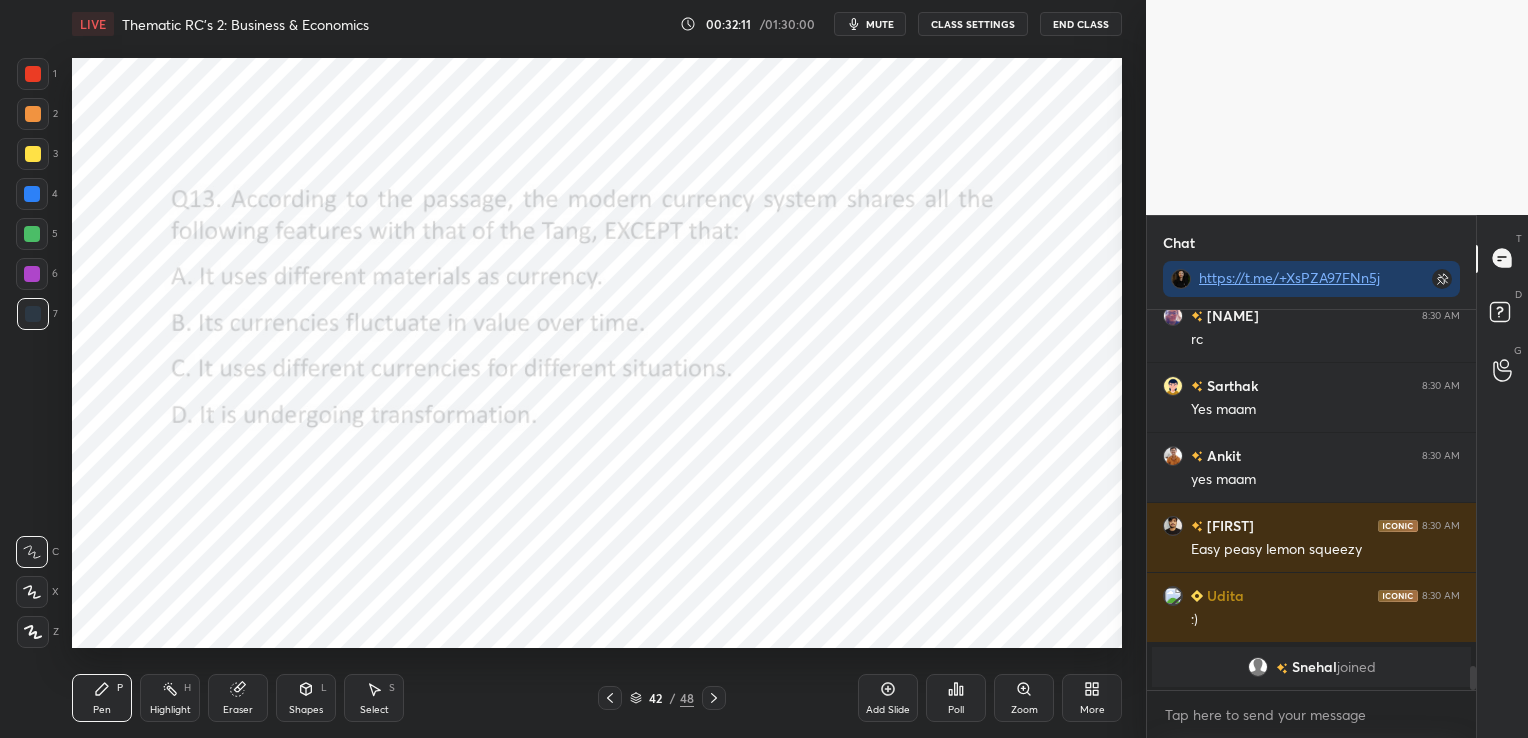 click 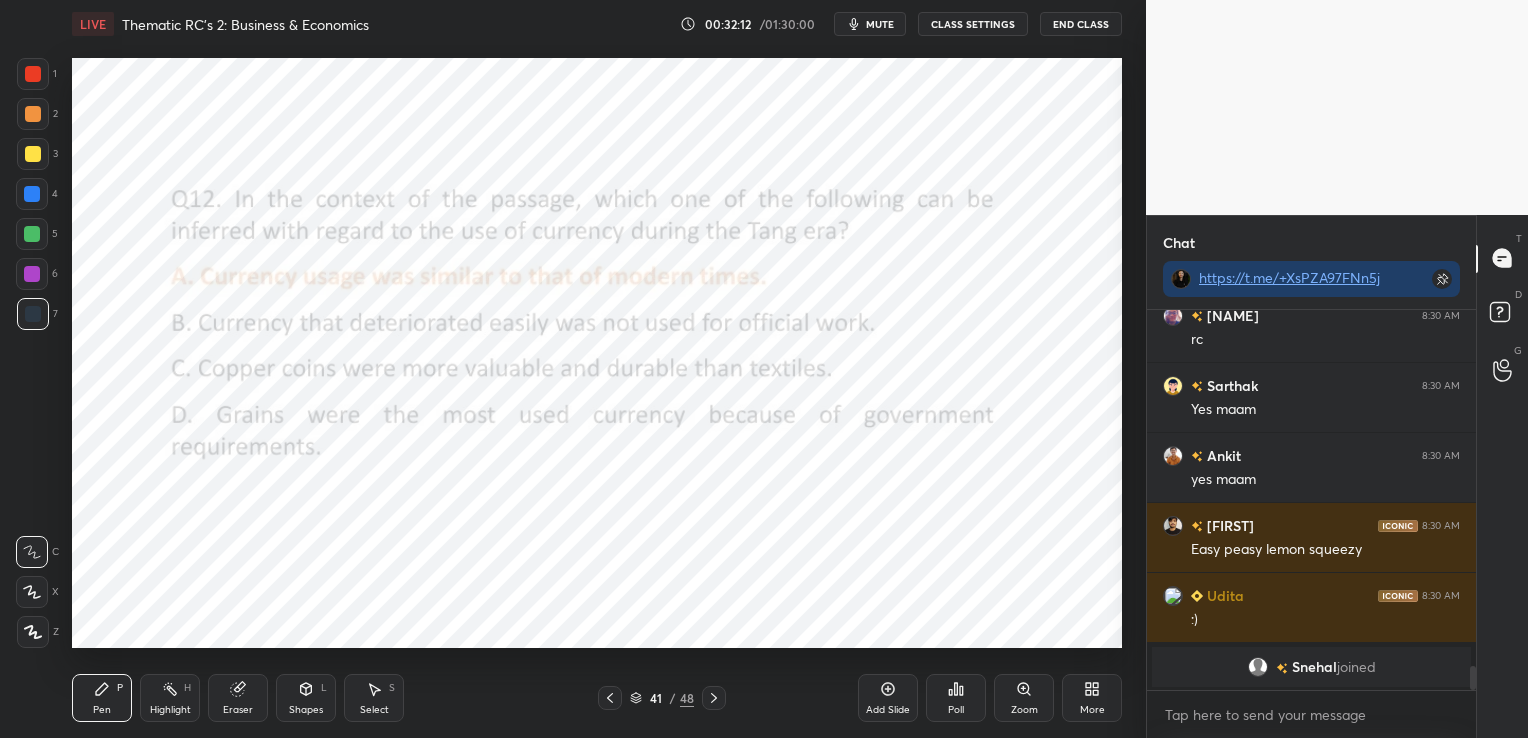 click 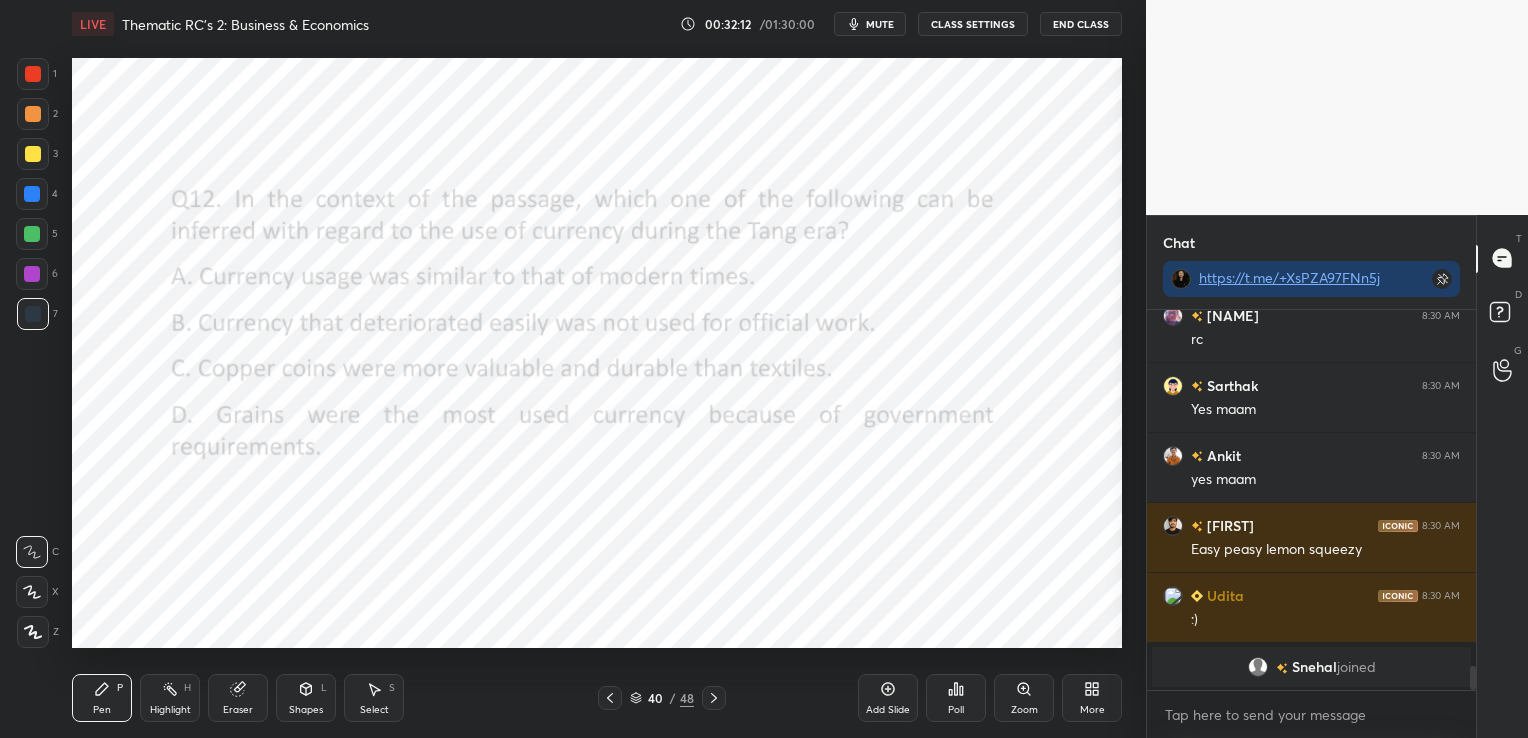 click 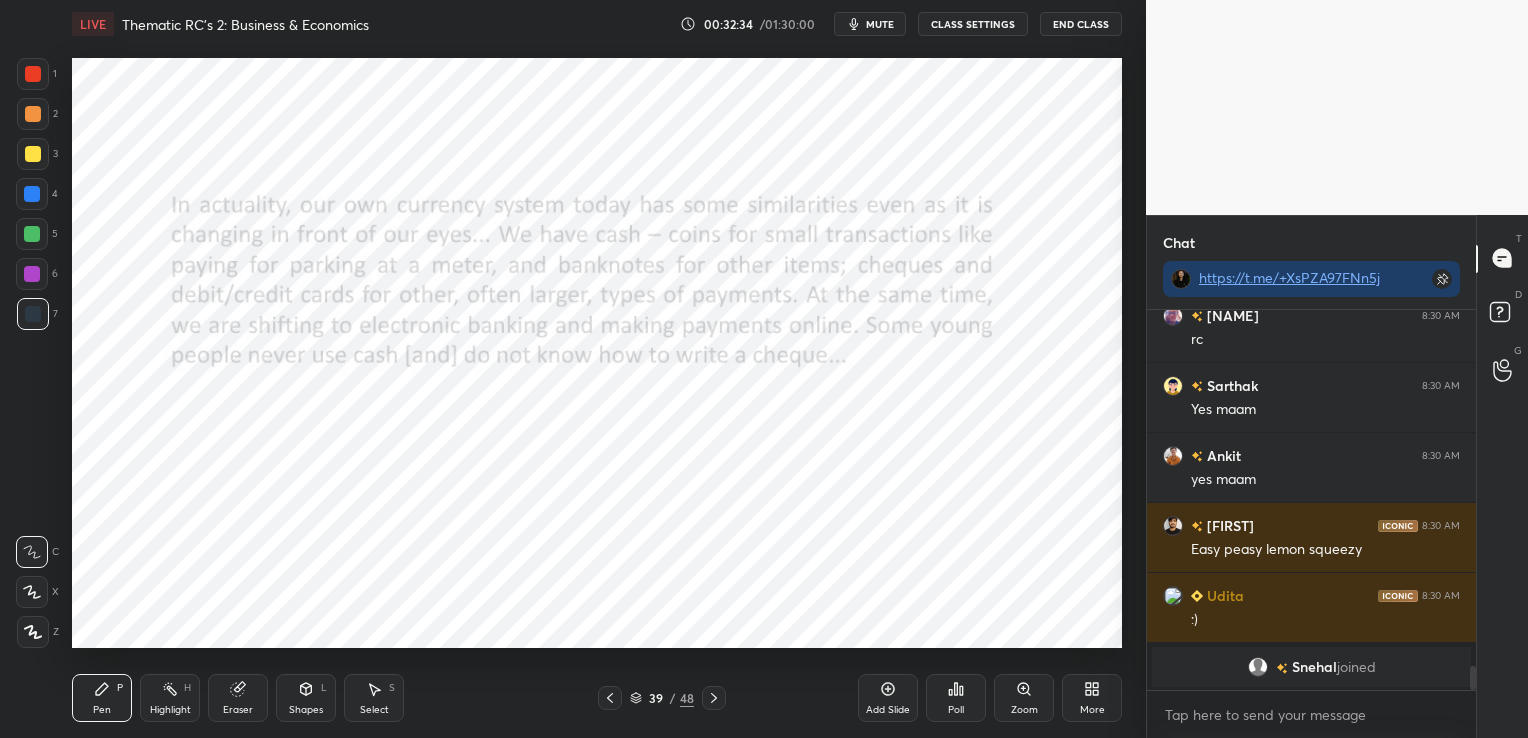 click at bounding box center (33, 74) 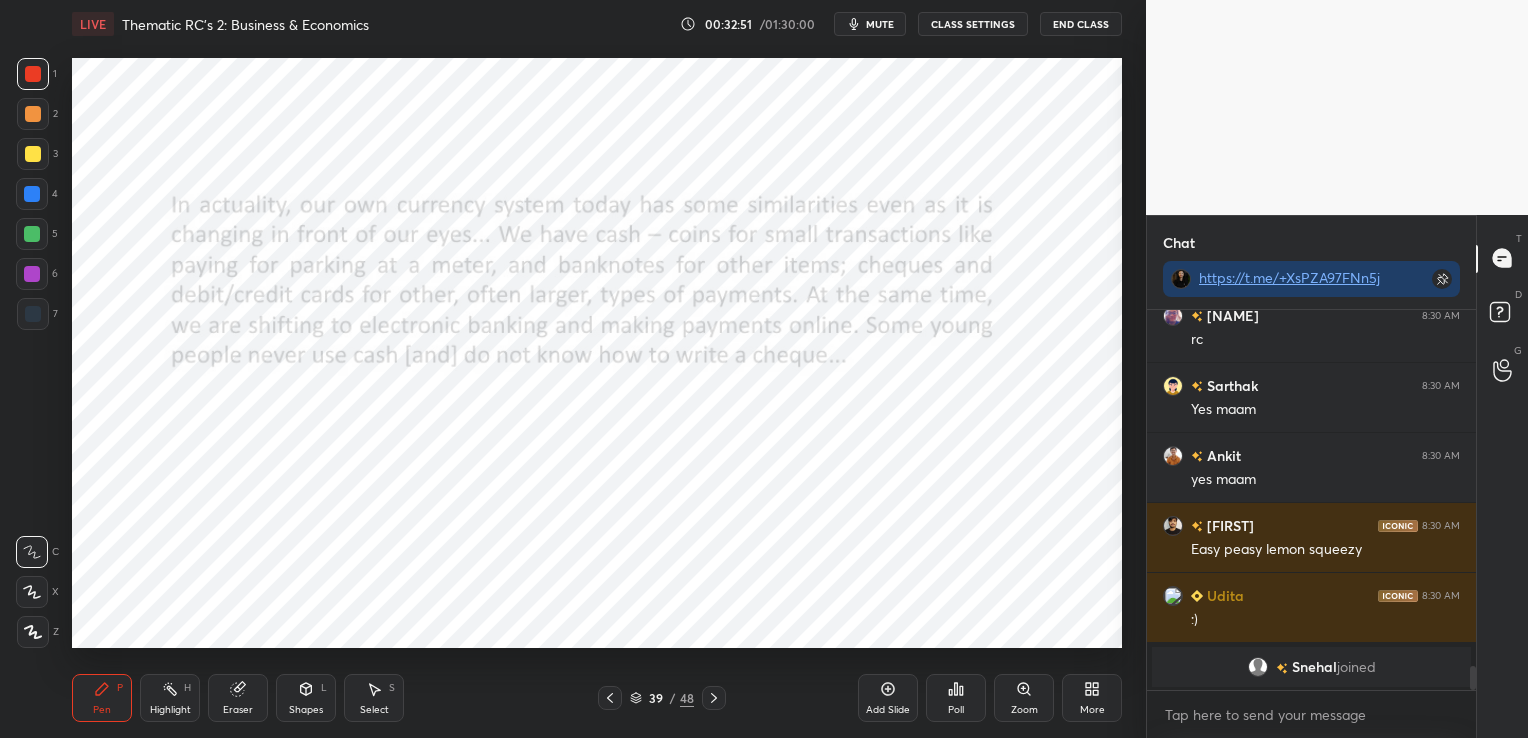 click 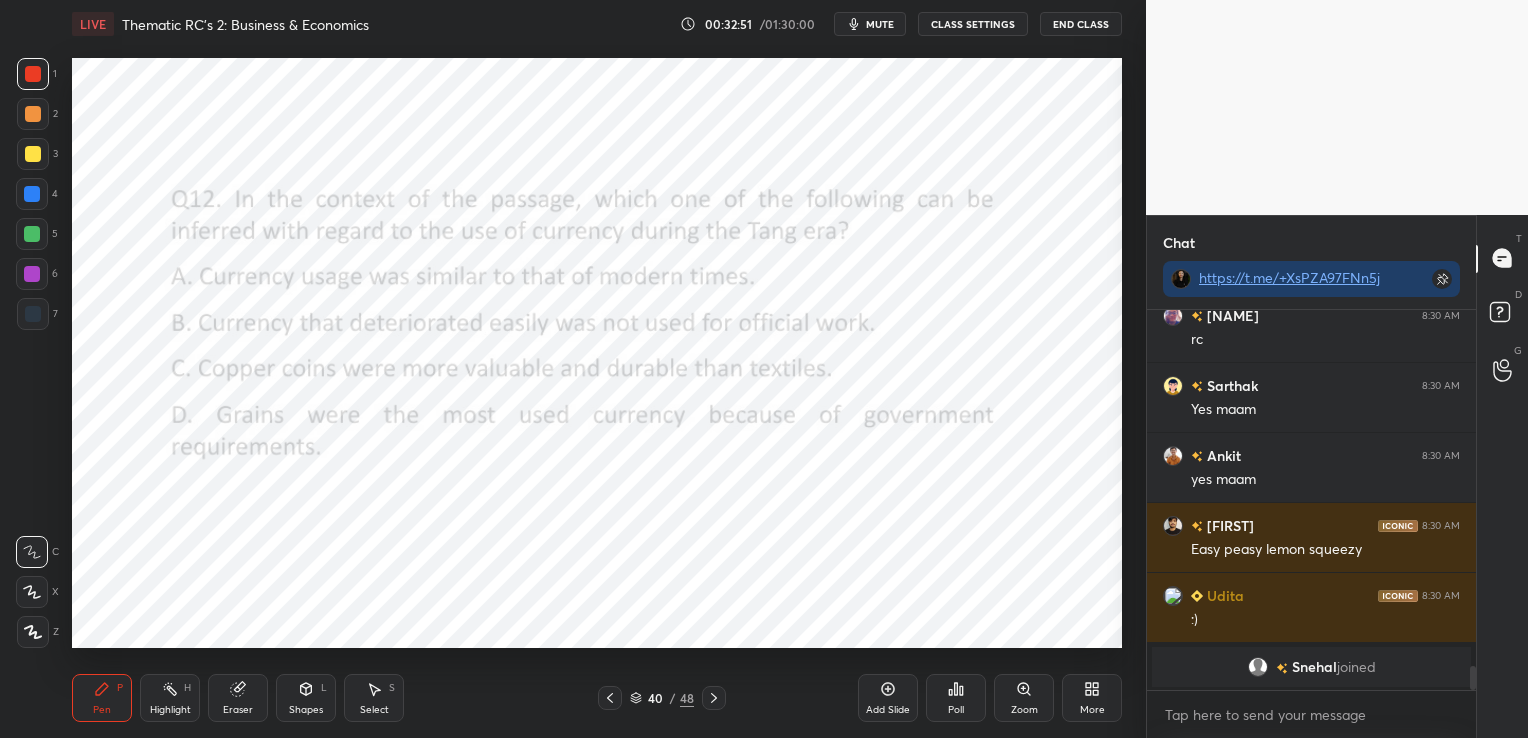 click 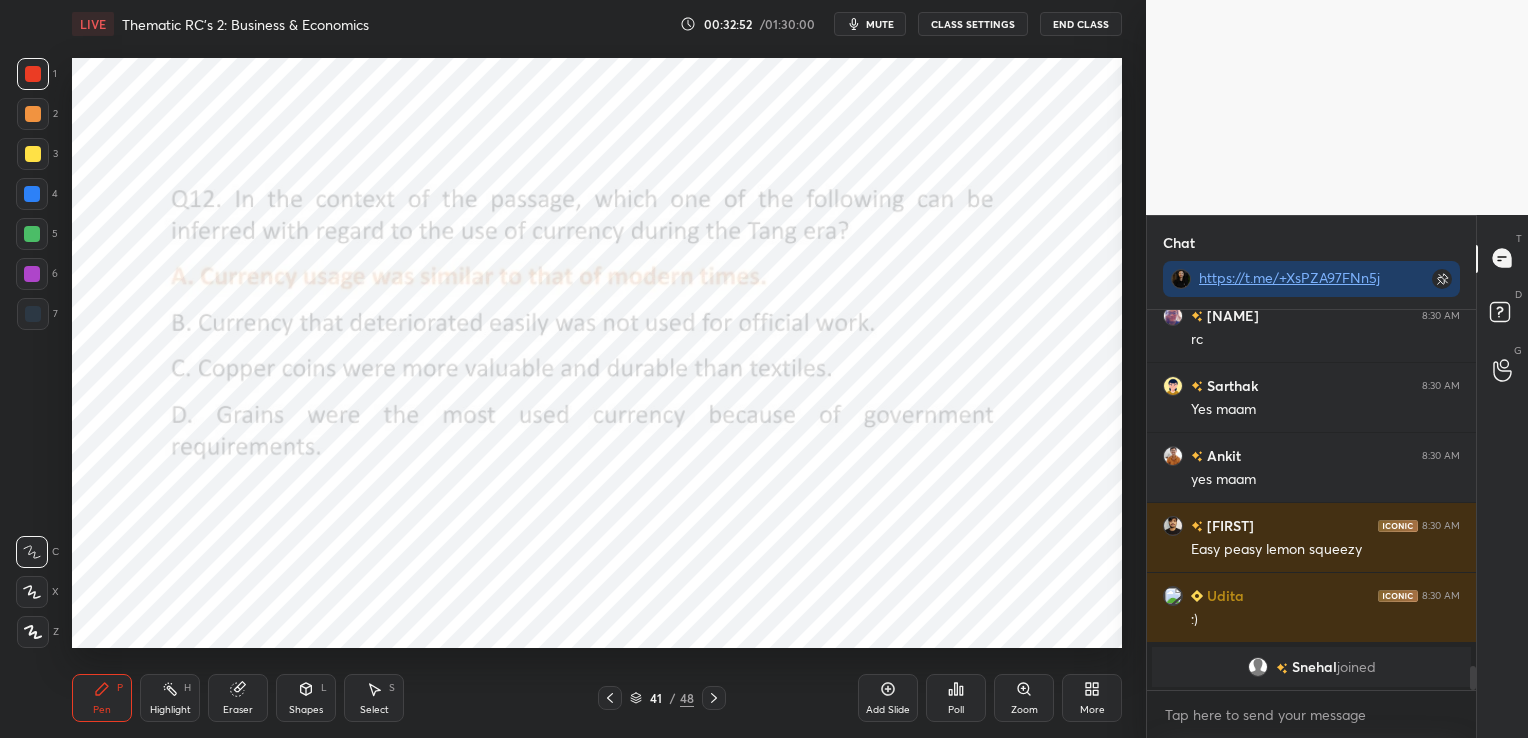 click 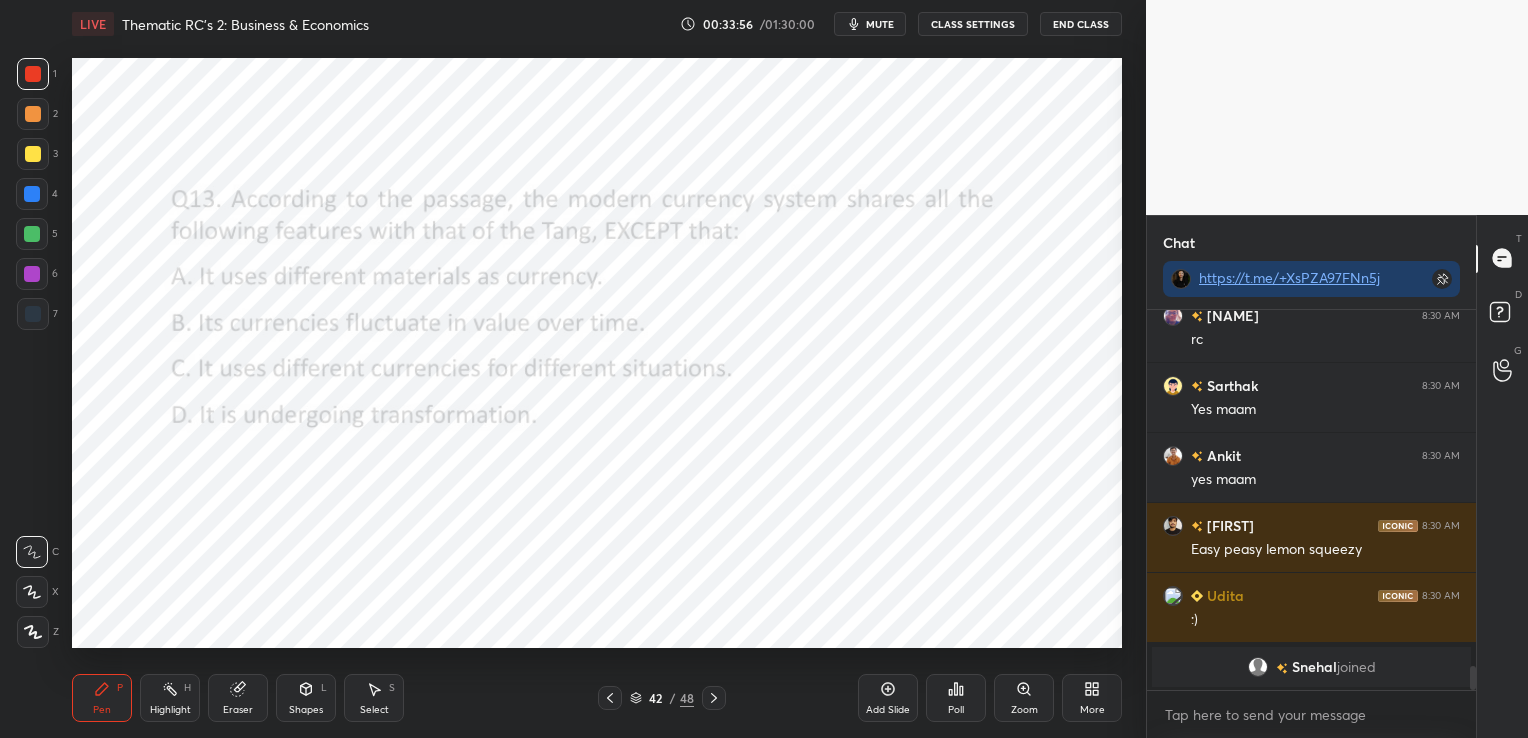 click on "Eraser" at bounding box center [238, 698] 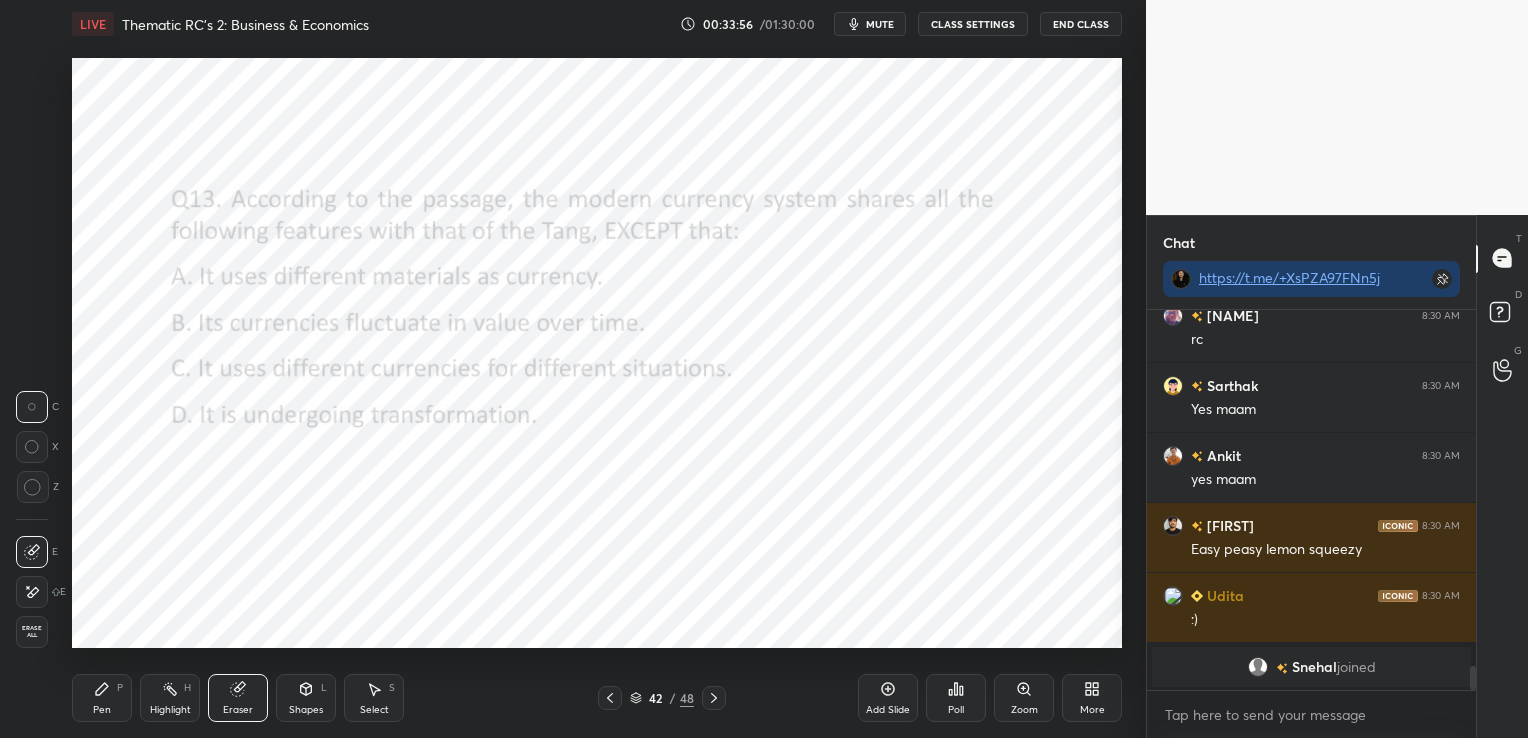 click on "Erase all" at bounding box center (32, 632) 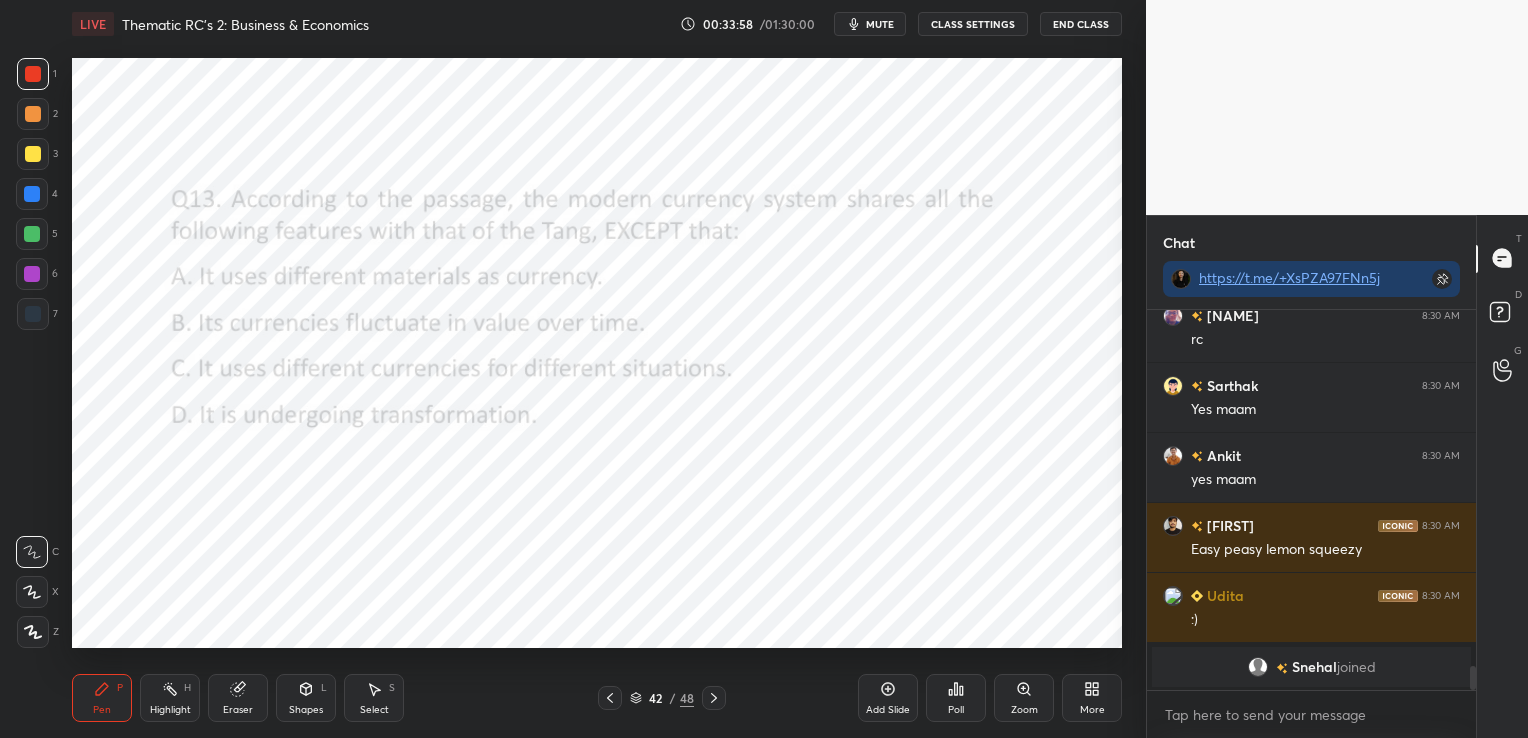 click at bounding box center (714, 698) 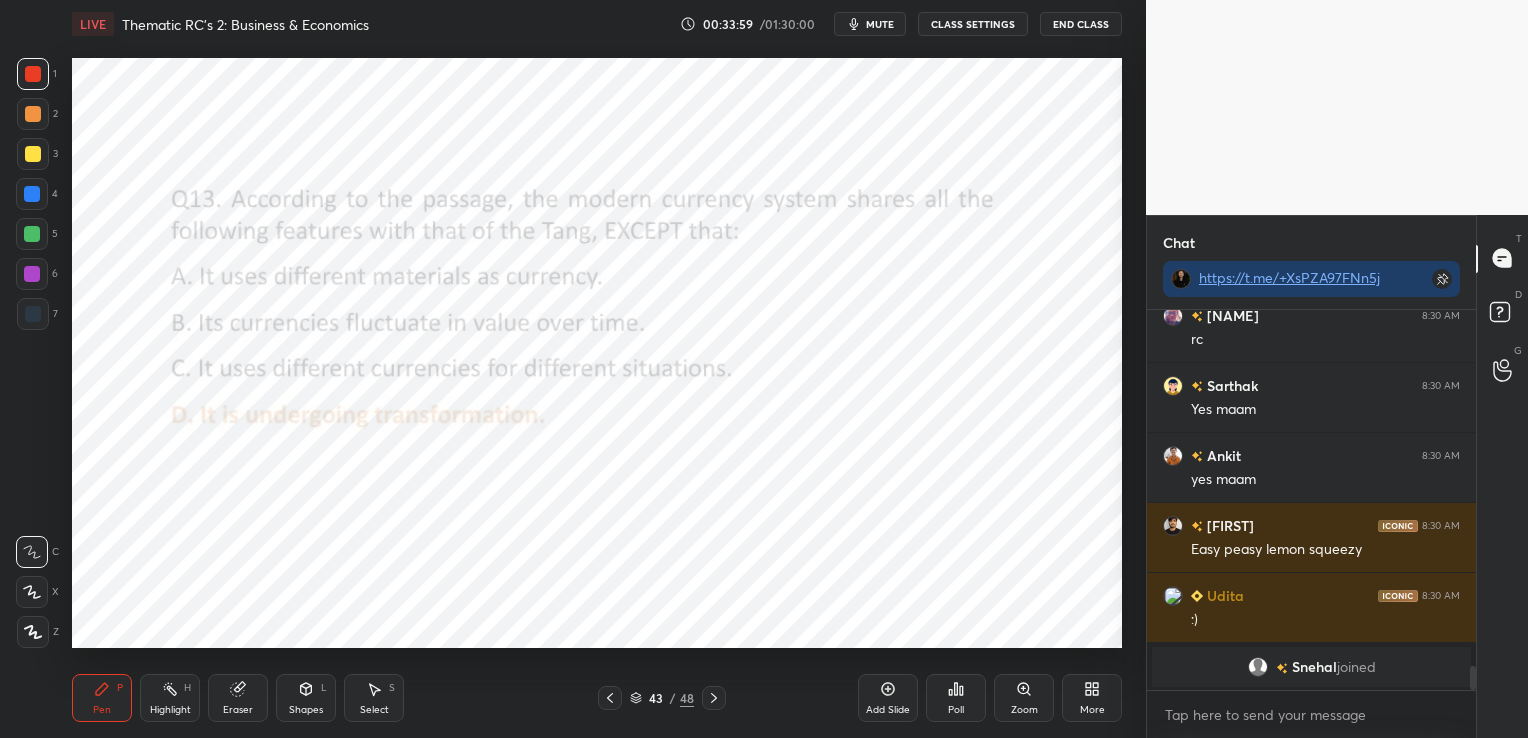 click at bounding box center (714, 698) 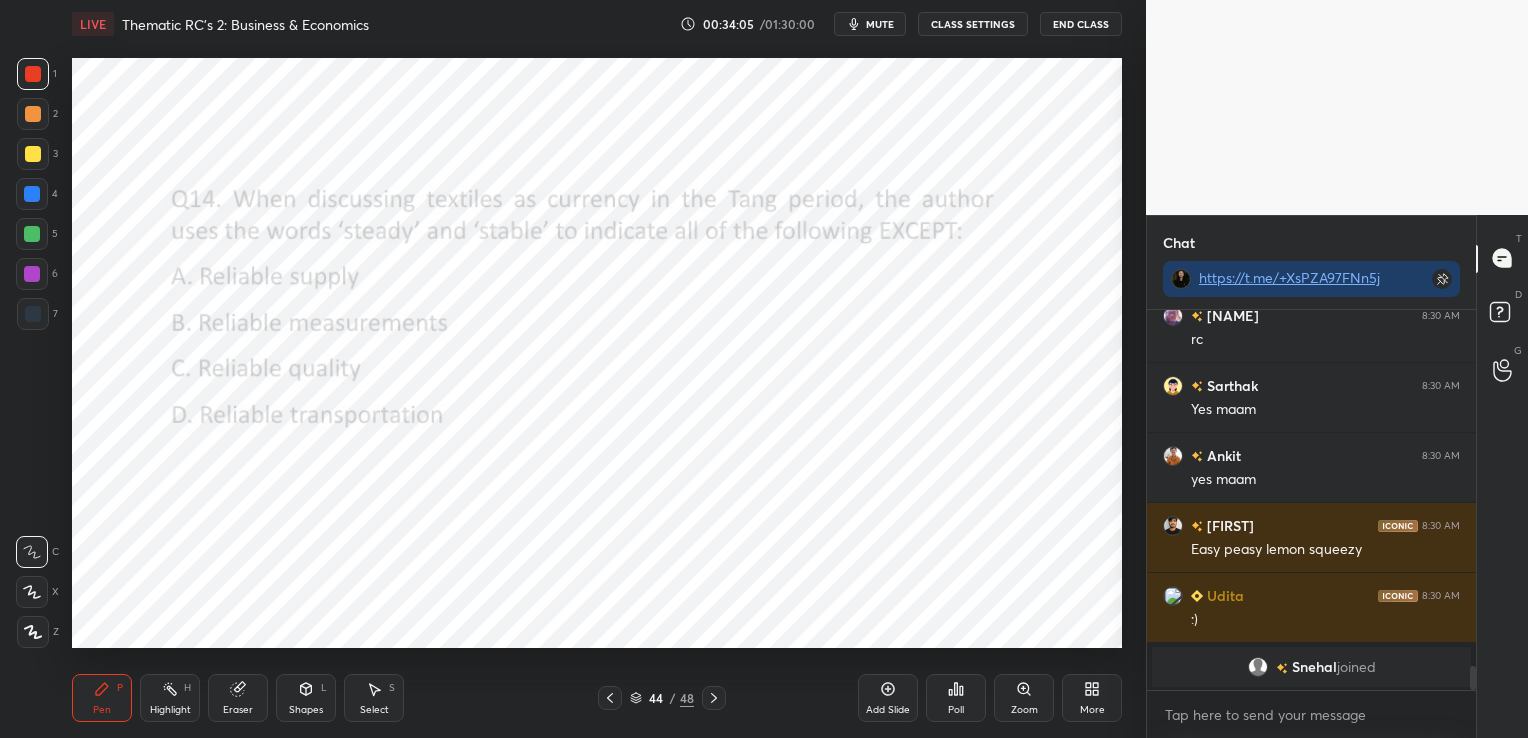 click 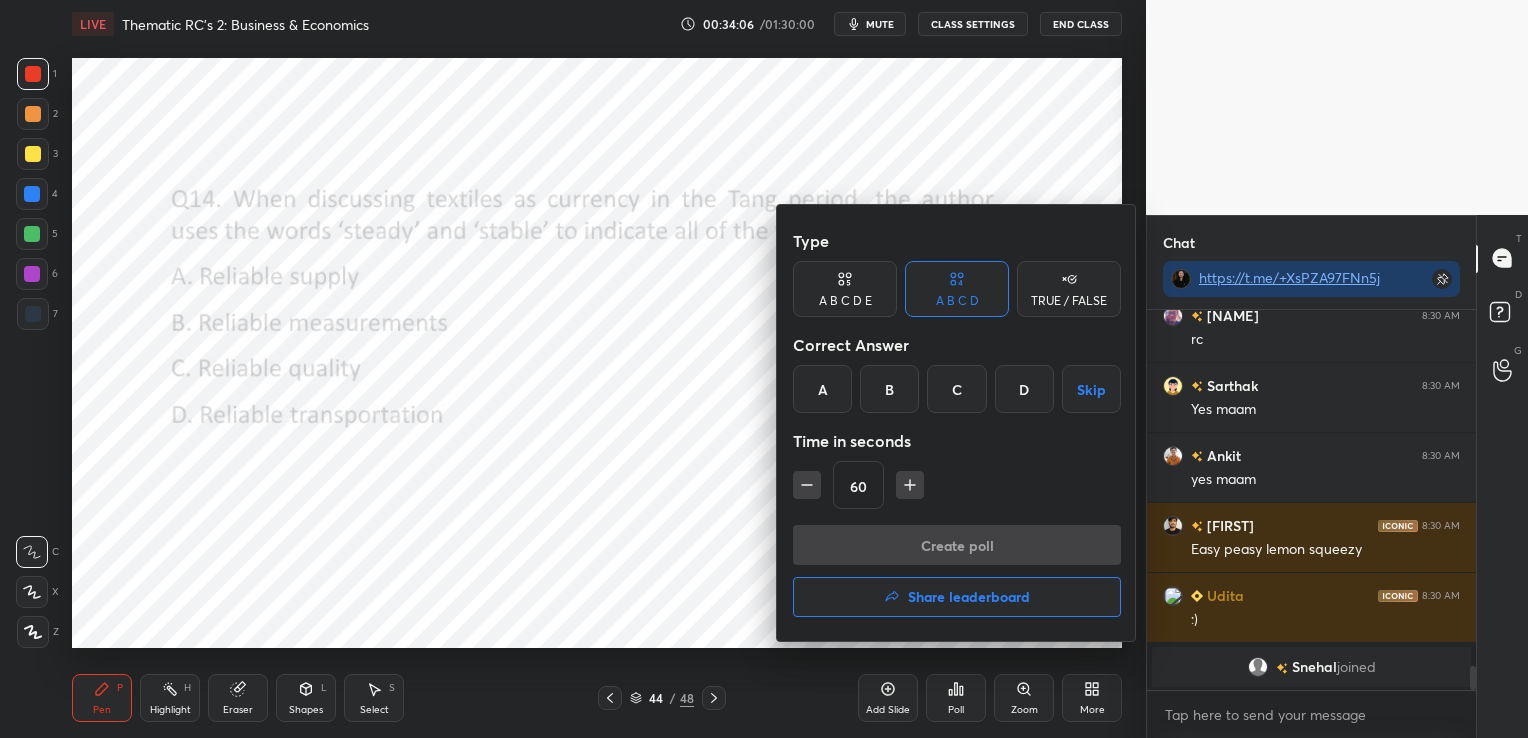 click on "D" at bounding box center (1024, 389) 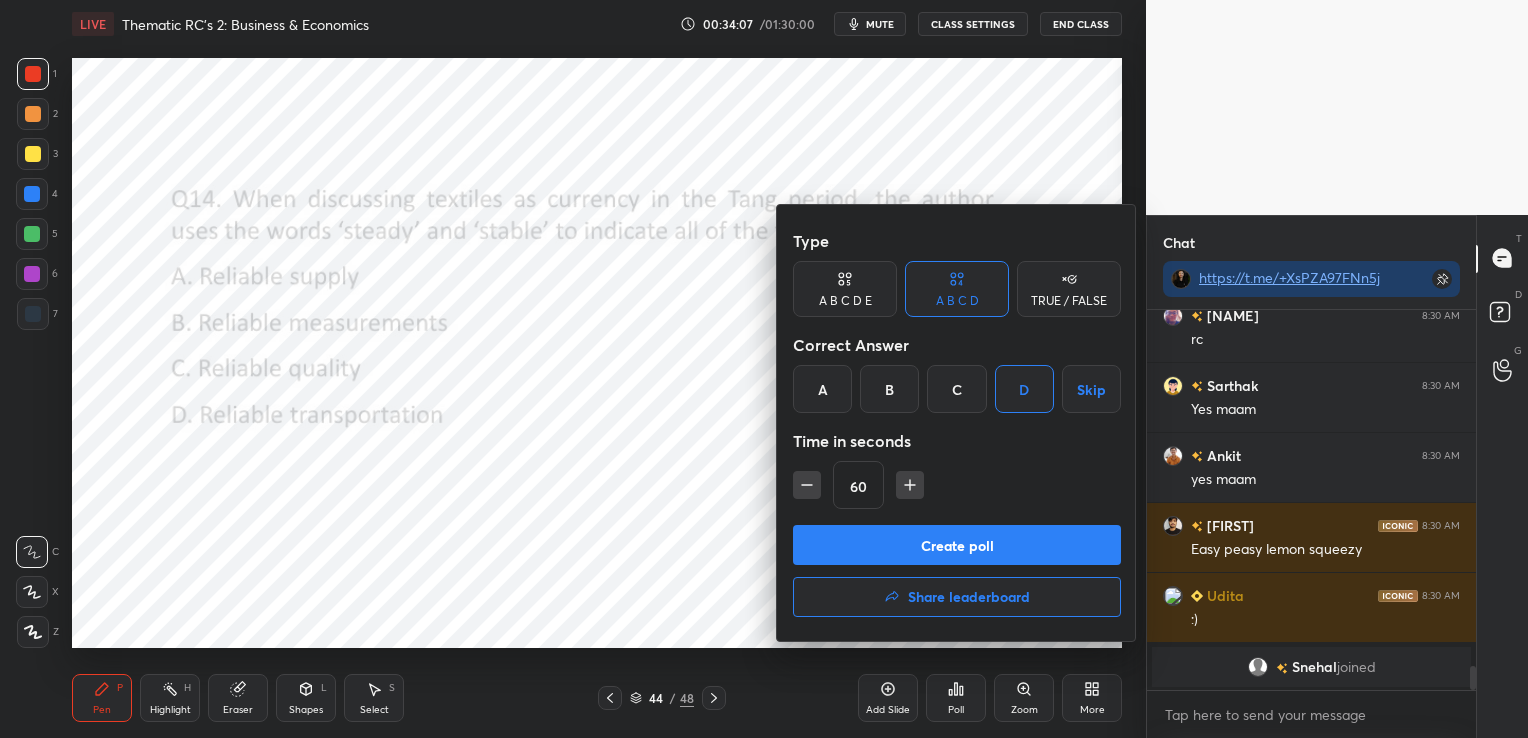 click on "Create poll" at bounding box center [957, 545] 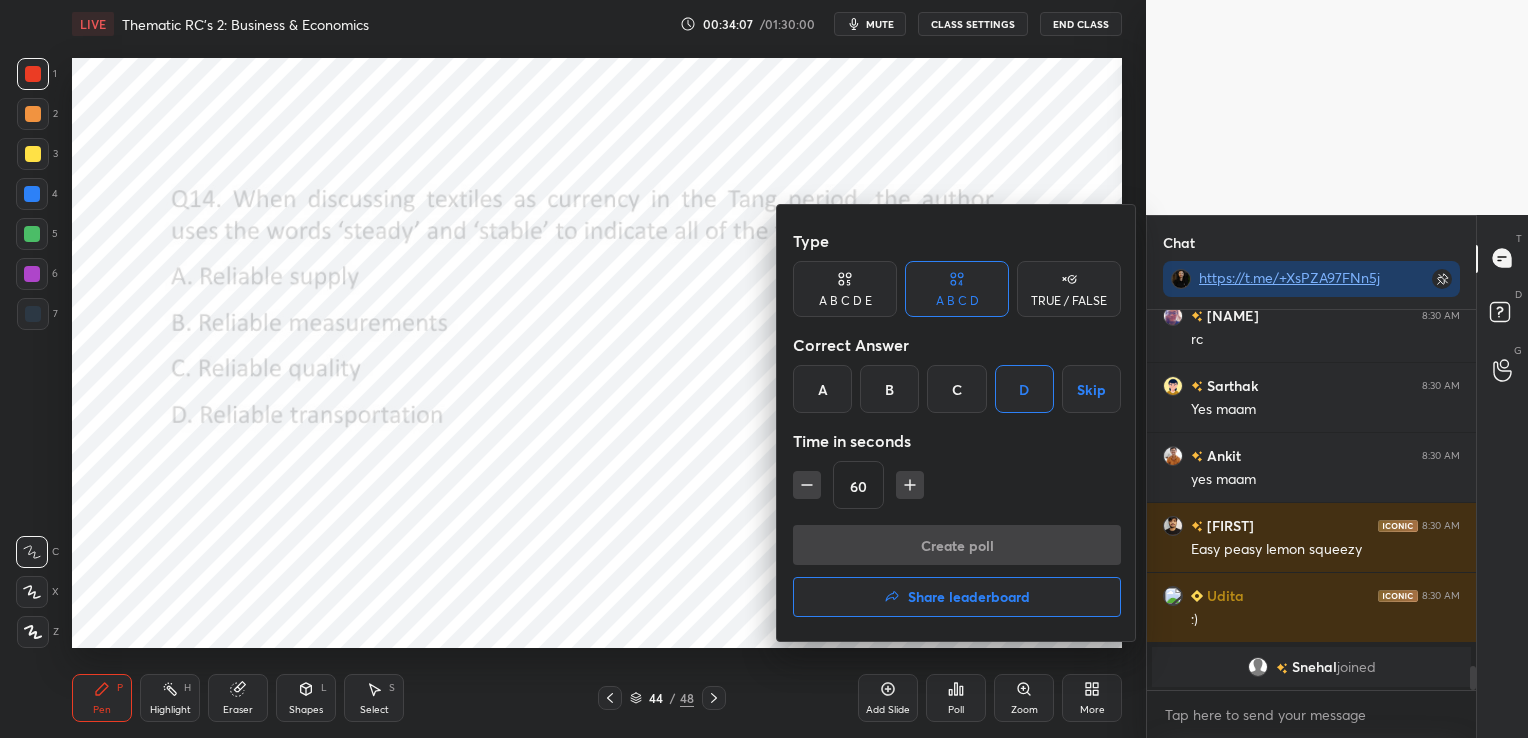 scroll, scrollTop: 332, scrollLeft: 323, axis: both 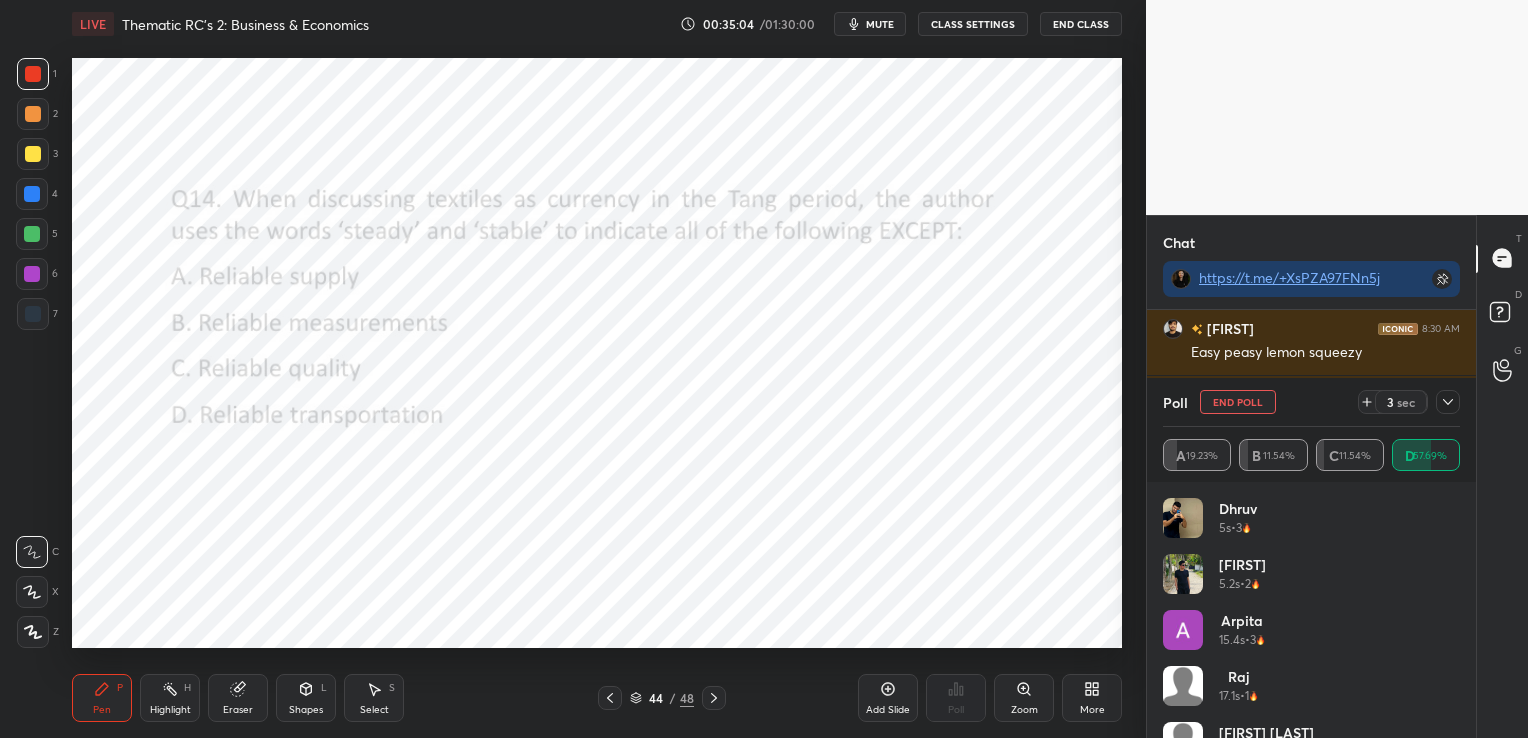 click 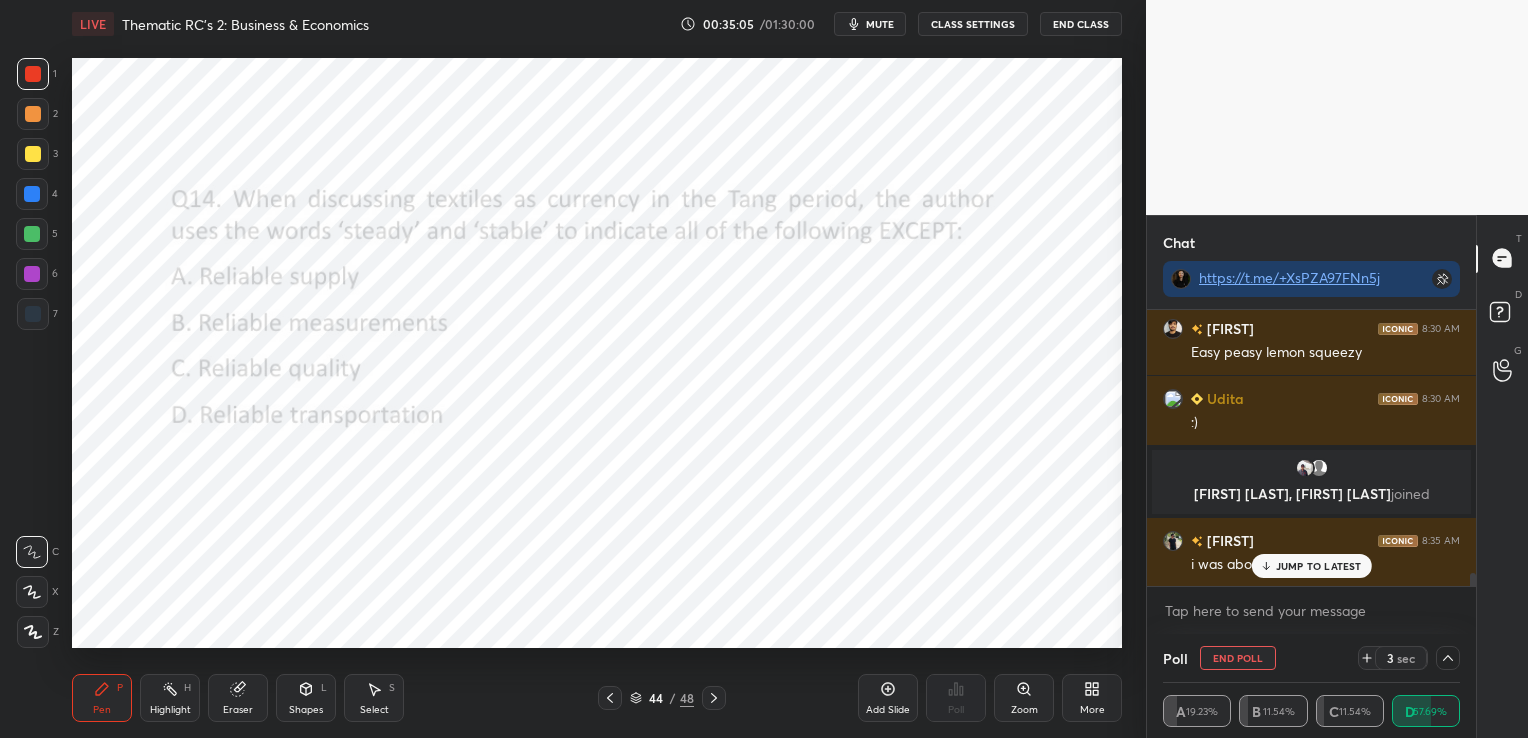 scroll, scrollTop: 0, scrollLeft: 0, axis: both 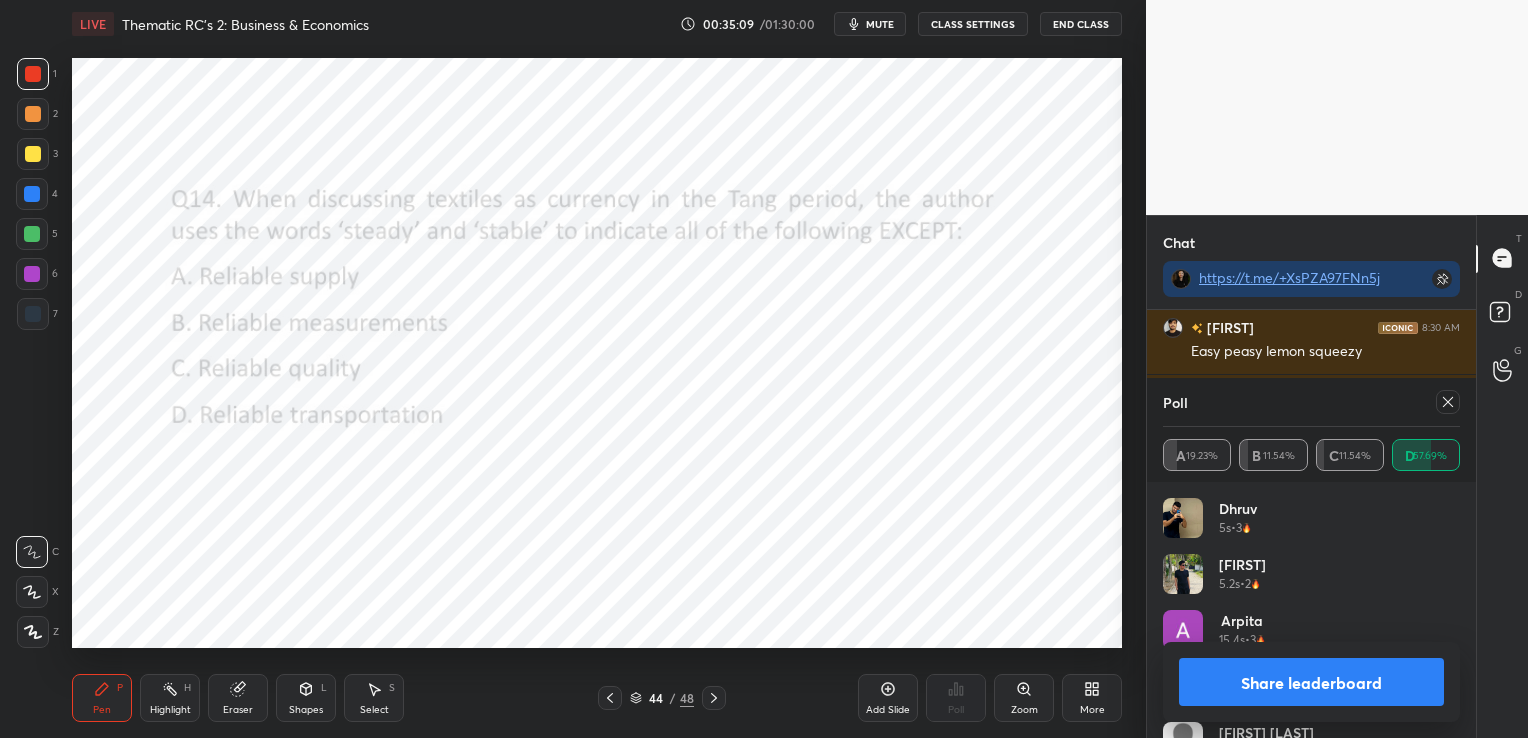 click 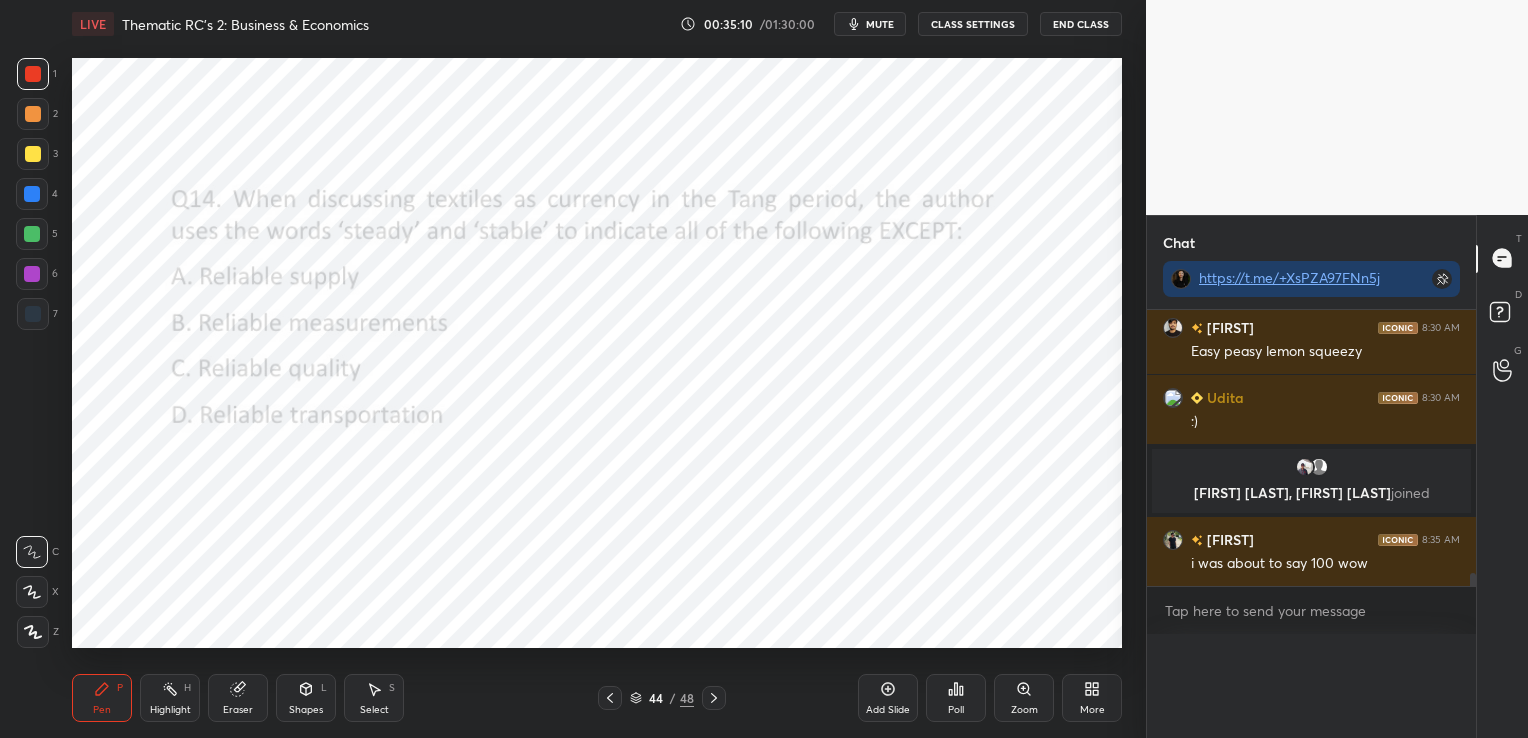 scroll, scrollTop: 0, scrollLeft: 6, axis: horizontal 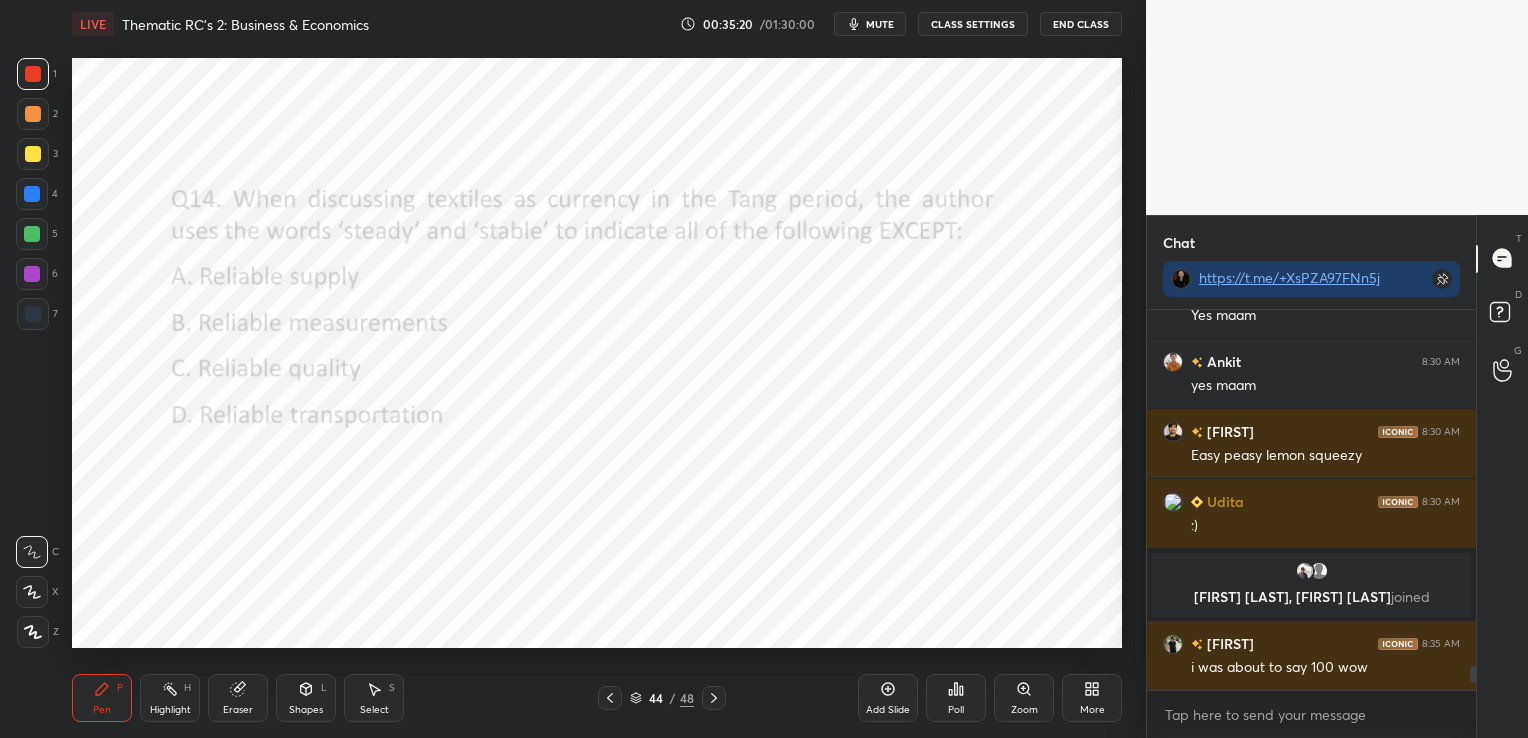 click 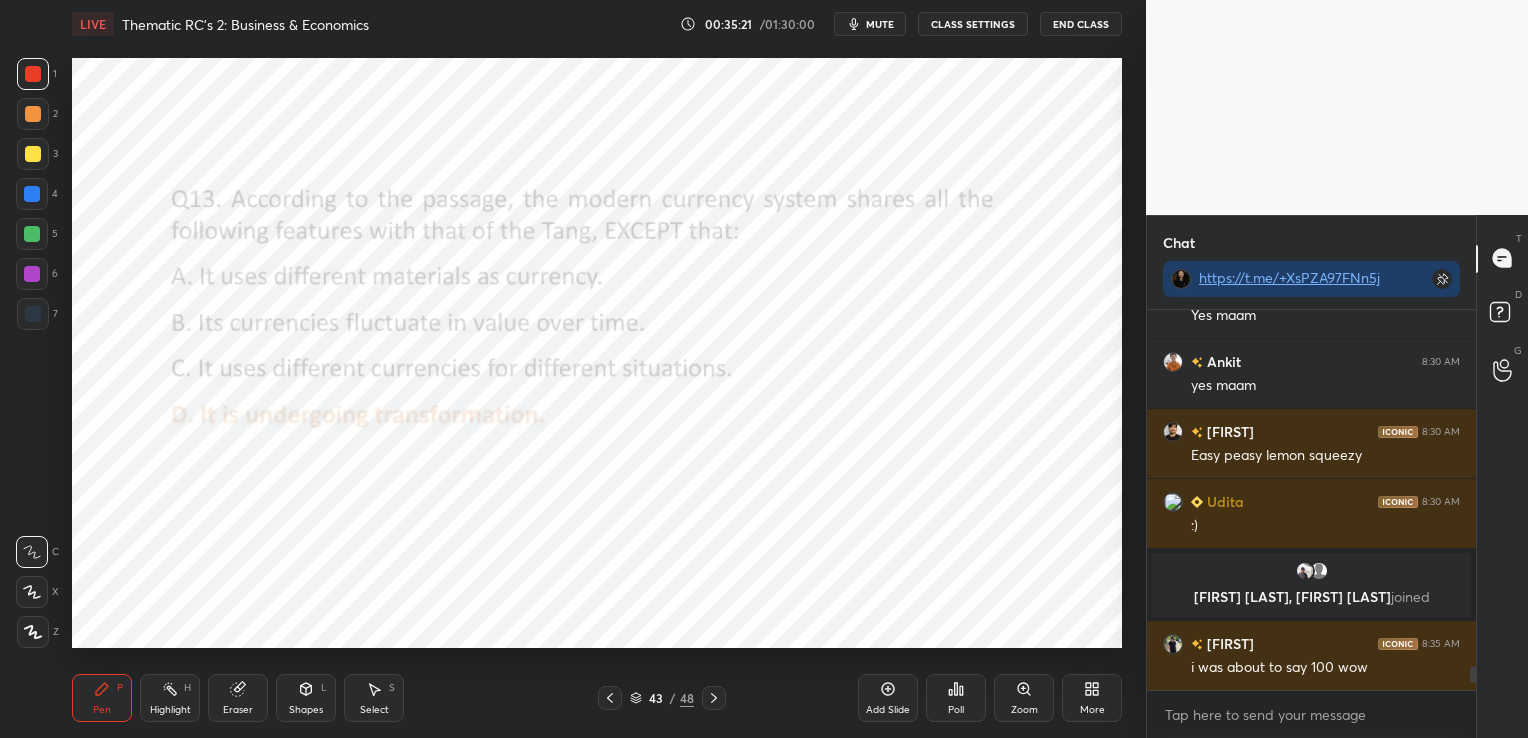 click 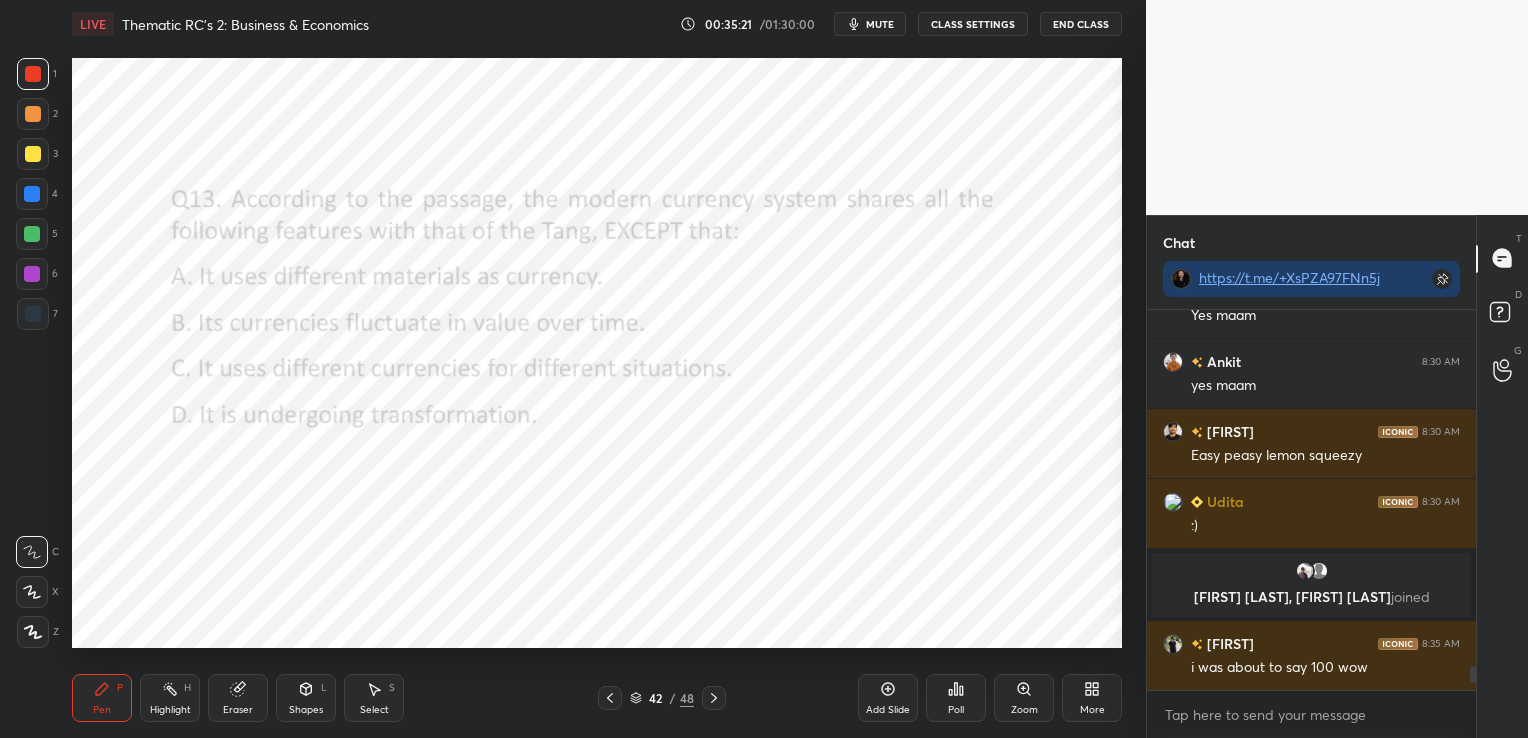 click 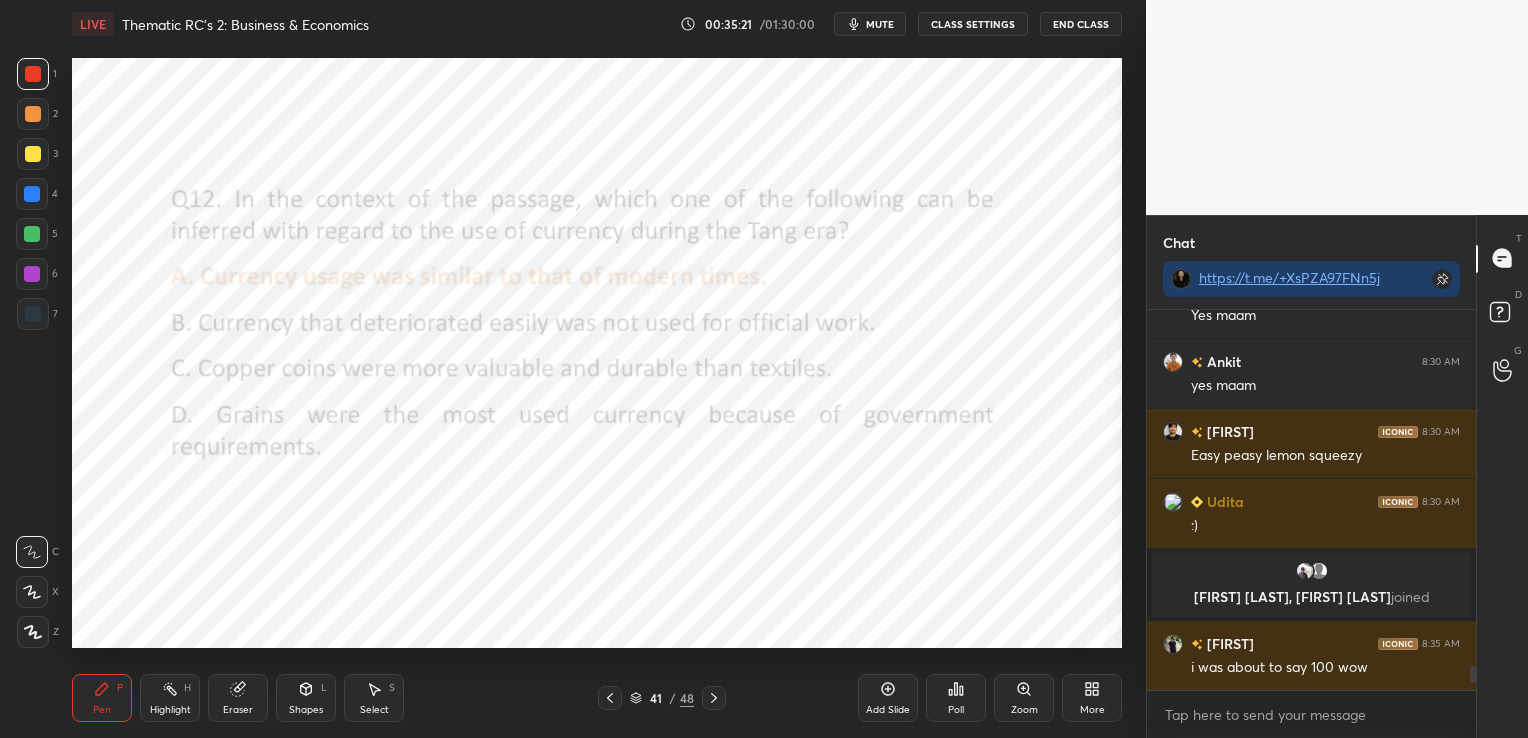 click 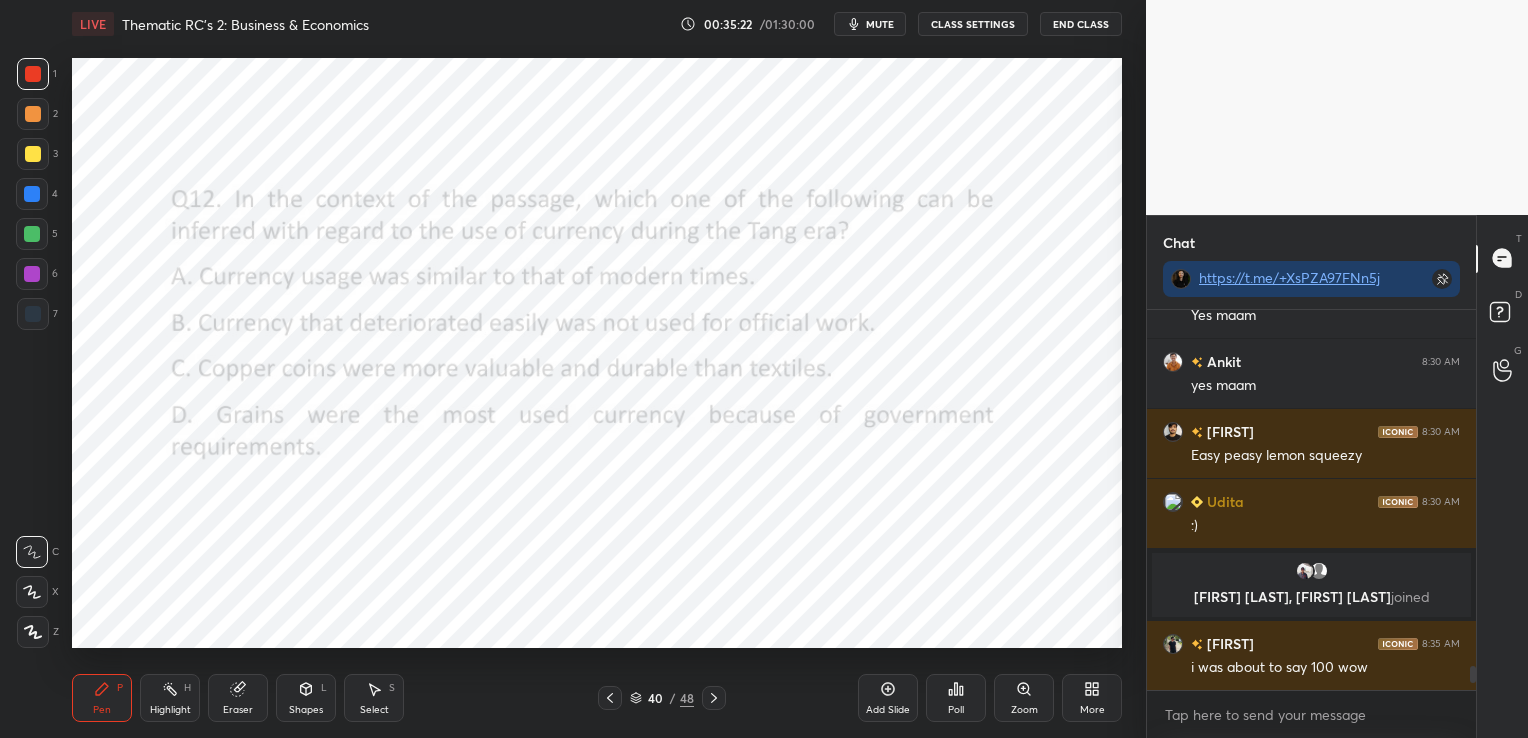 click 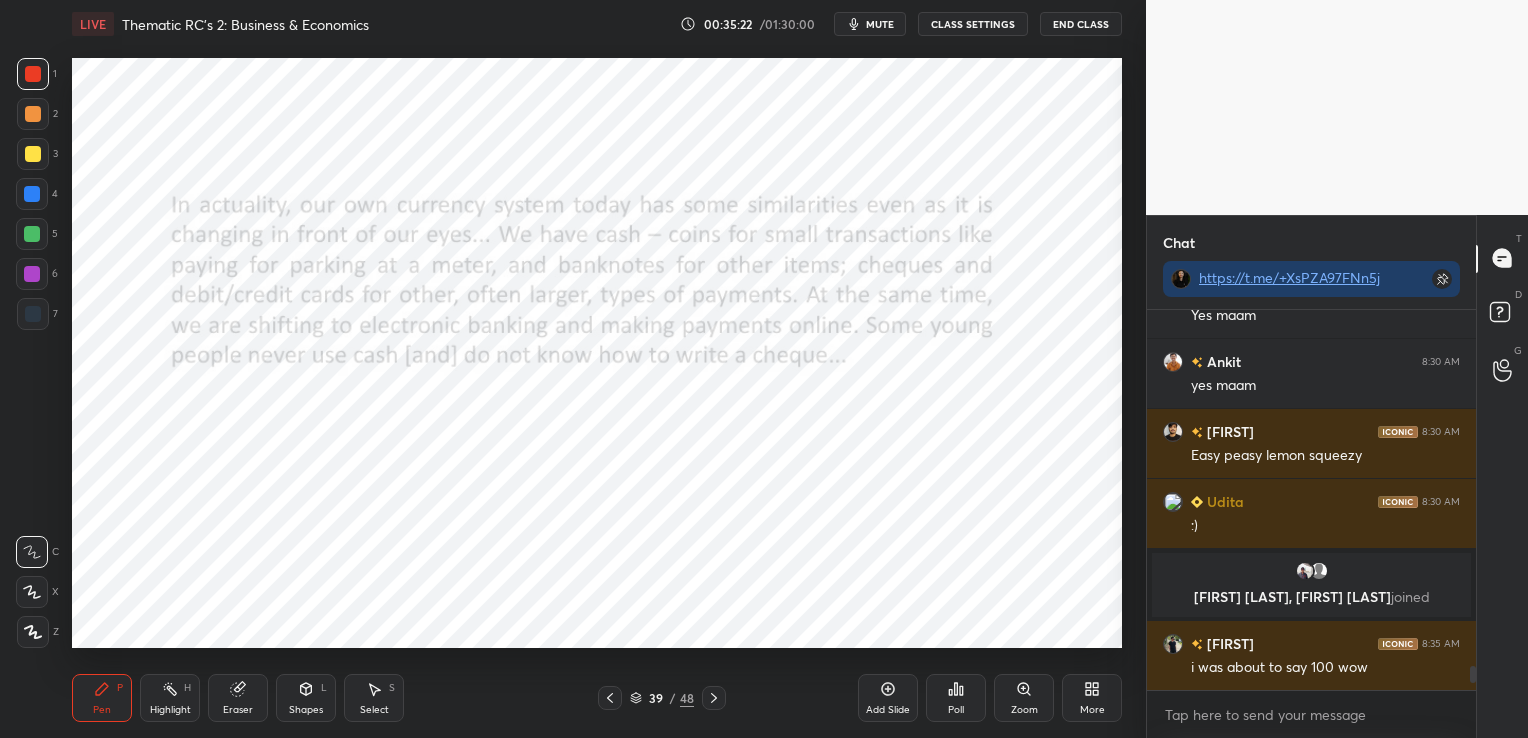 click 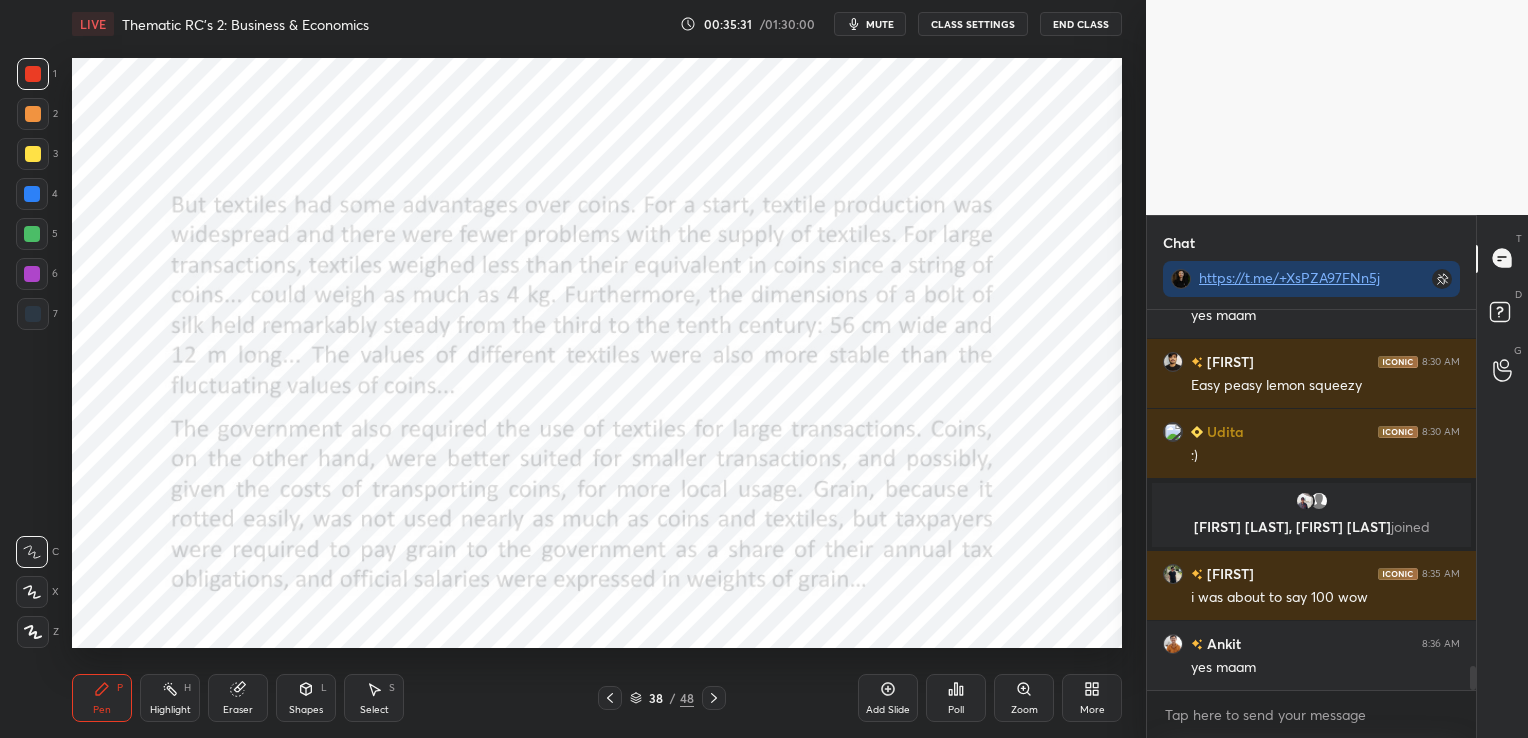 click 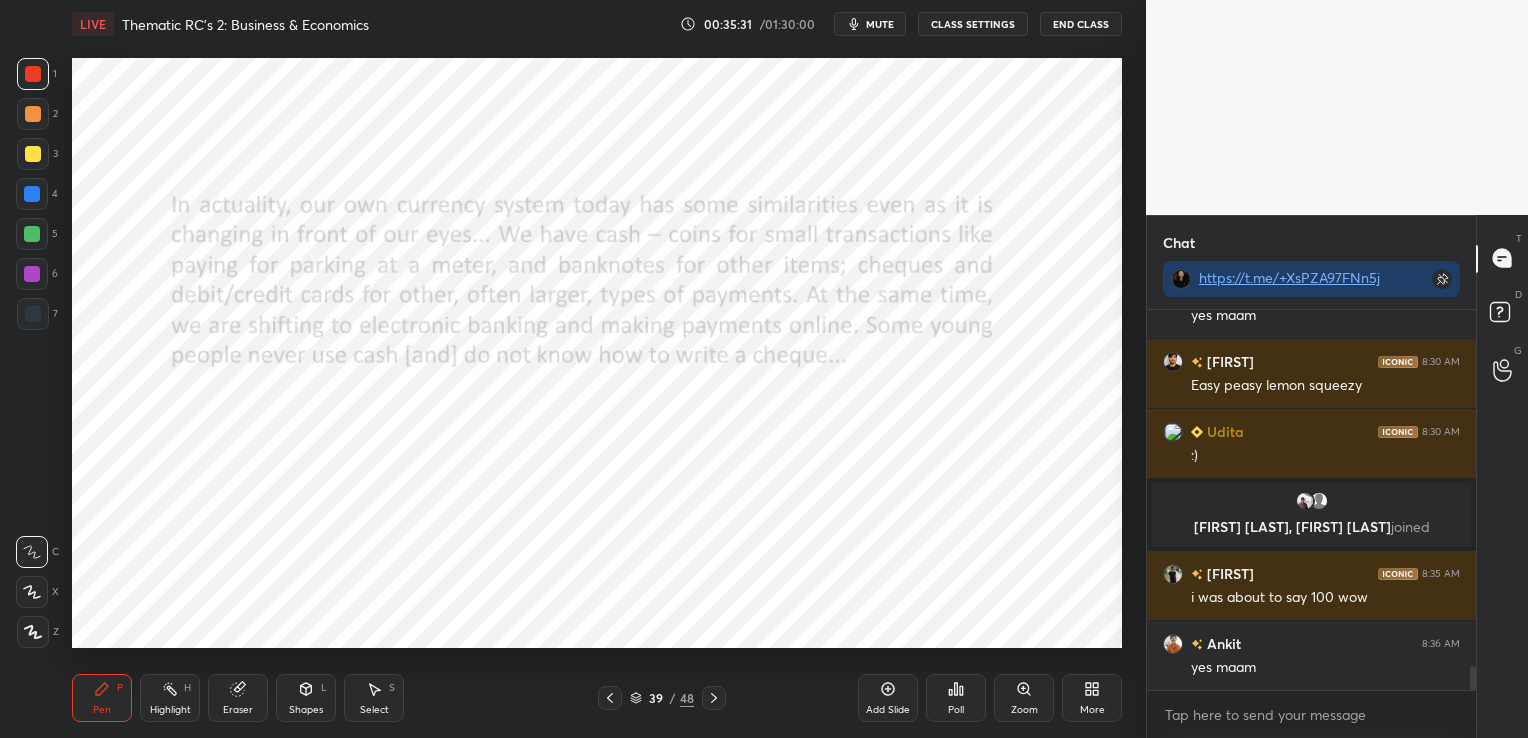 click 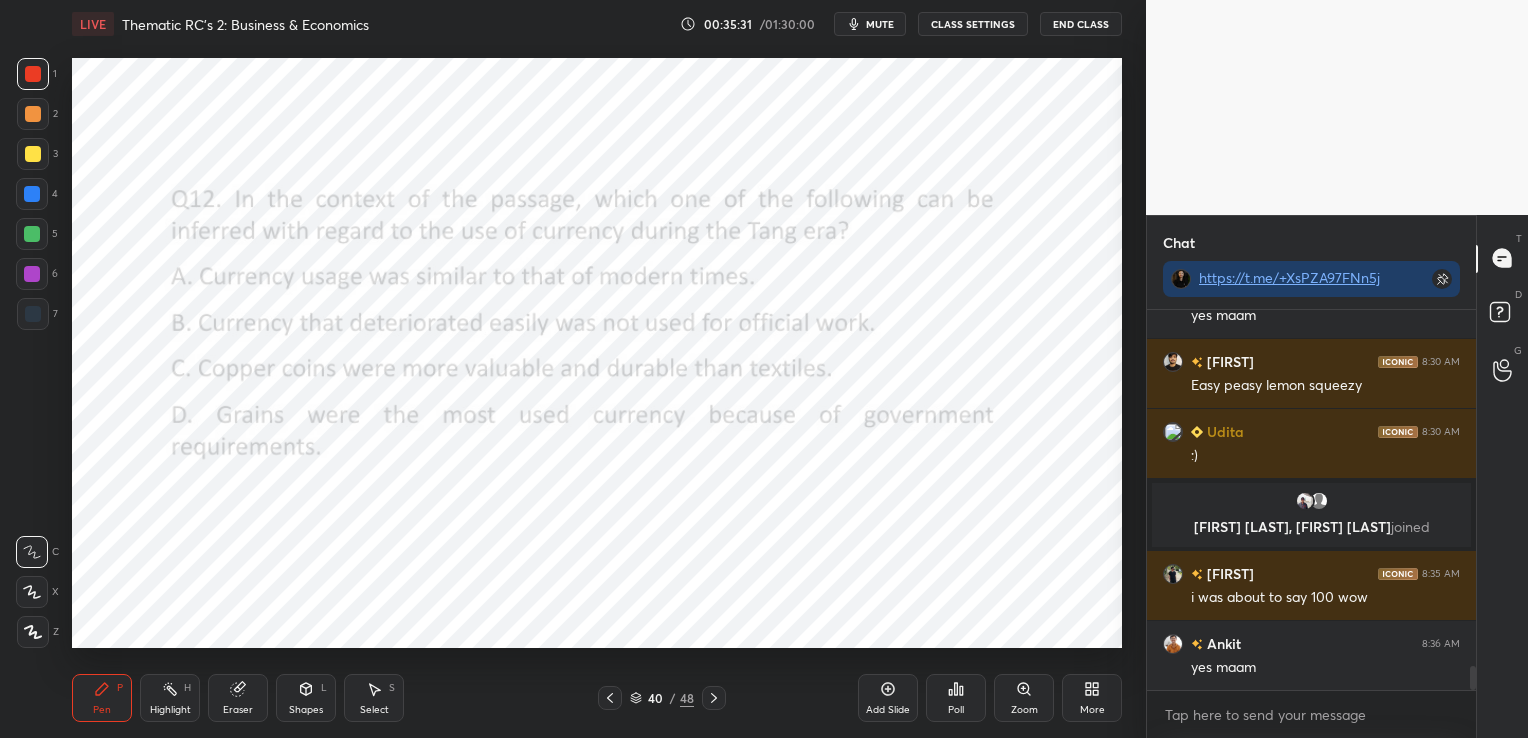 click 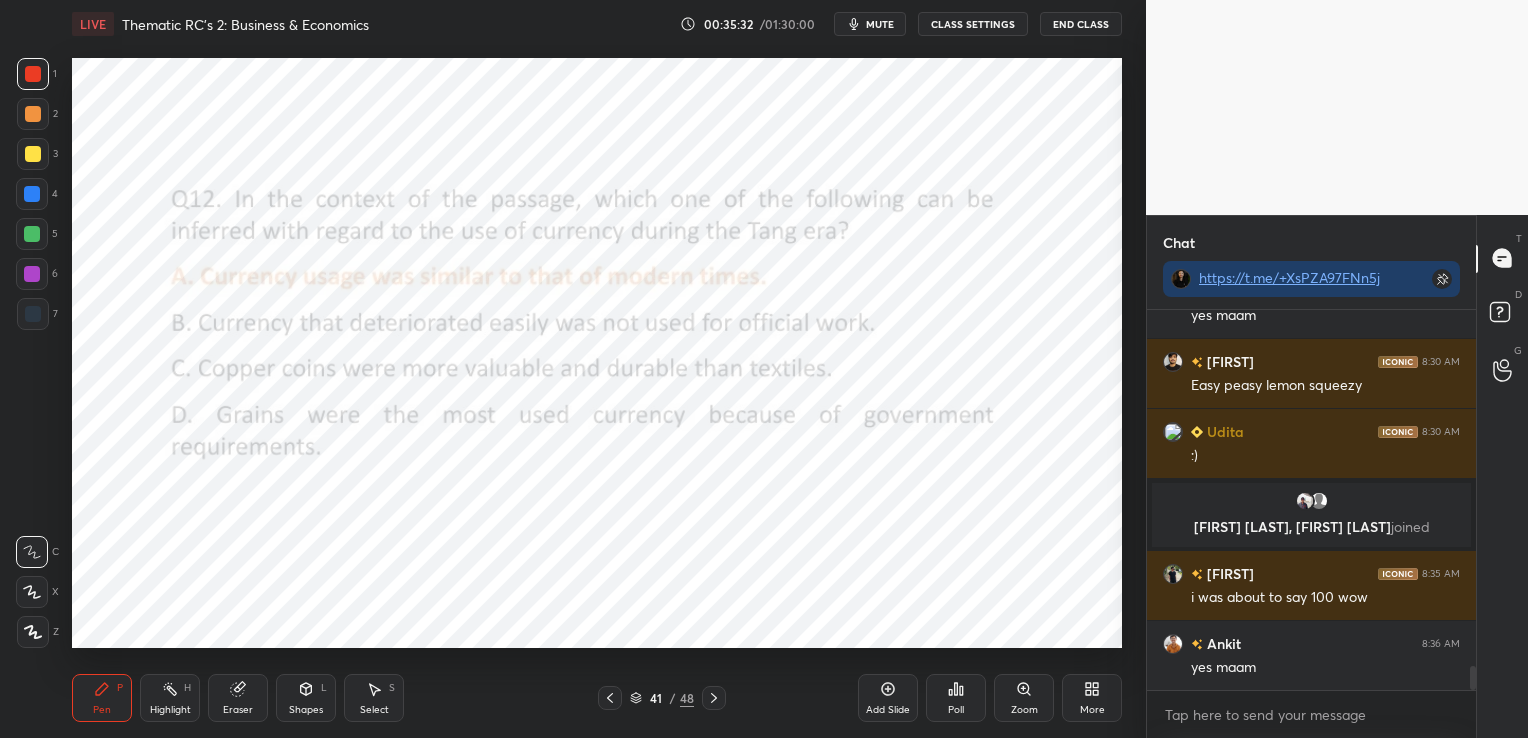 click 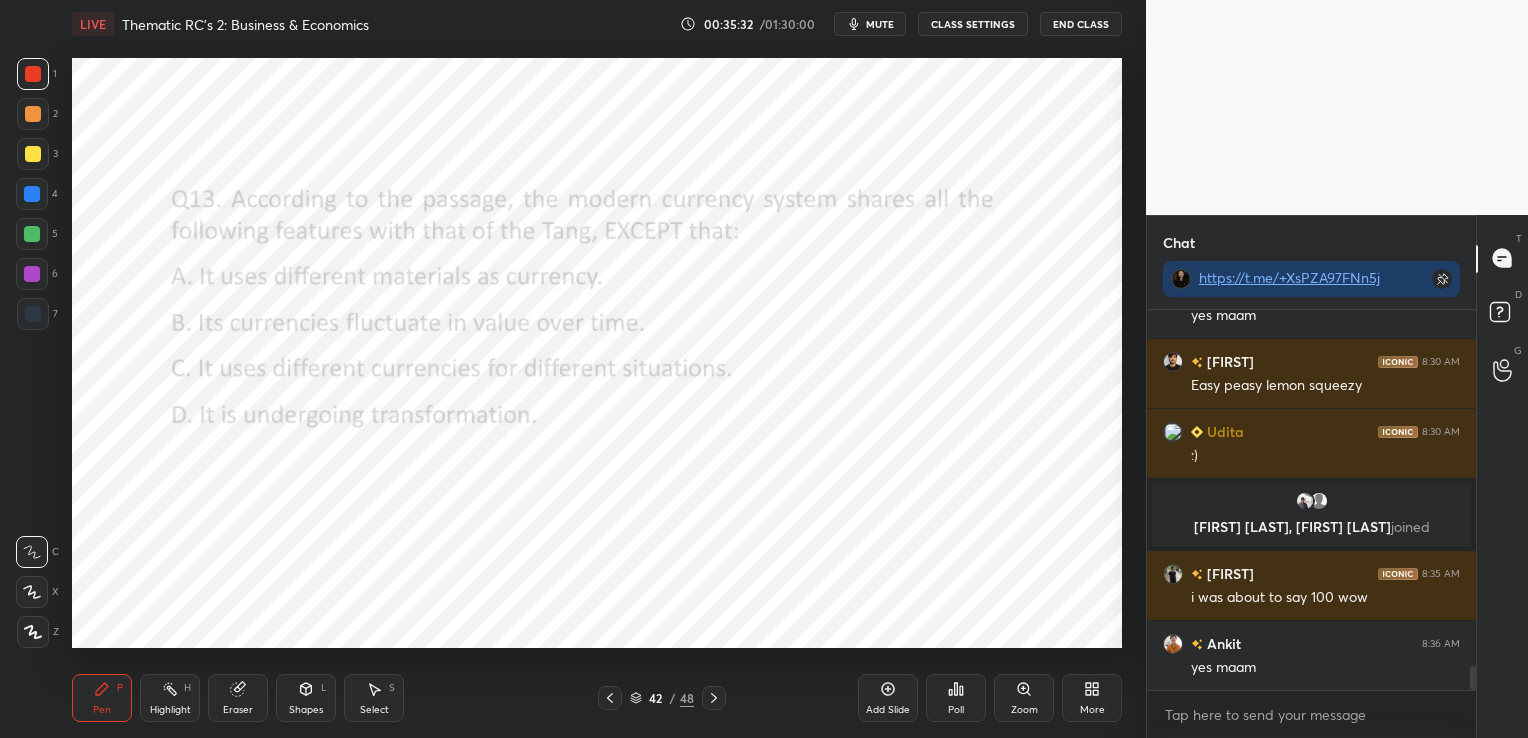 click 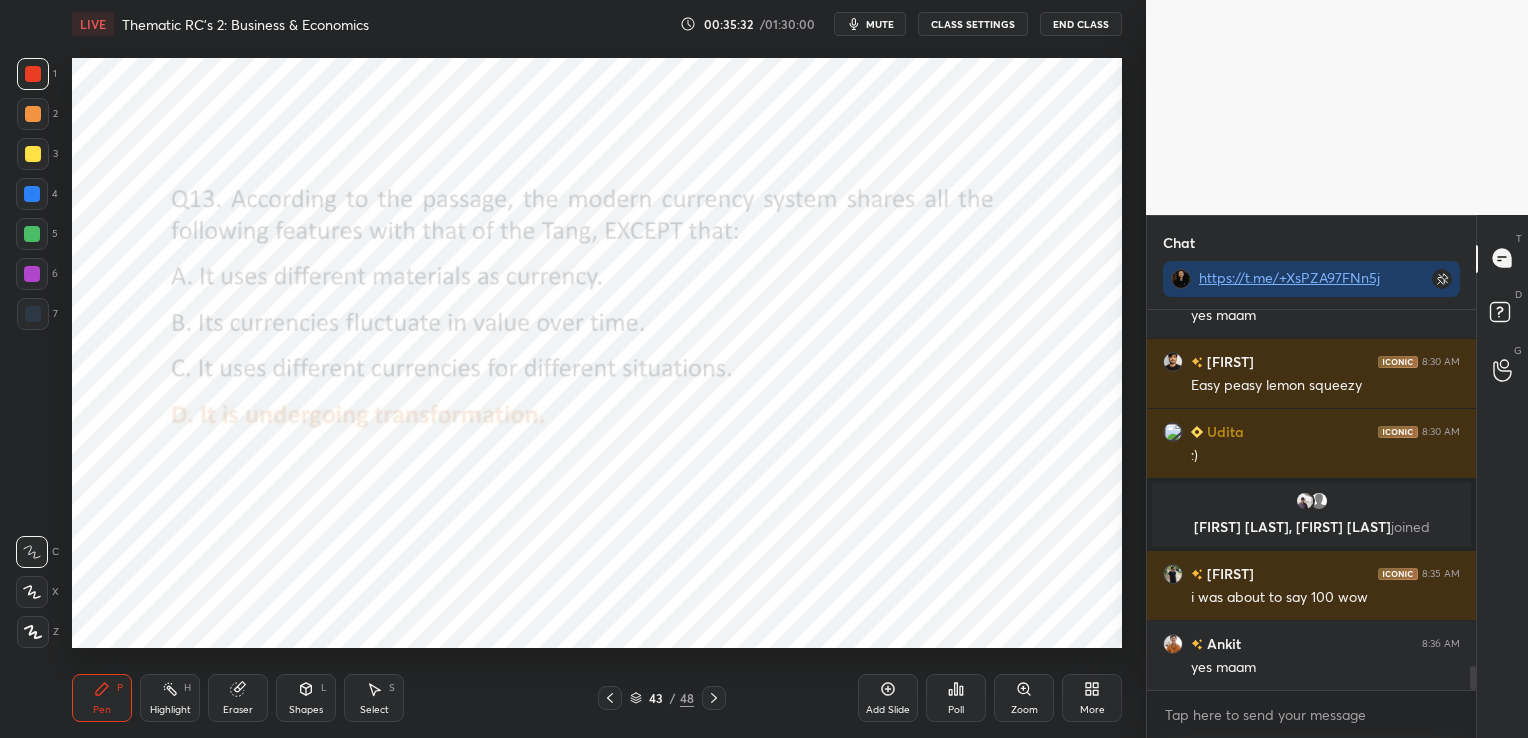 click 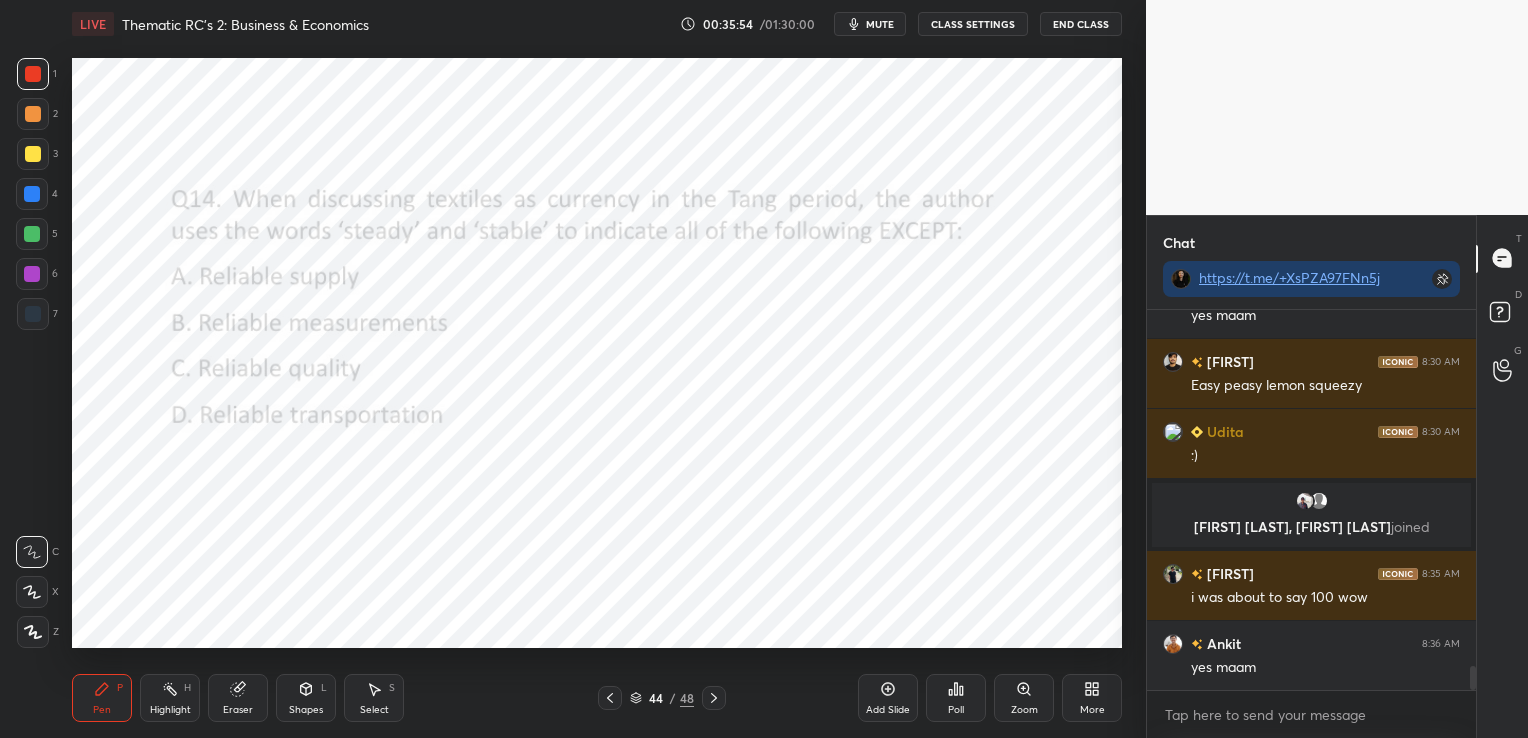 click at bounding box center (610, 698) 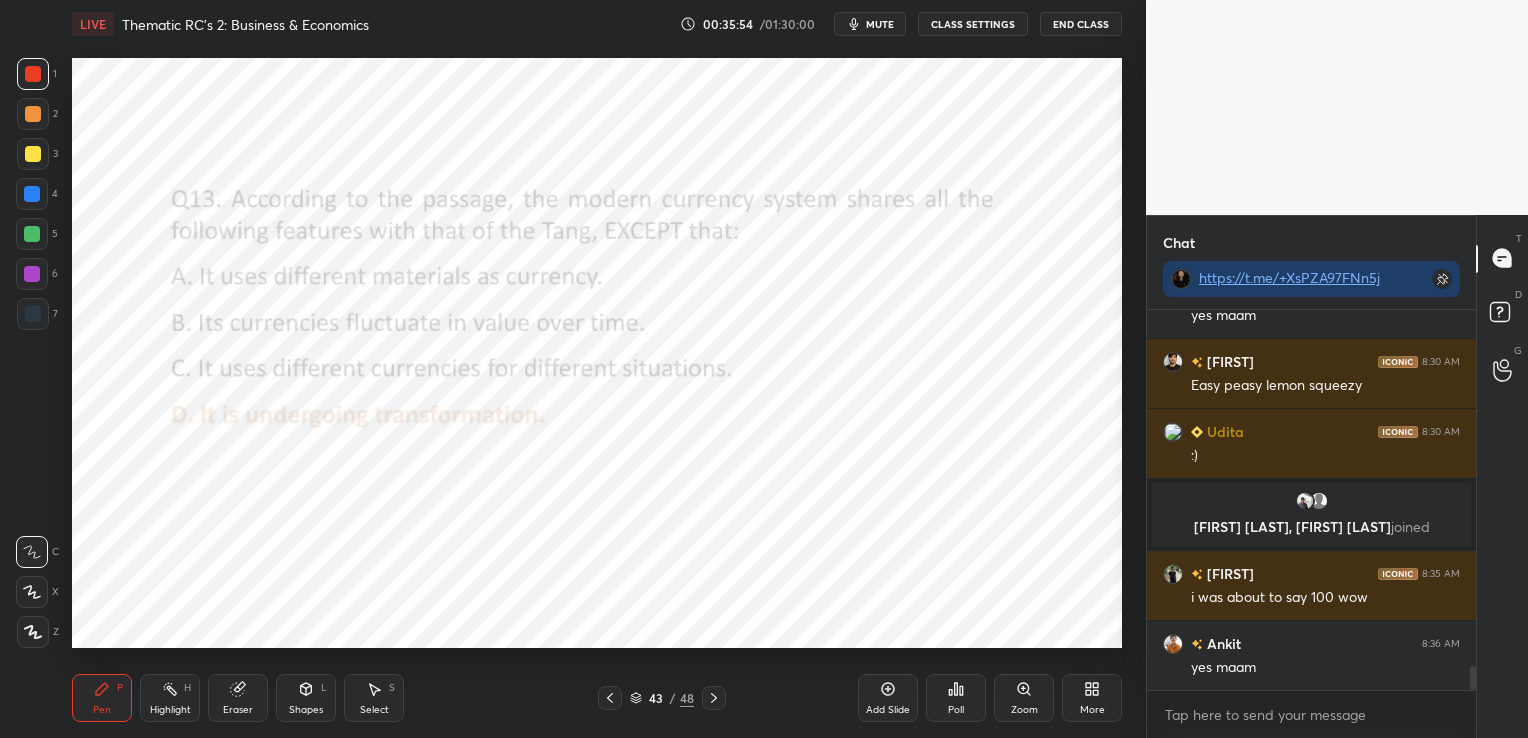 click at bounding box center [610, 698] 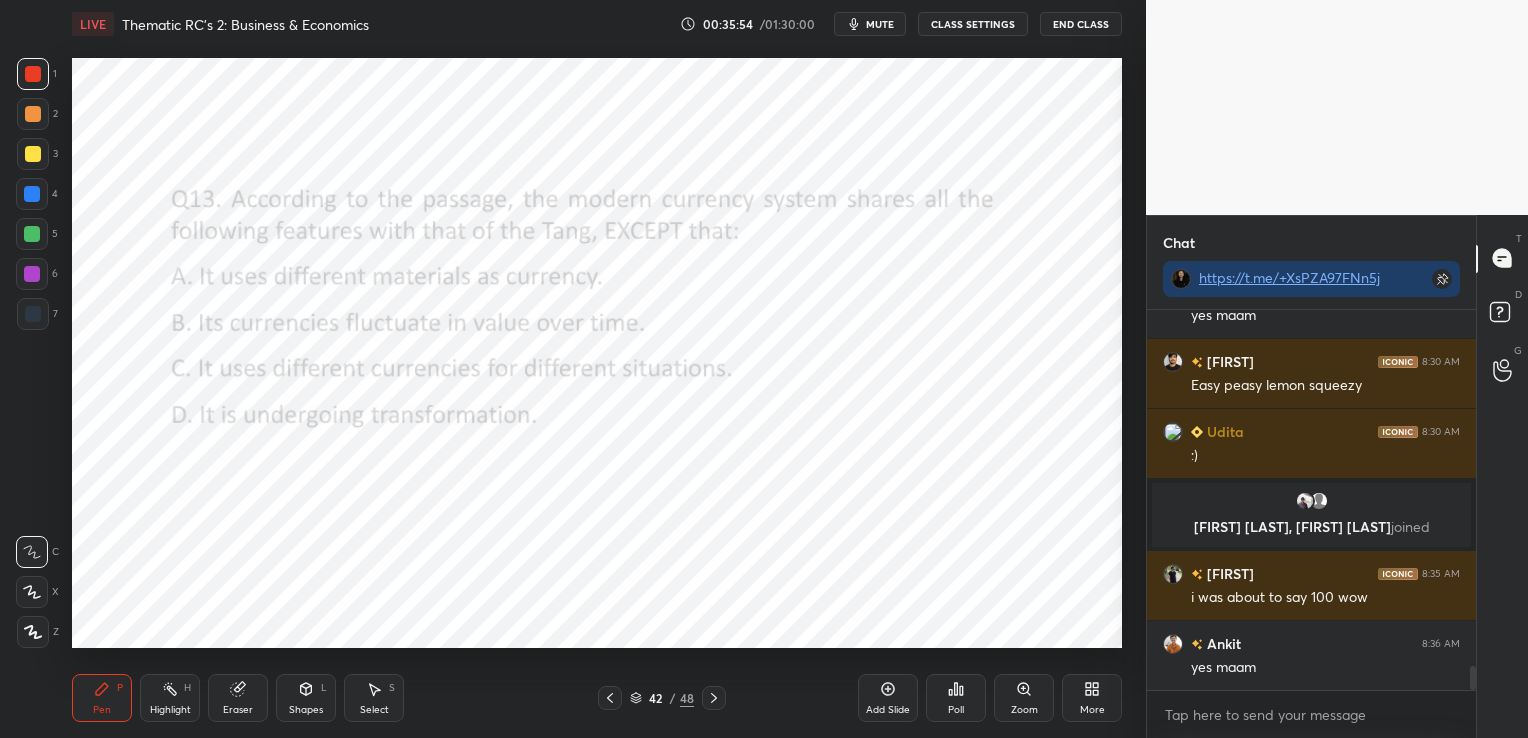 click at bounding box center [610, 698] 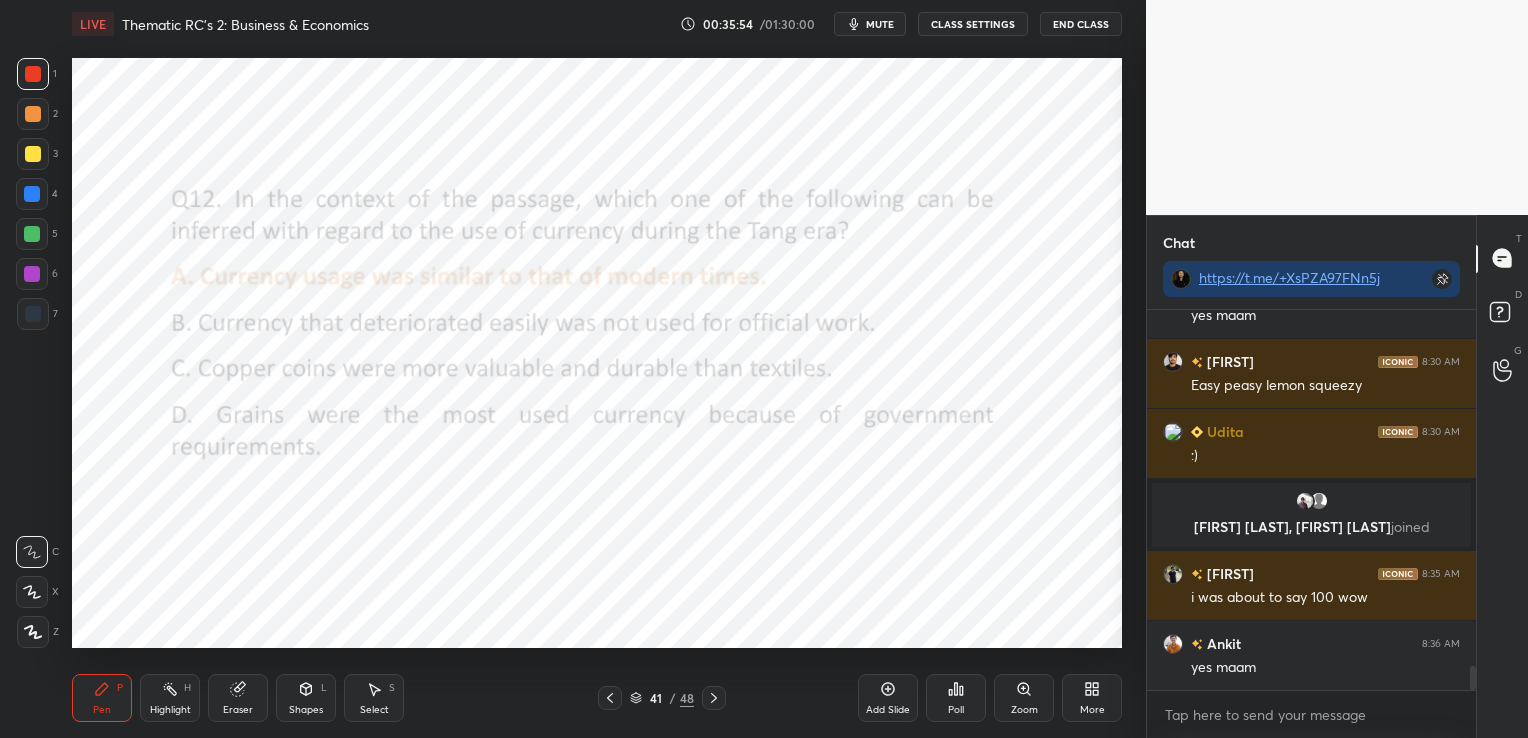 click at bounding box center [610, 698] 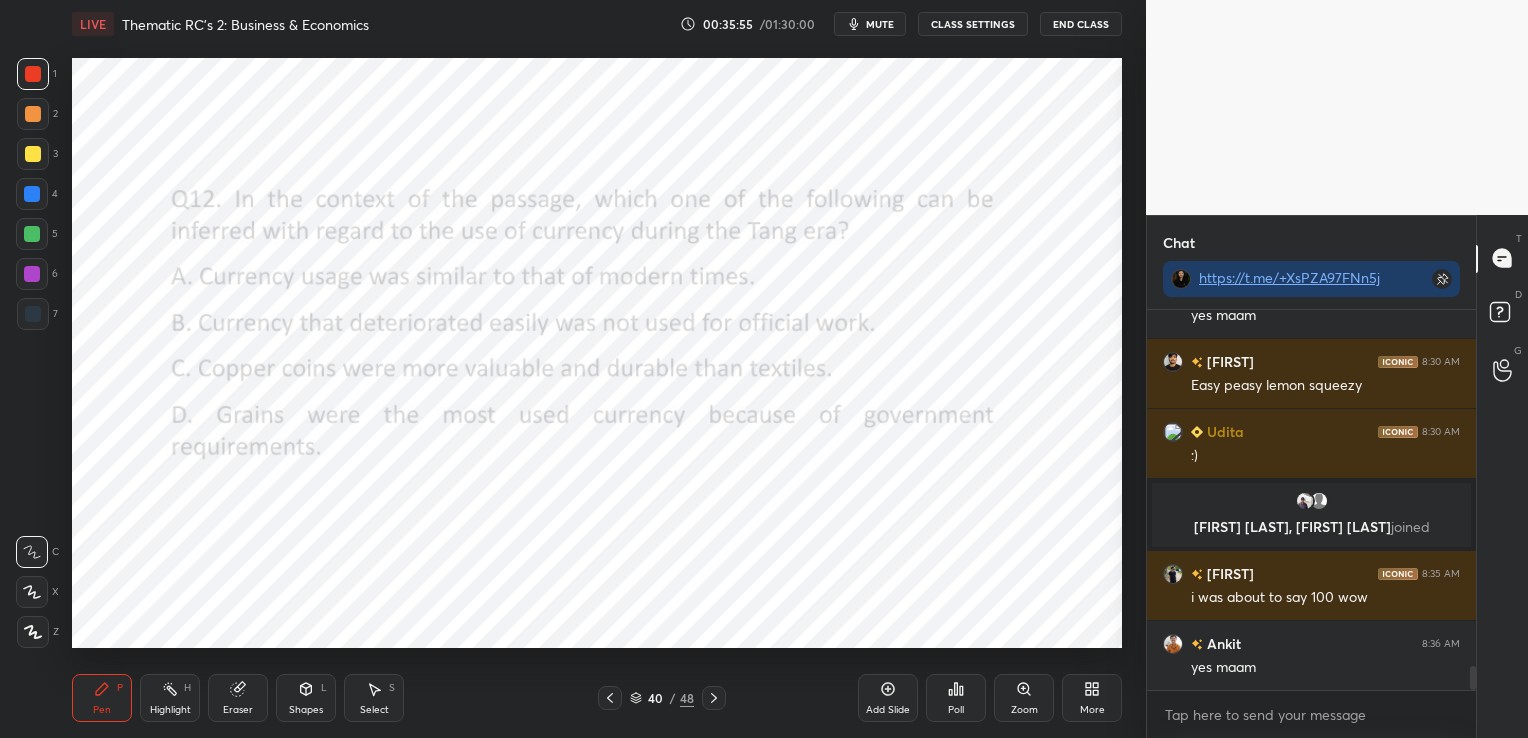 click at bounding box center (610, 698) 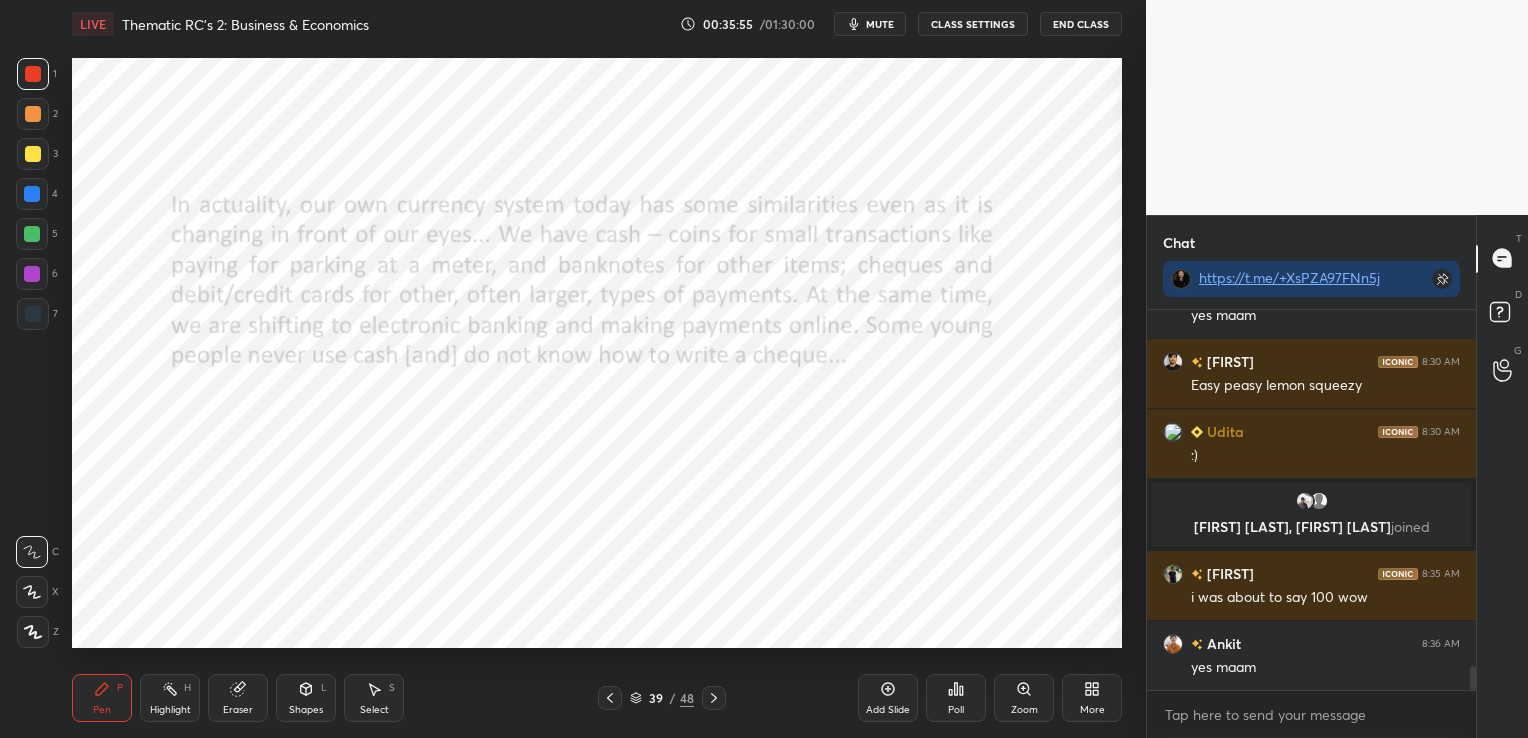 click at bounding box center [610, 698] 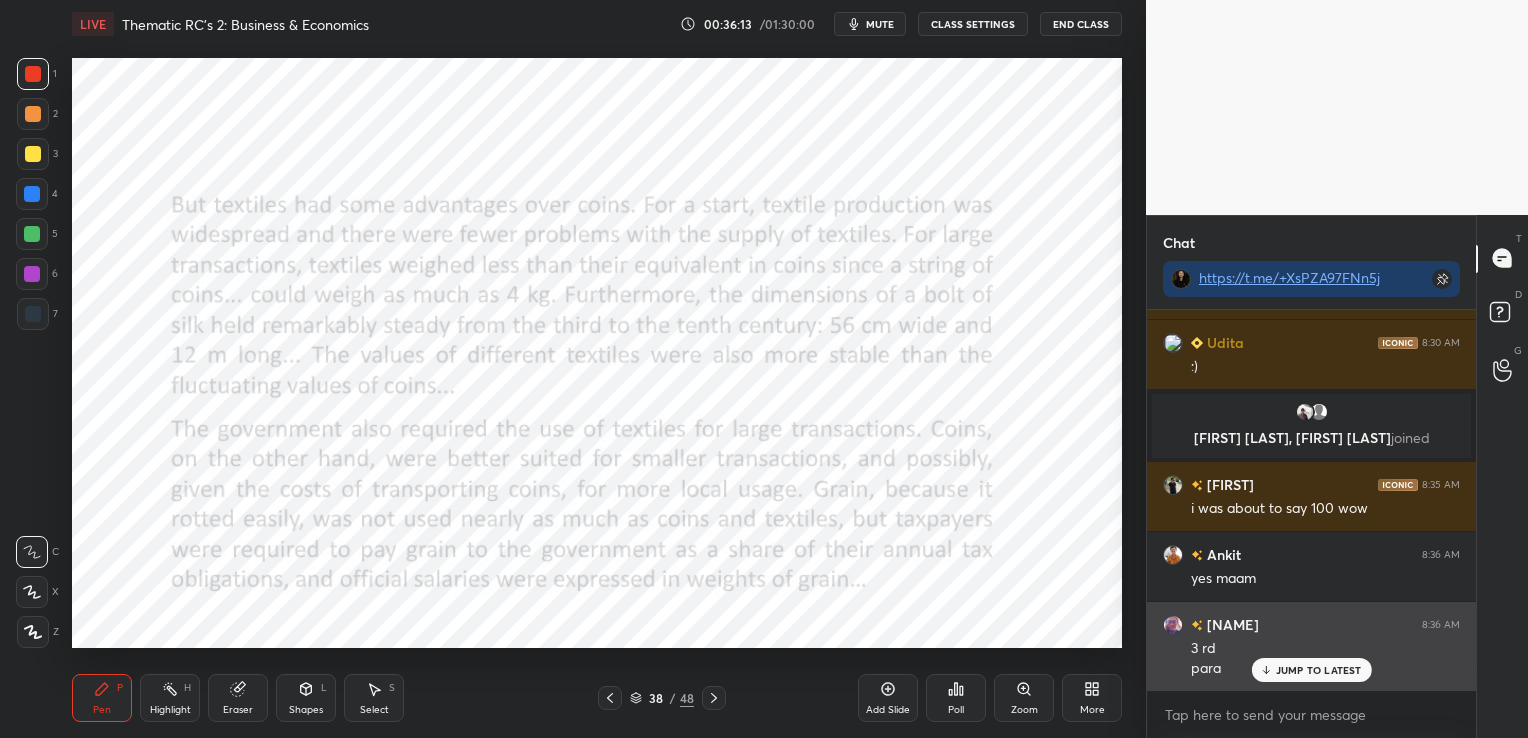 scroll, scrollTop: 5697, scrollLeft: 0, axis: vertical 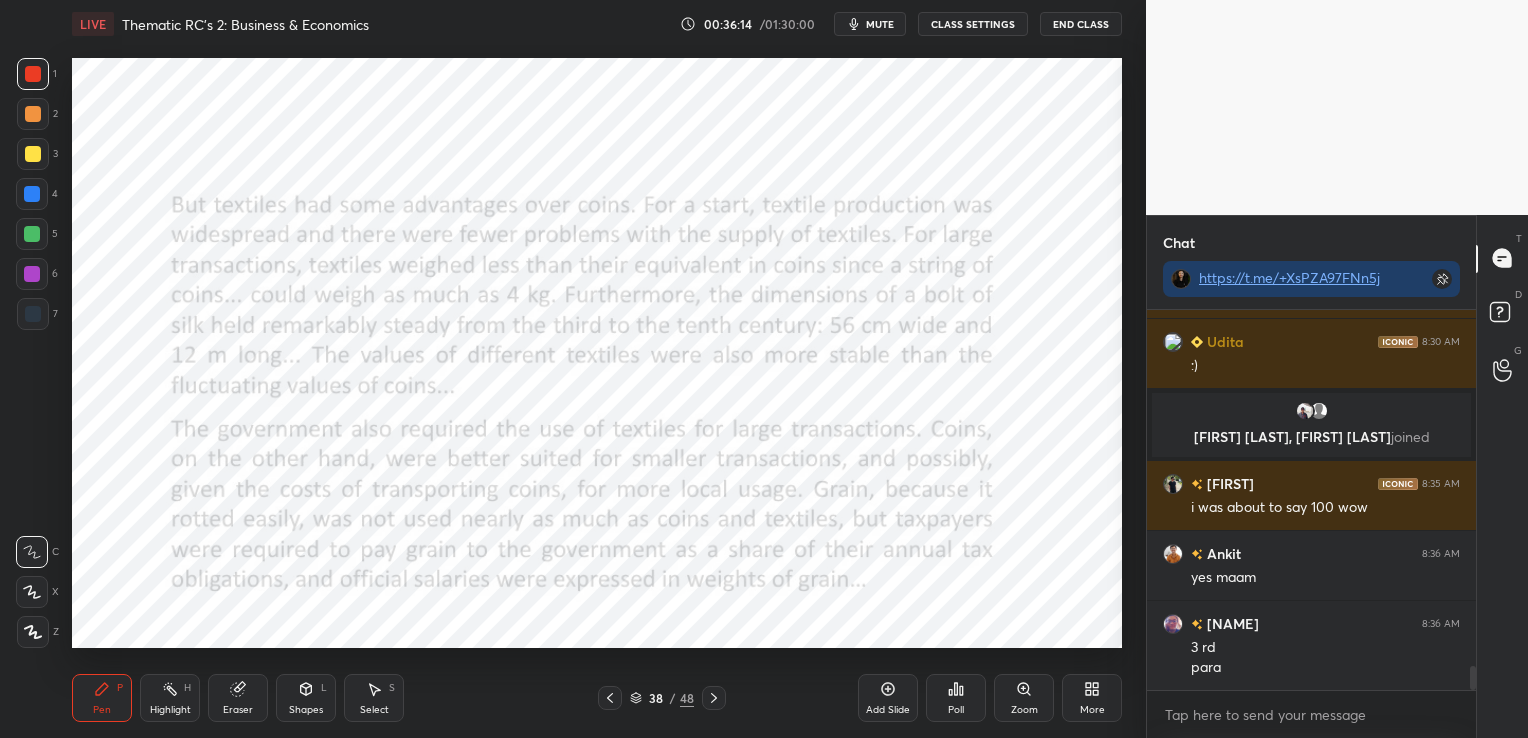 click 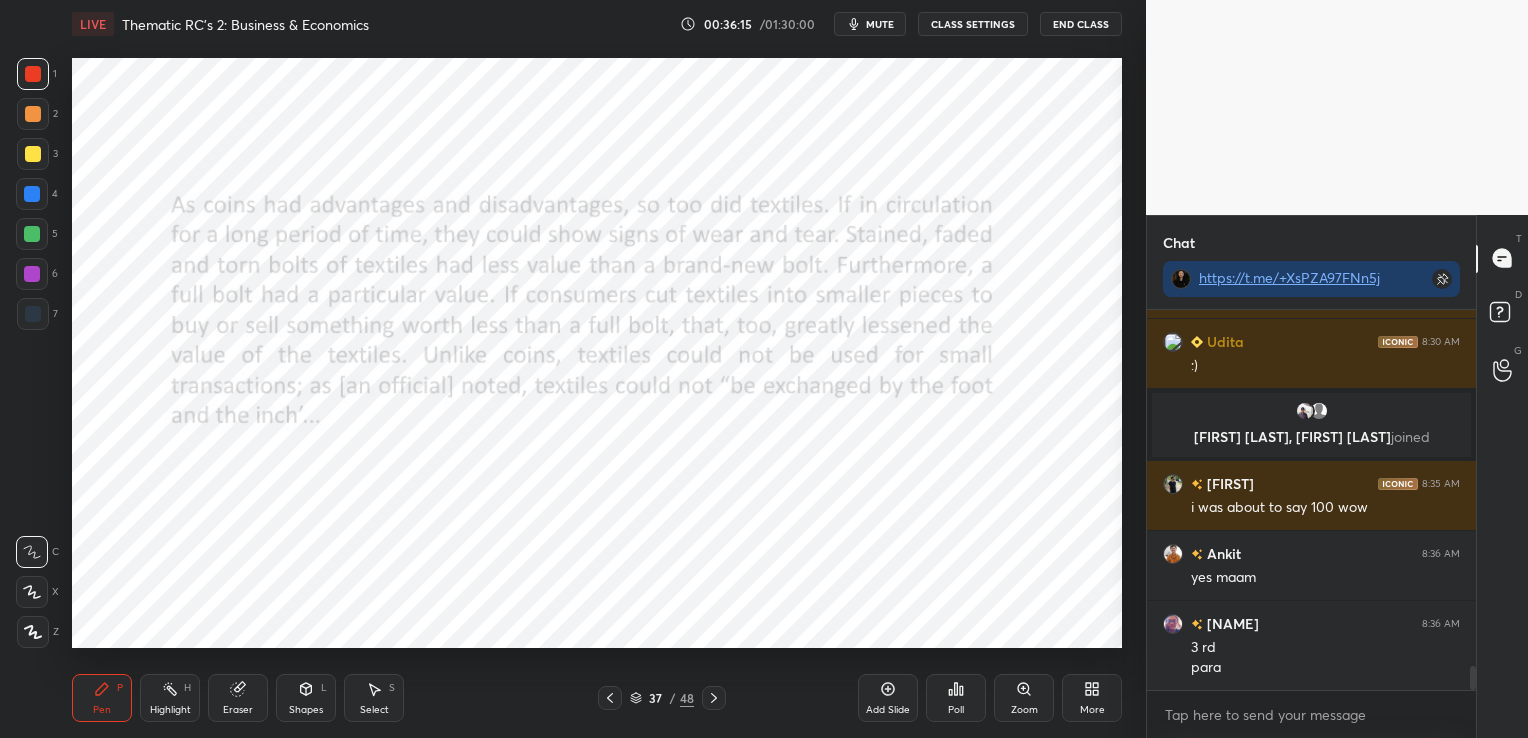 click 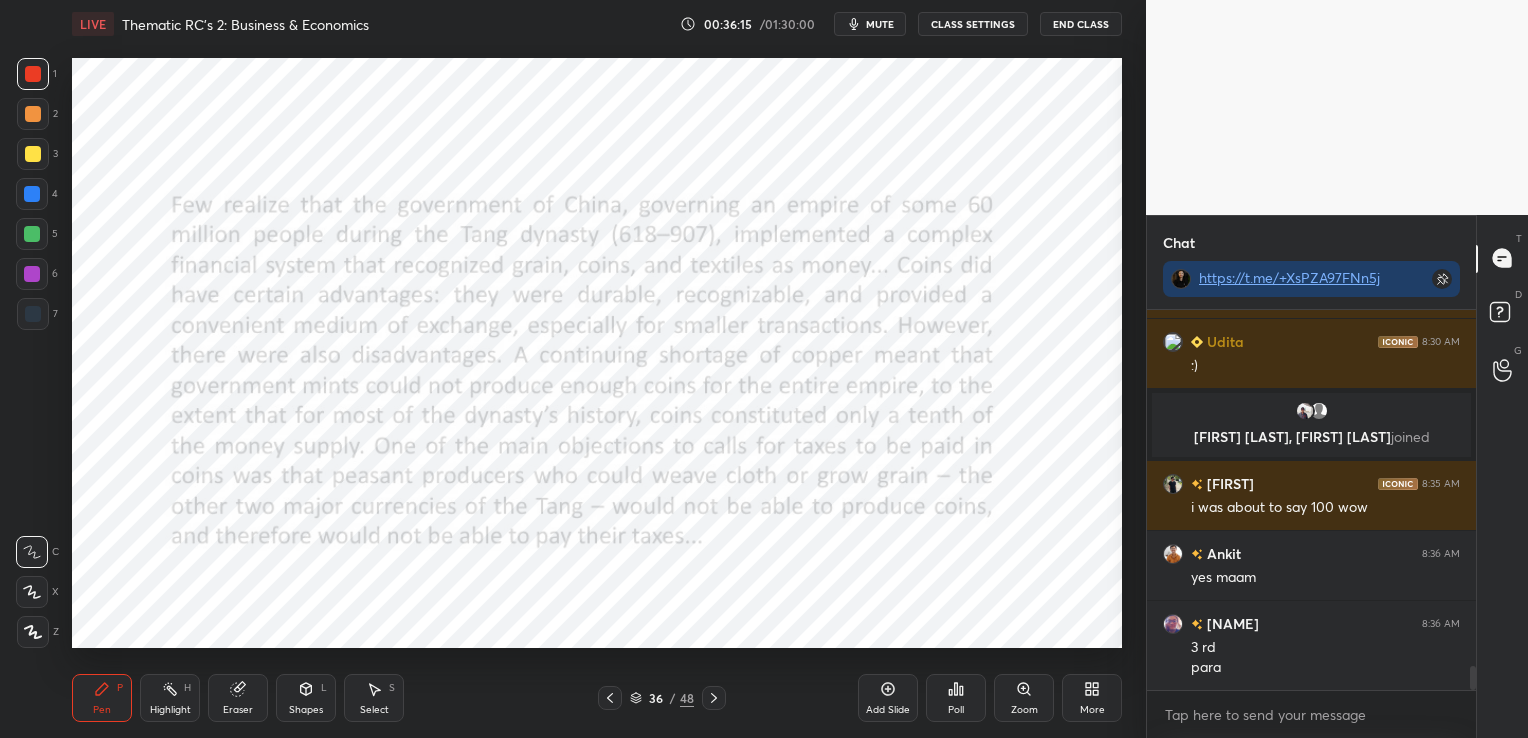 click 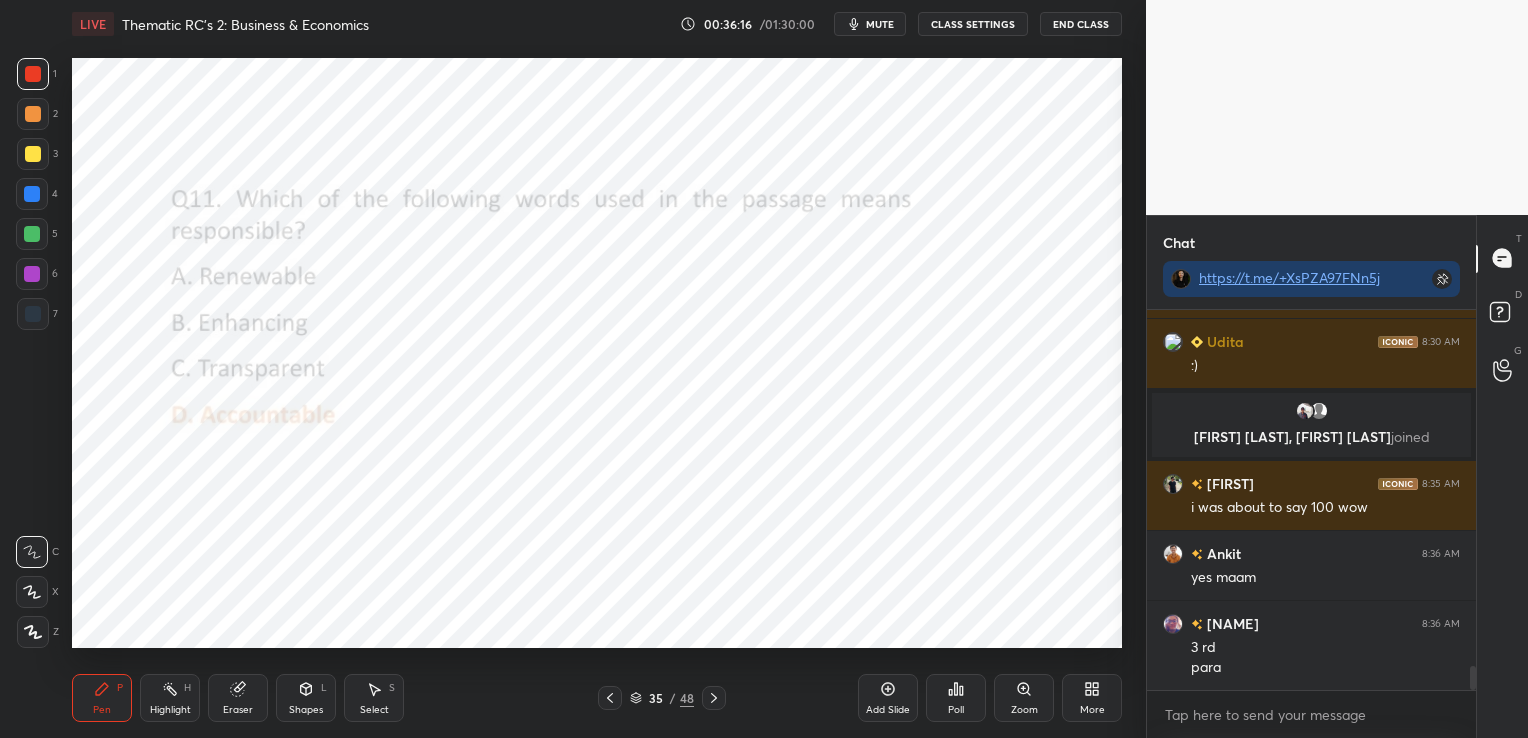 click 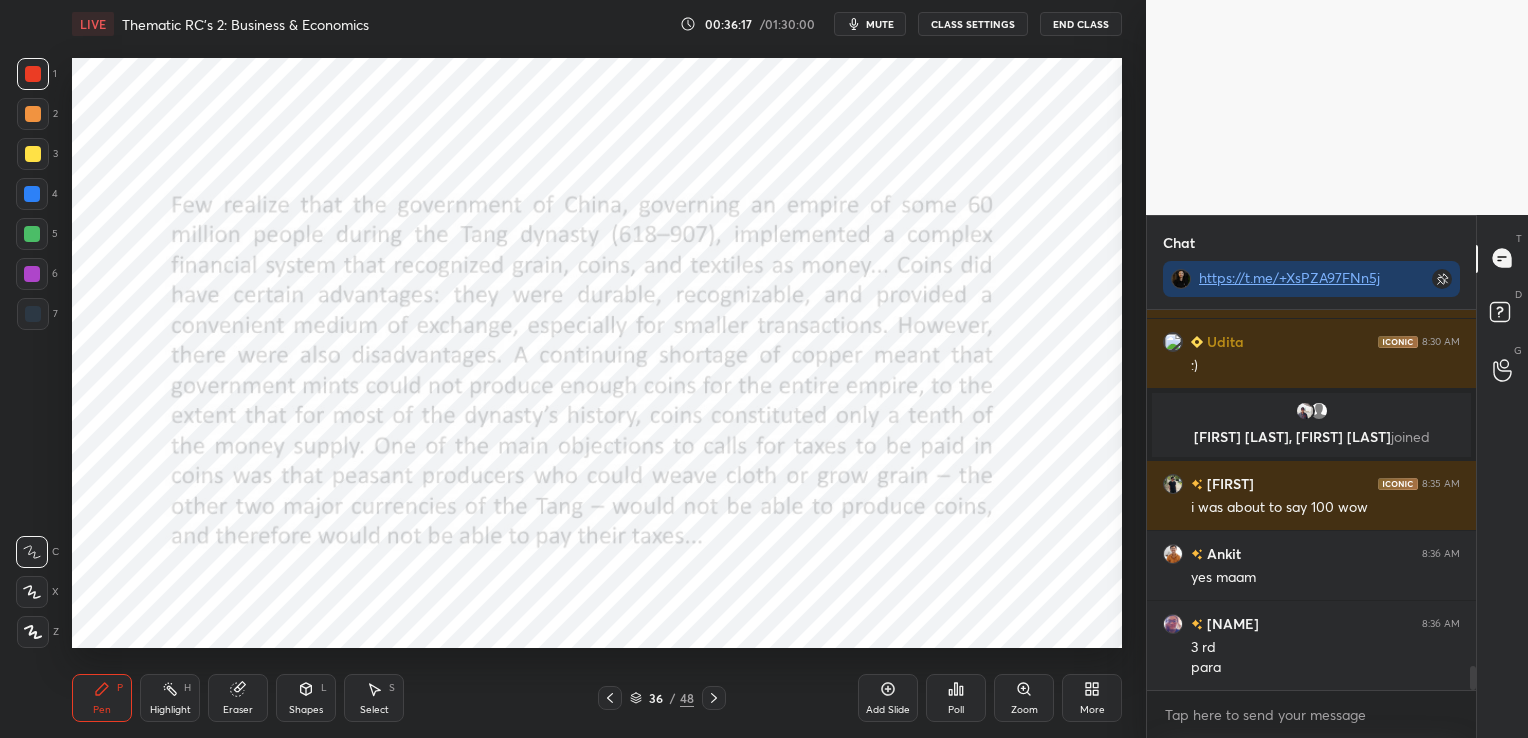 click 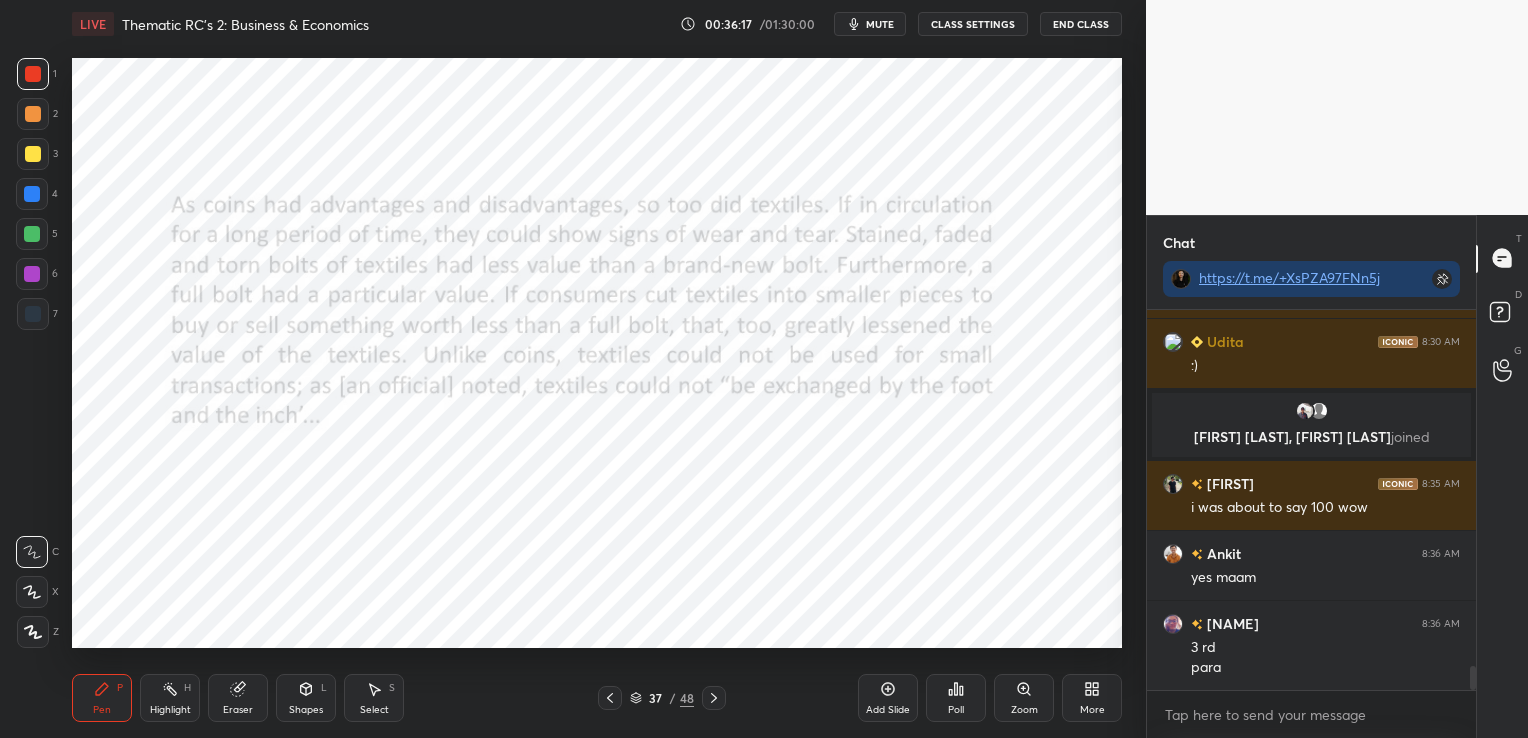 click 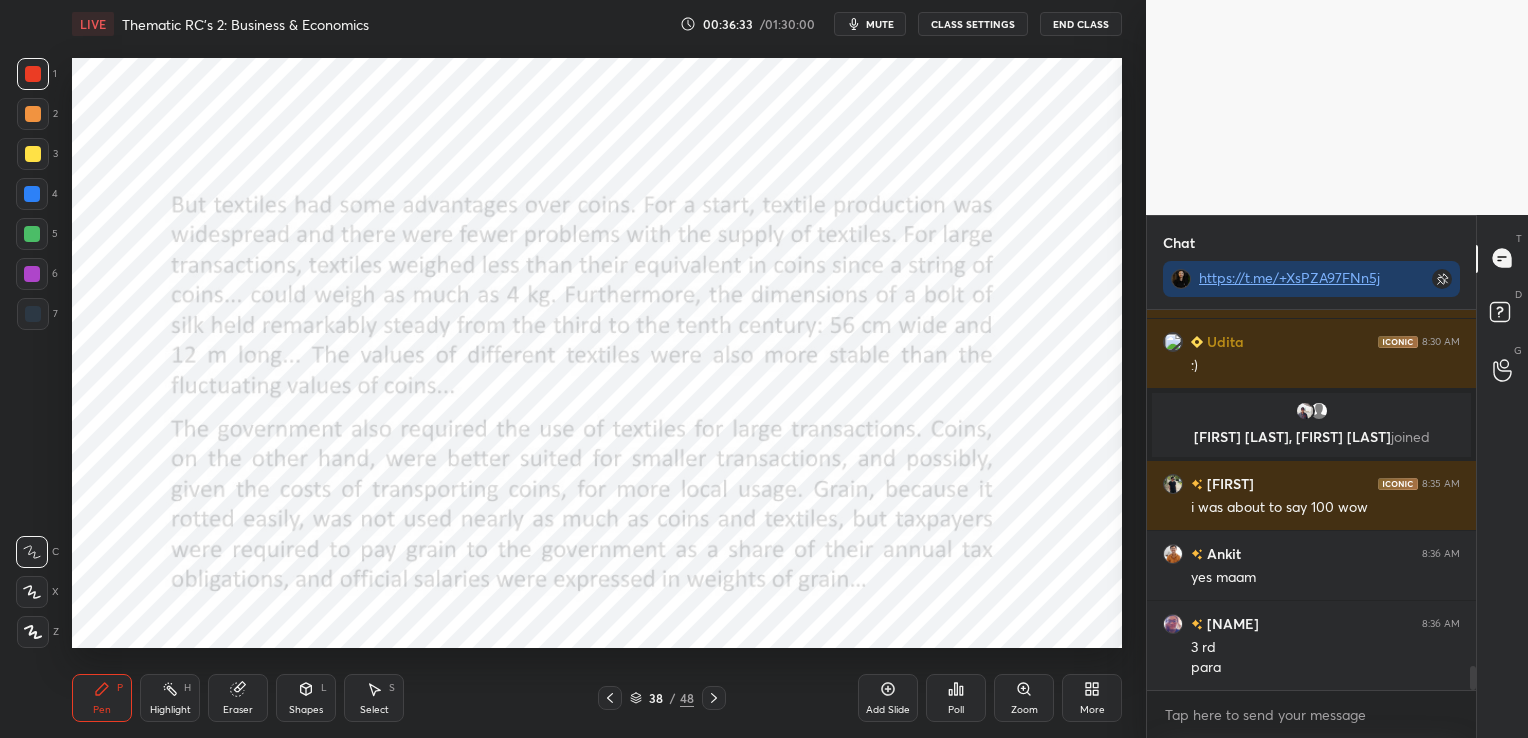 click 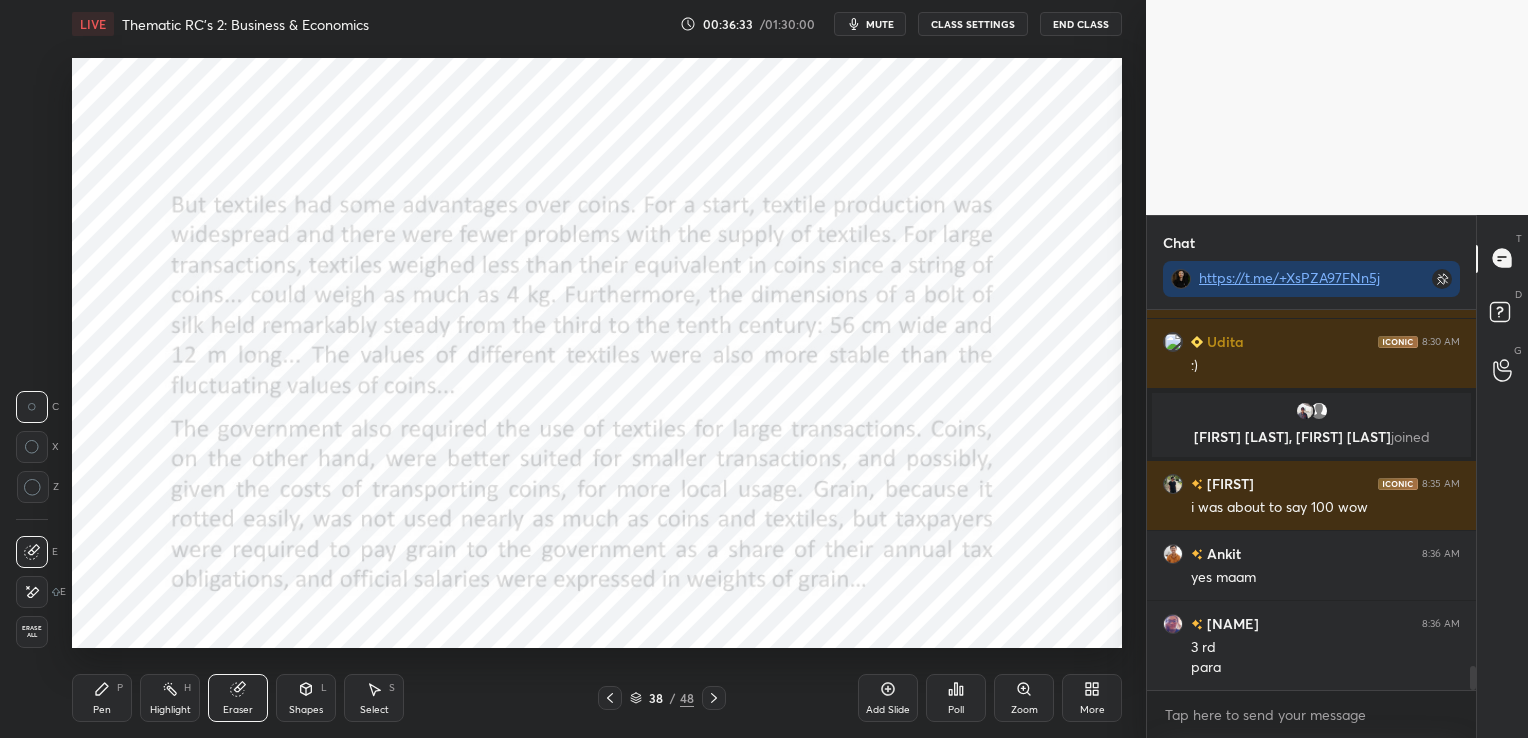 click on "Erase all" at bounding box center (32, 632) 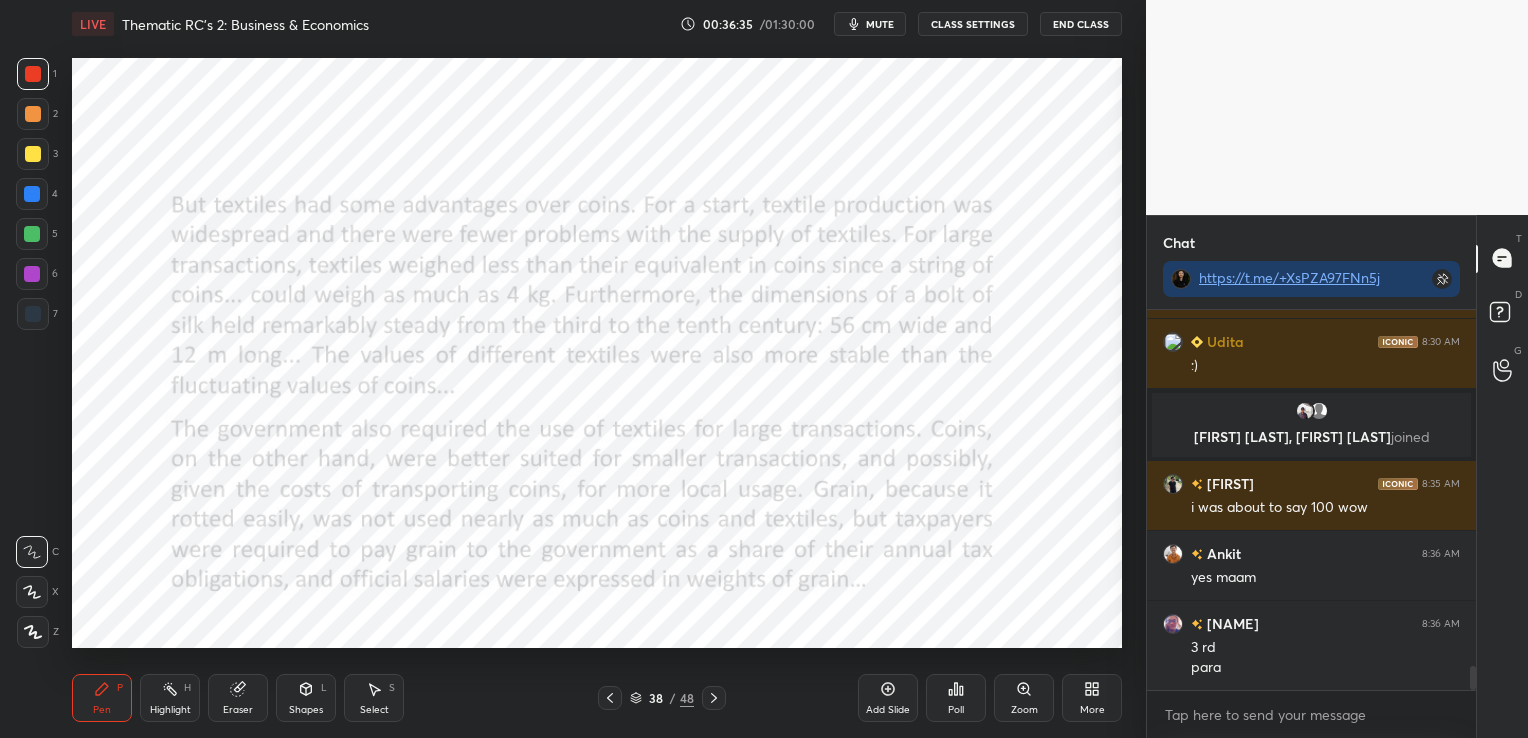 click 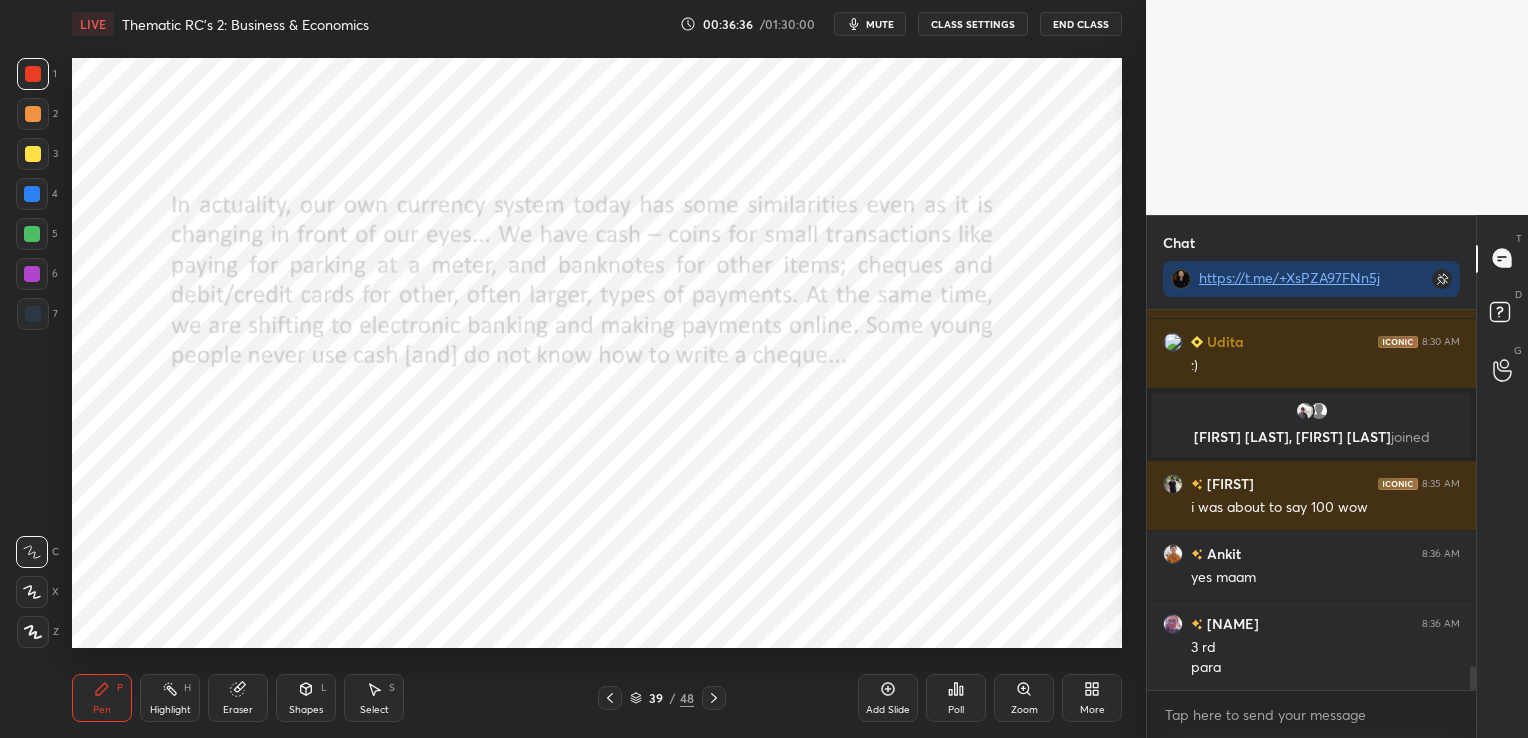 click 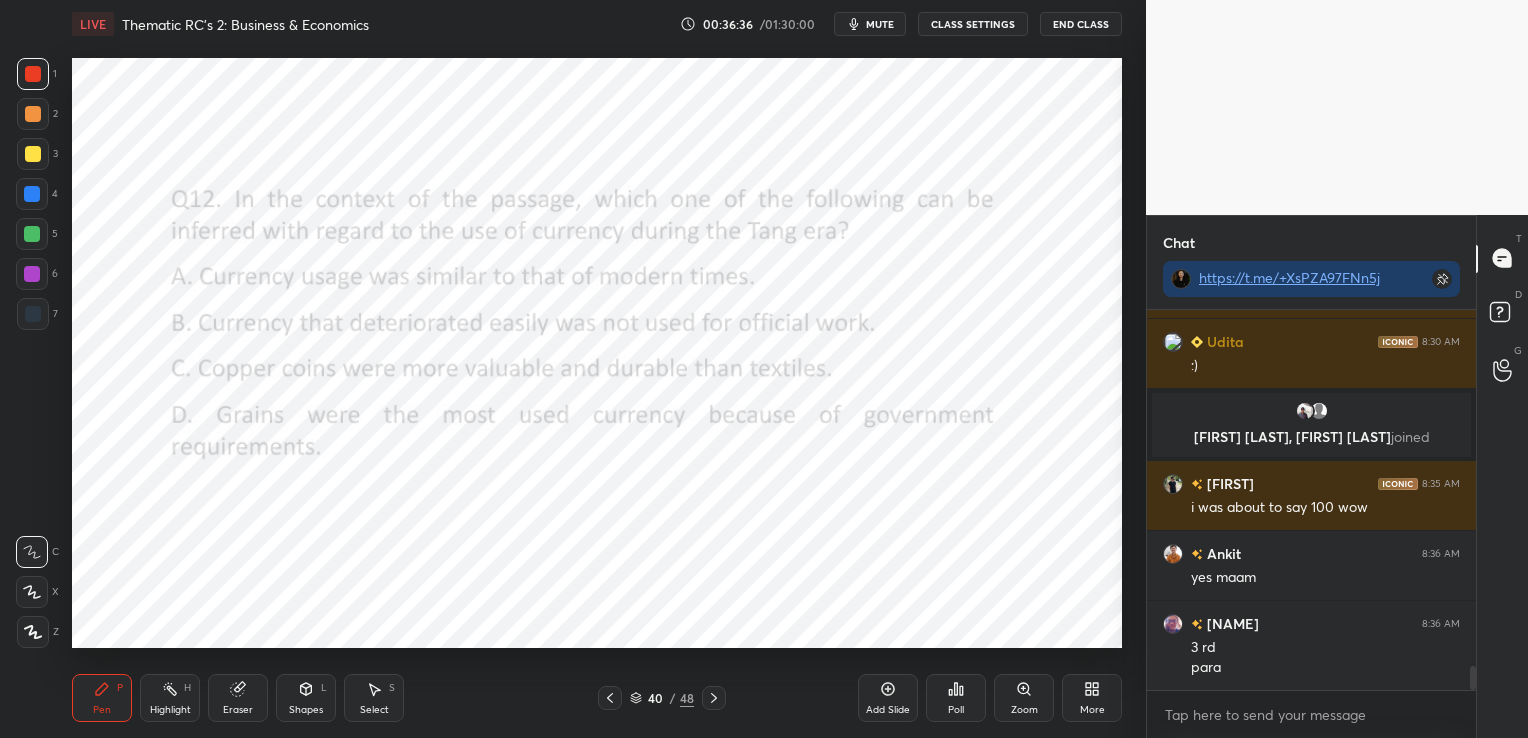 click 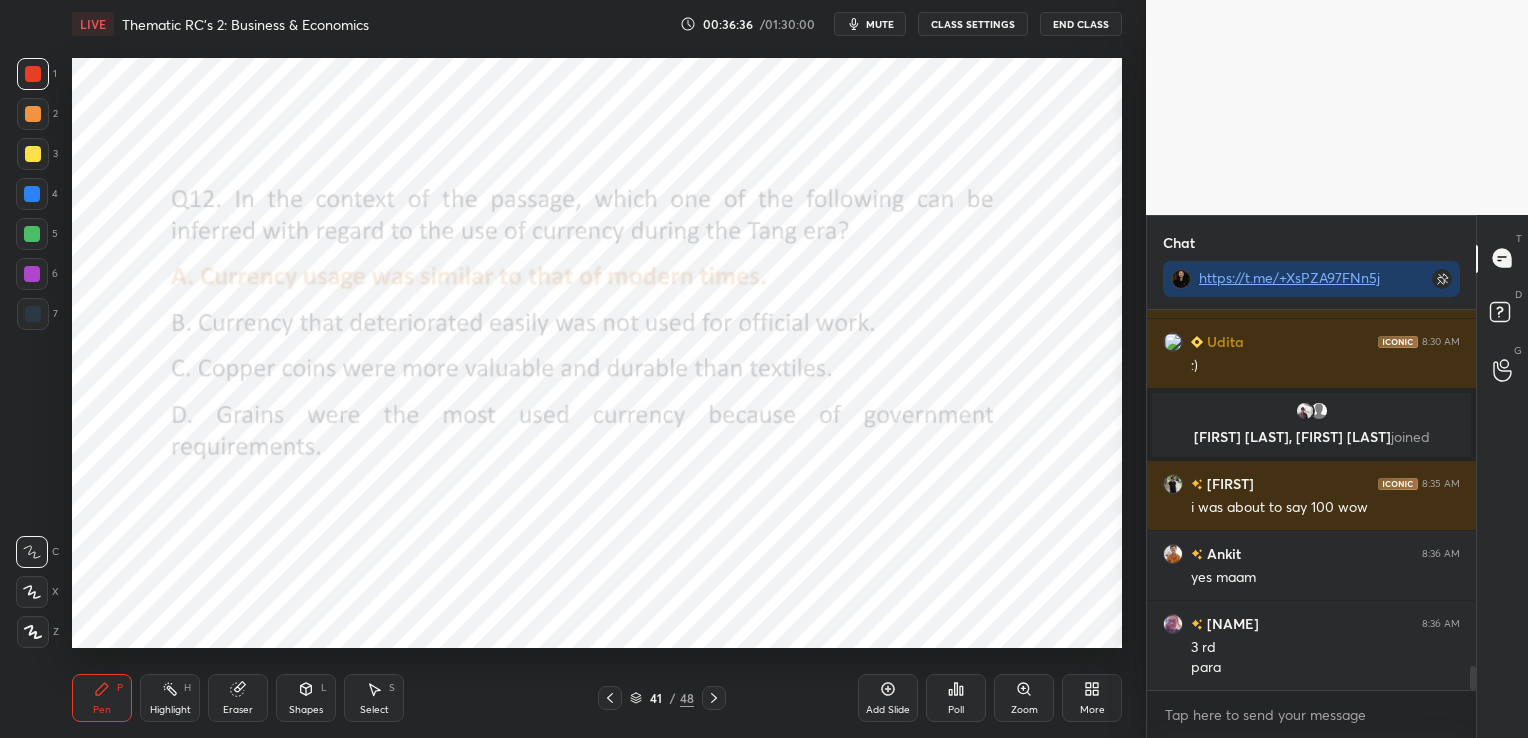 click 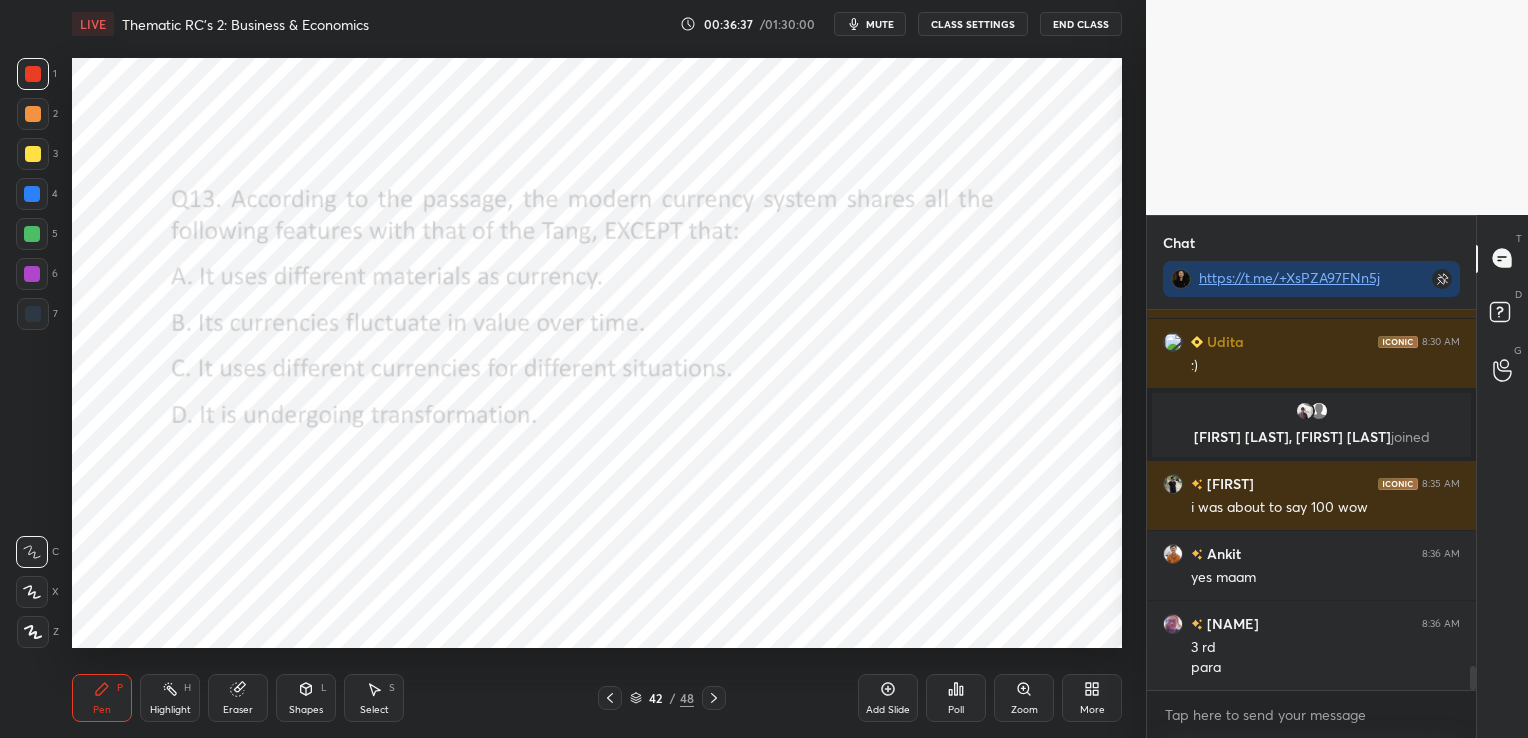 click 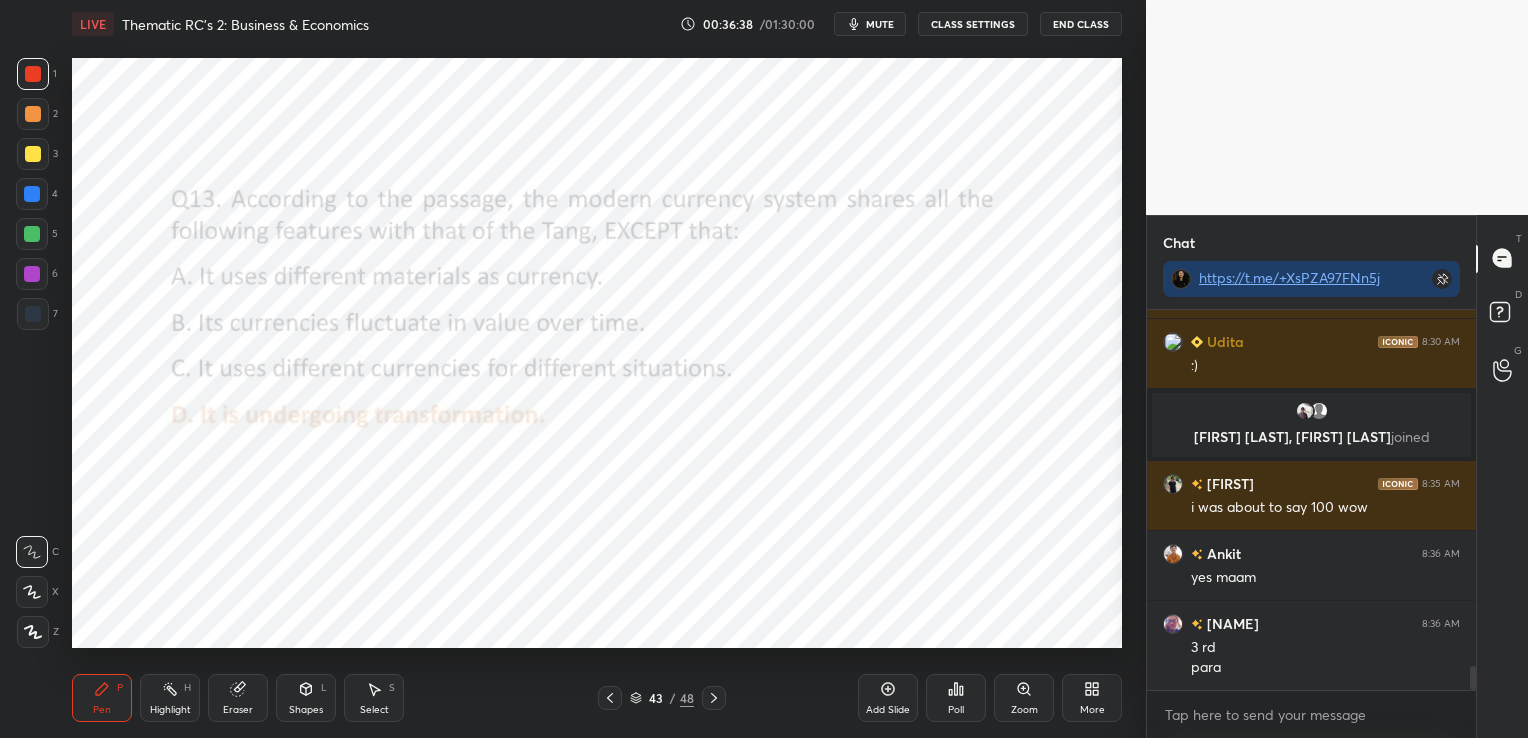 click 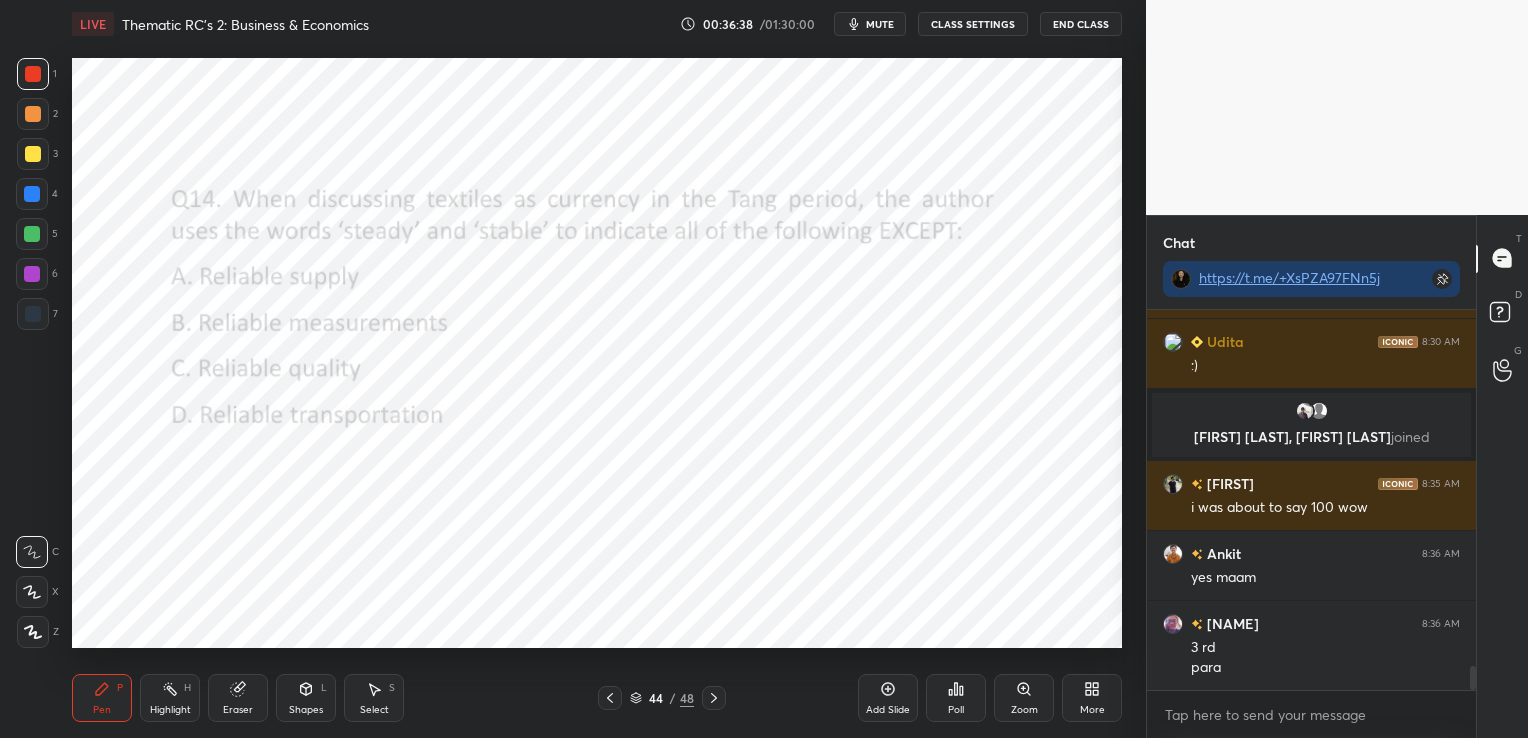 click 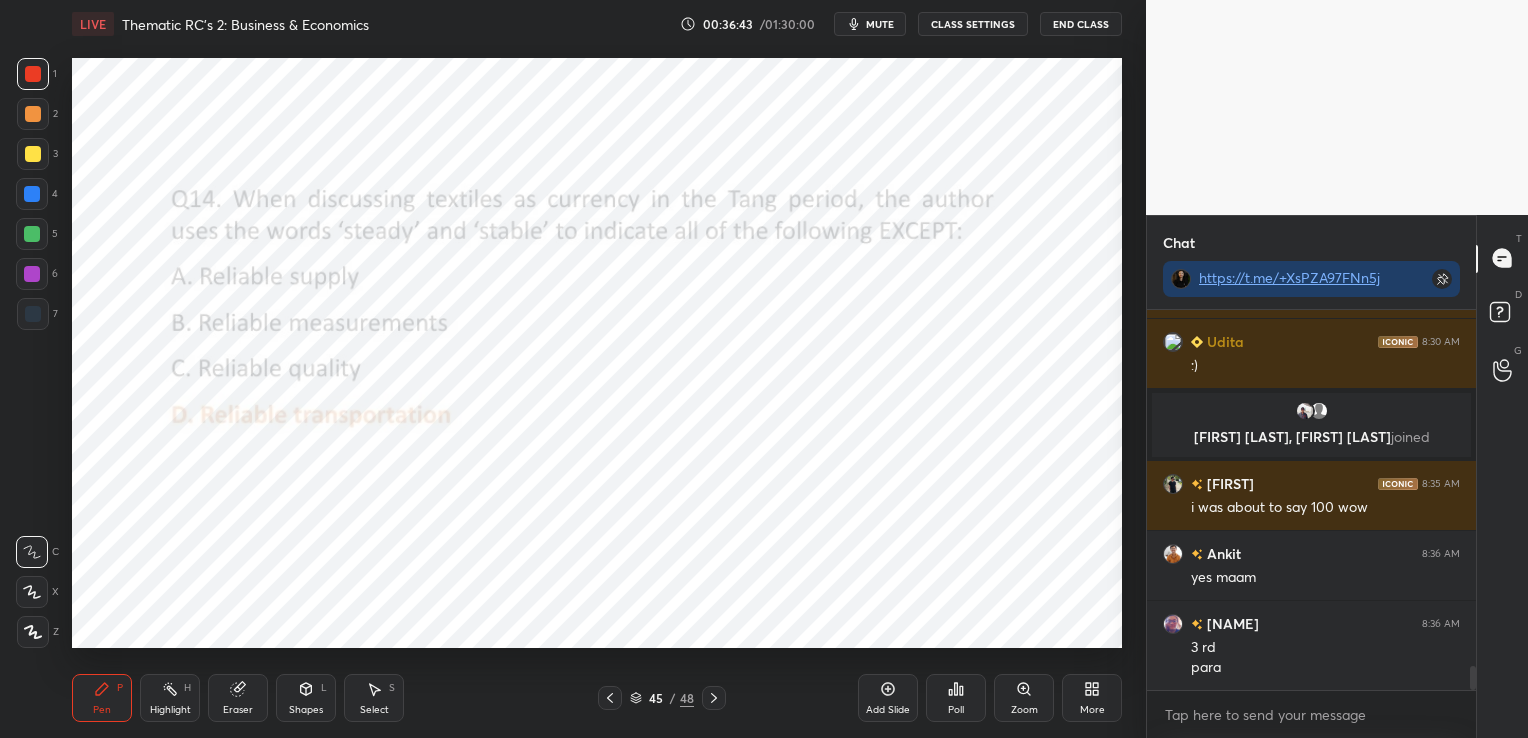 click 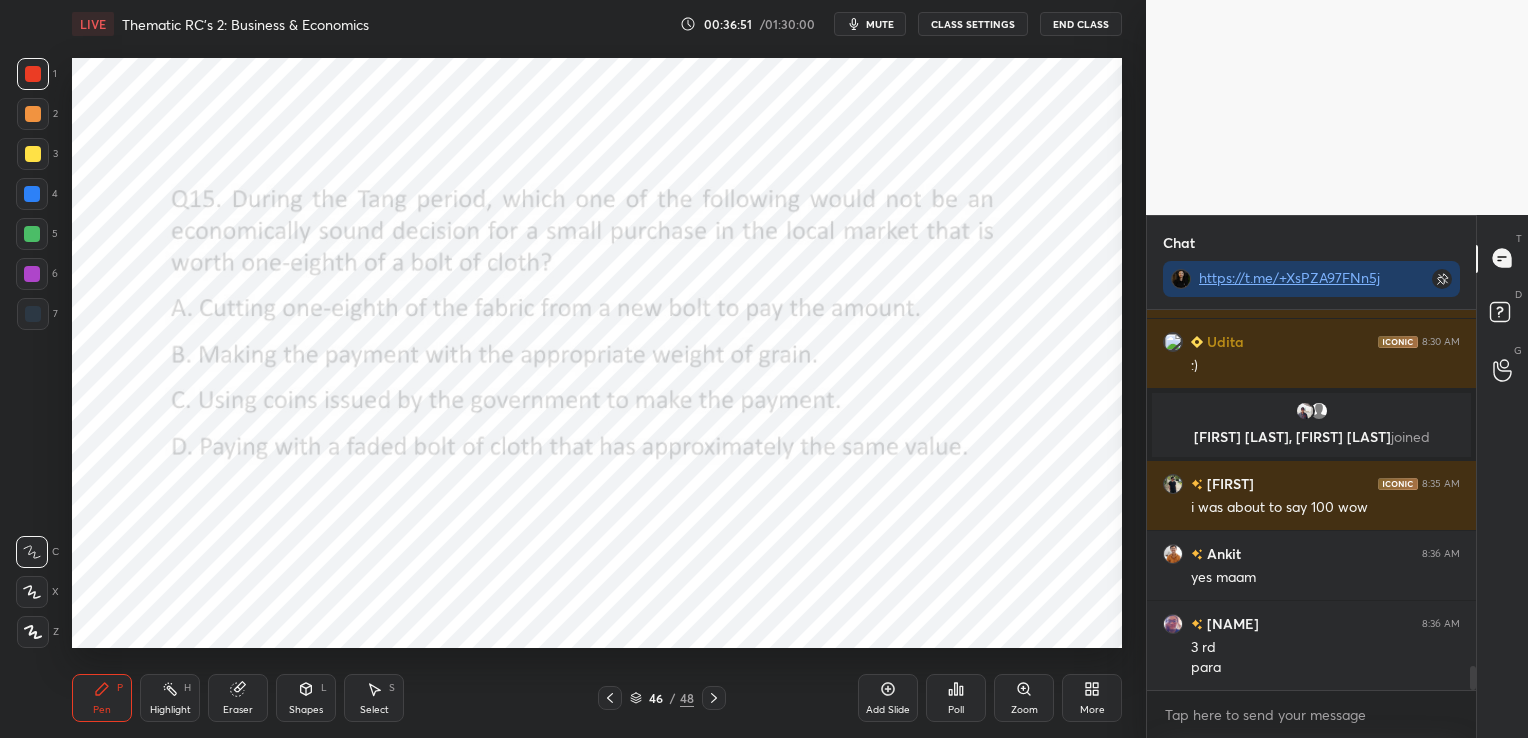 click 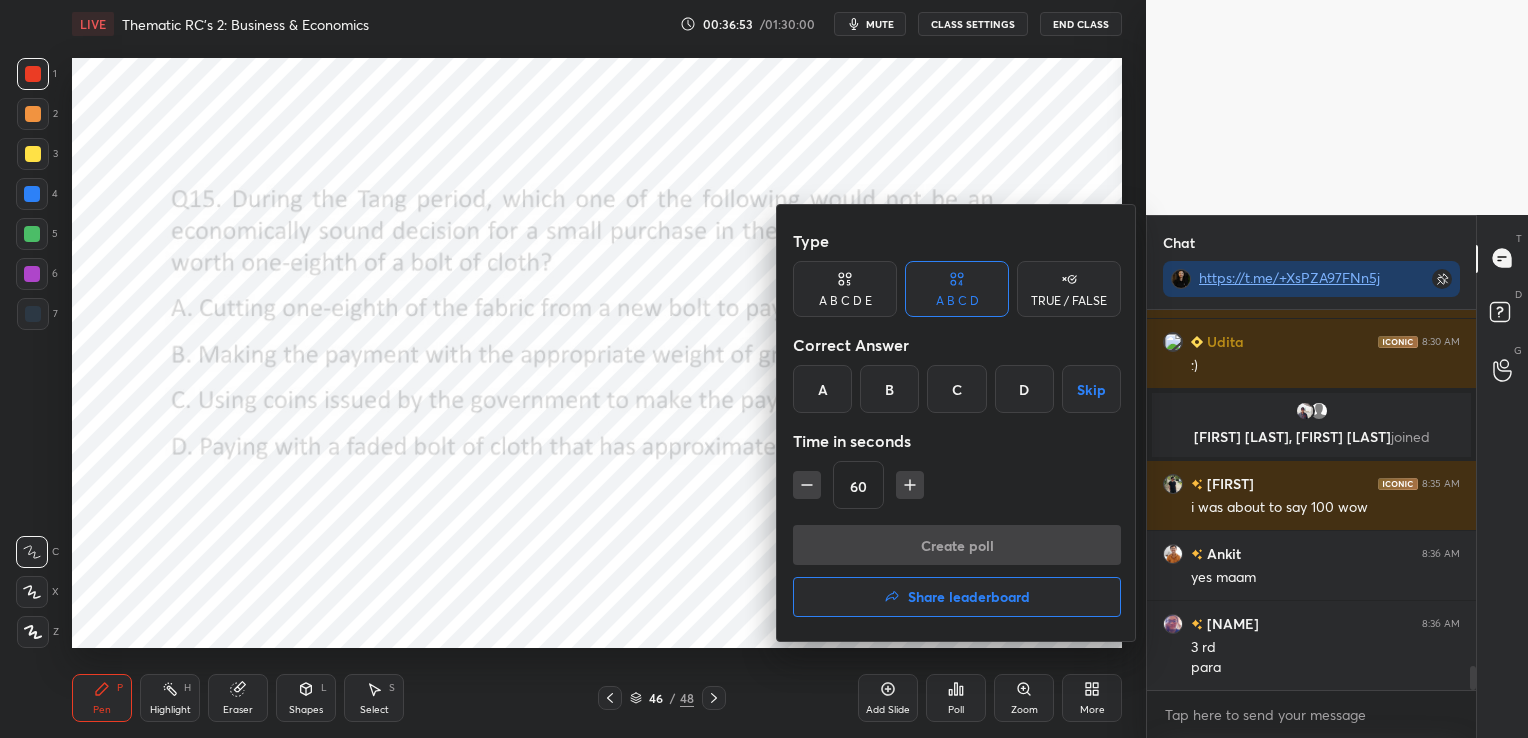 click at bounding box center [764, 369] 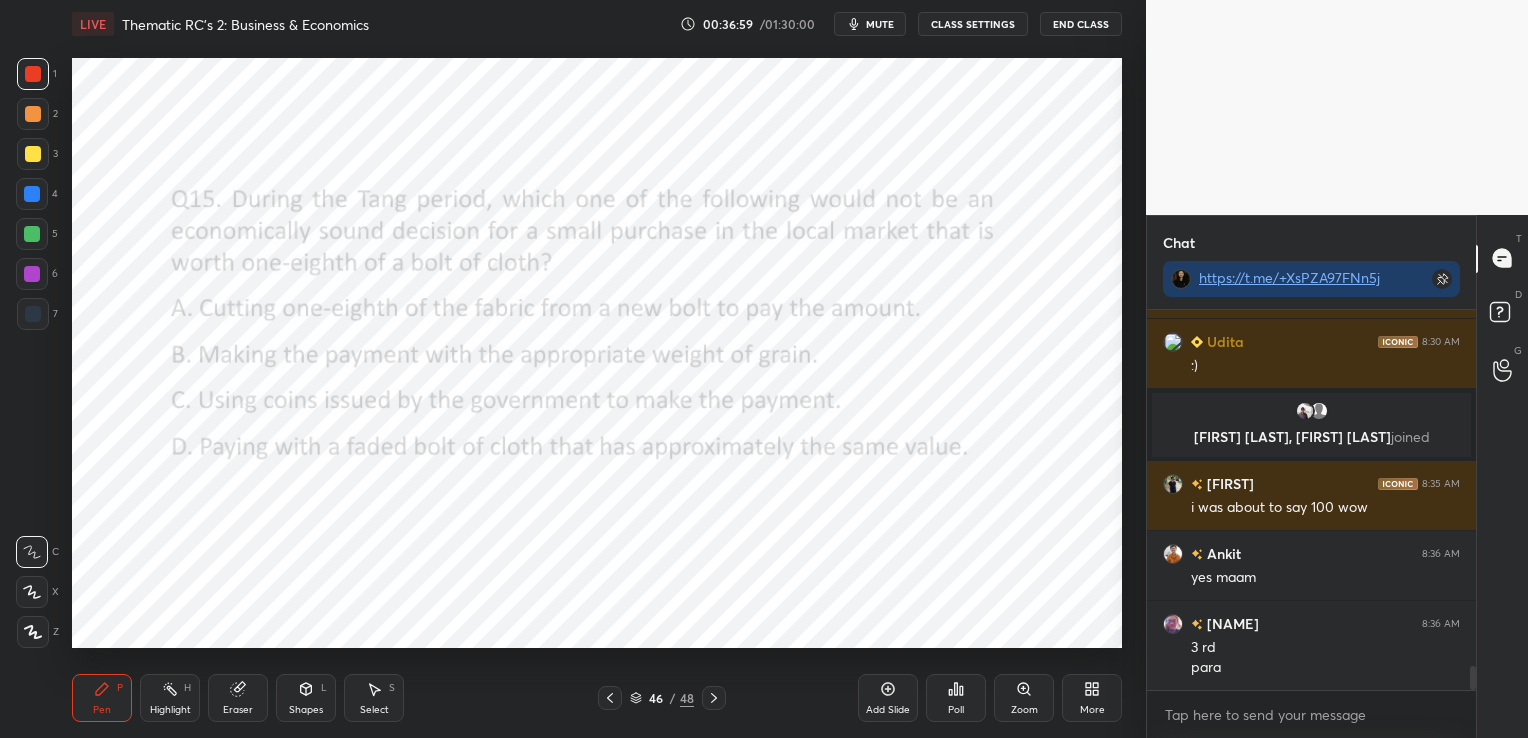 click 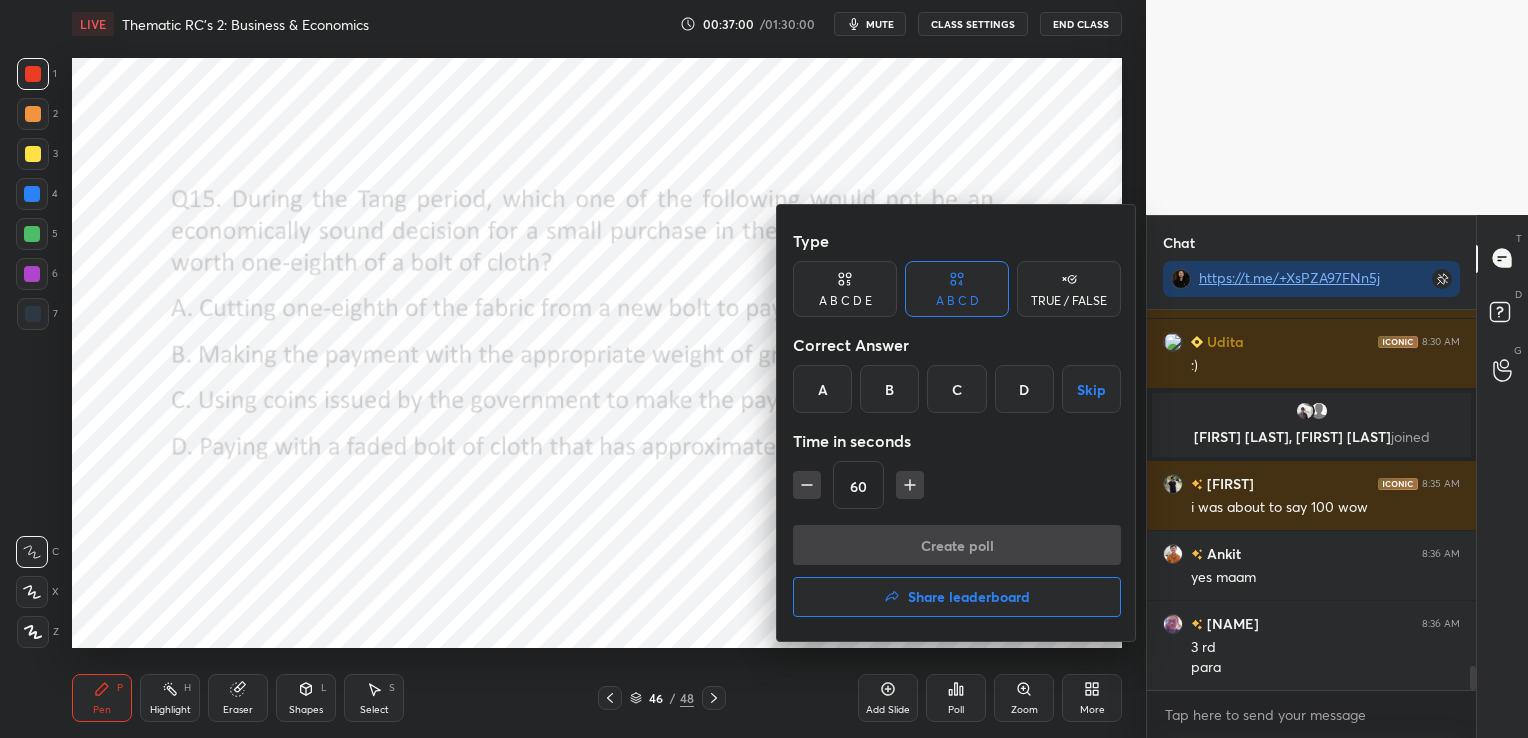 click on "A" at bounding box center [822, 389] 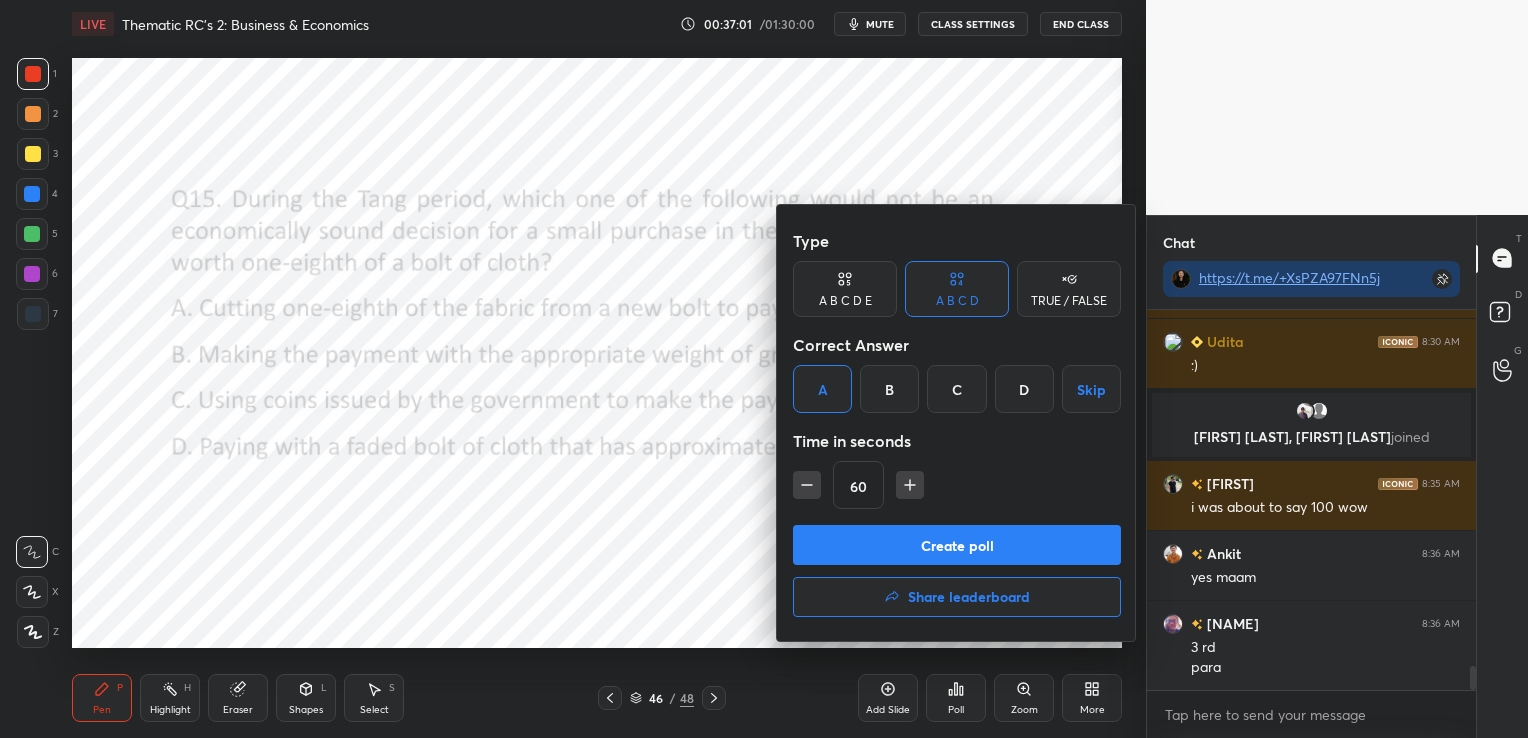 click on "Create poll" at bounding box center (957, 545) 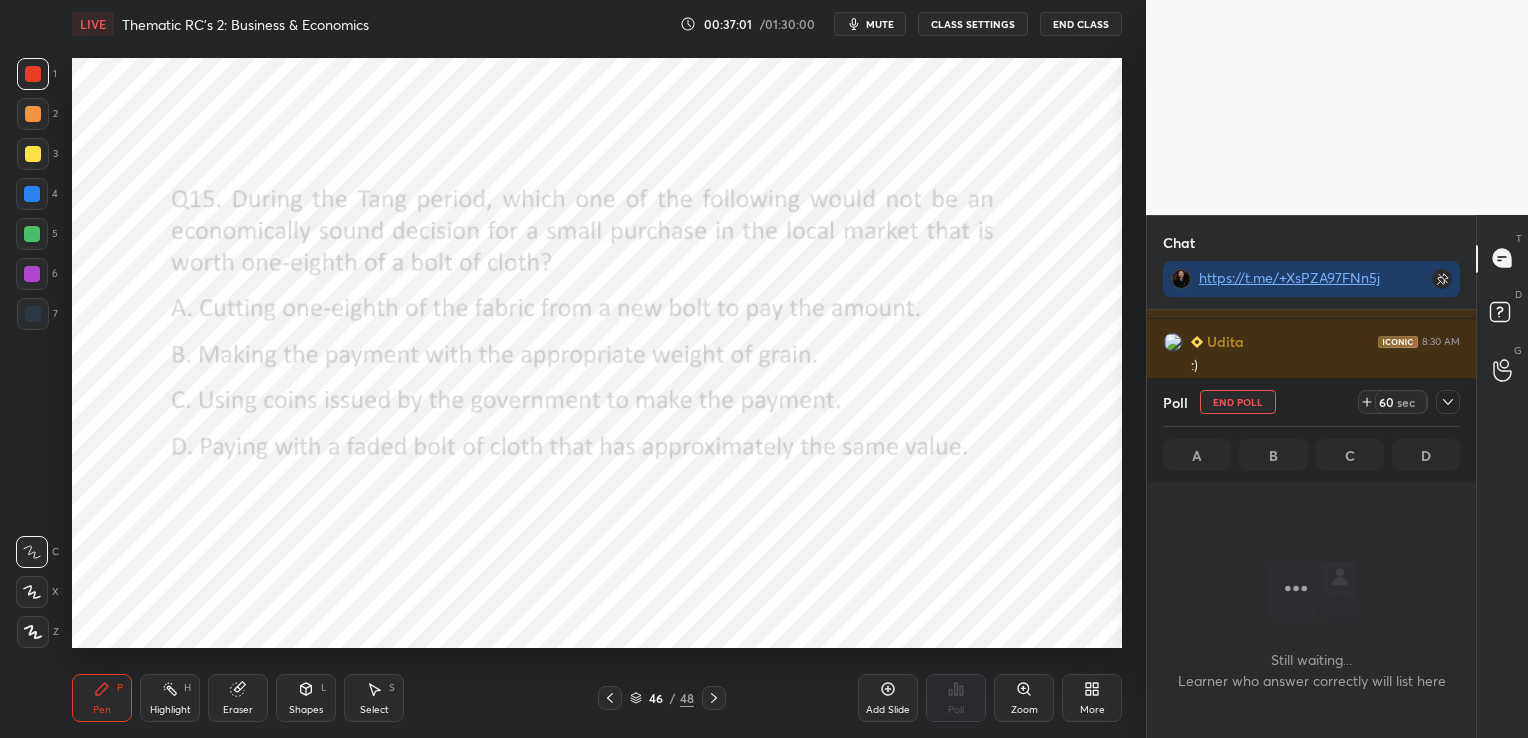 scroll, scrollTop: 287, scrollLeft: 323, axis: both 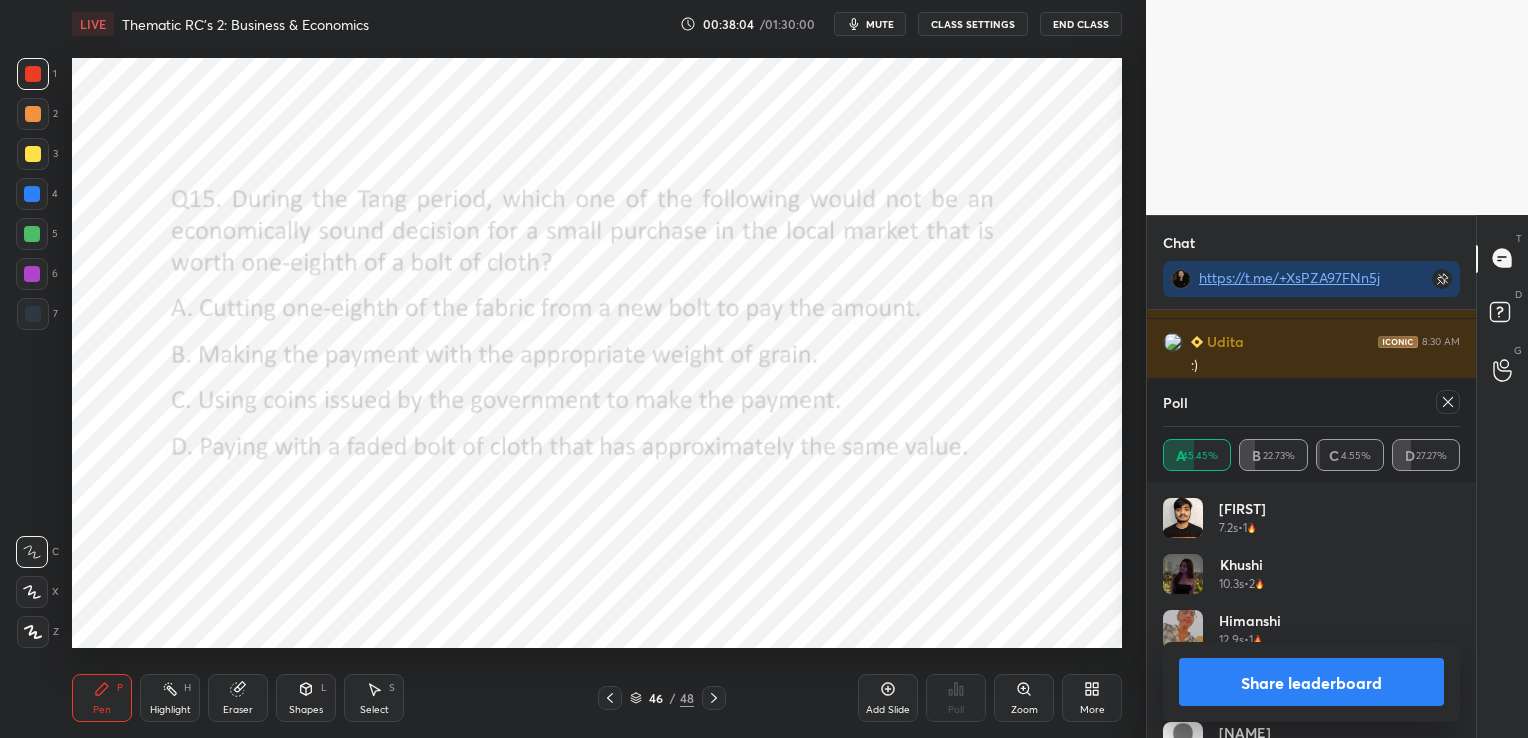click 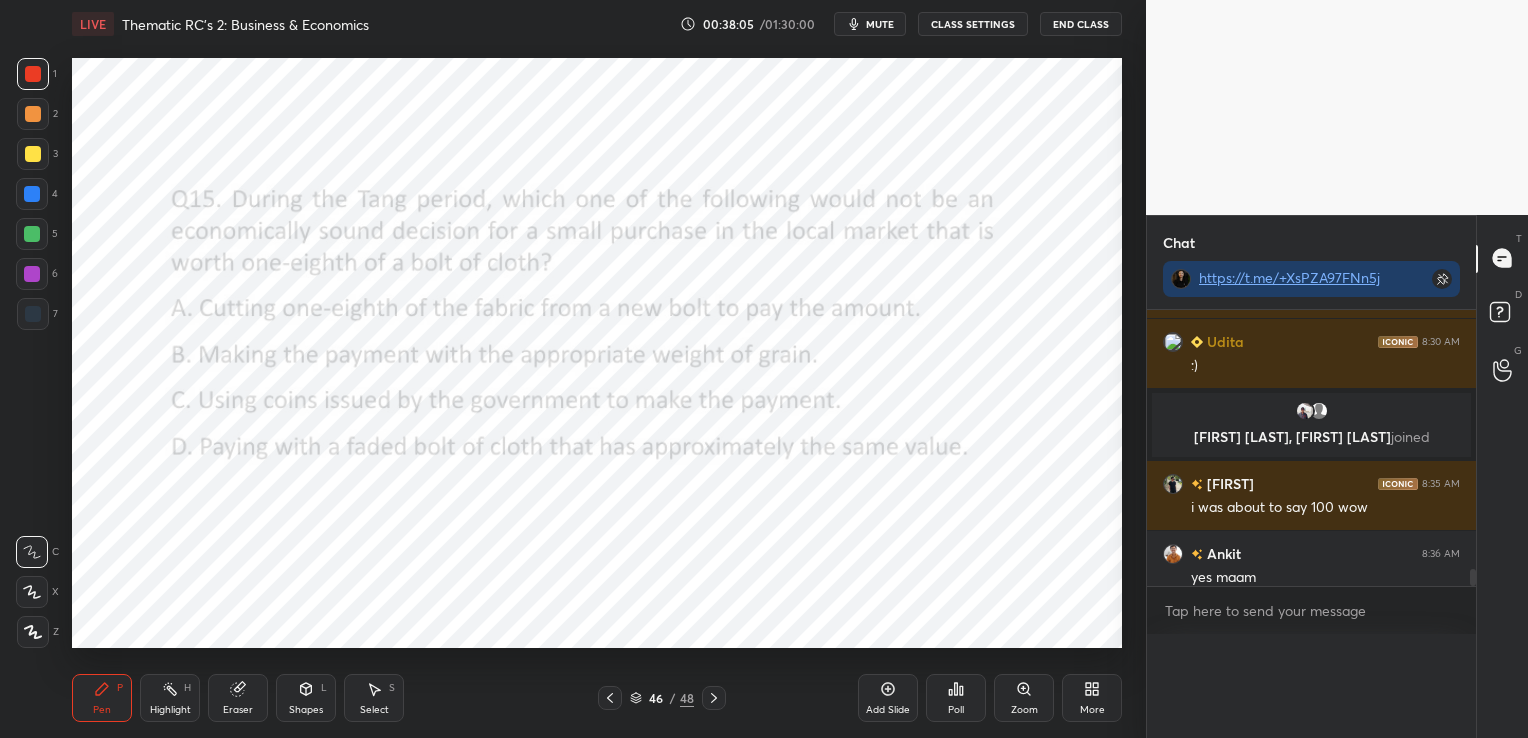 scroll, scrollTop: 0, scrollLeft: 0, axis: both 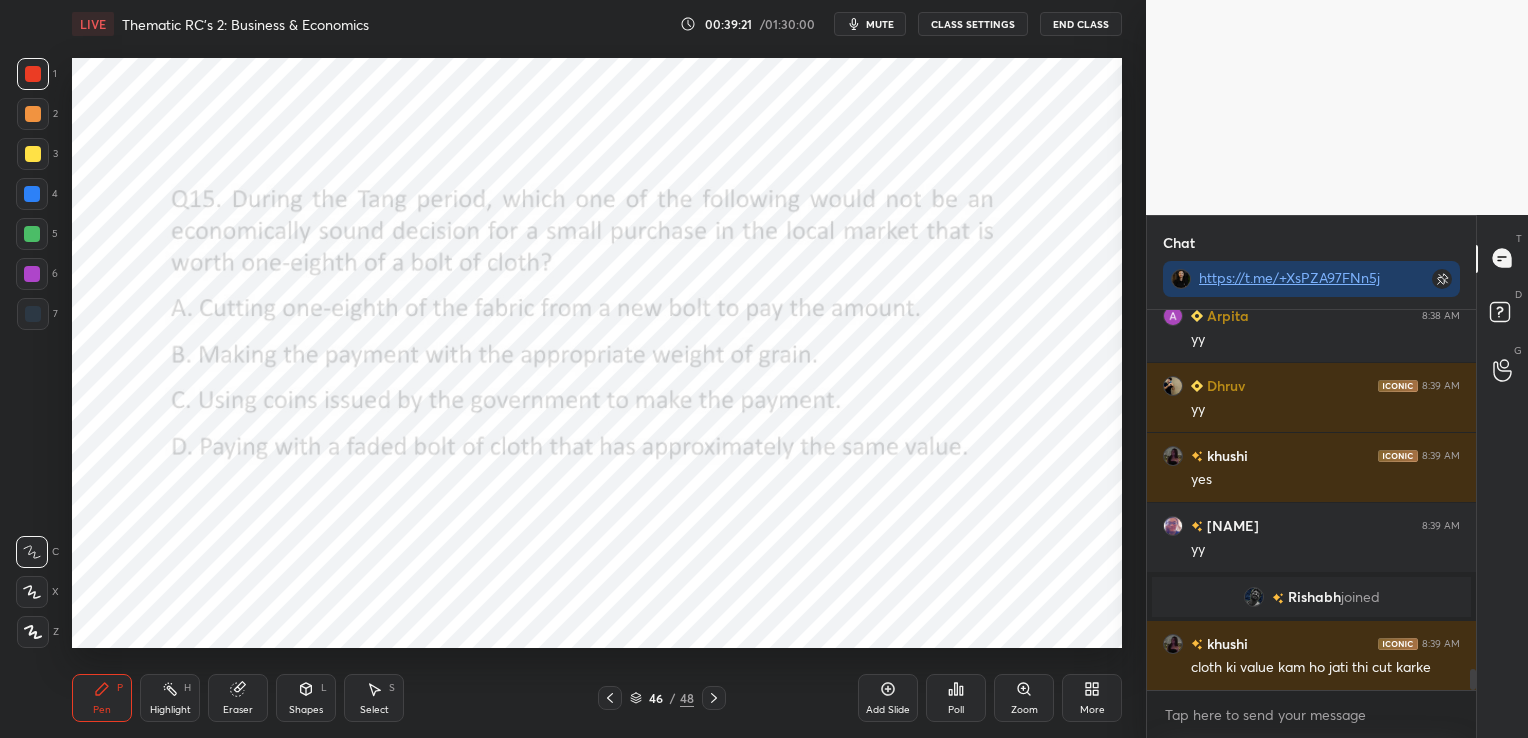 click 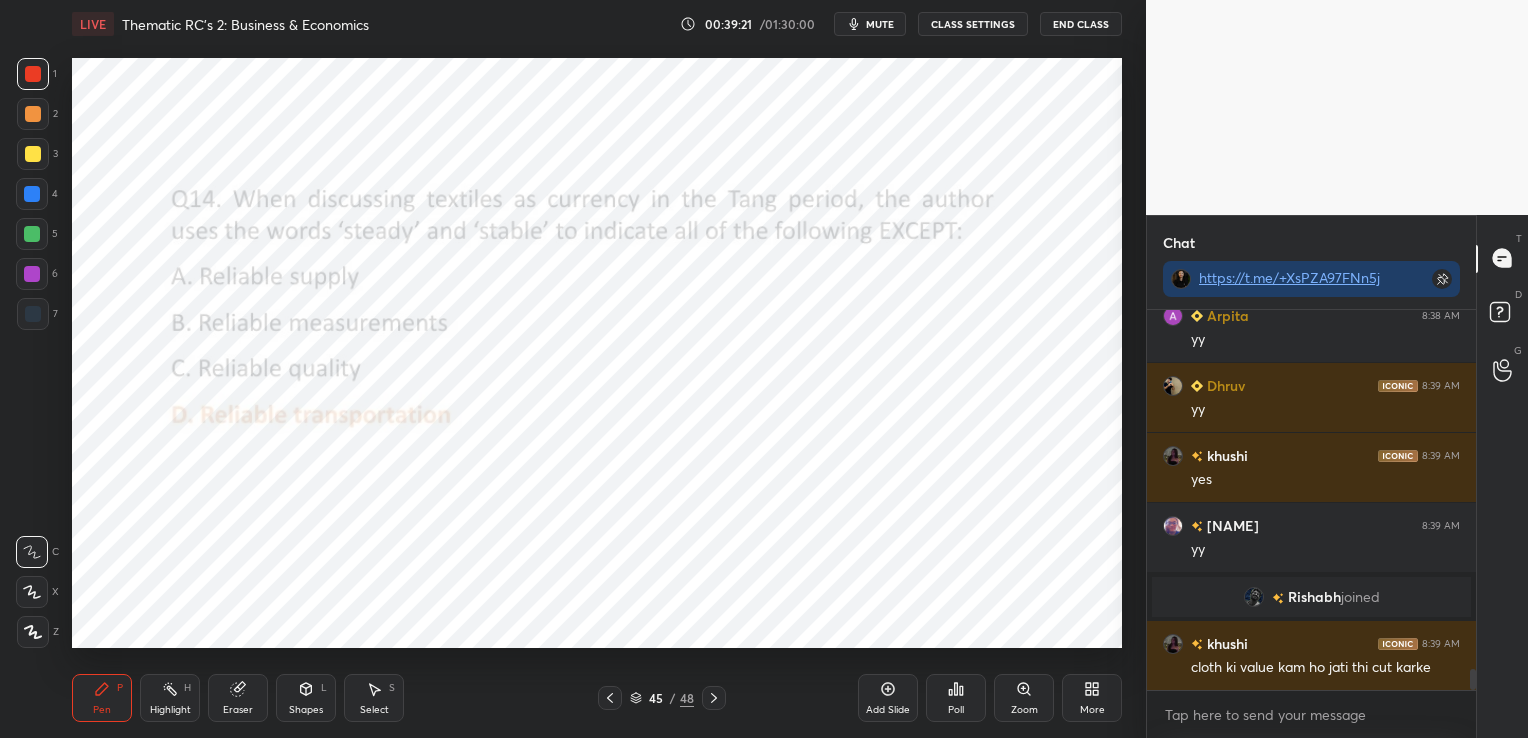click 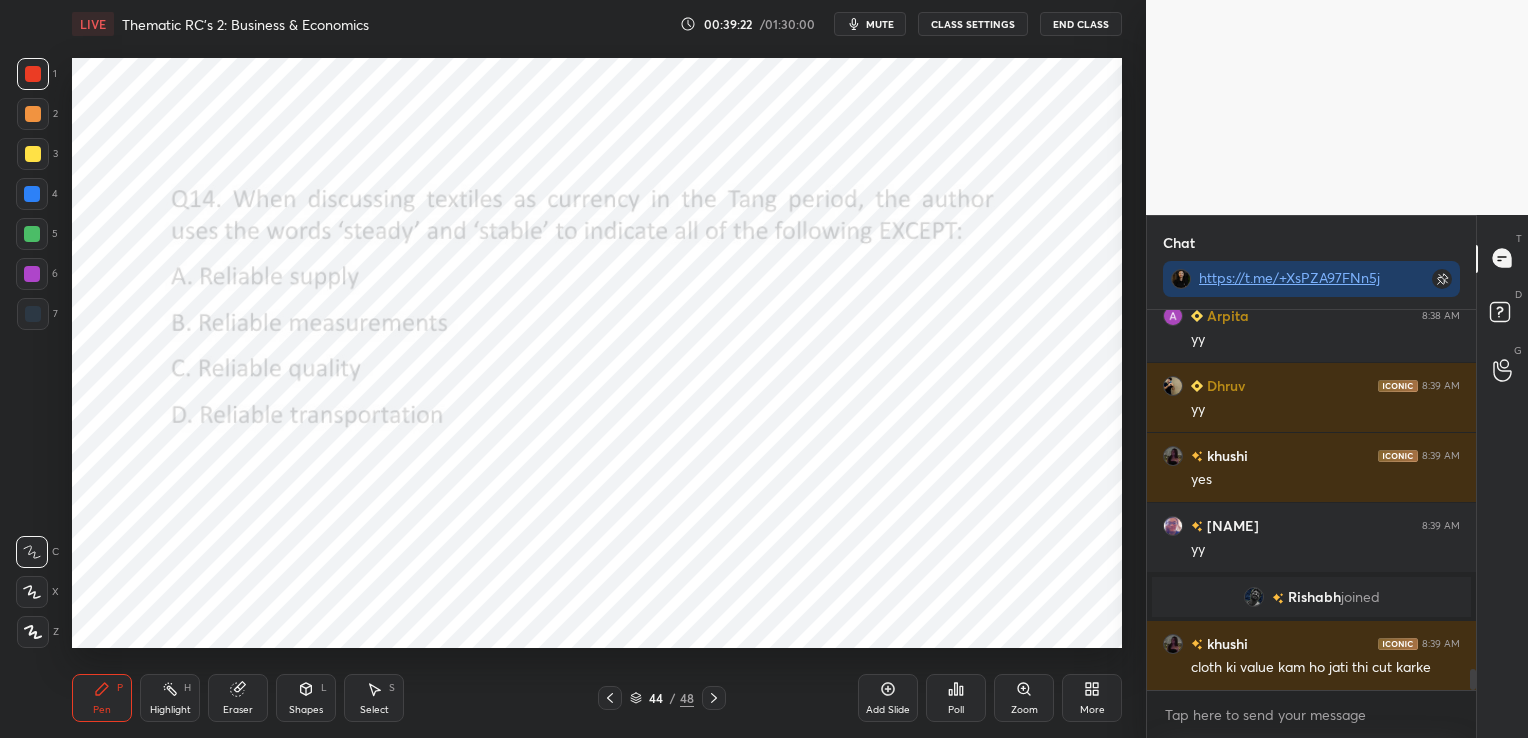 click 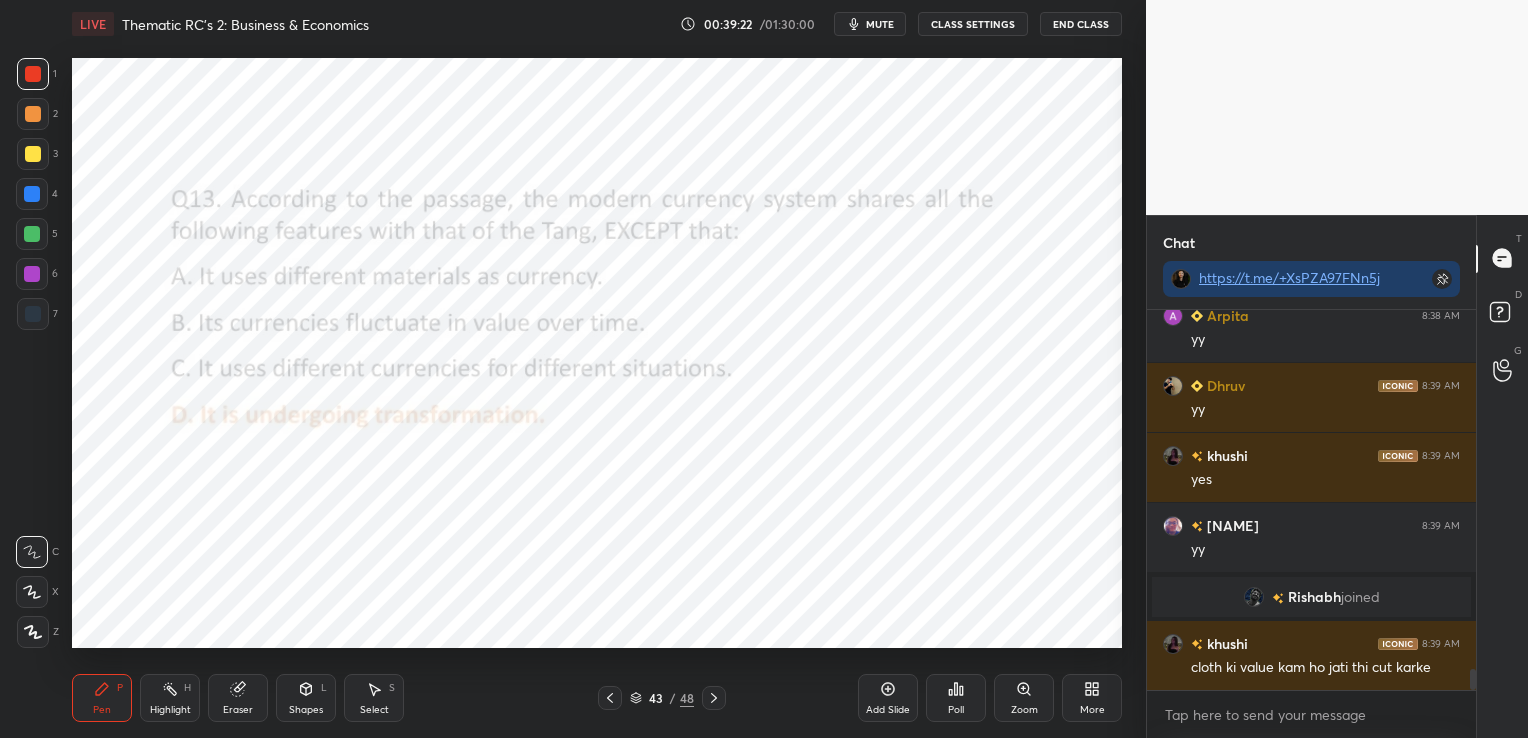 click 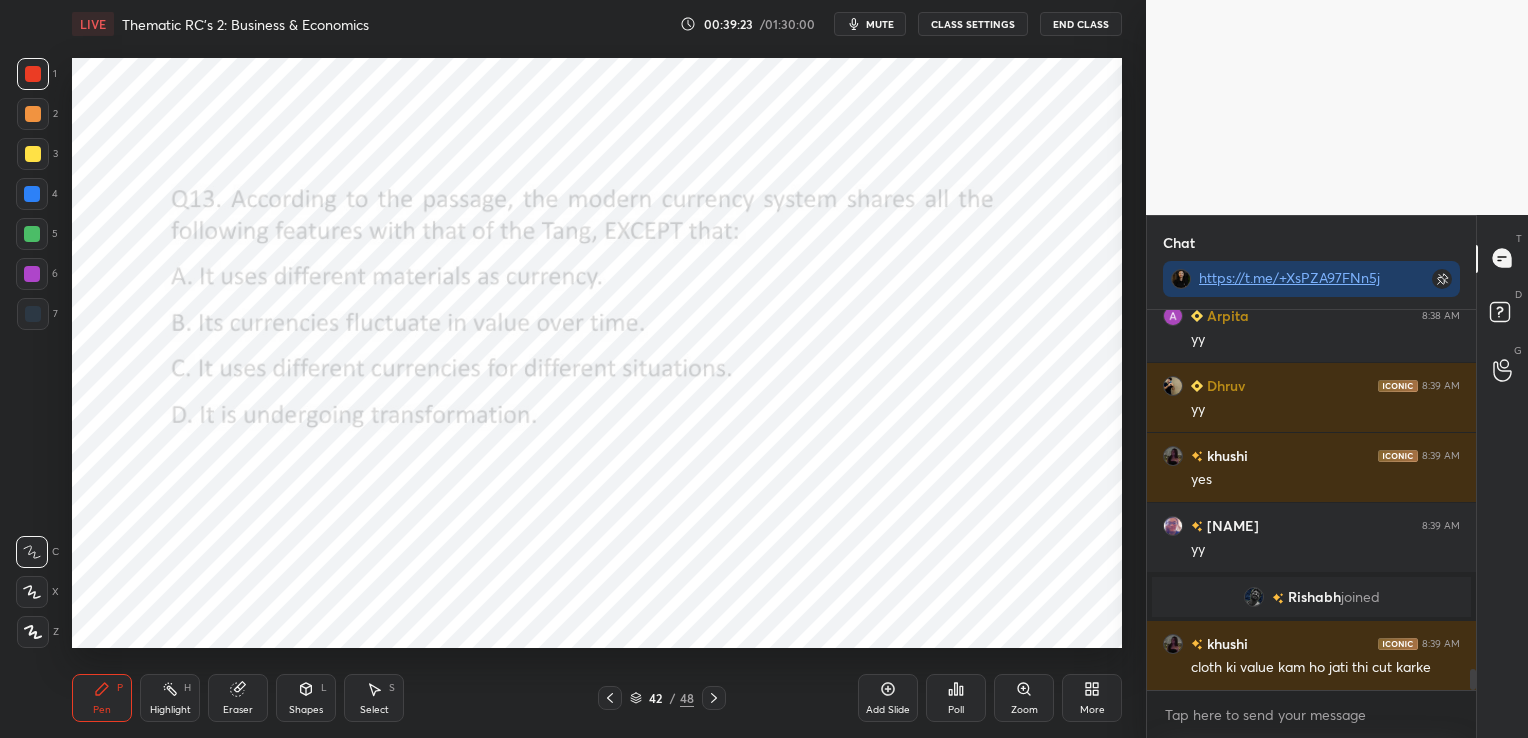 click 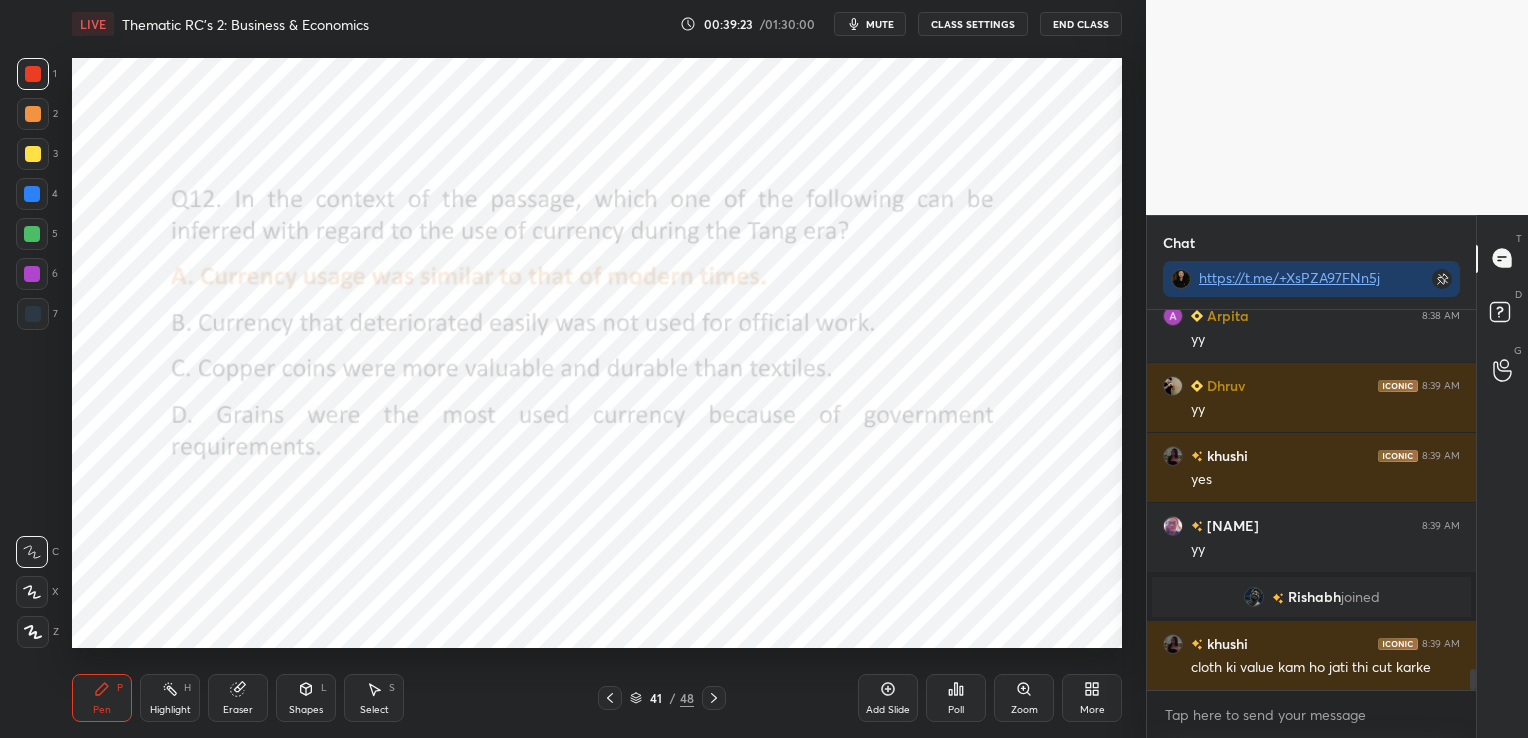 click 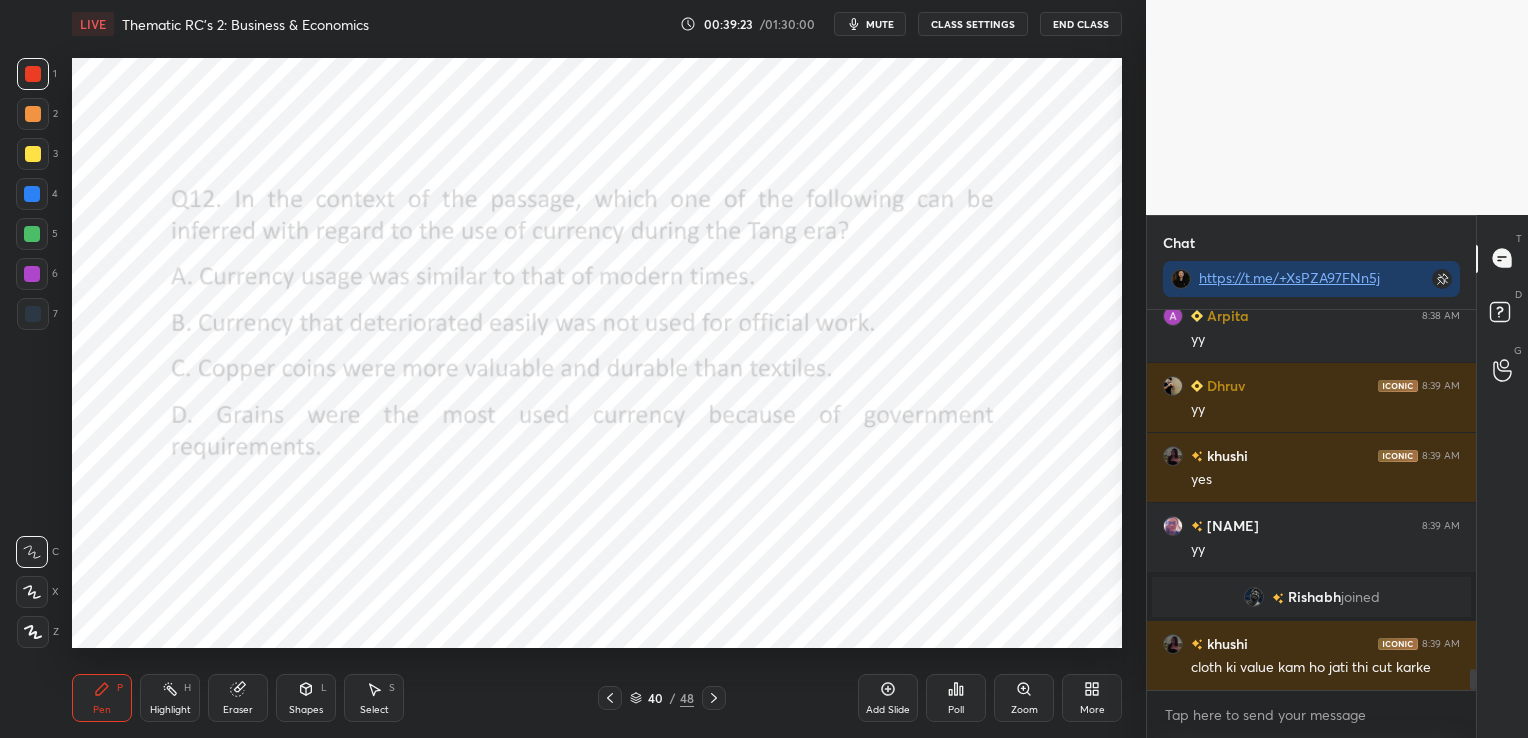 click 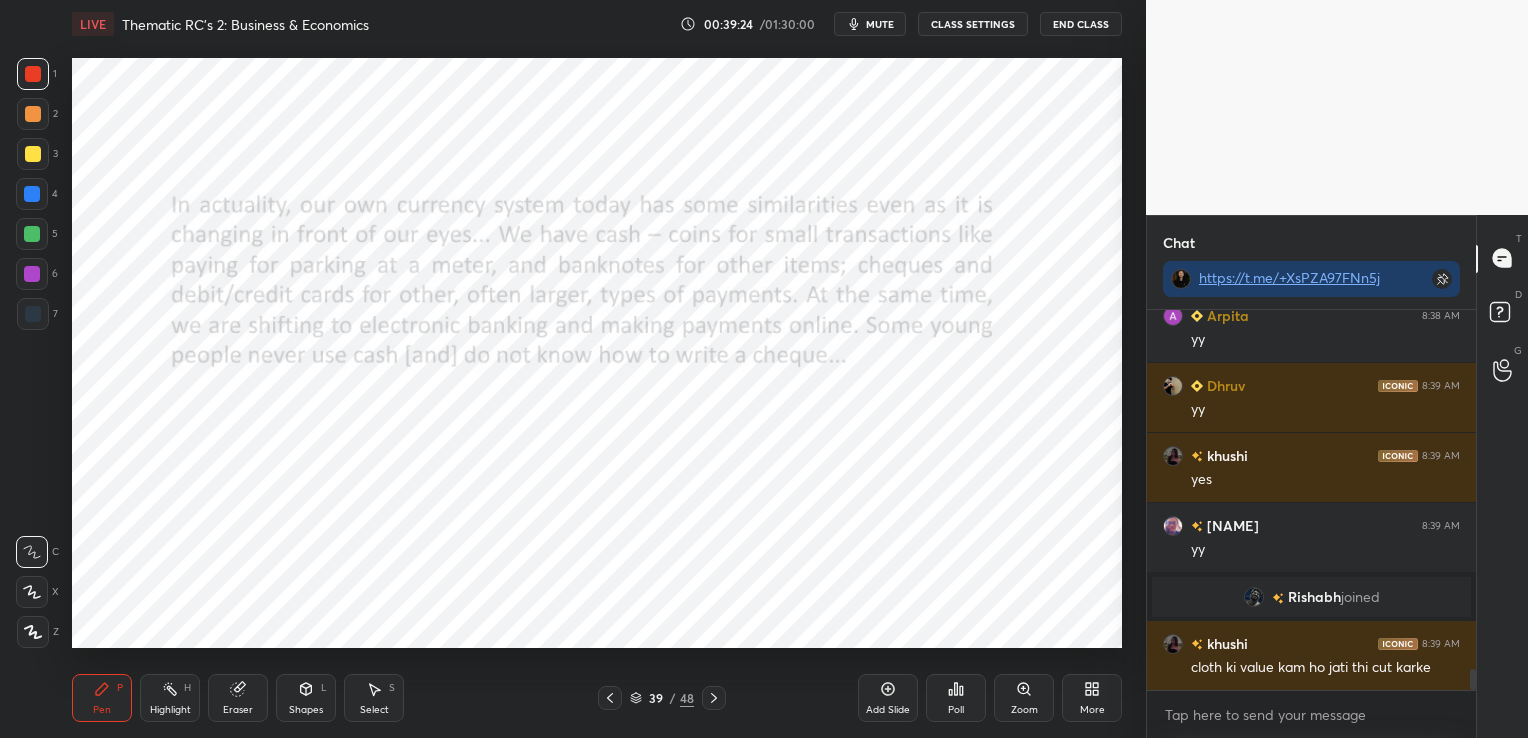 click 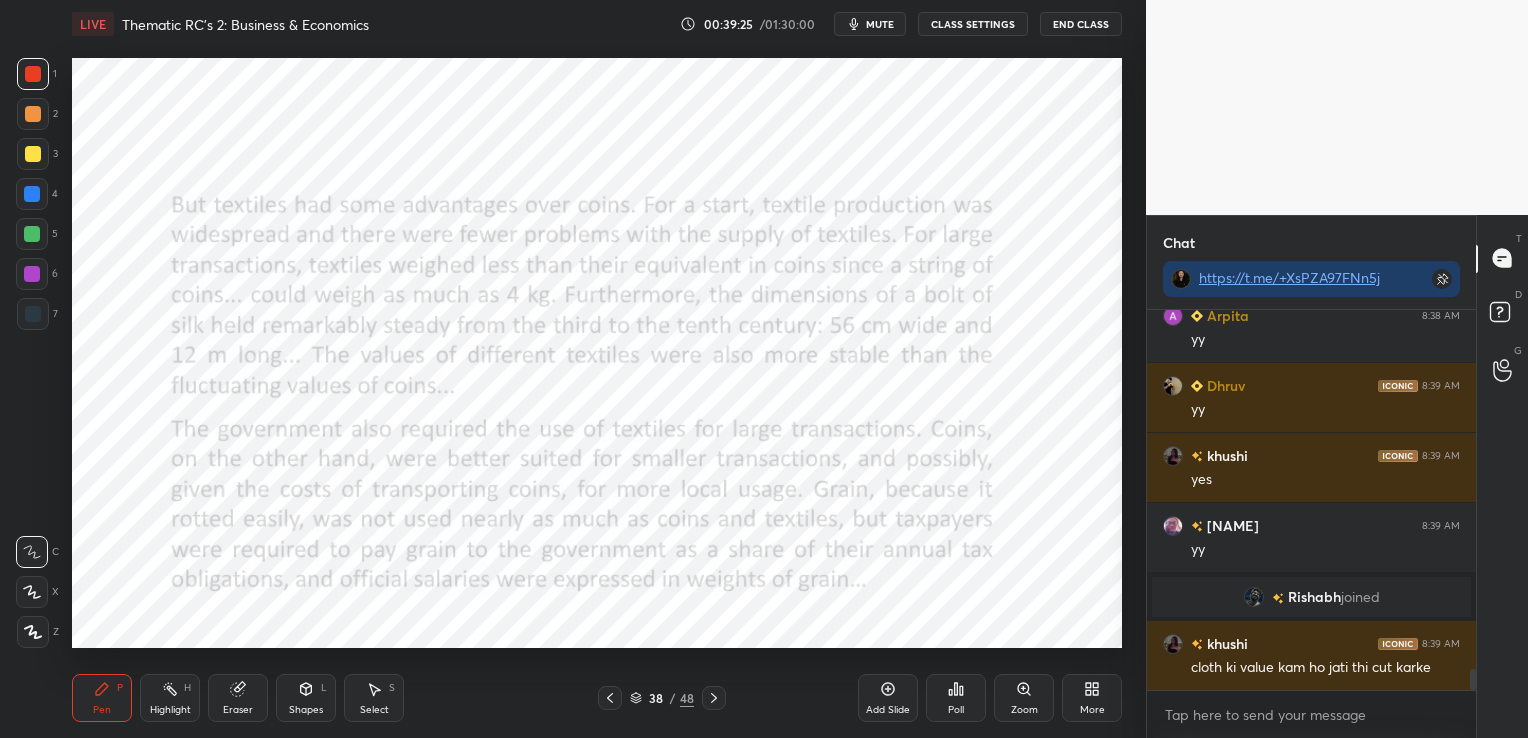 click 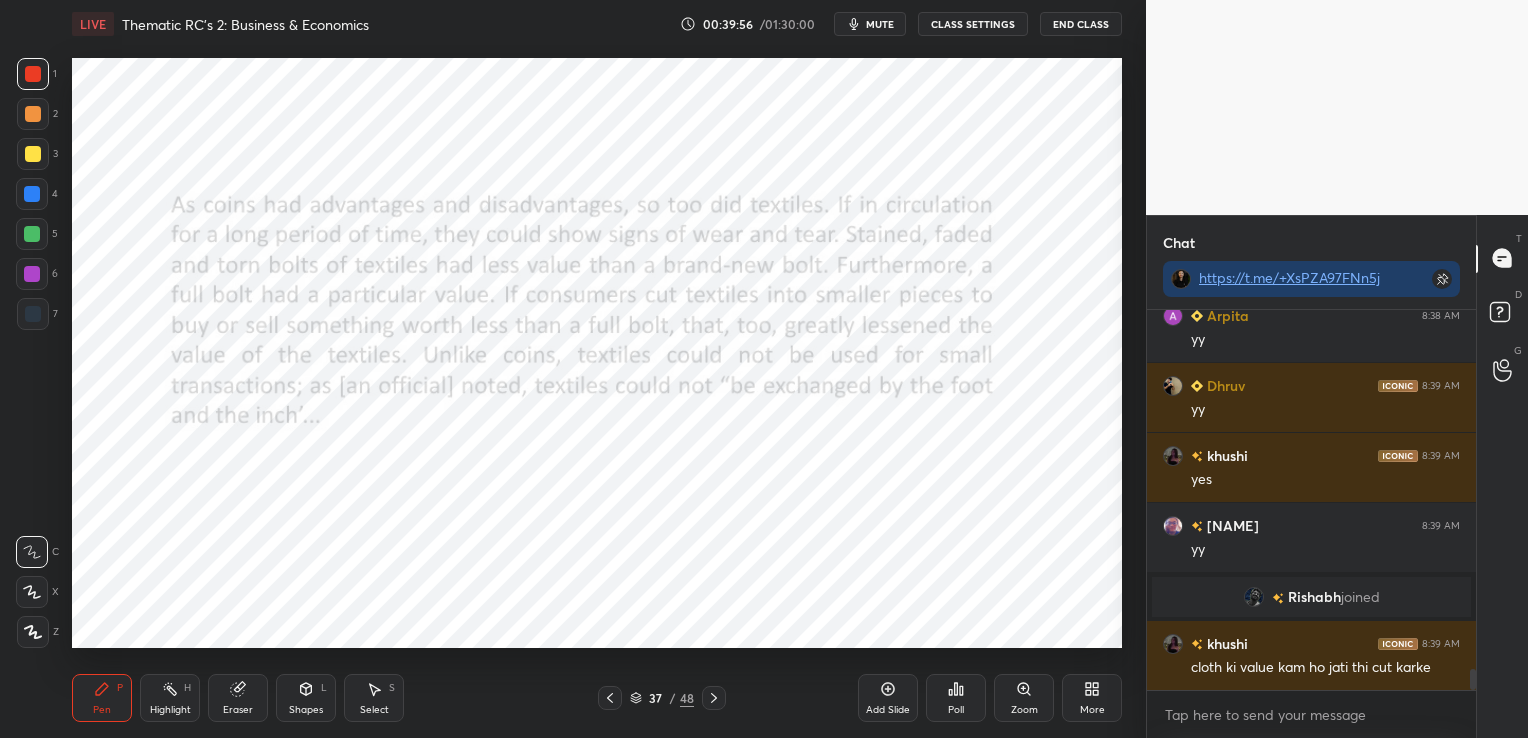 click on "Eraser" at bounding box center (238, 710) 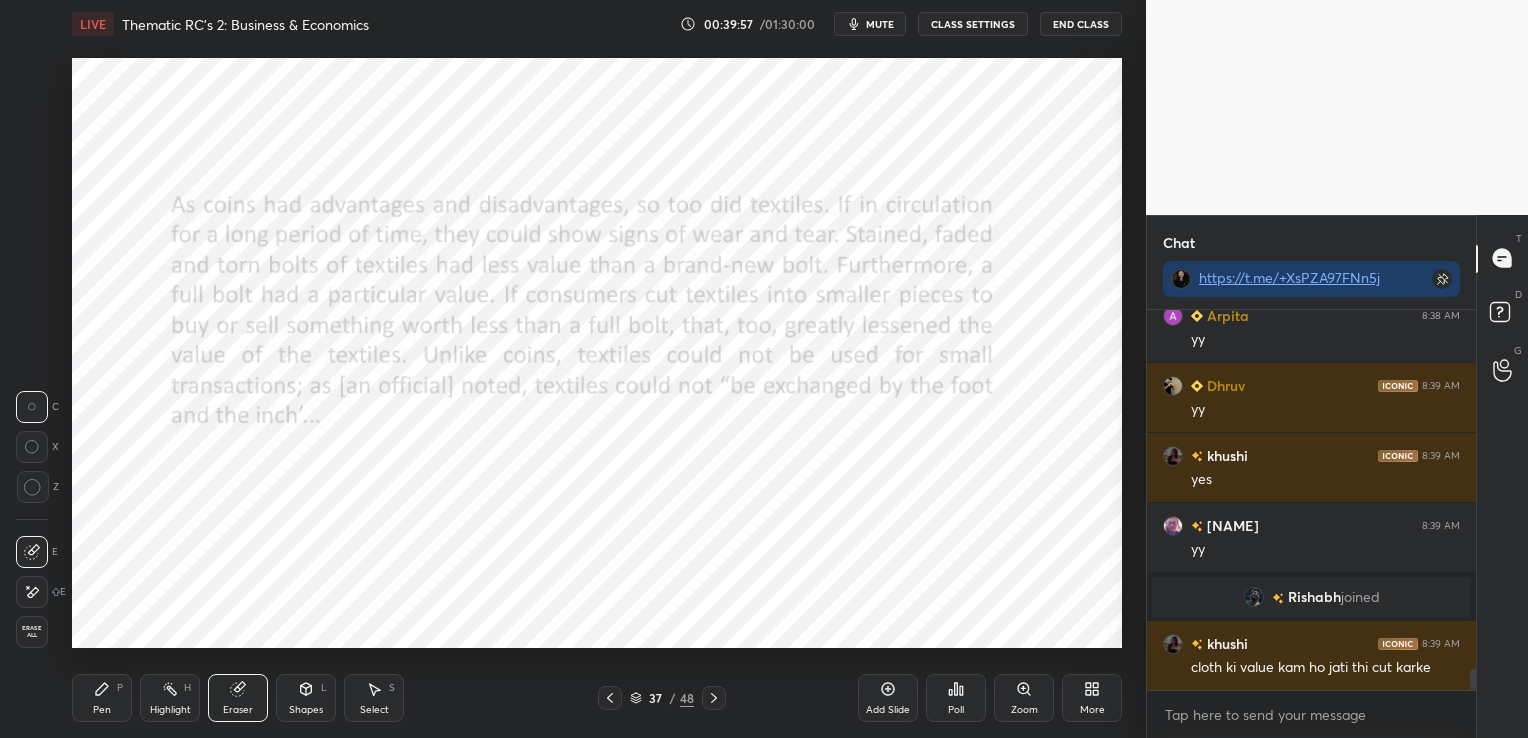 click on "Erase all" at bounding box center [32, 632] 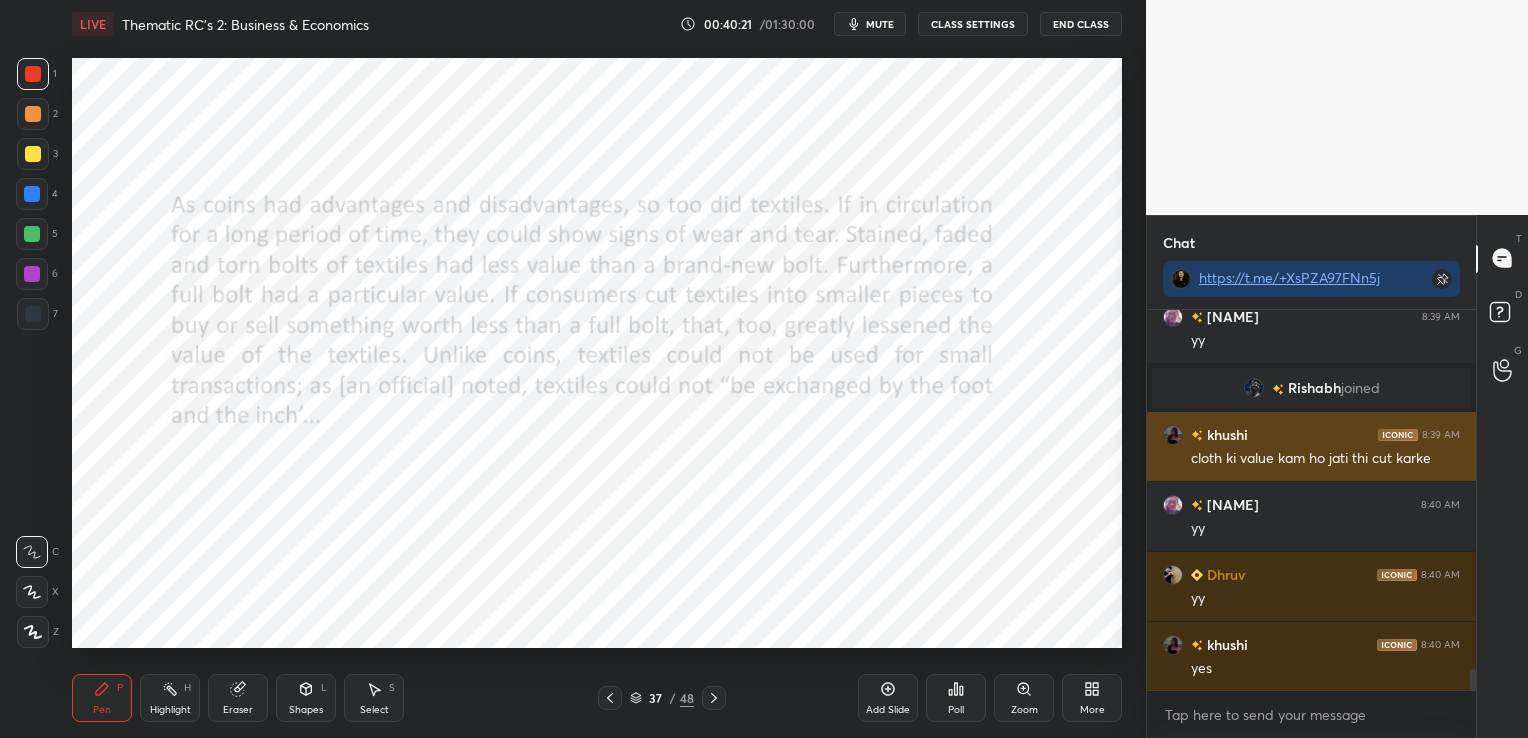 scroll, scrollTop: 6585, scrollLeft: 0, axis: vertical 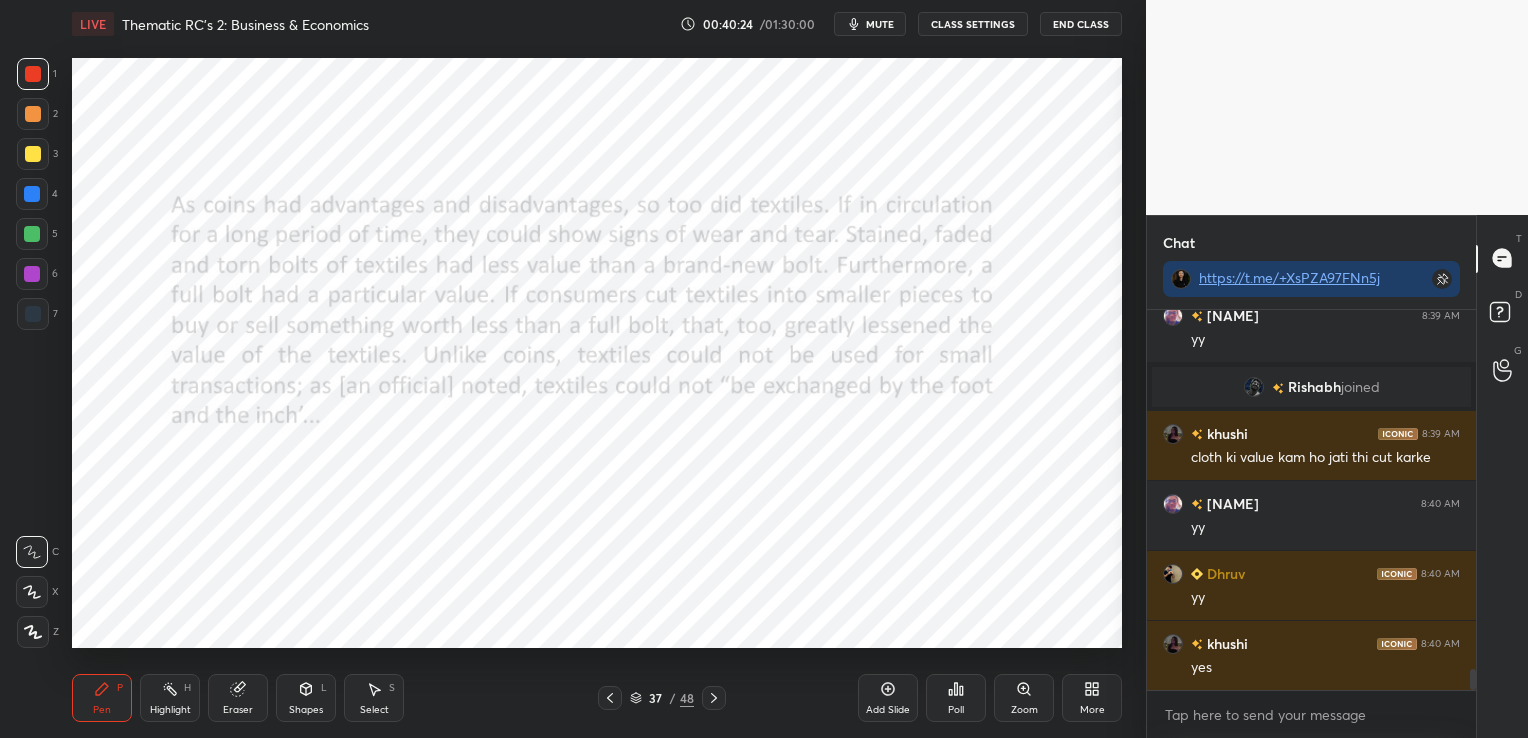 click at bounding box center [714, 698] 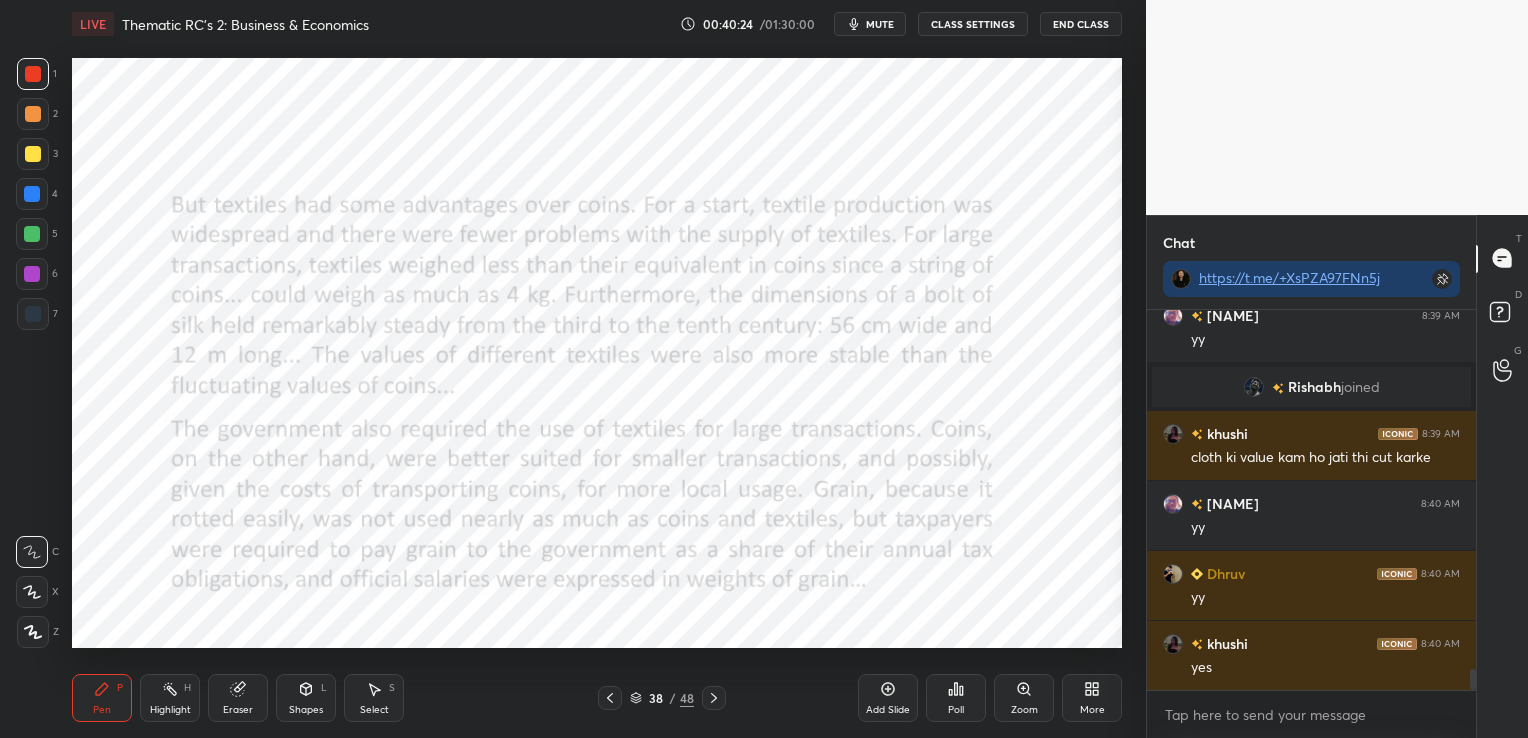 click at bounding box center (714, 698) 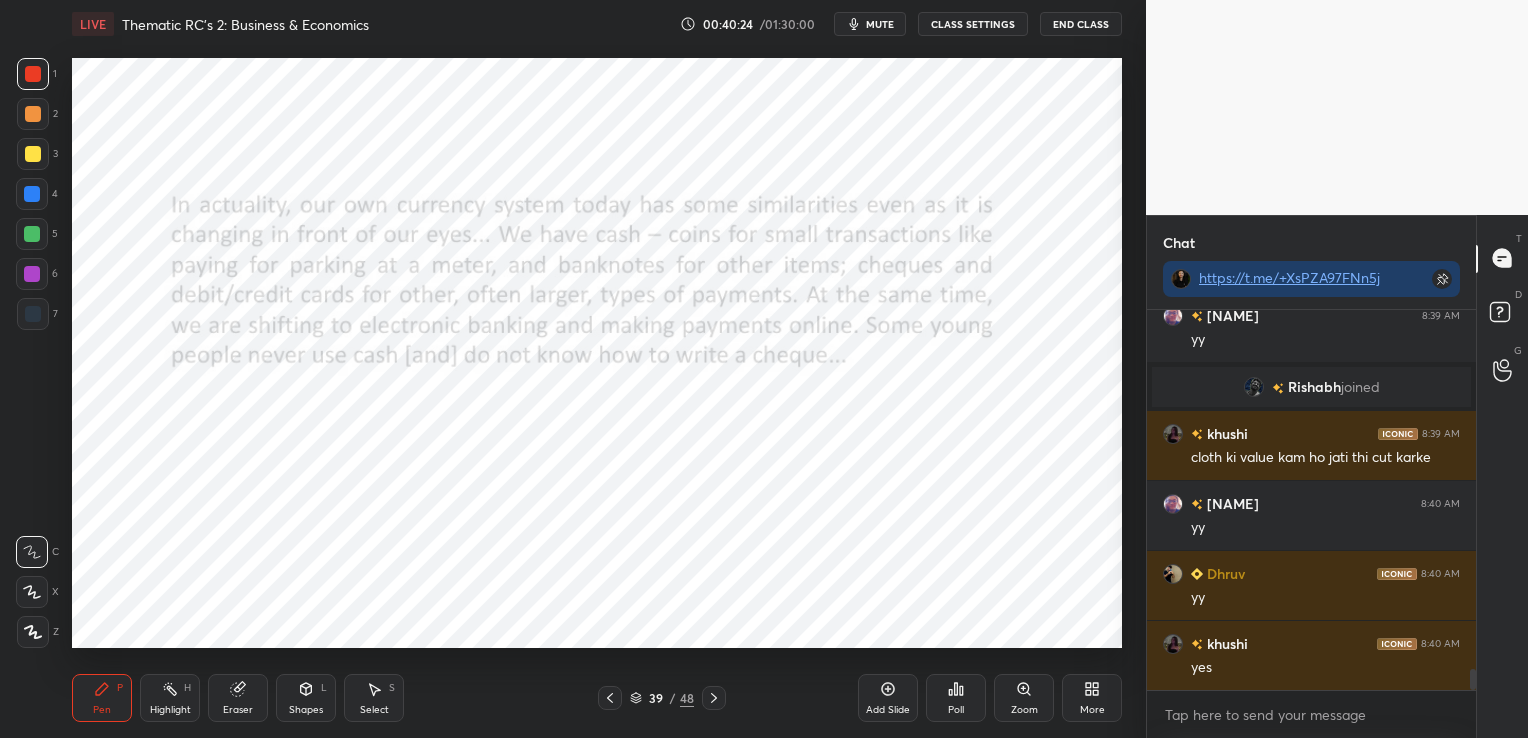 click at bounding box center [714, 698] 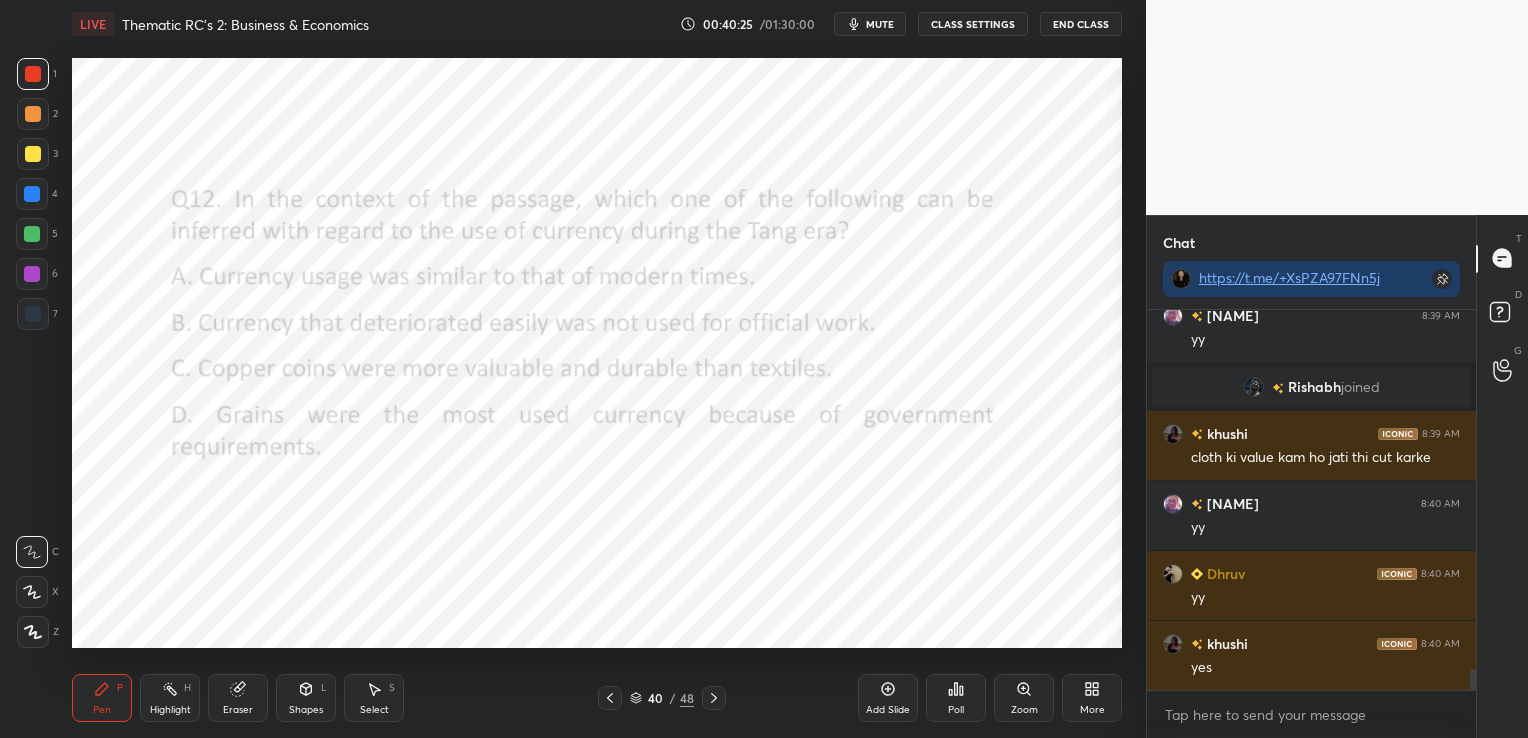 click at bounding box center [714, 698] 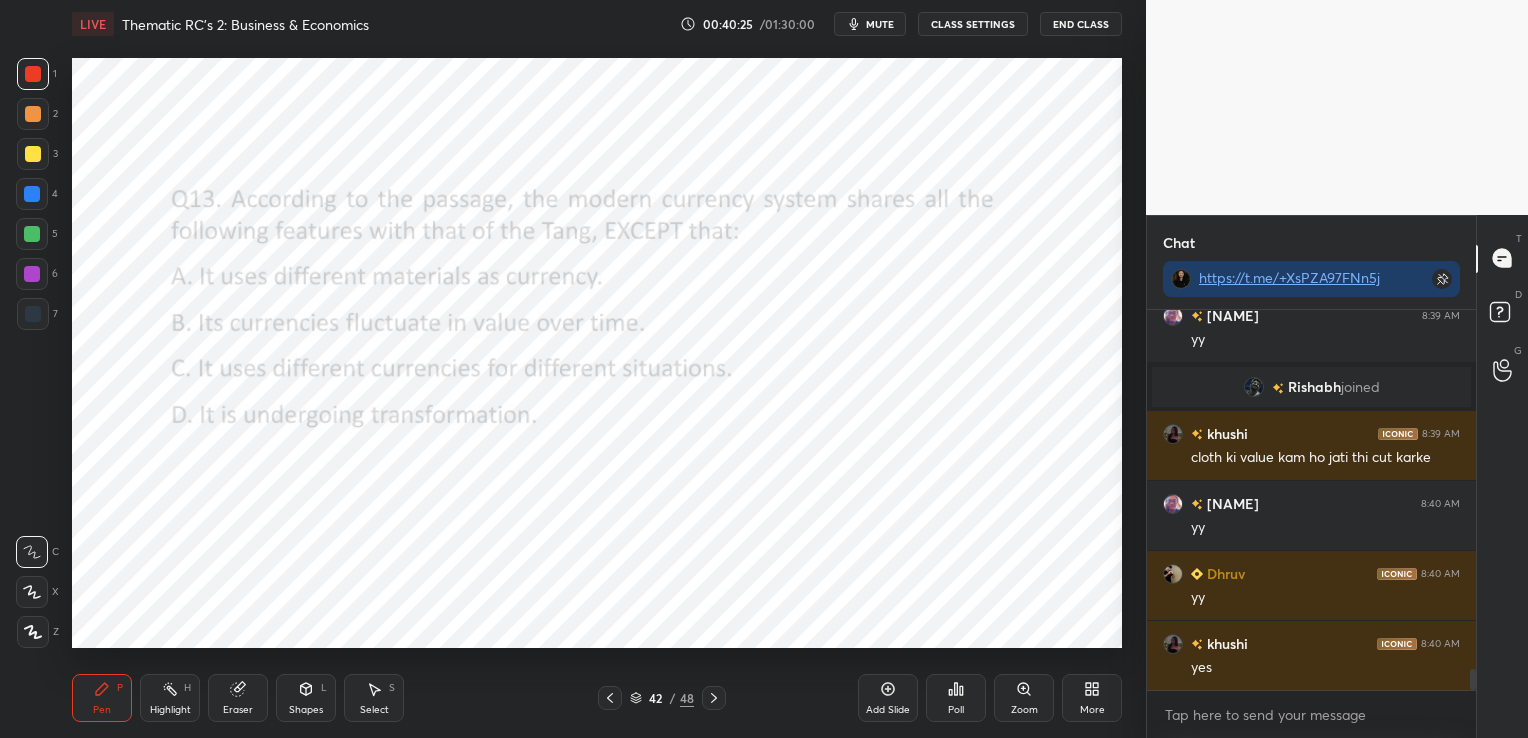 click at bounding box center (714, 698) 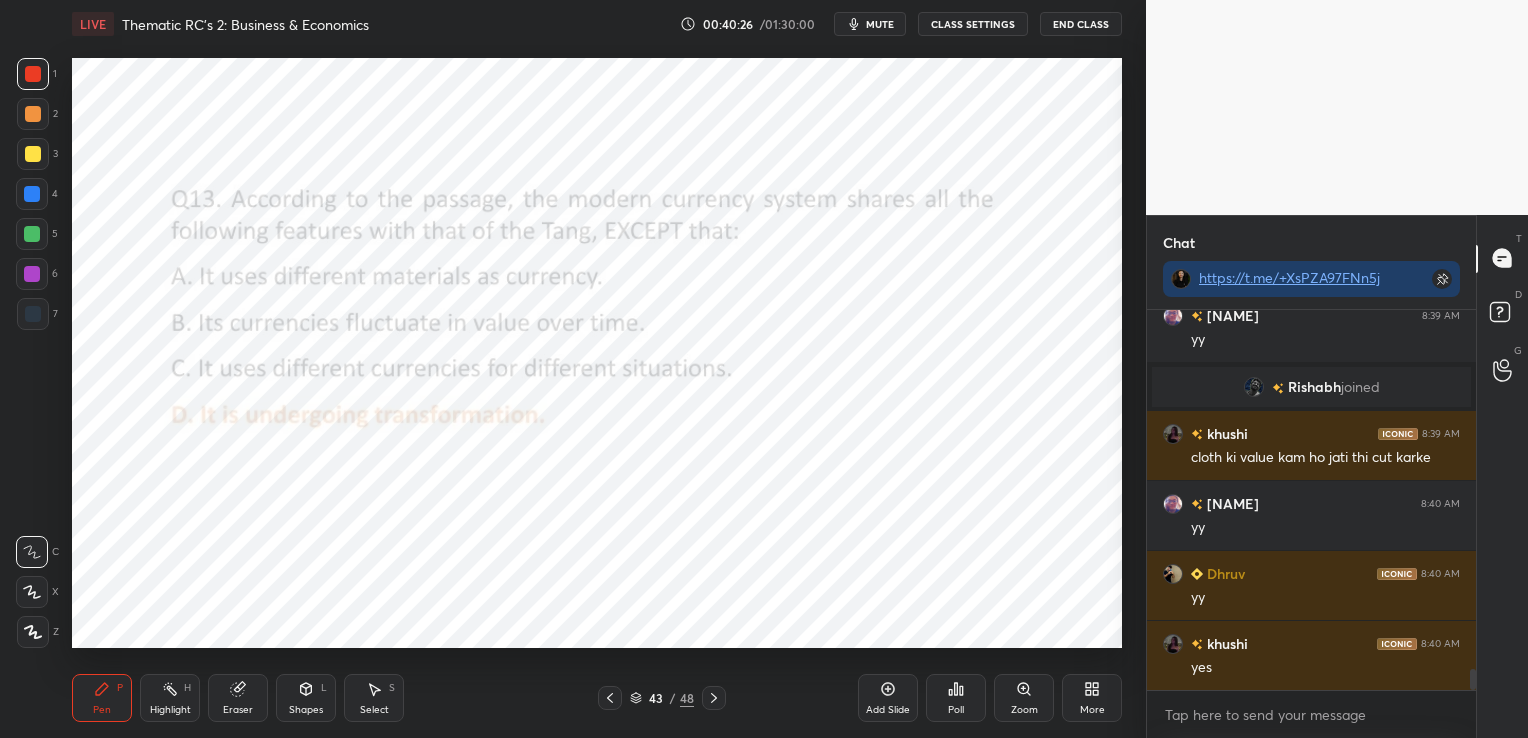 click at bounding box center (714, 698) 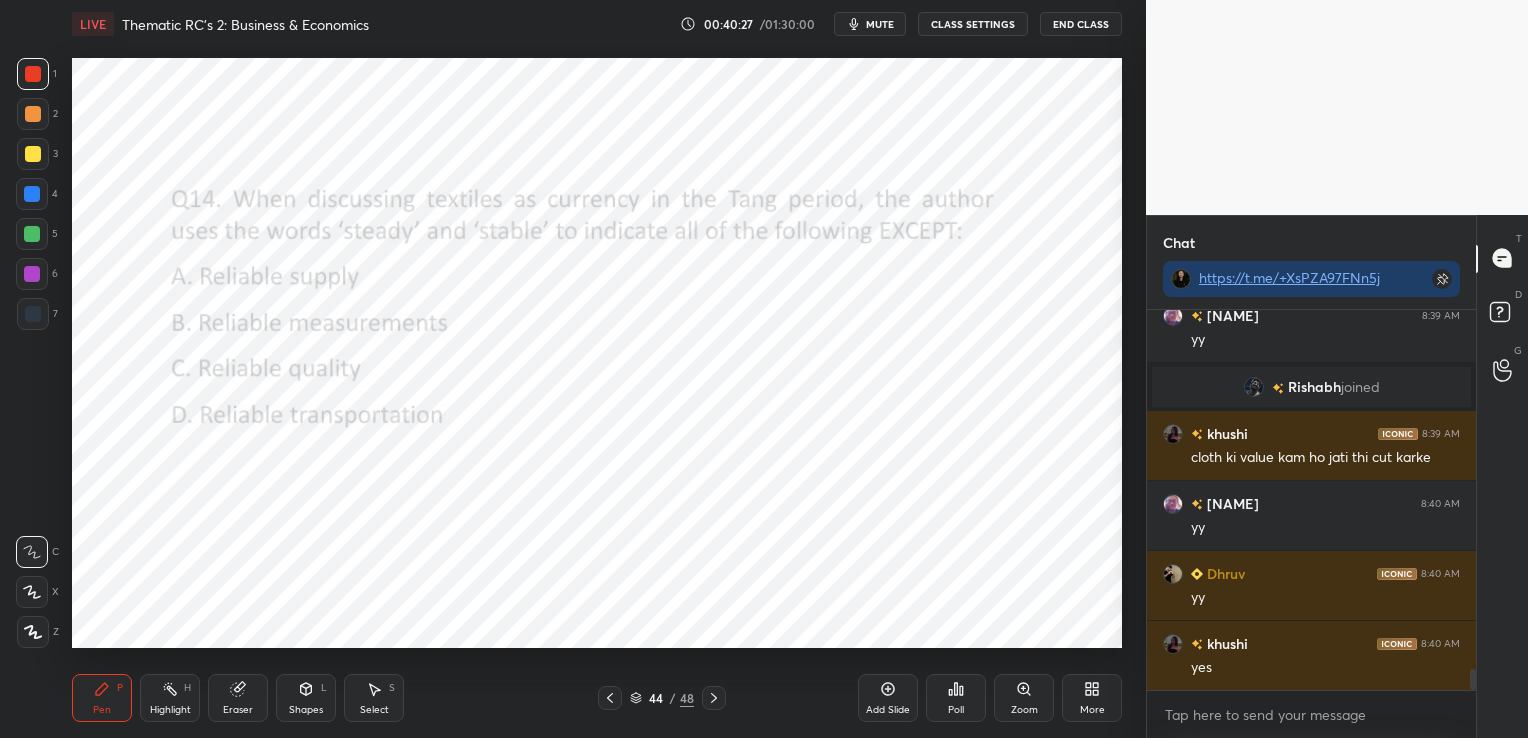 click at bounding box center [714, 698] 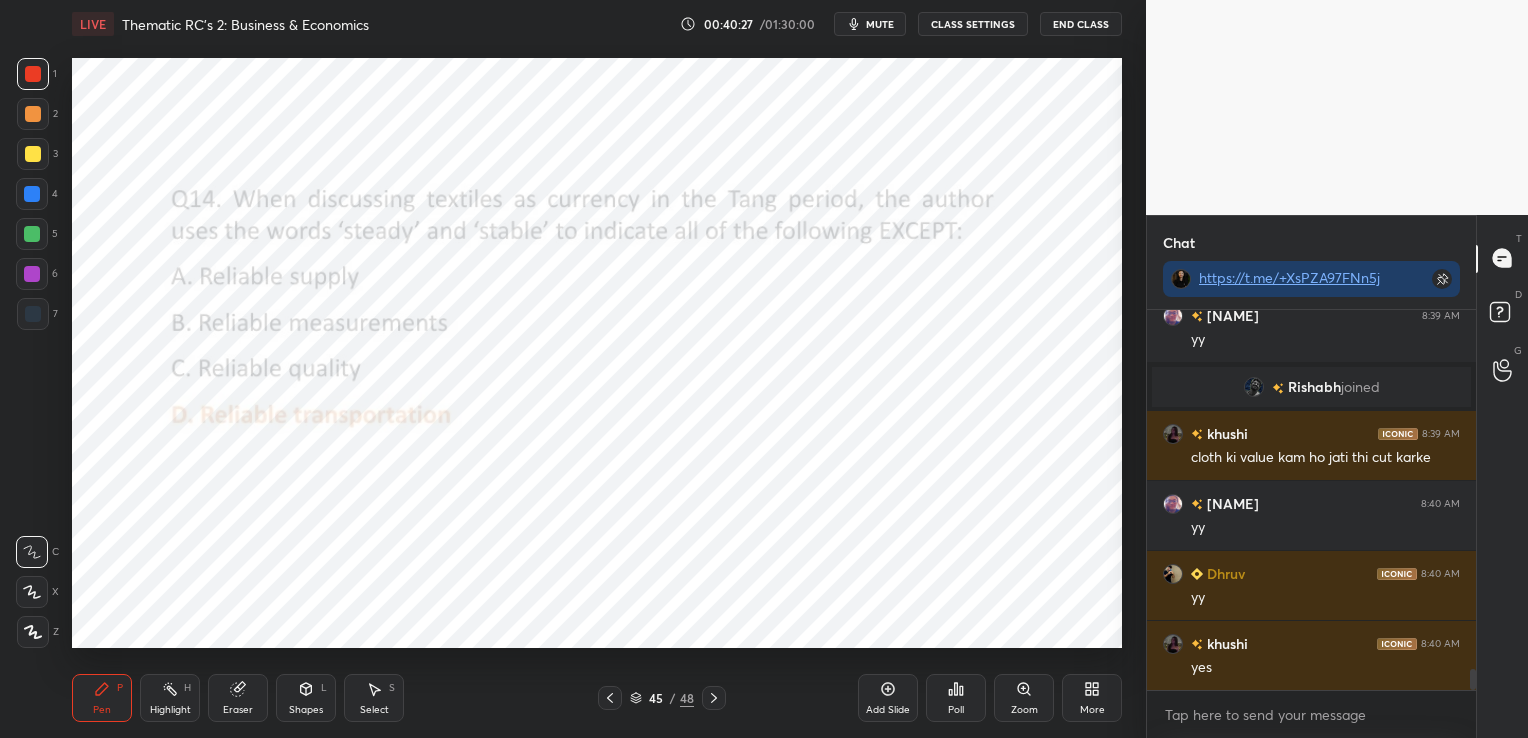click at bounding box center (714, 698) 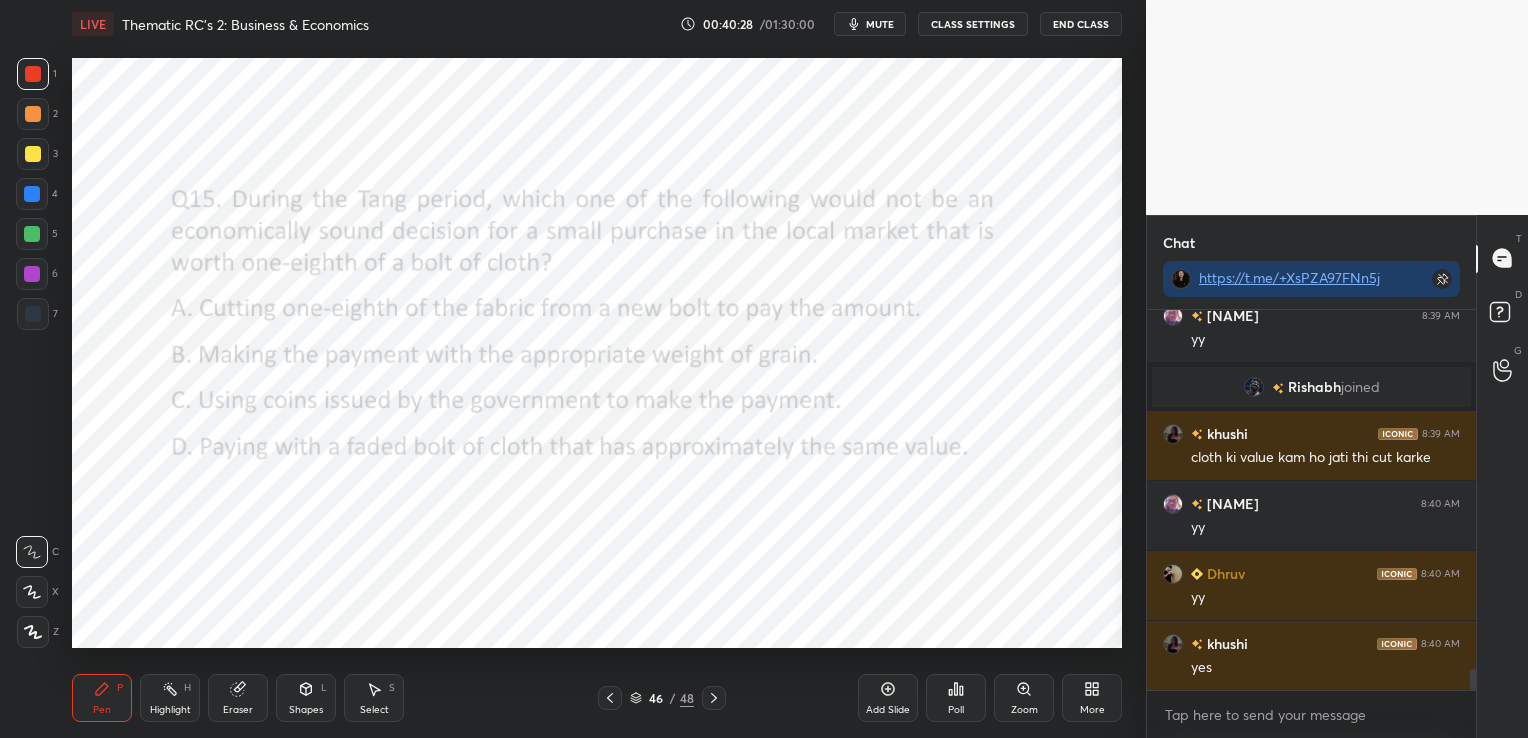 click at bounding box center [714, 698] 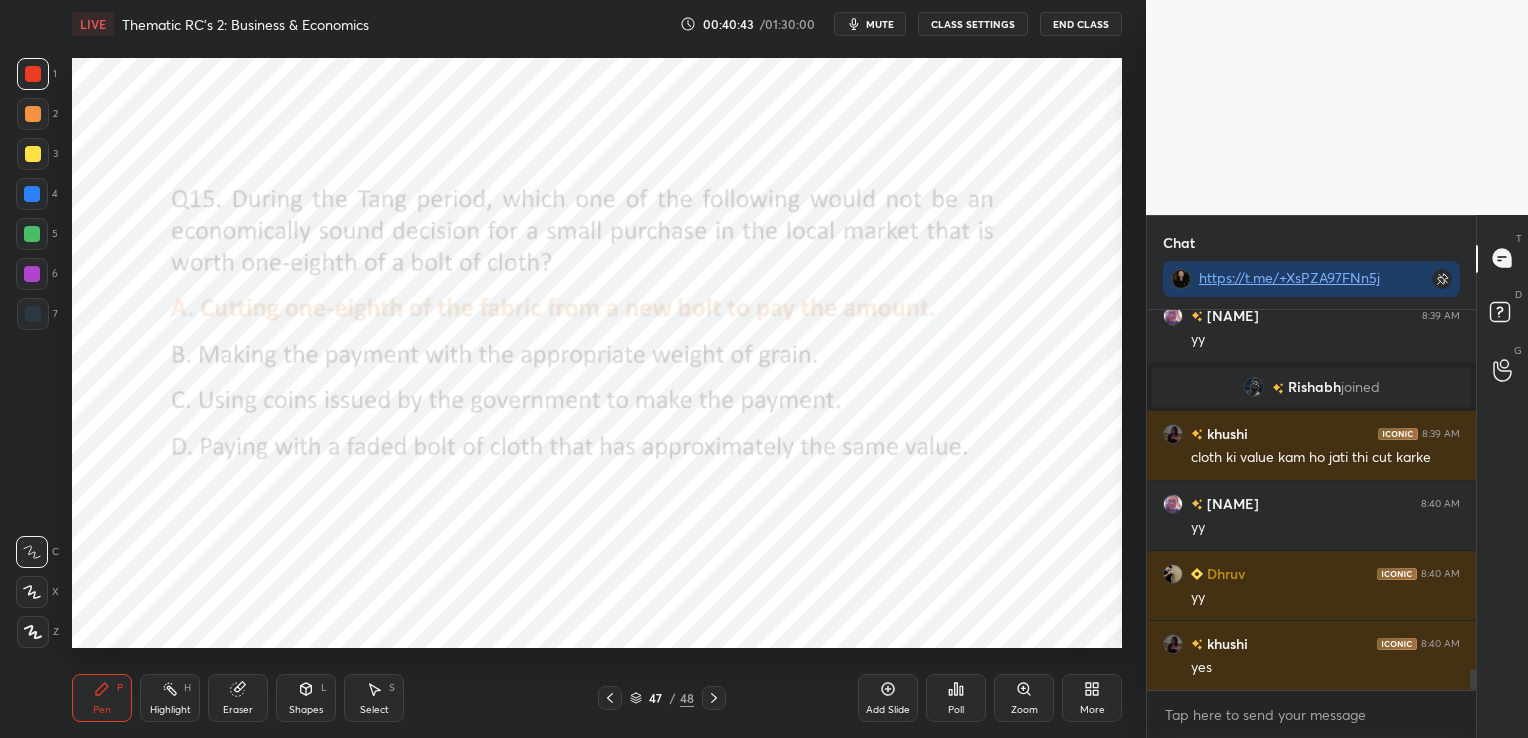 click on "Eraser" at bounding box center (238, 698) 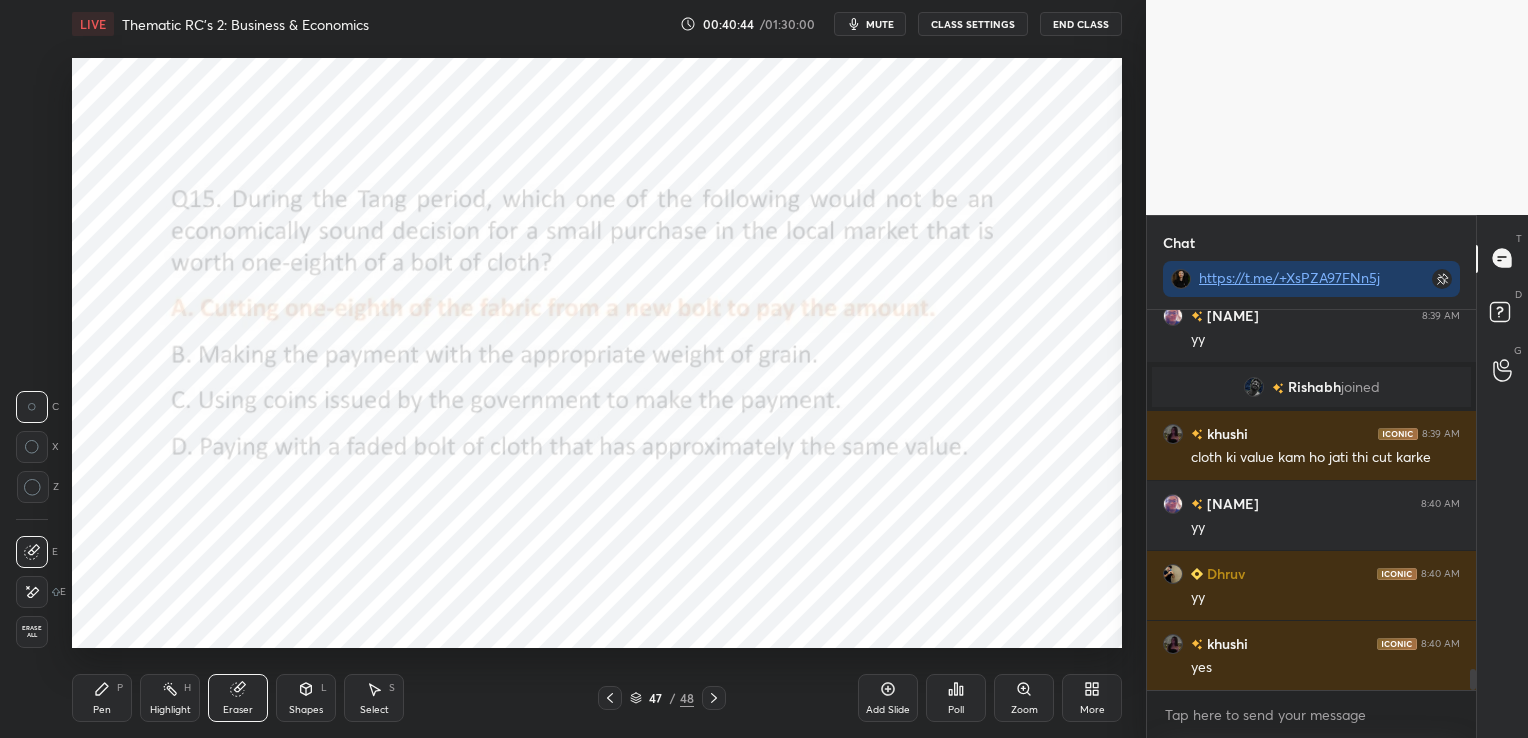 click on "Erase all" at bounding box center [32, 632] 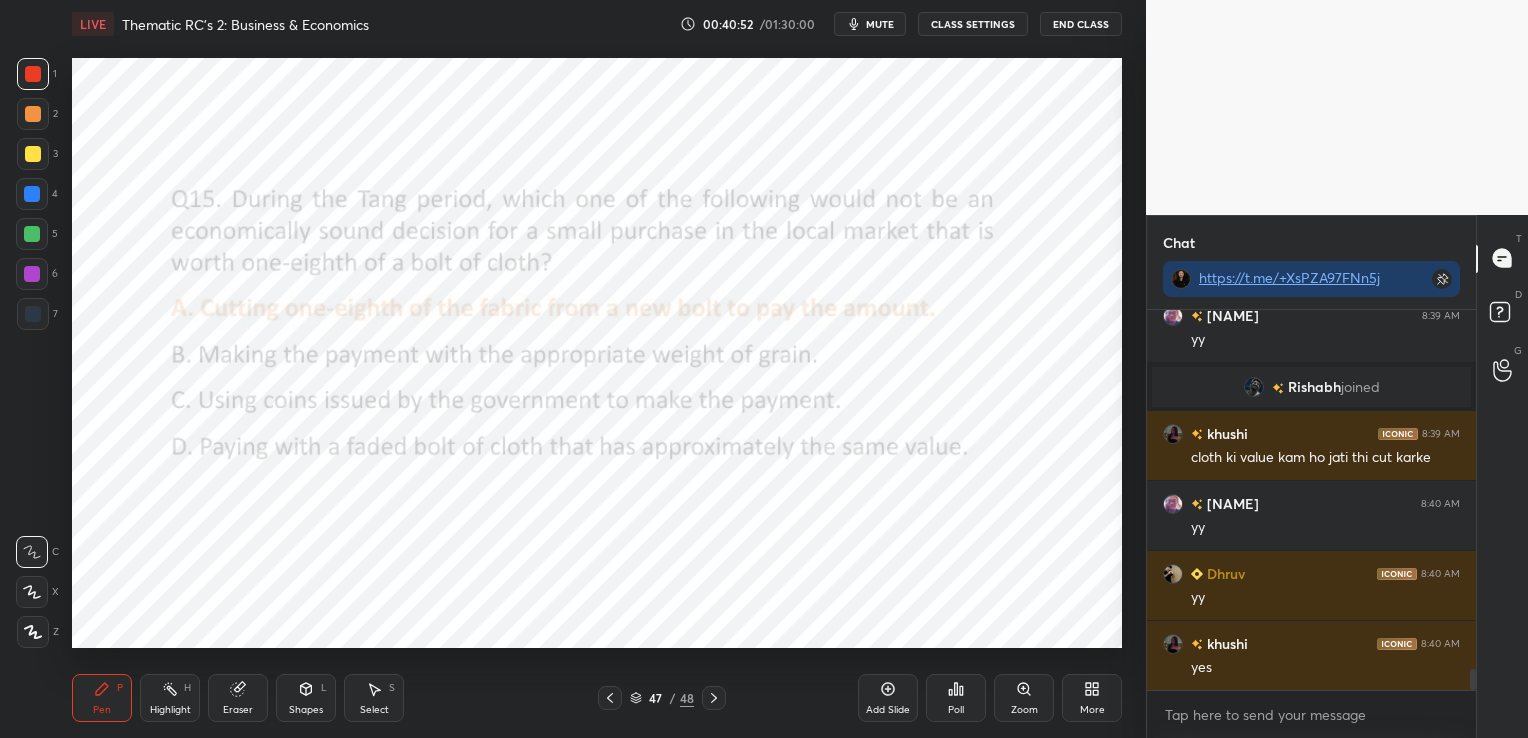 click 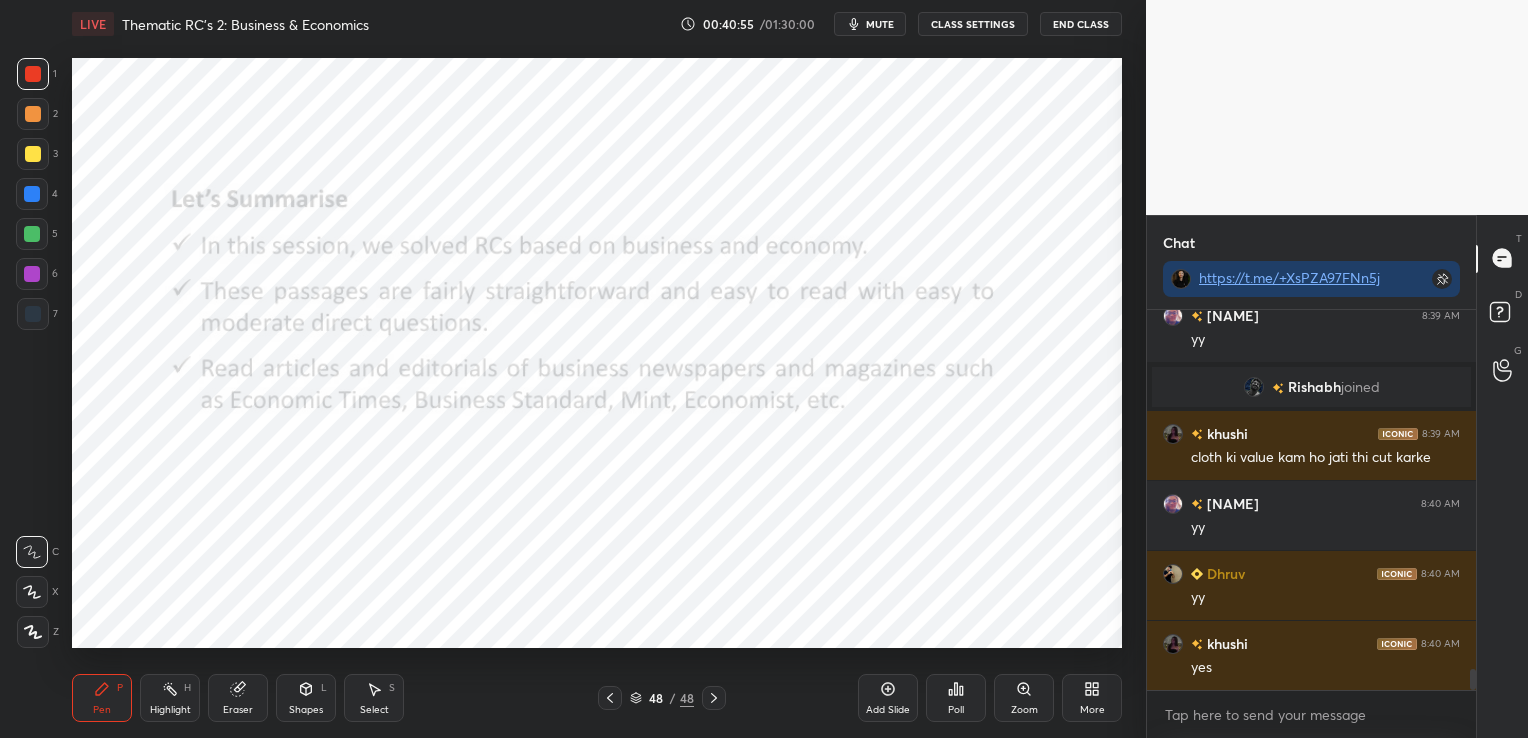 click on "48 / 48" at bounding box center [662, 698] 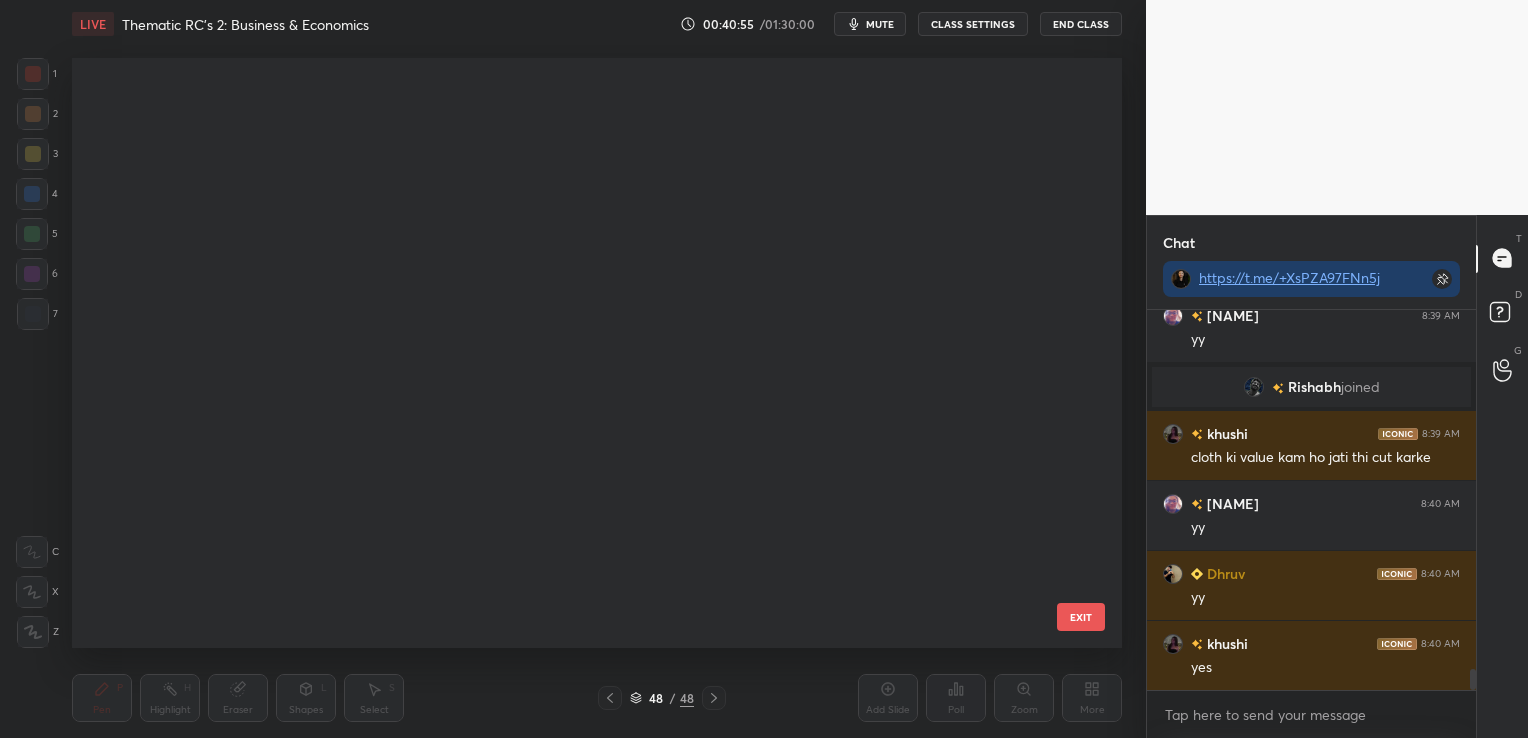 scroll, scrollTop: 2319, scrollLeft: 0, axis: vertical 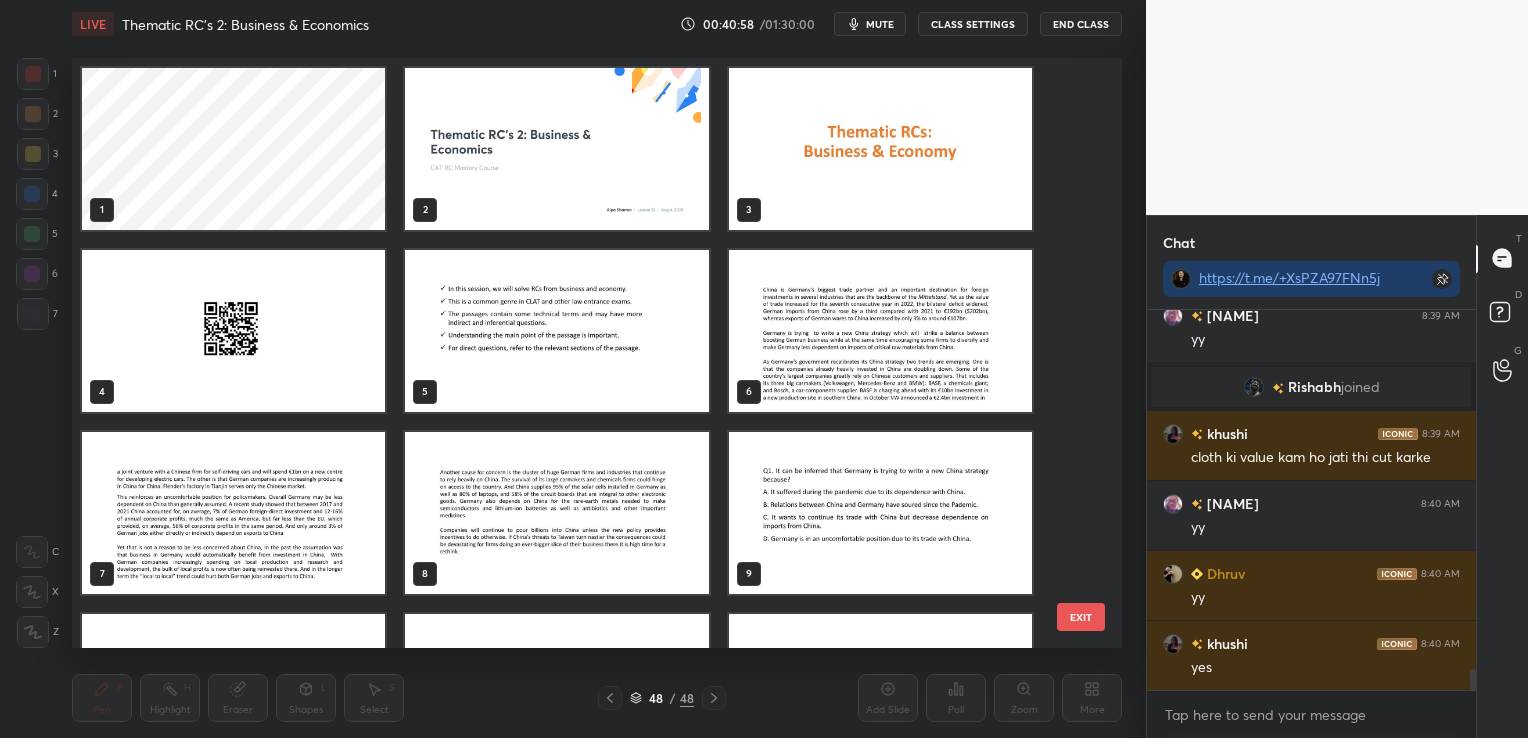 click at bounding box center [880, 331] 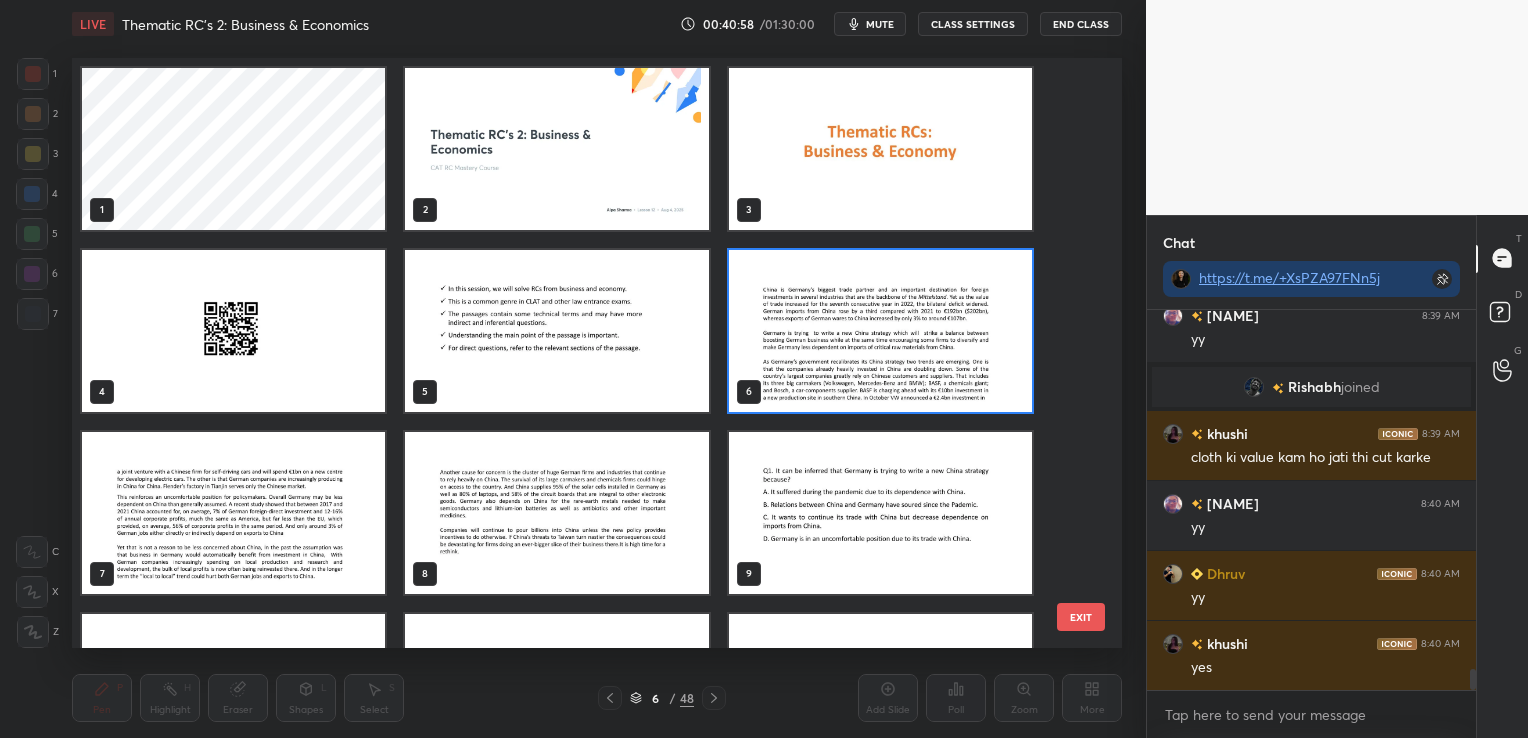 click at bounding box center (880, 331) 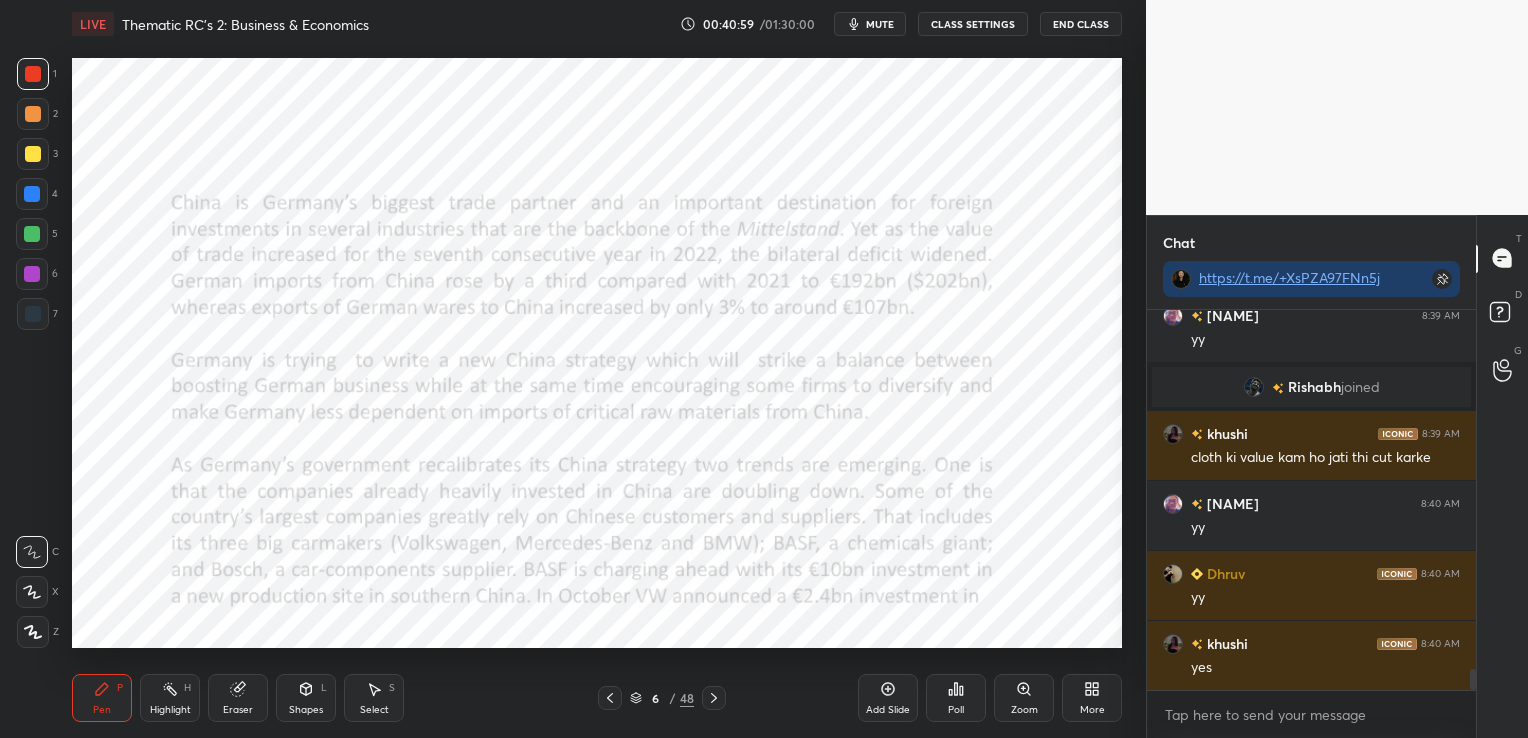 scroll, scrollTop: 0, scrollLeft: 0, axis: both 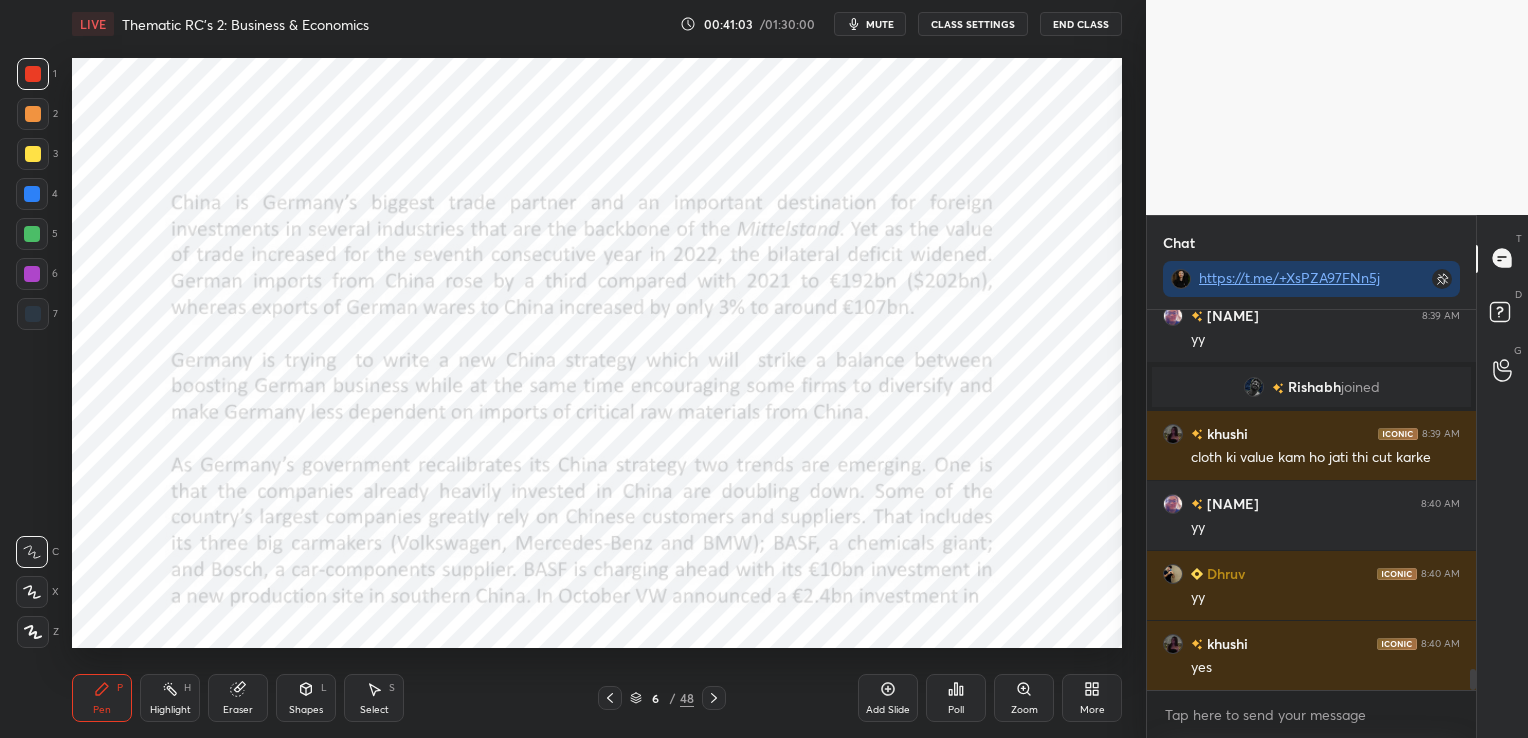 click 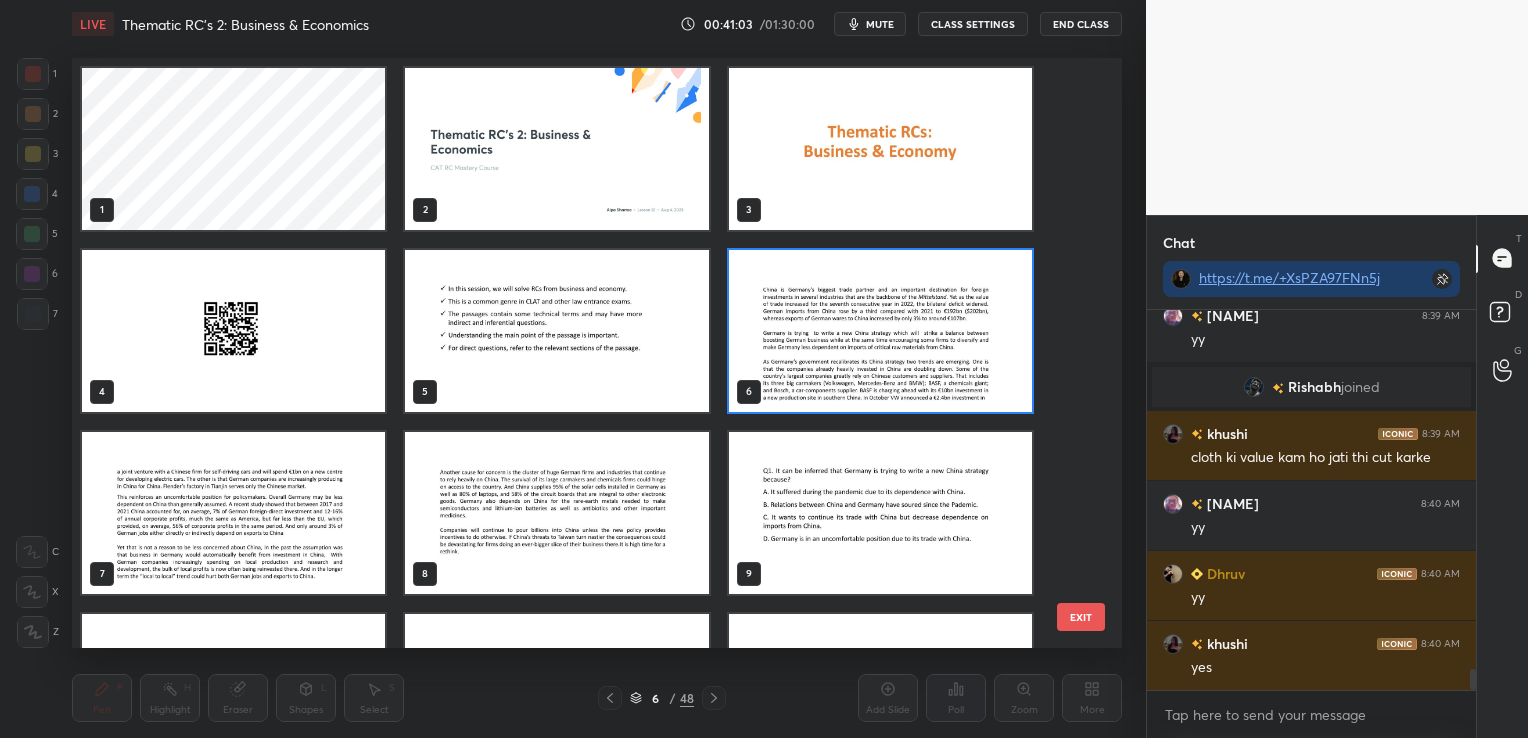 scroll, scrollTop: 7, scrollLeft: 10, axis: both 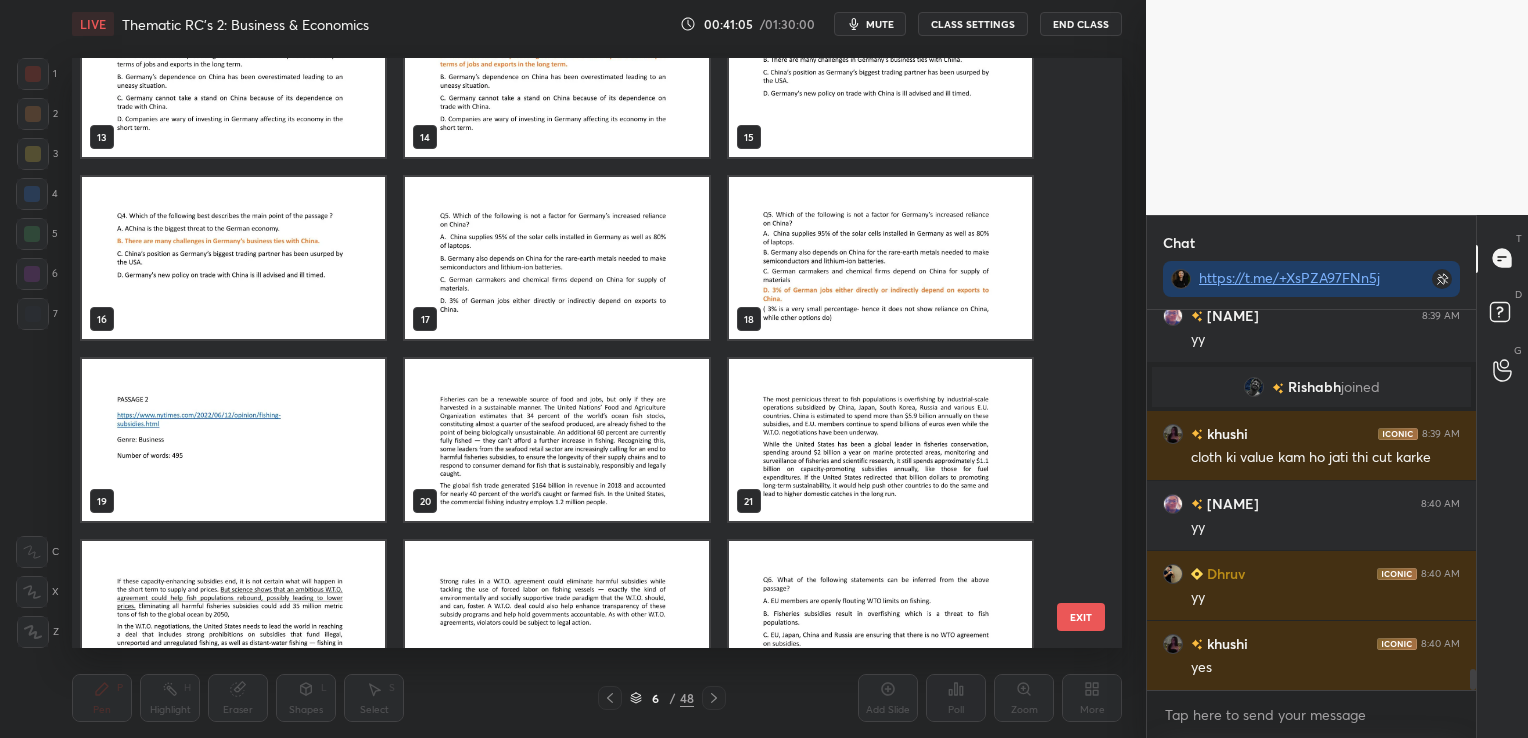 click at bounding box center [556, 440] 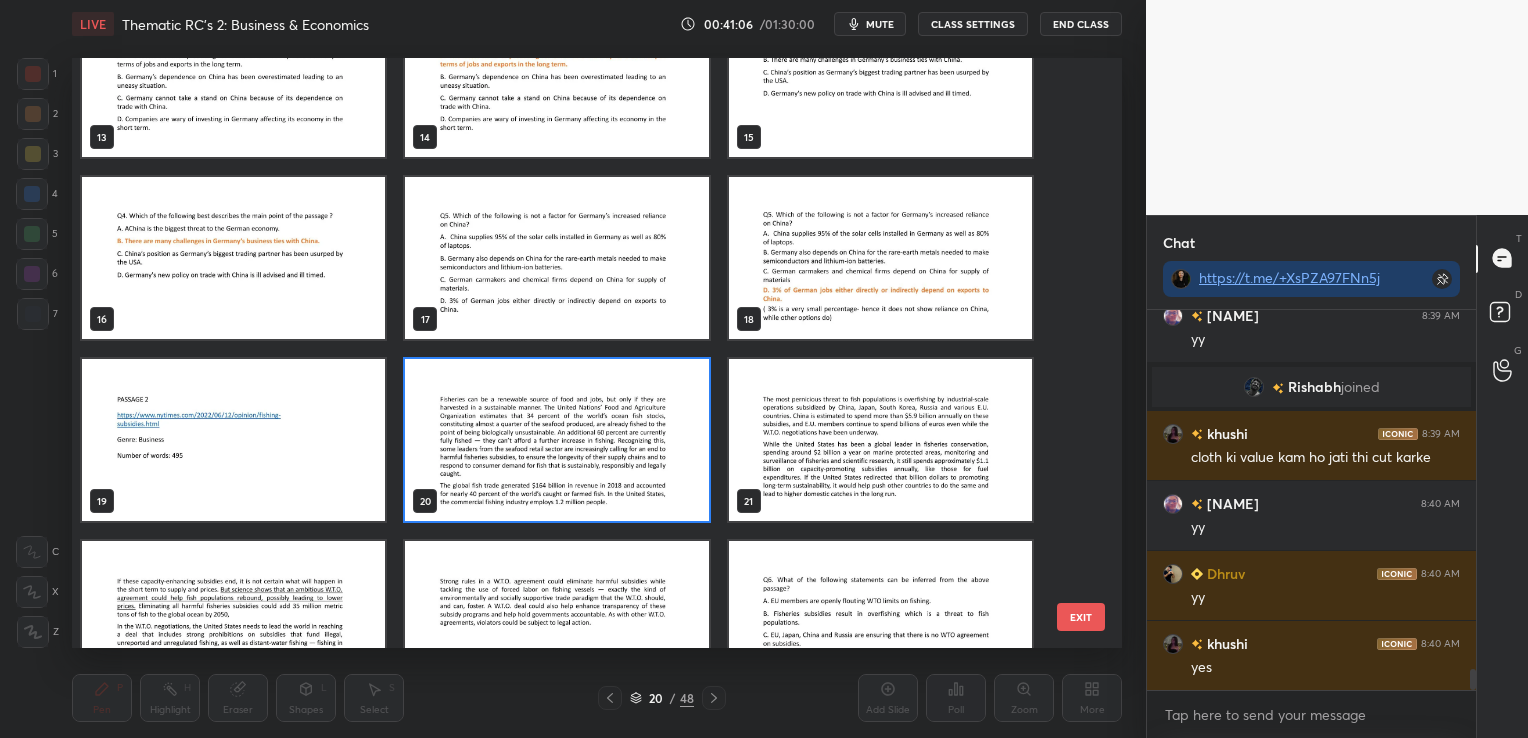 click at bounding box center (556, 440) 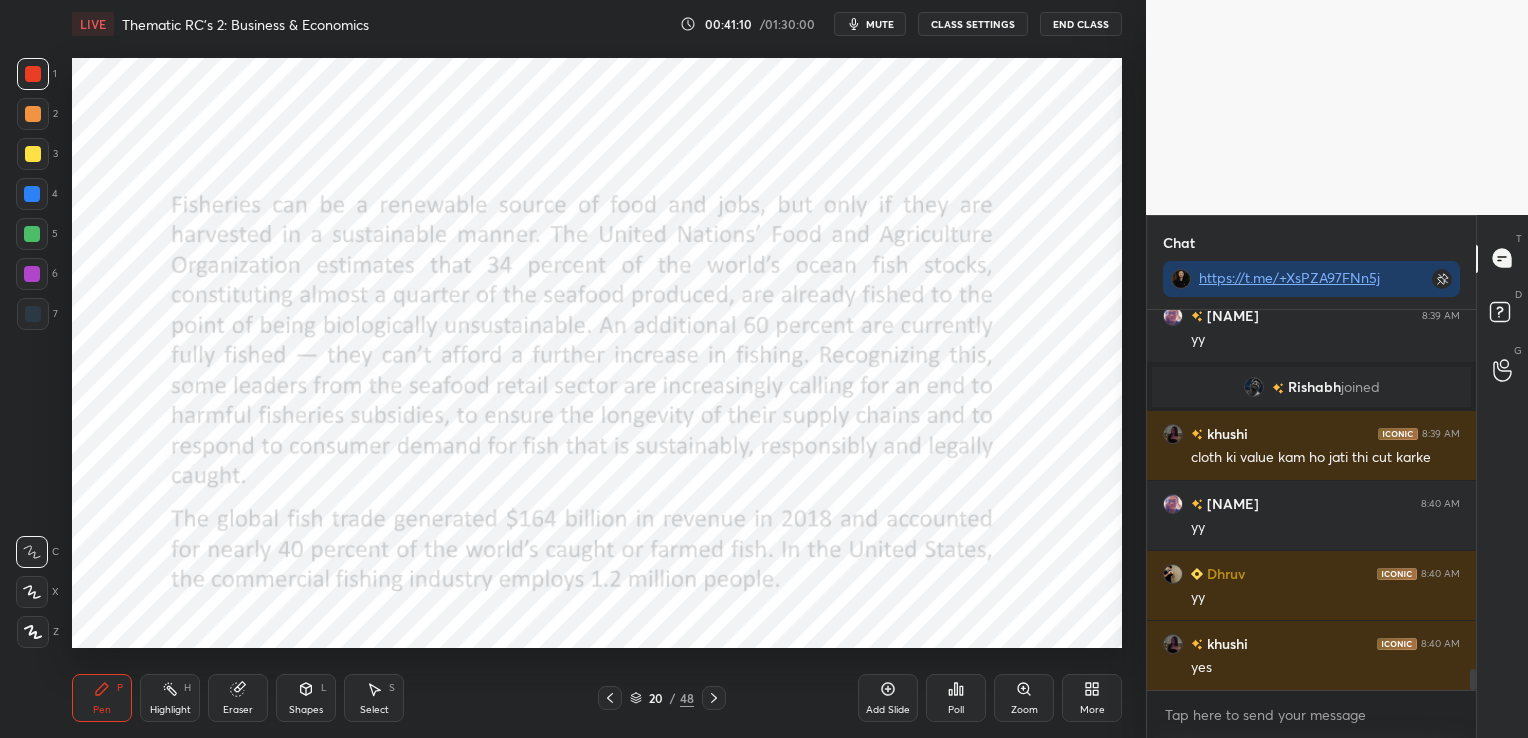 click 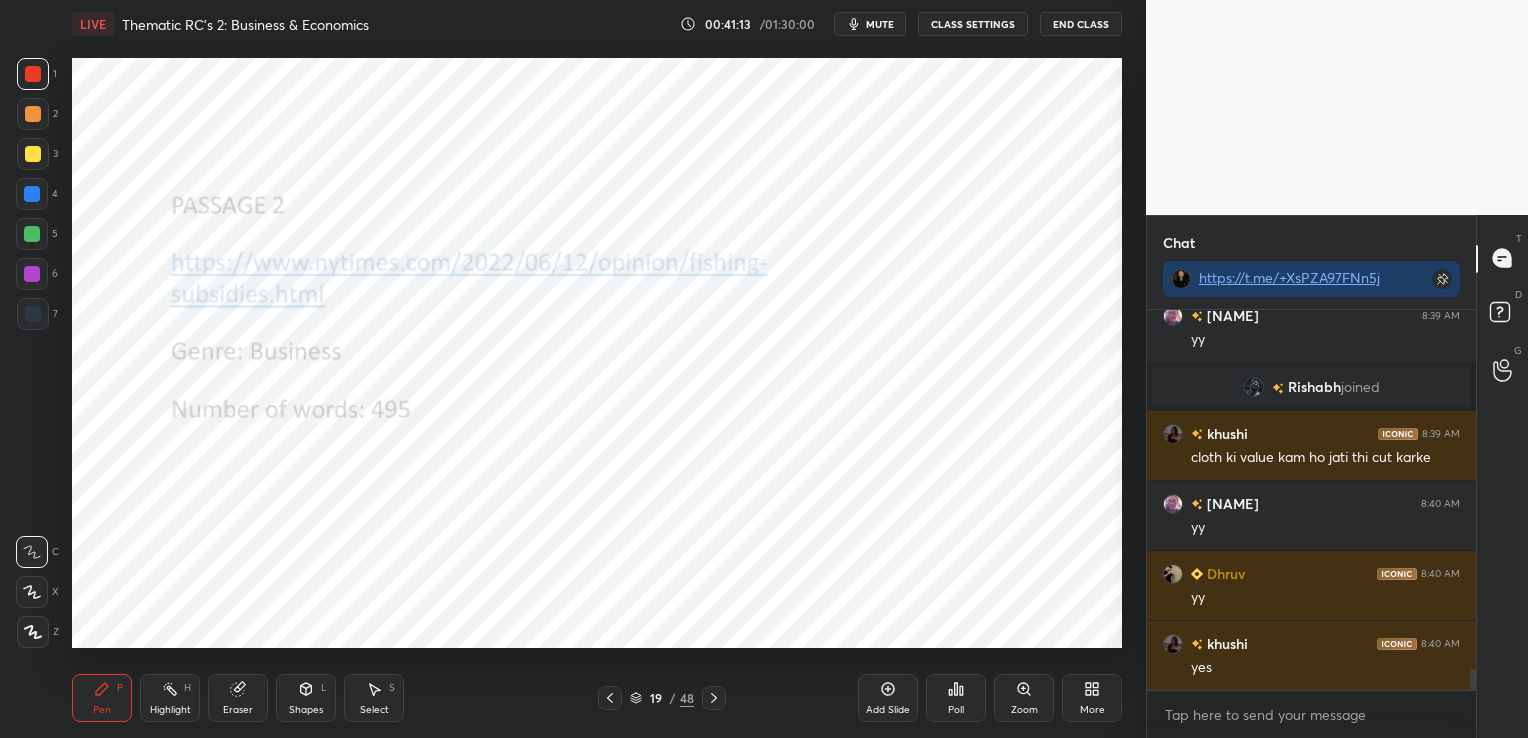 click 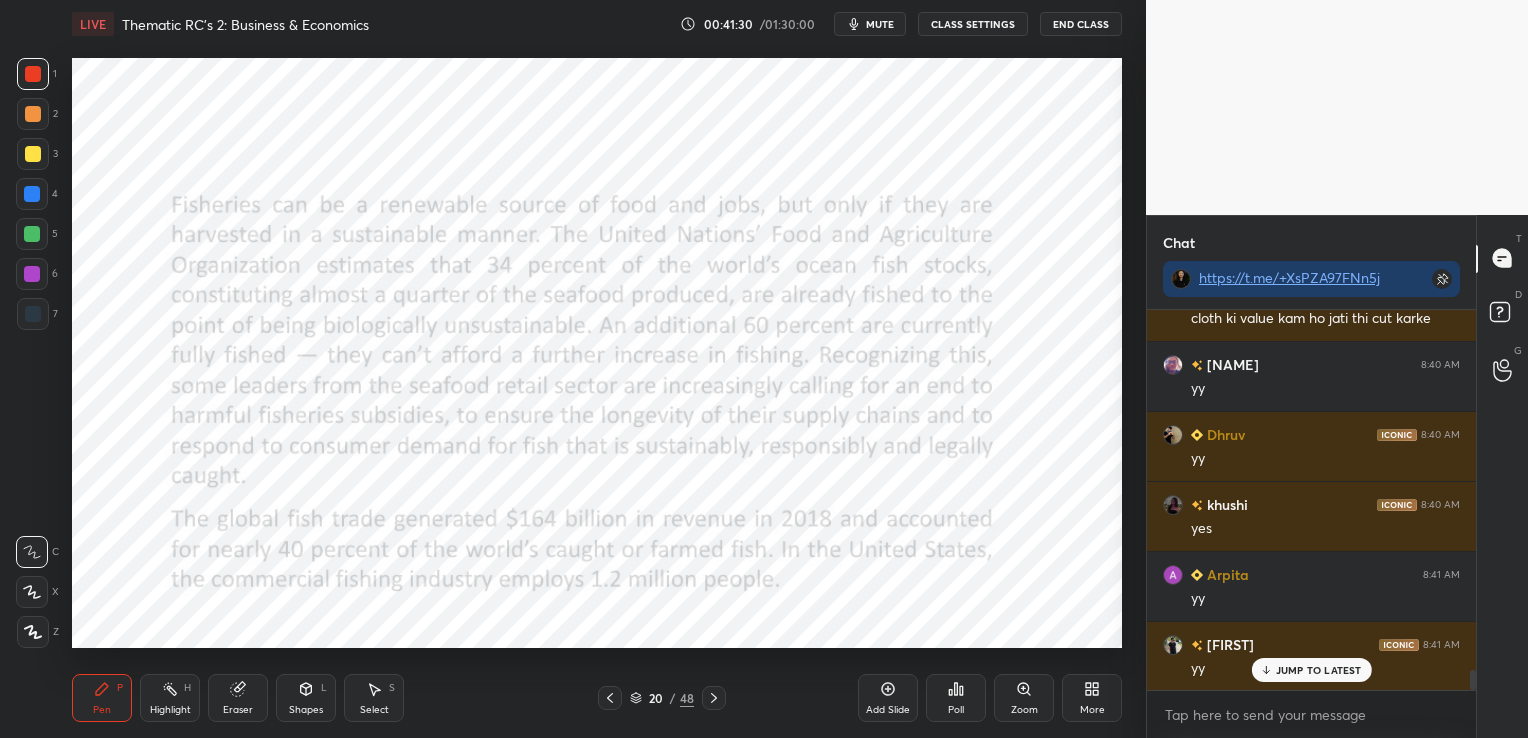 scroll, scrollTop: 6725, scrollLeft: 0, axis: vertical 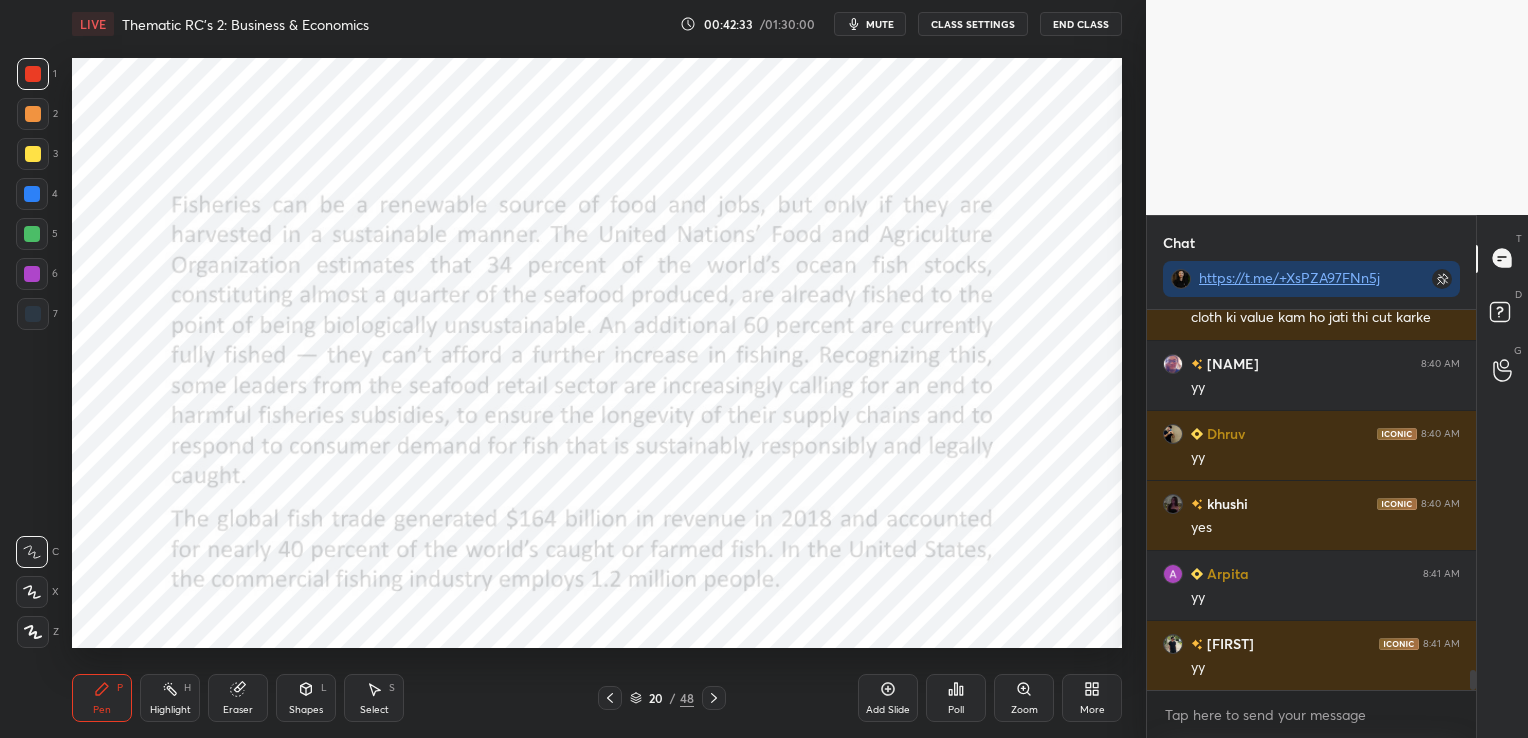 click on "mute" at bounding box center (880, 24) 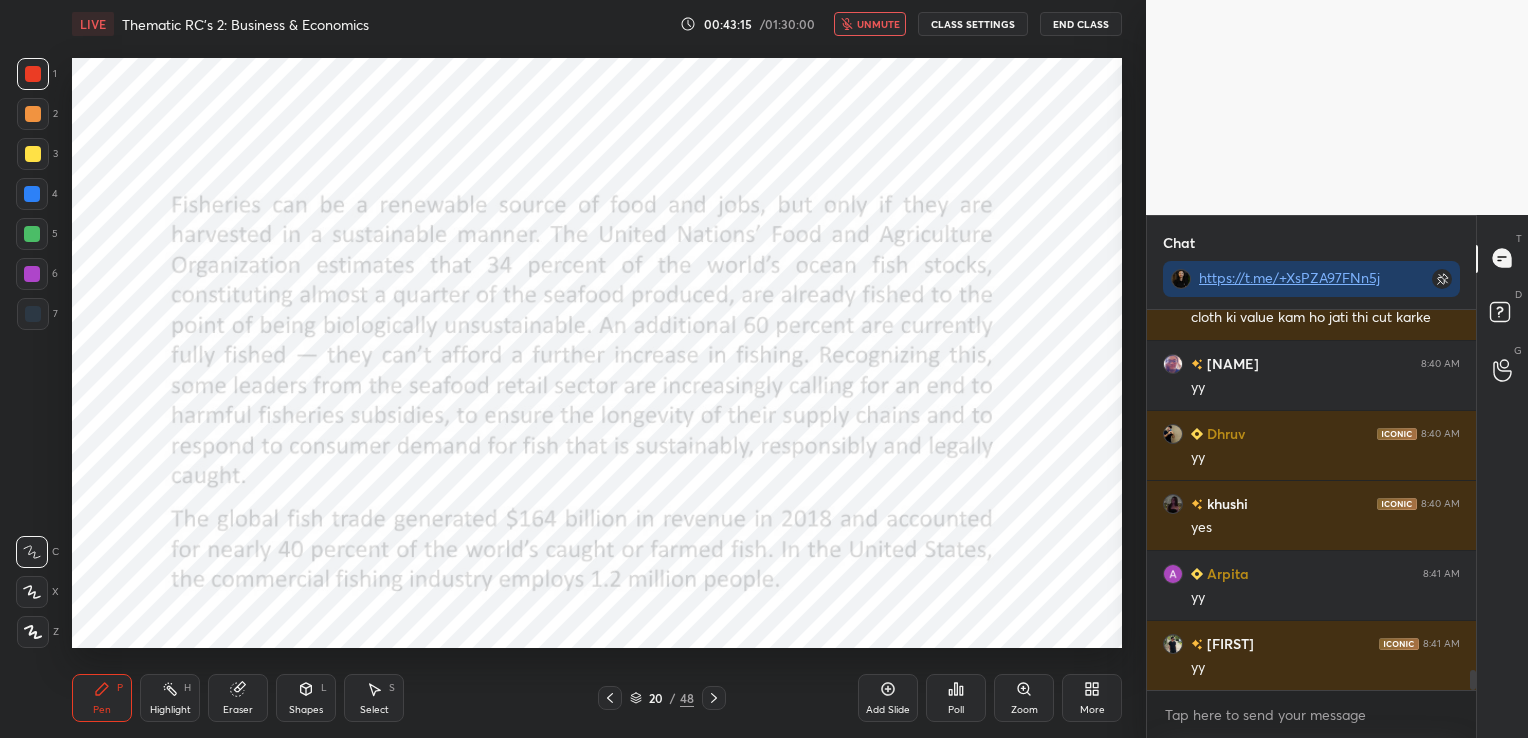 click 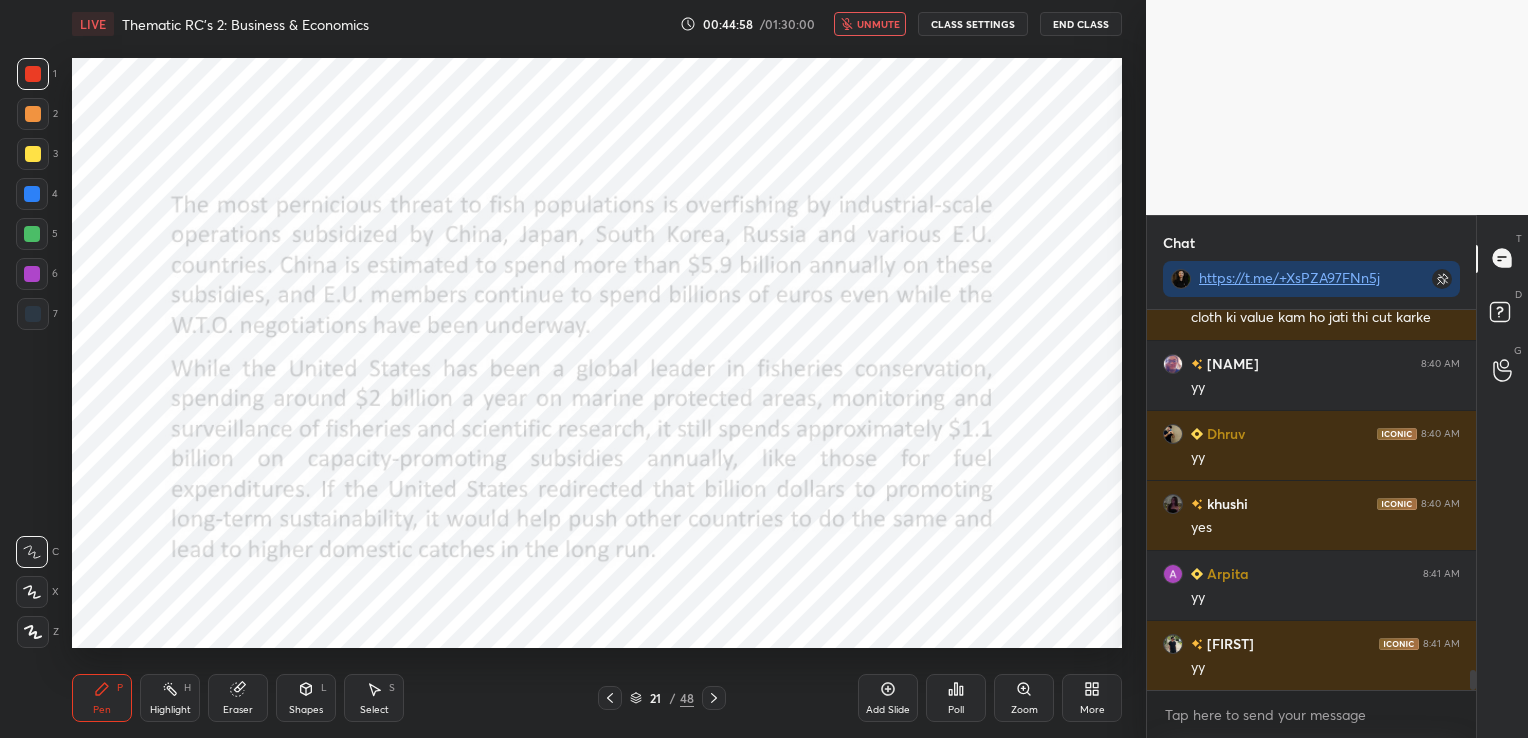 click 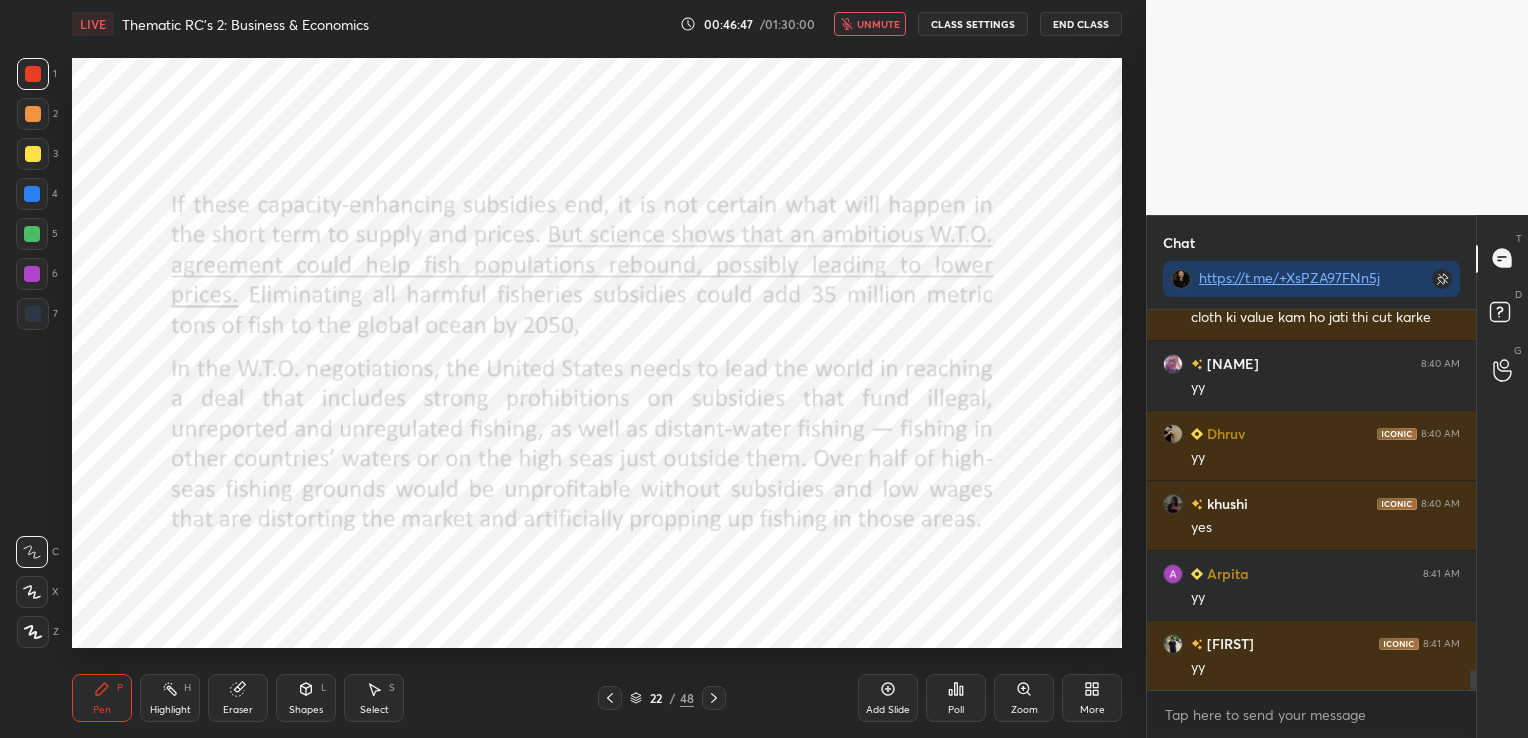 click 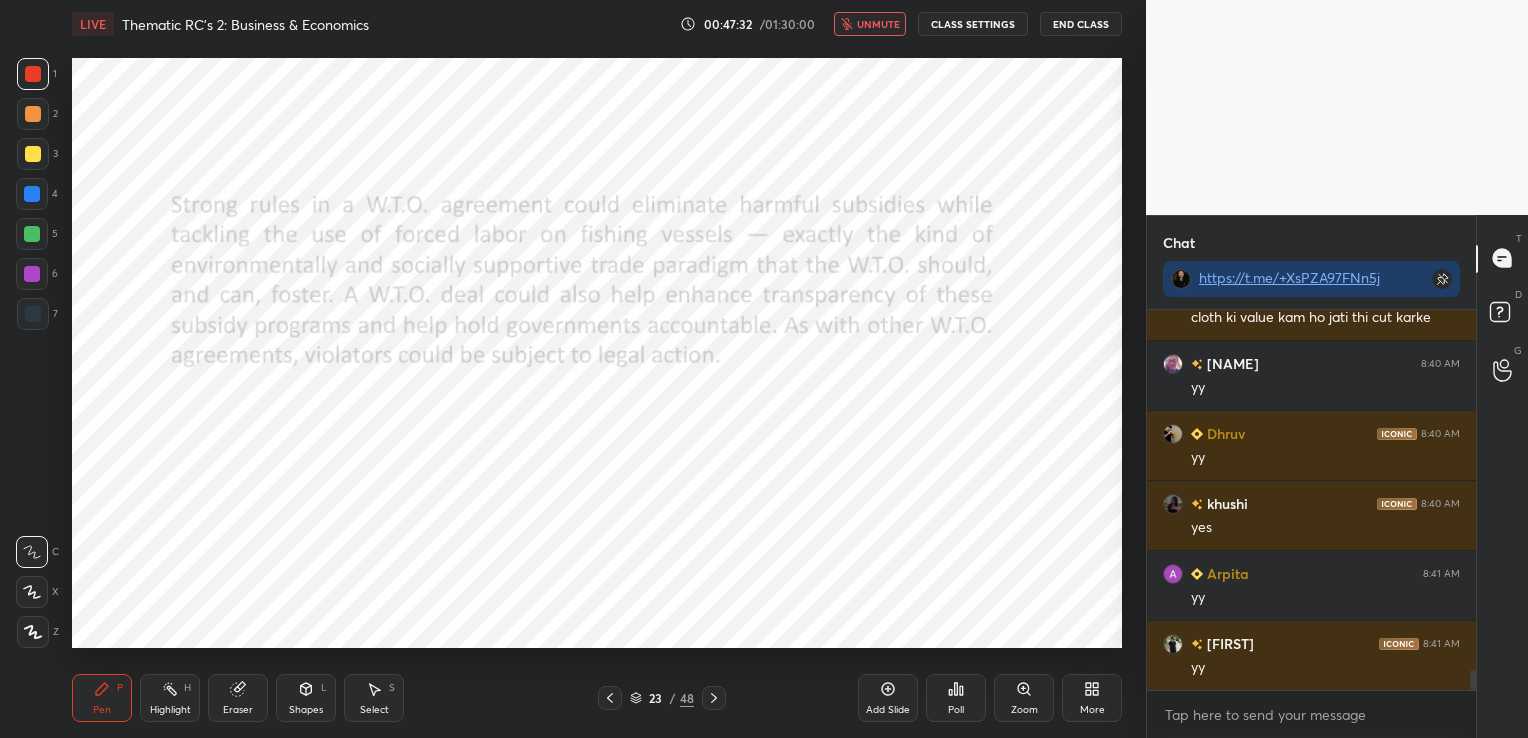 click 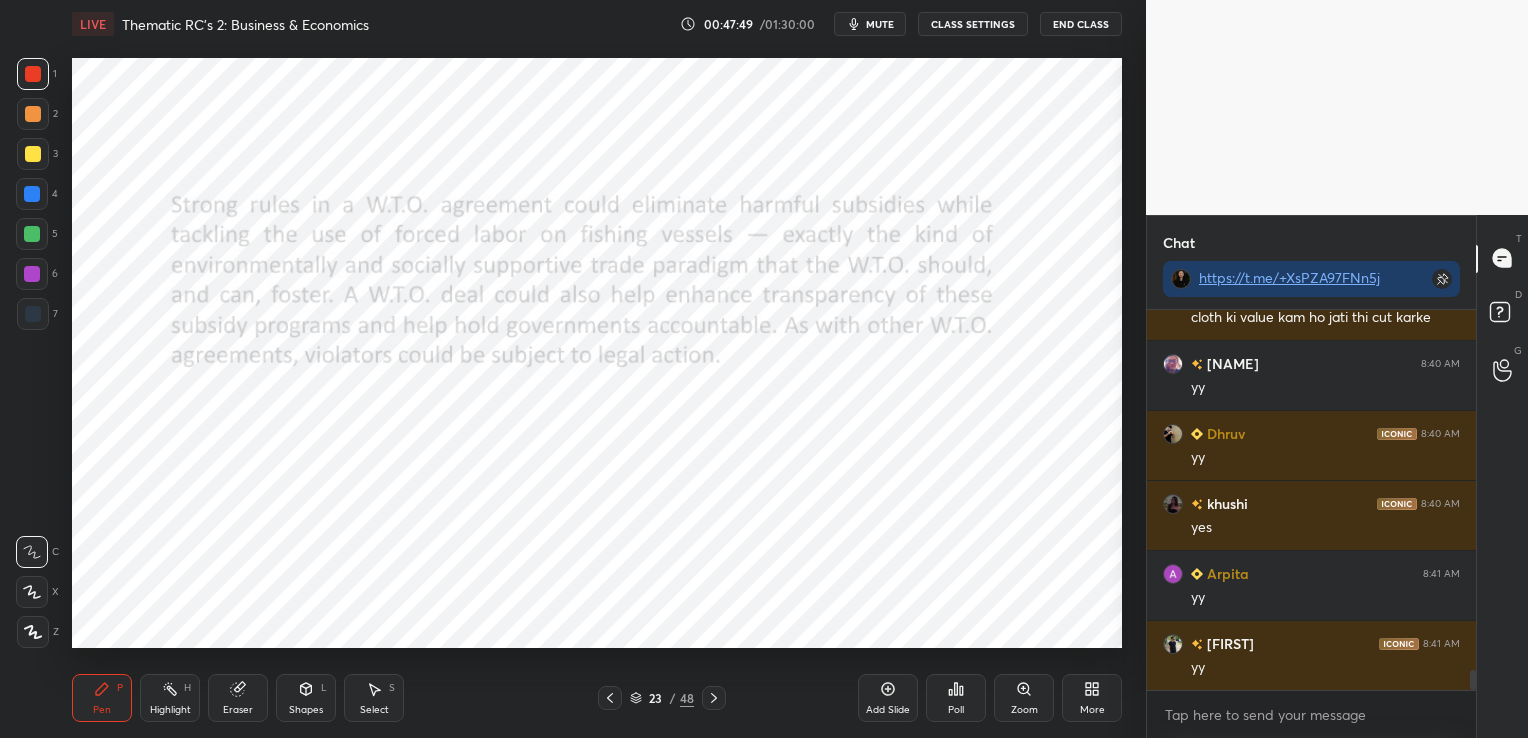 click 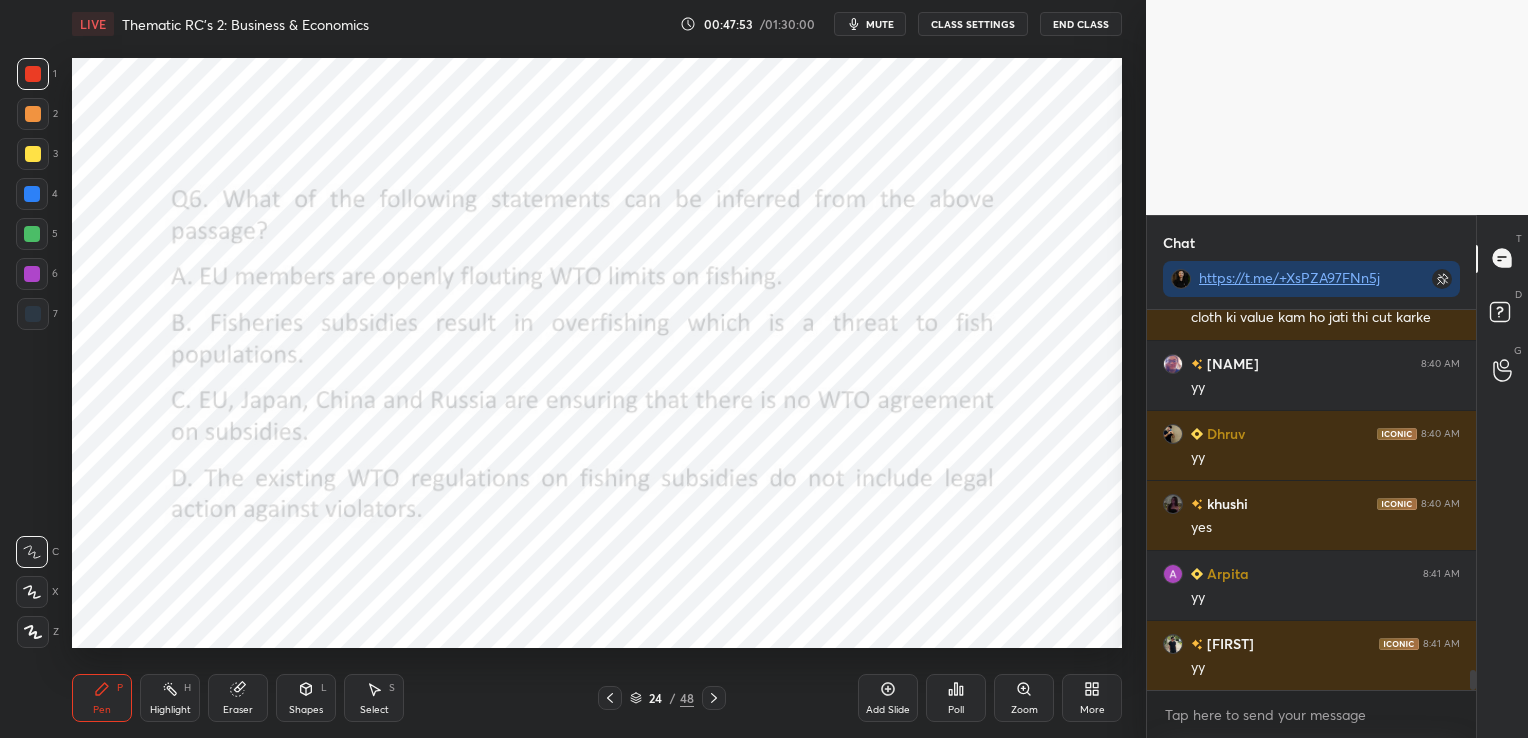 click on "Poll" at bounding box center (956, 698) 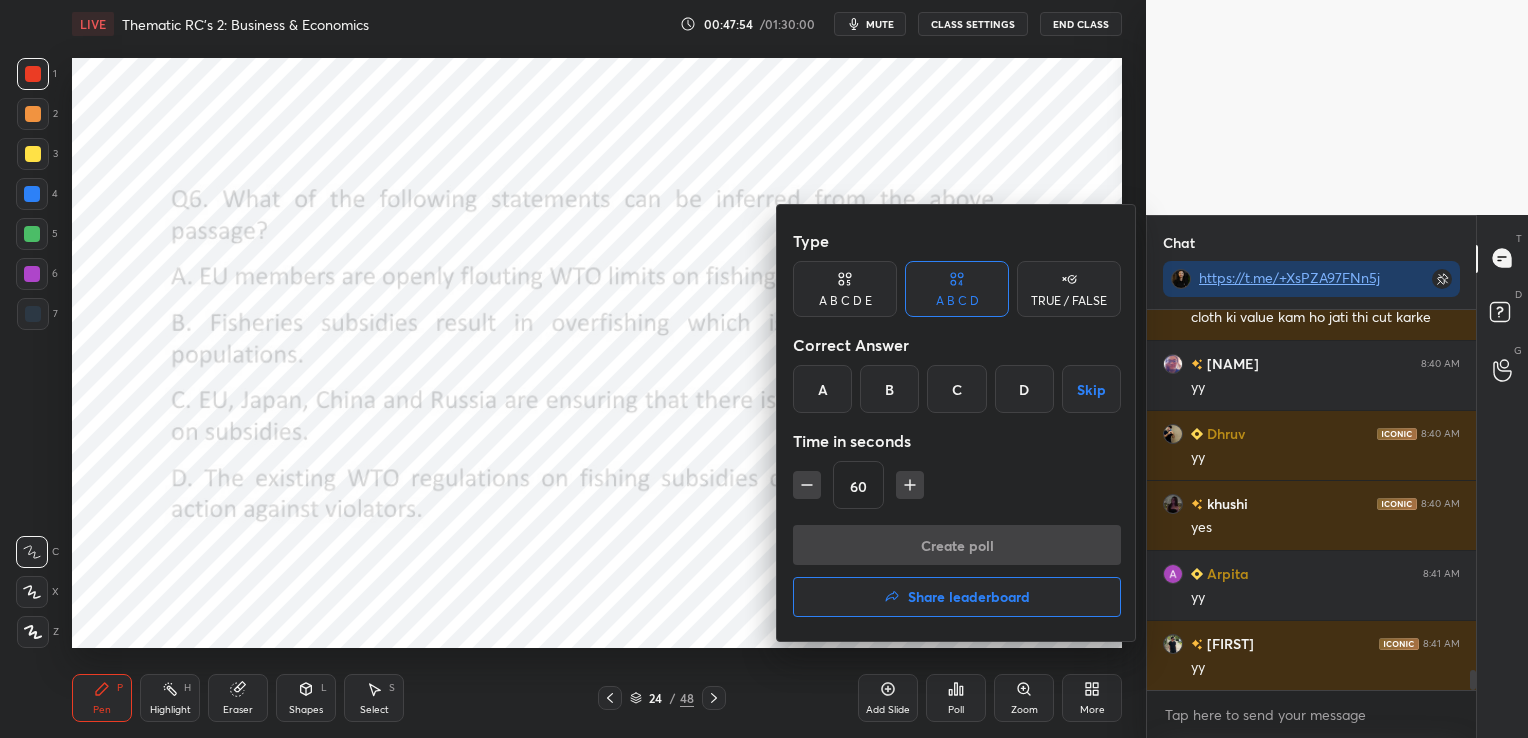 click on "B" at bounding box center (889, 389) 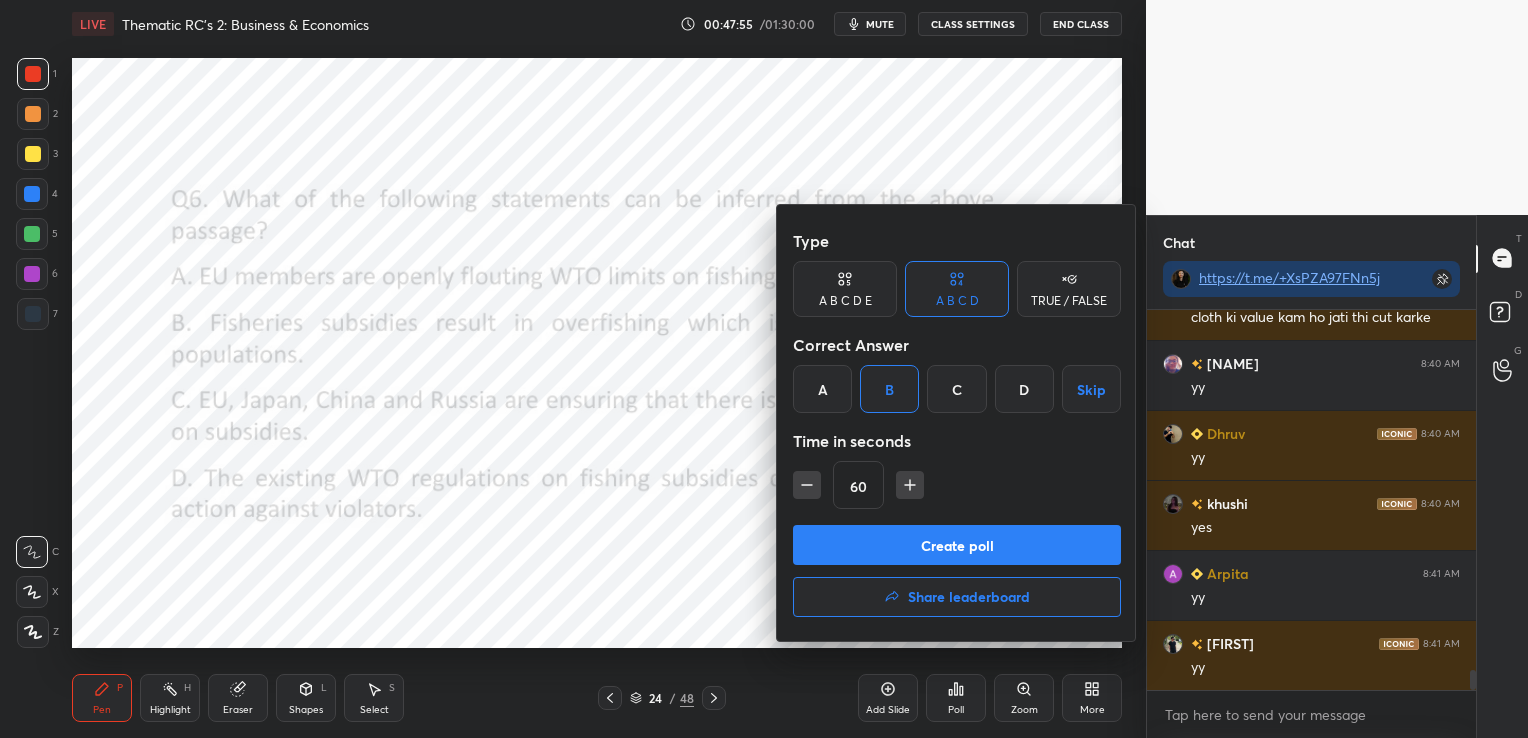 click on "Create poll" at bounding box center [957, 545] 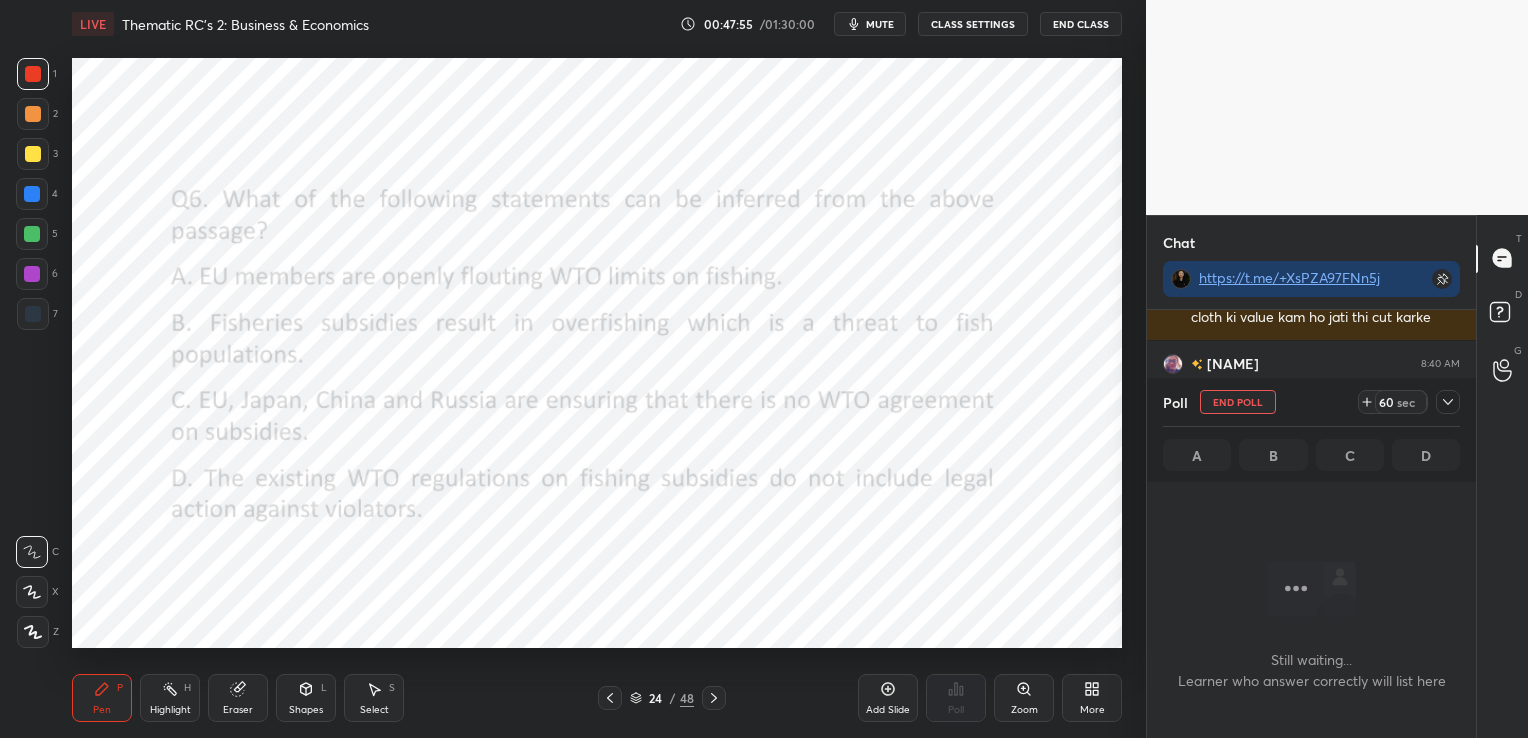 scroll, scrollTop: 276, scrollLeft: 323, axis: both 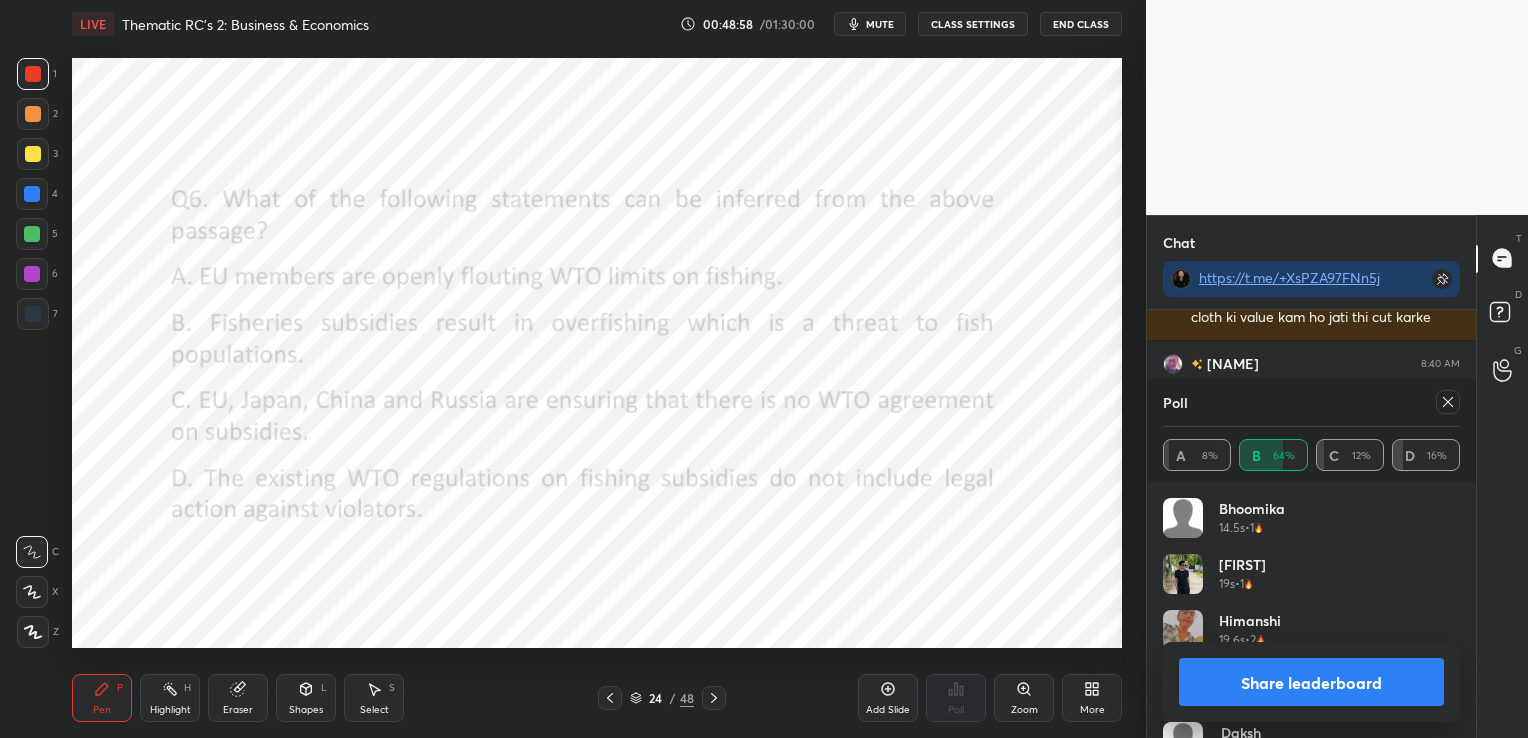 click 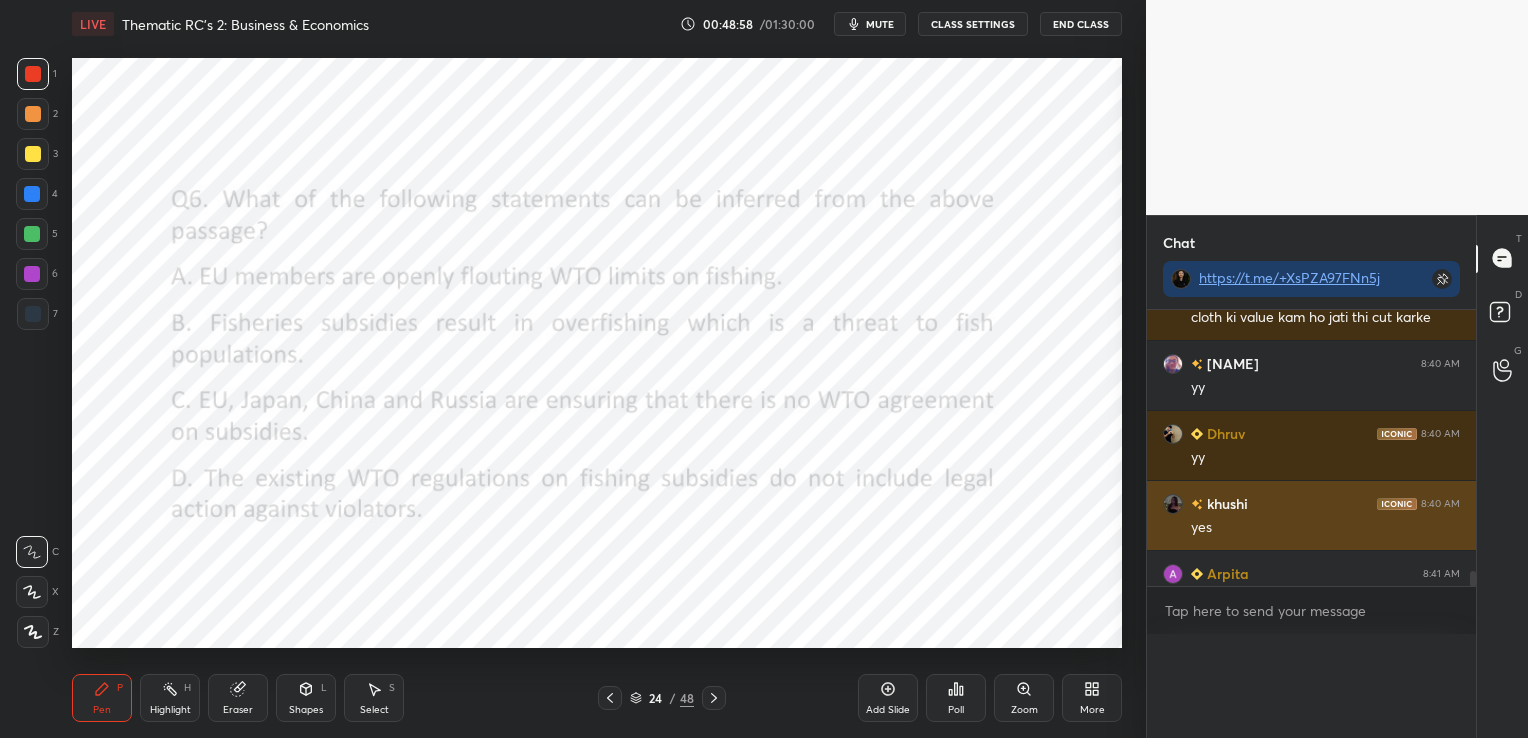 scroll, scrollTop: 0, scrollLeft: 6, axis: horizontal 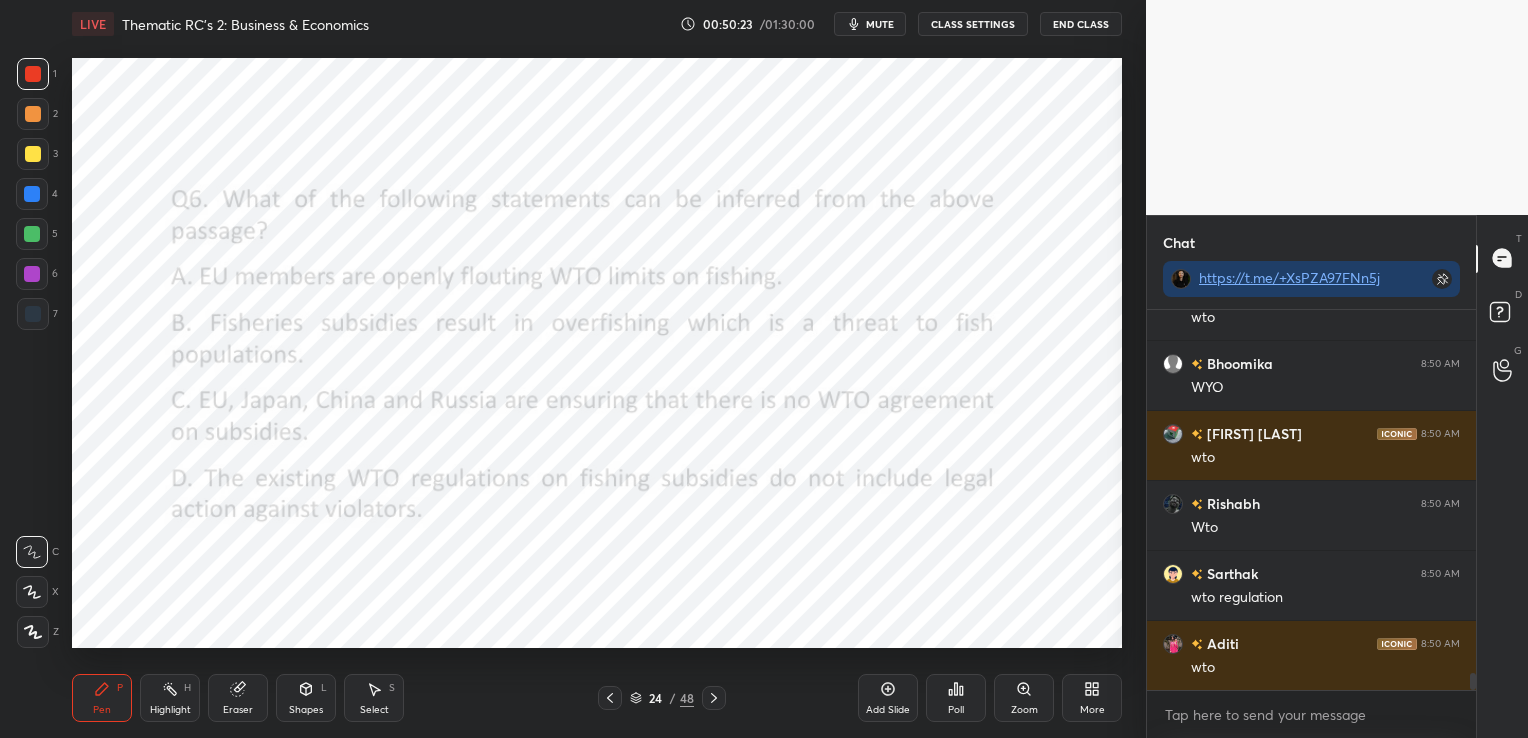 click 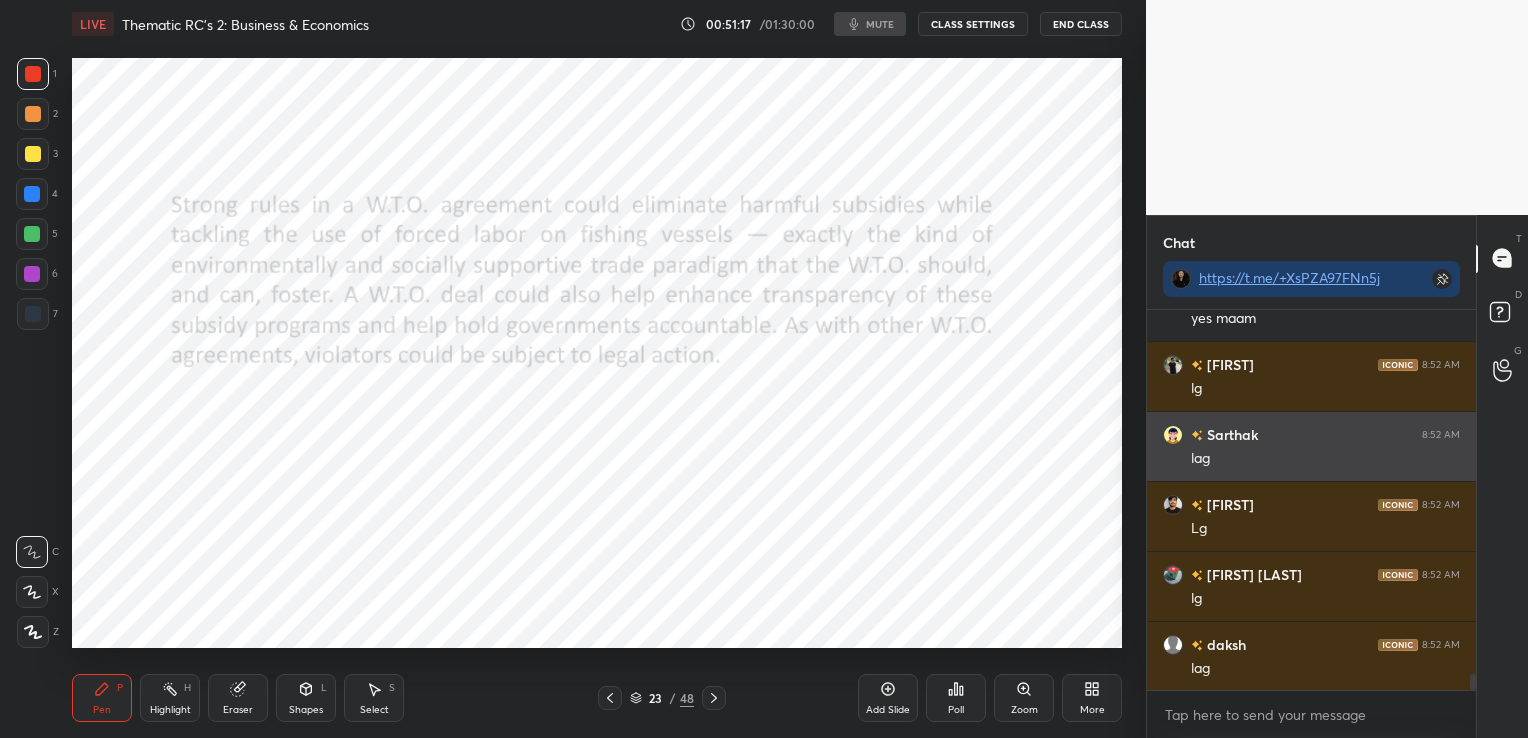 scroll, scrollTop: 8563, scrollLeft: 0, axis: vertical 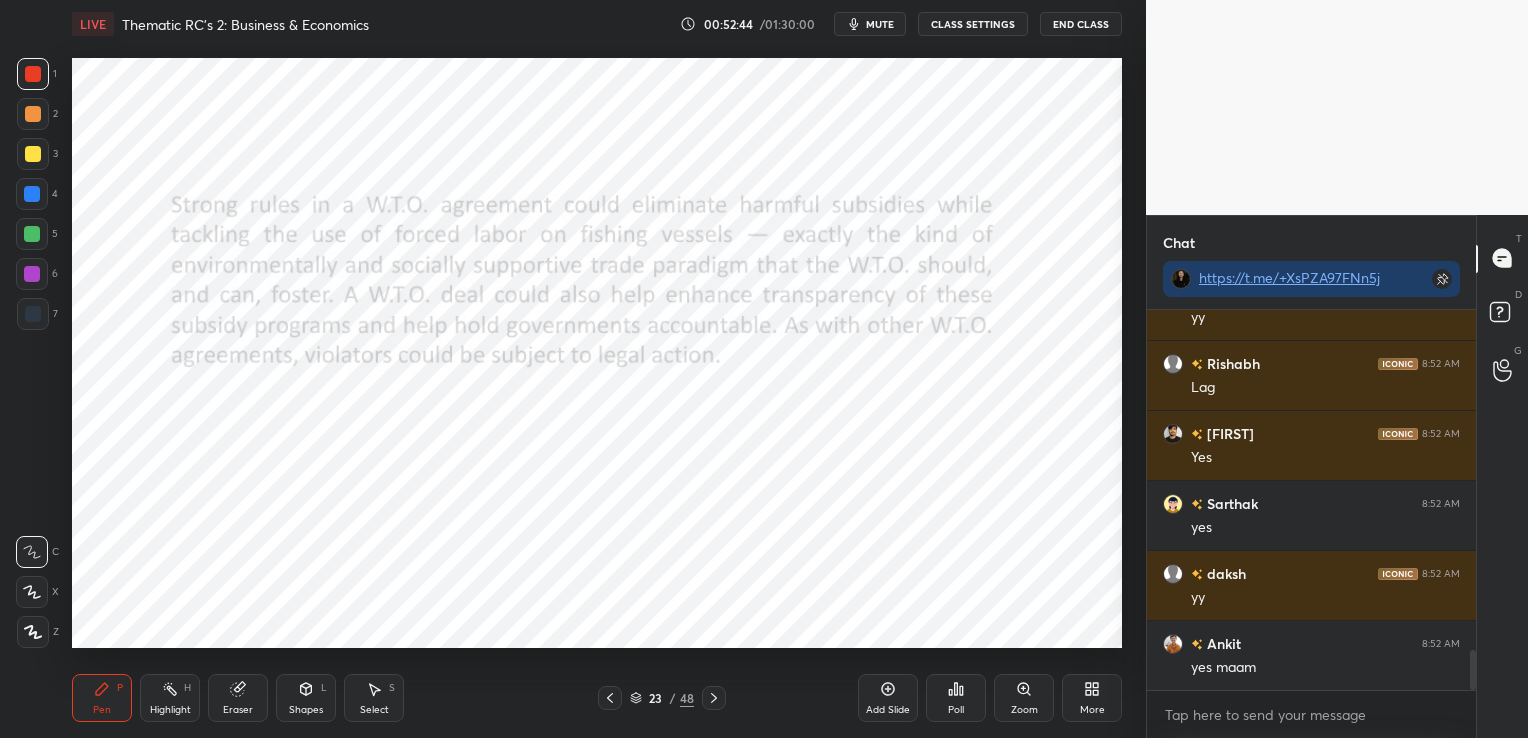 click 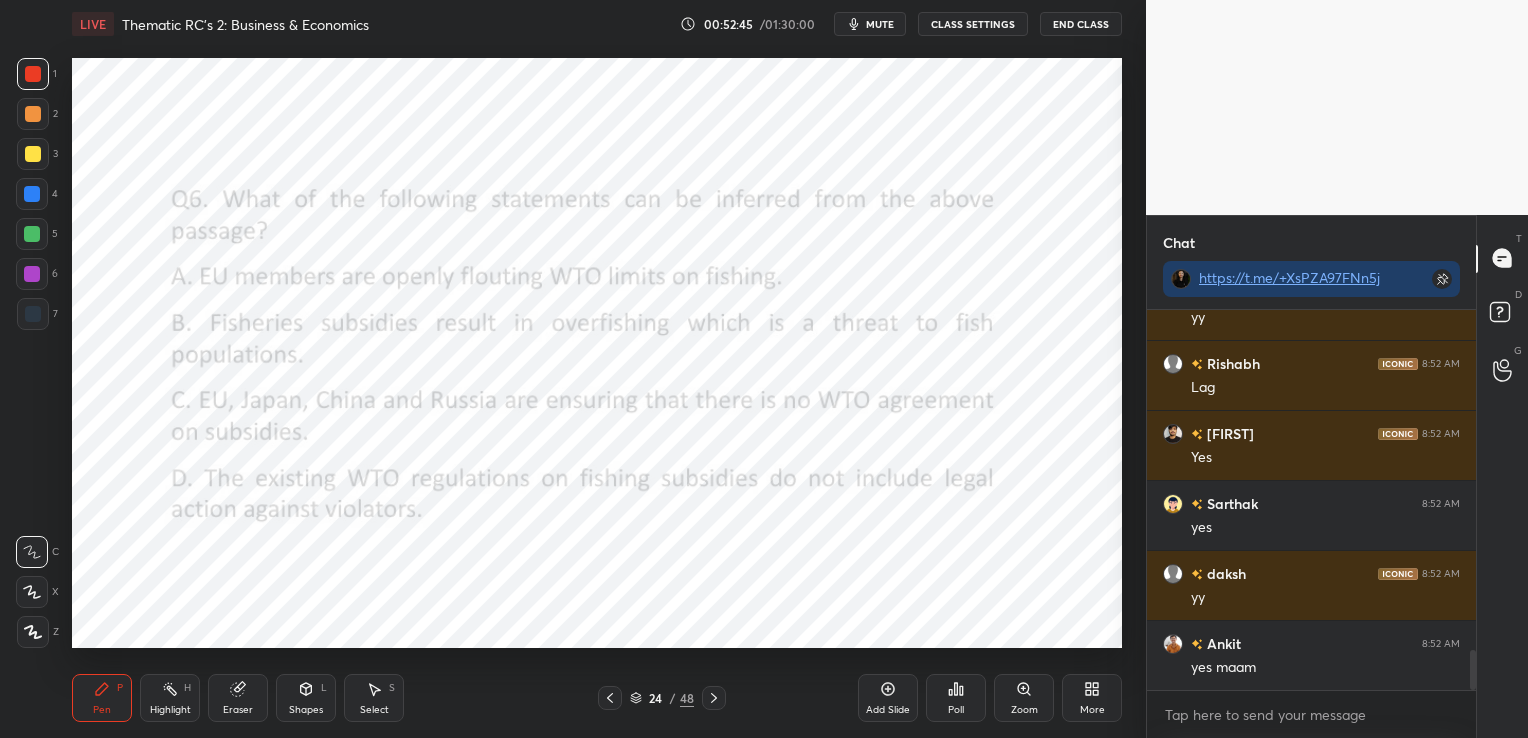 click 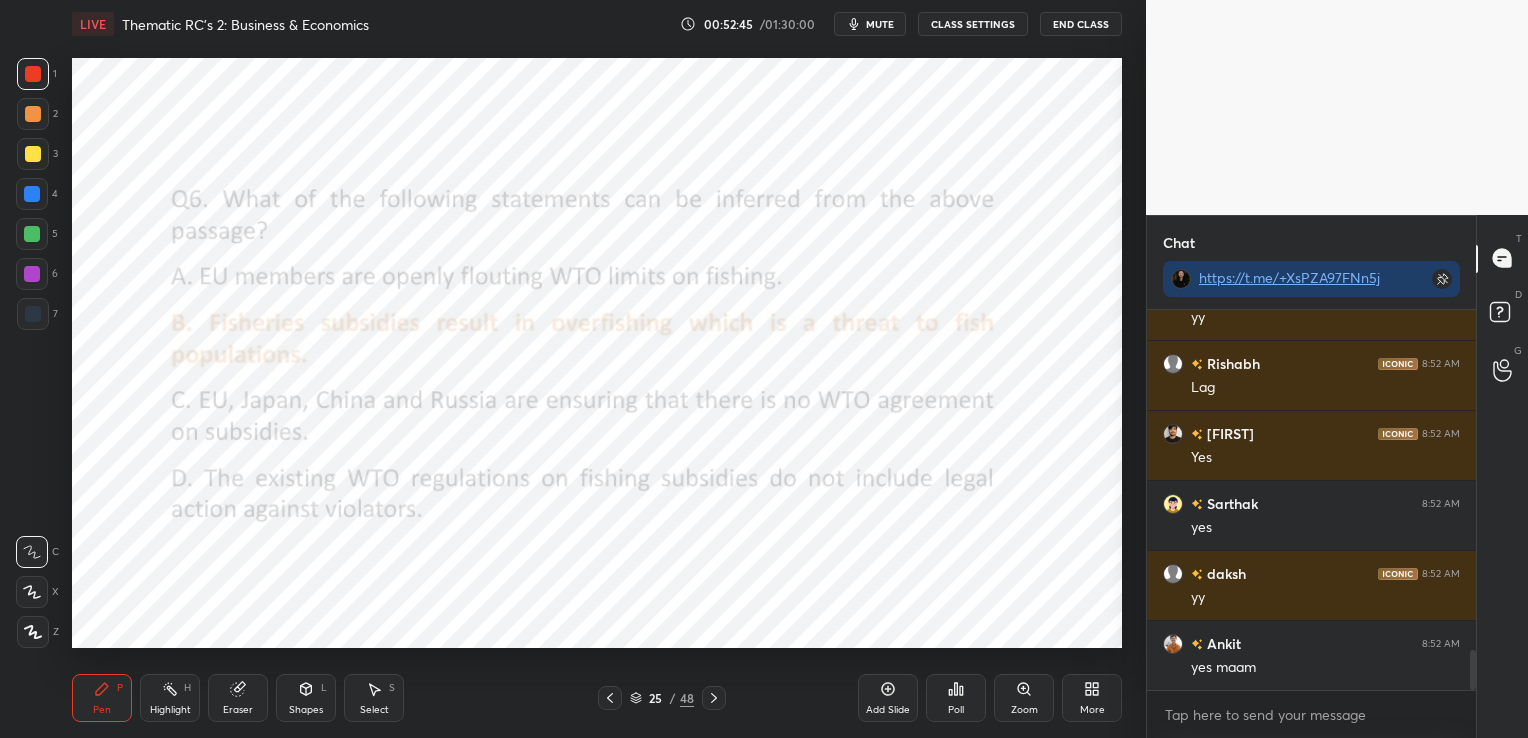 click 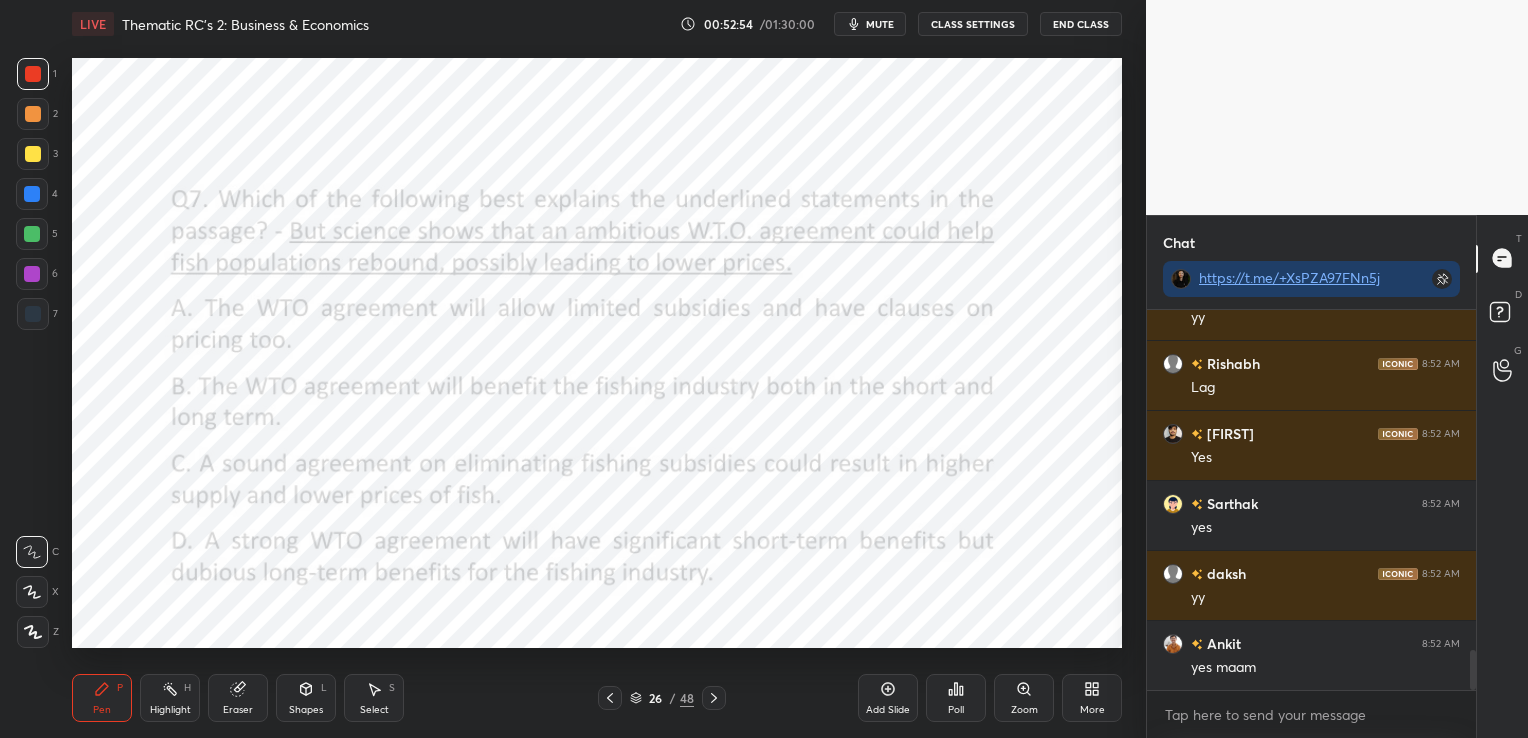 click on "Poll" at bounding box center [956, 698] 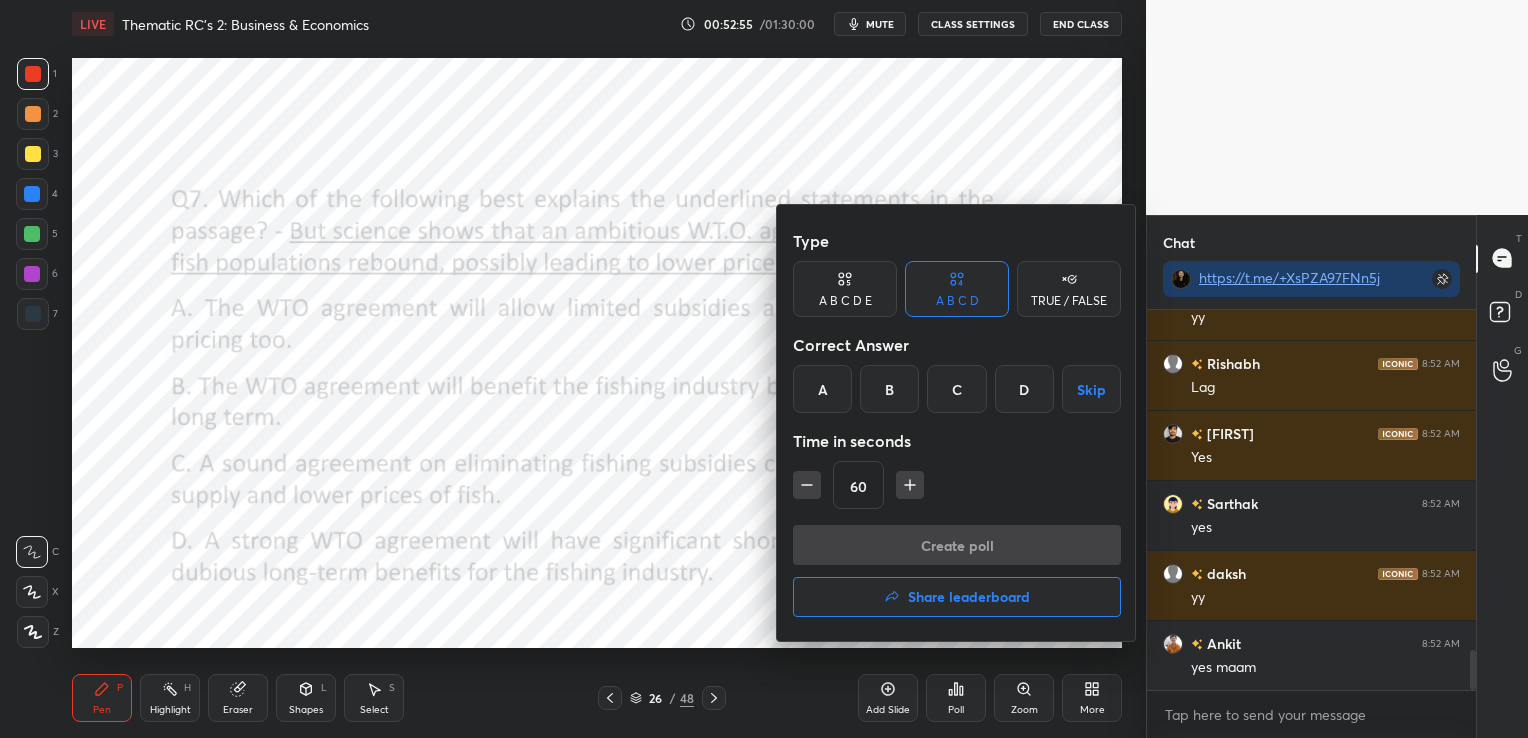 click at bounding box center [764, 369] 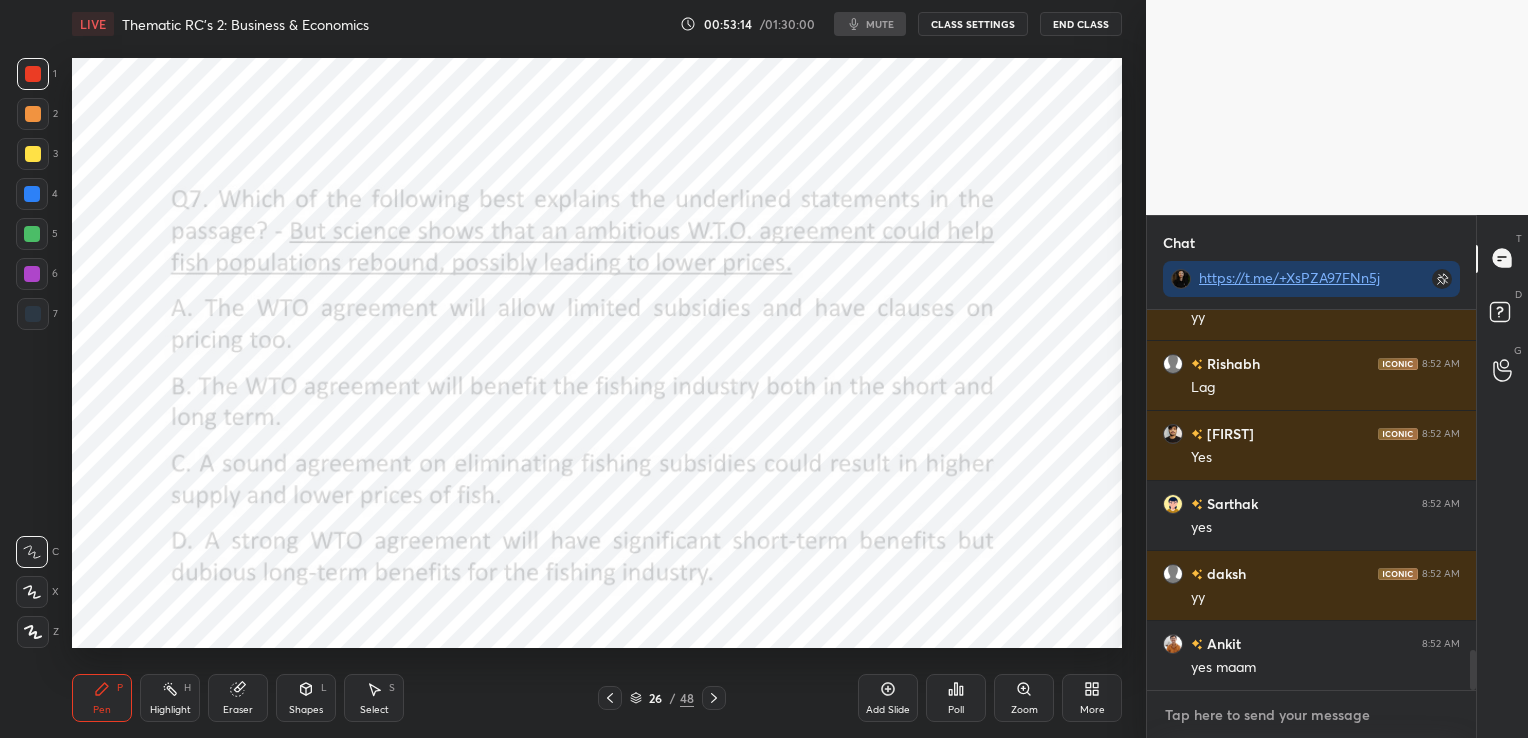 click at bounding box center (1311, 715) 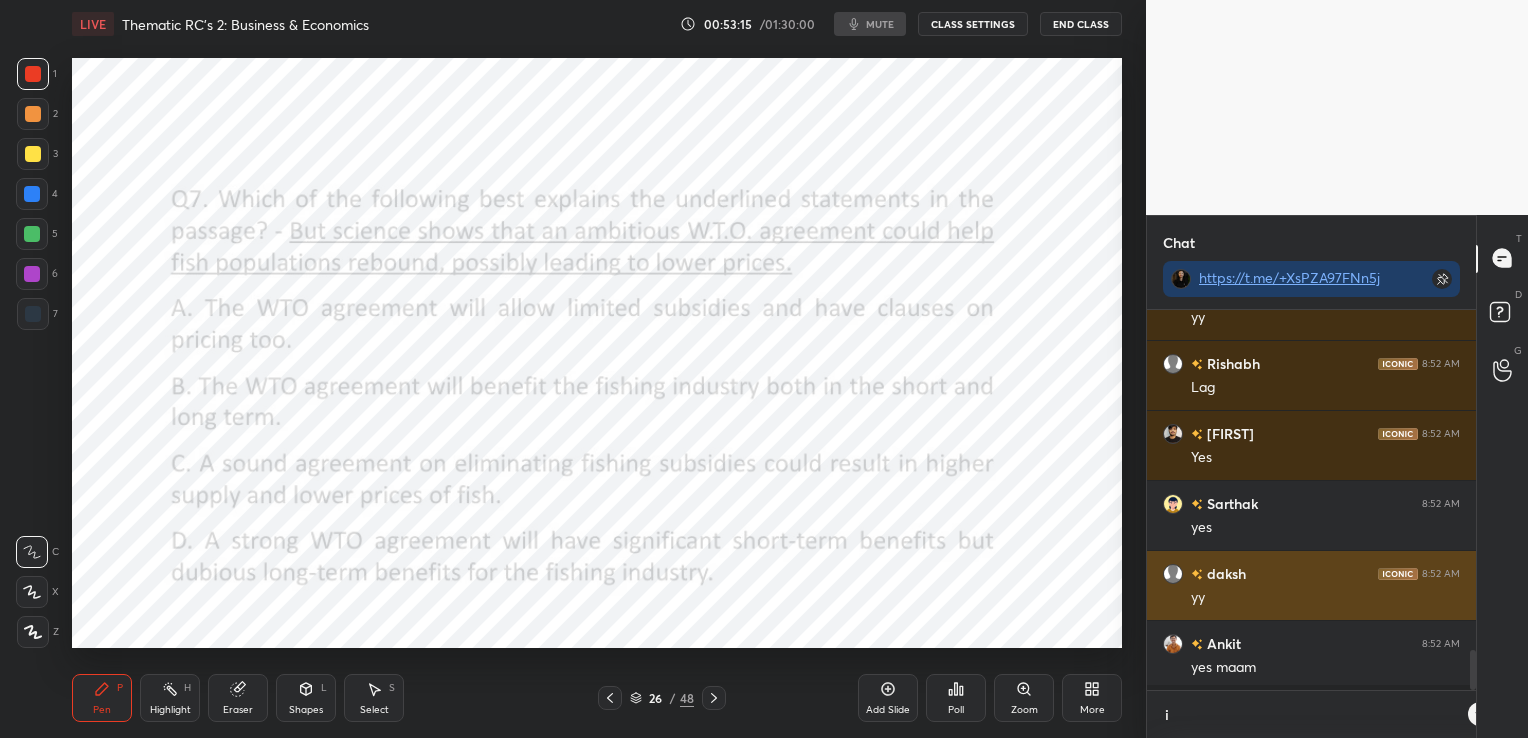 scroll, scrollTop: 369, scrollLeft: 323, axis: both 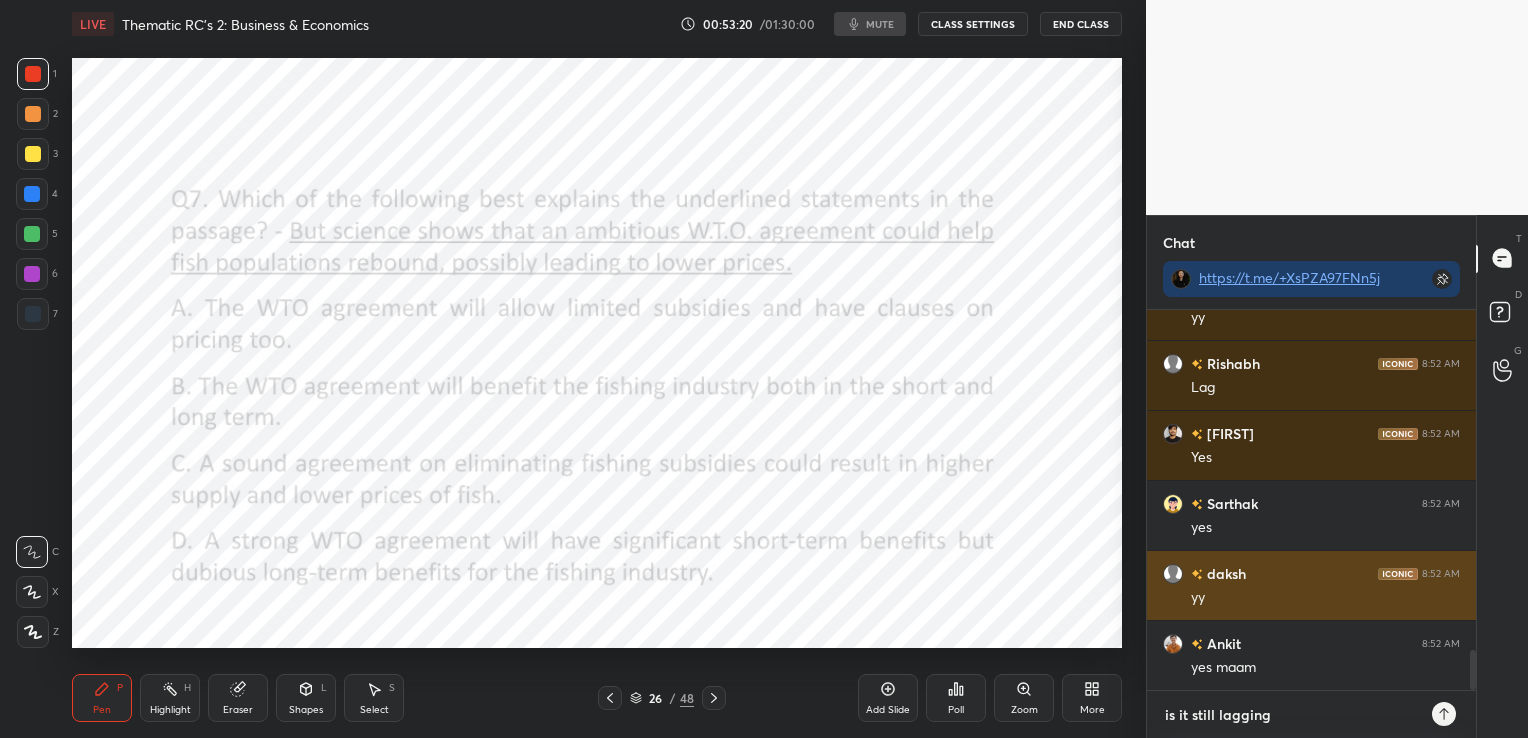 type on "is it still lagging?" 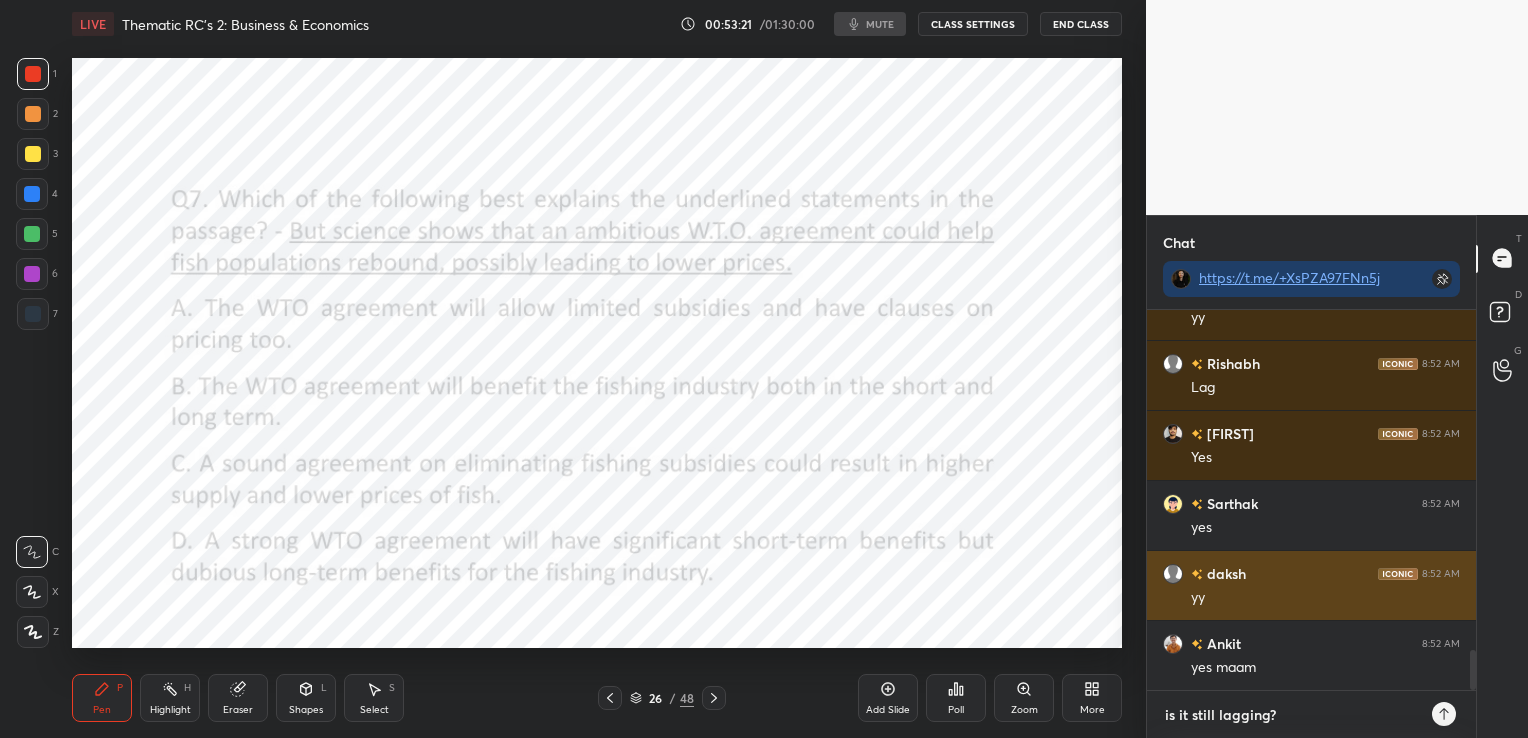 type 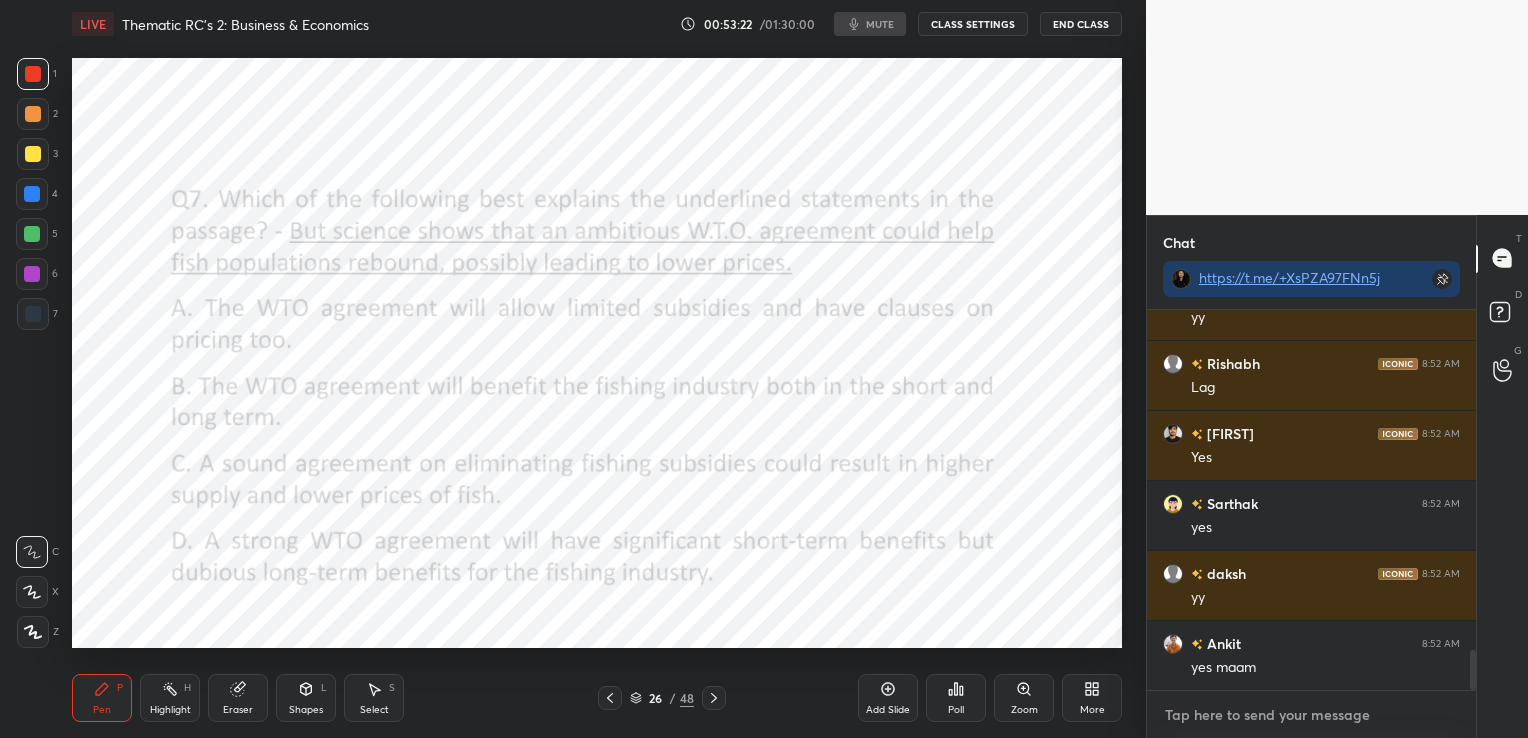 scroll, scrollTop: 3287, scrollLeft: 0, axis: vertical 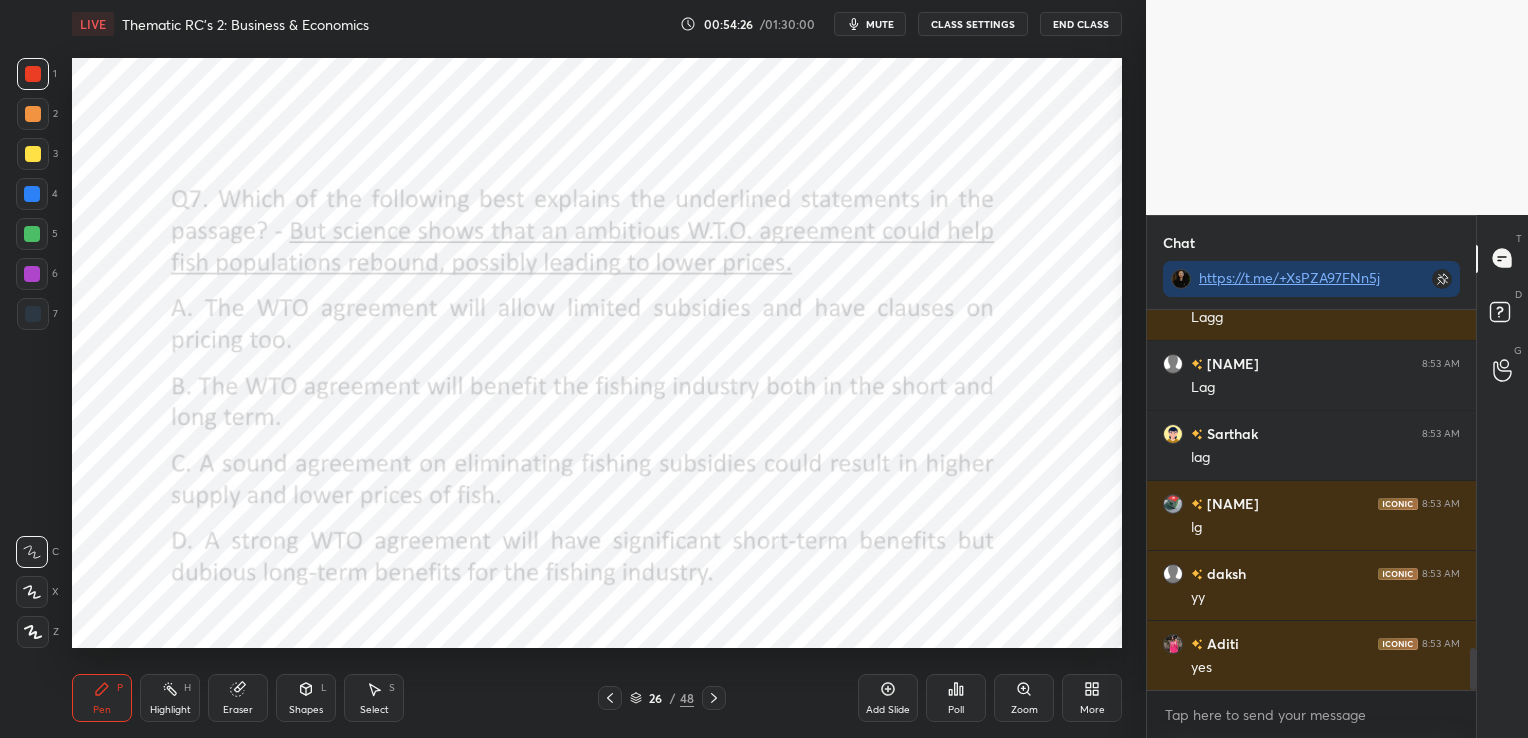 click 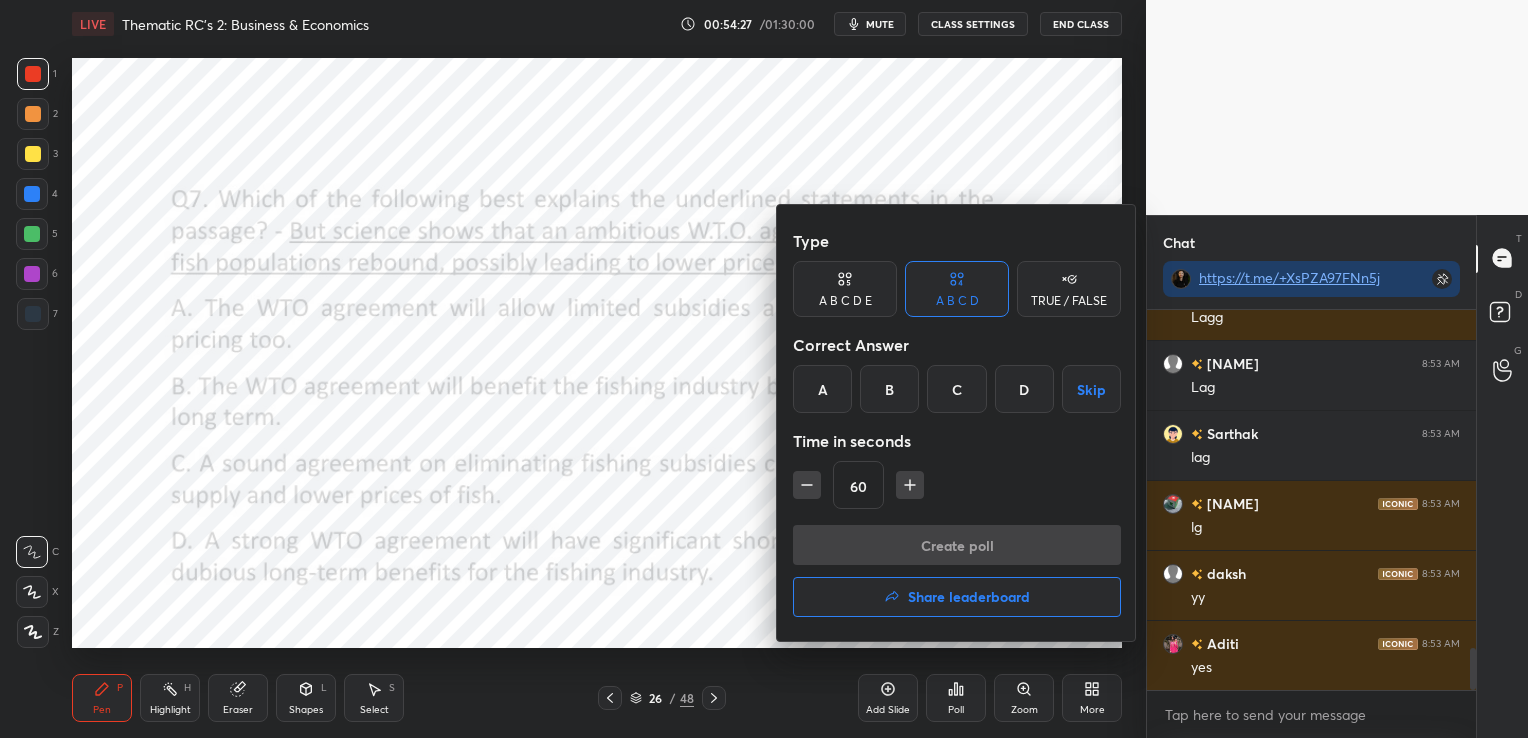 click on "C" at bounding box center (956, 389) 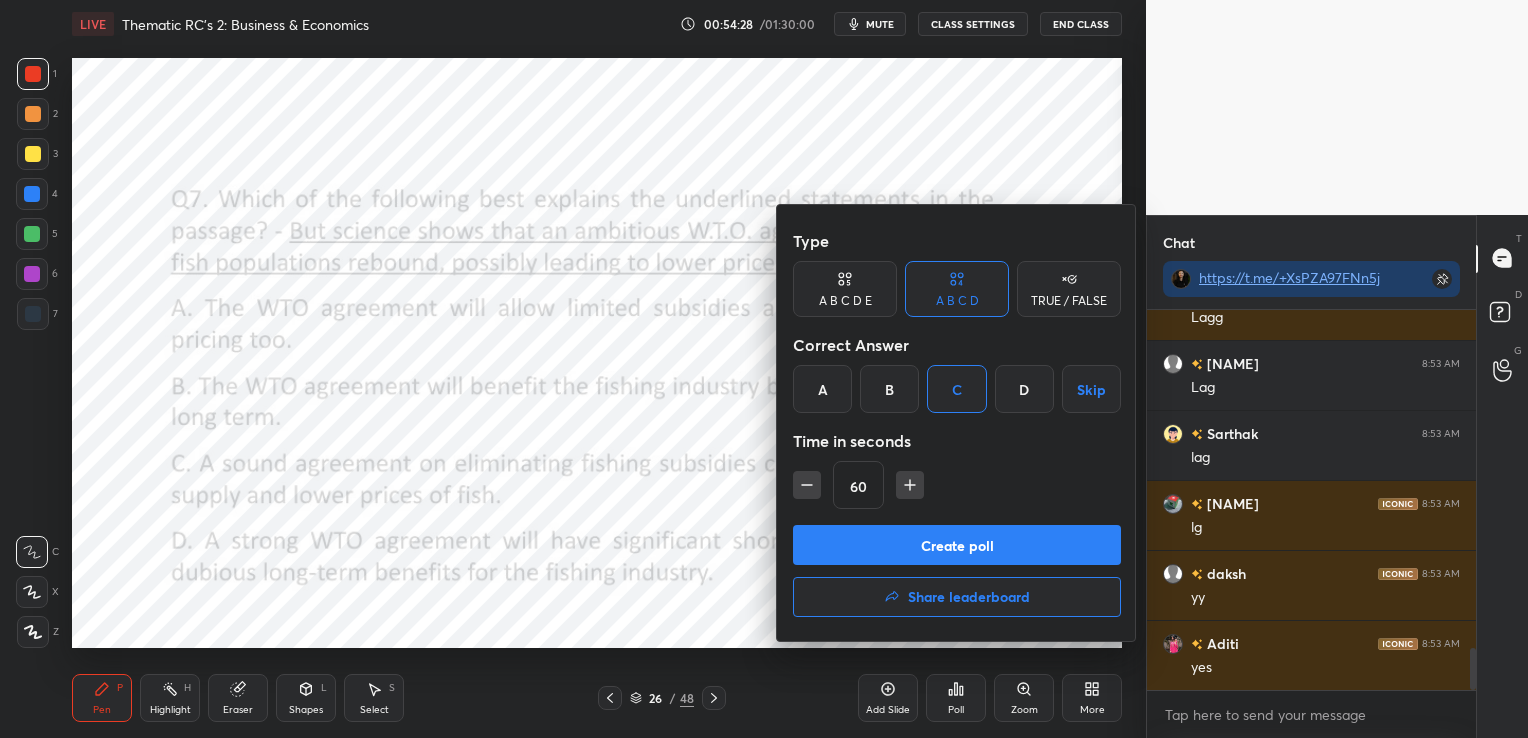 click on "Create poll" at bounding box center (957, 545) 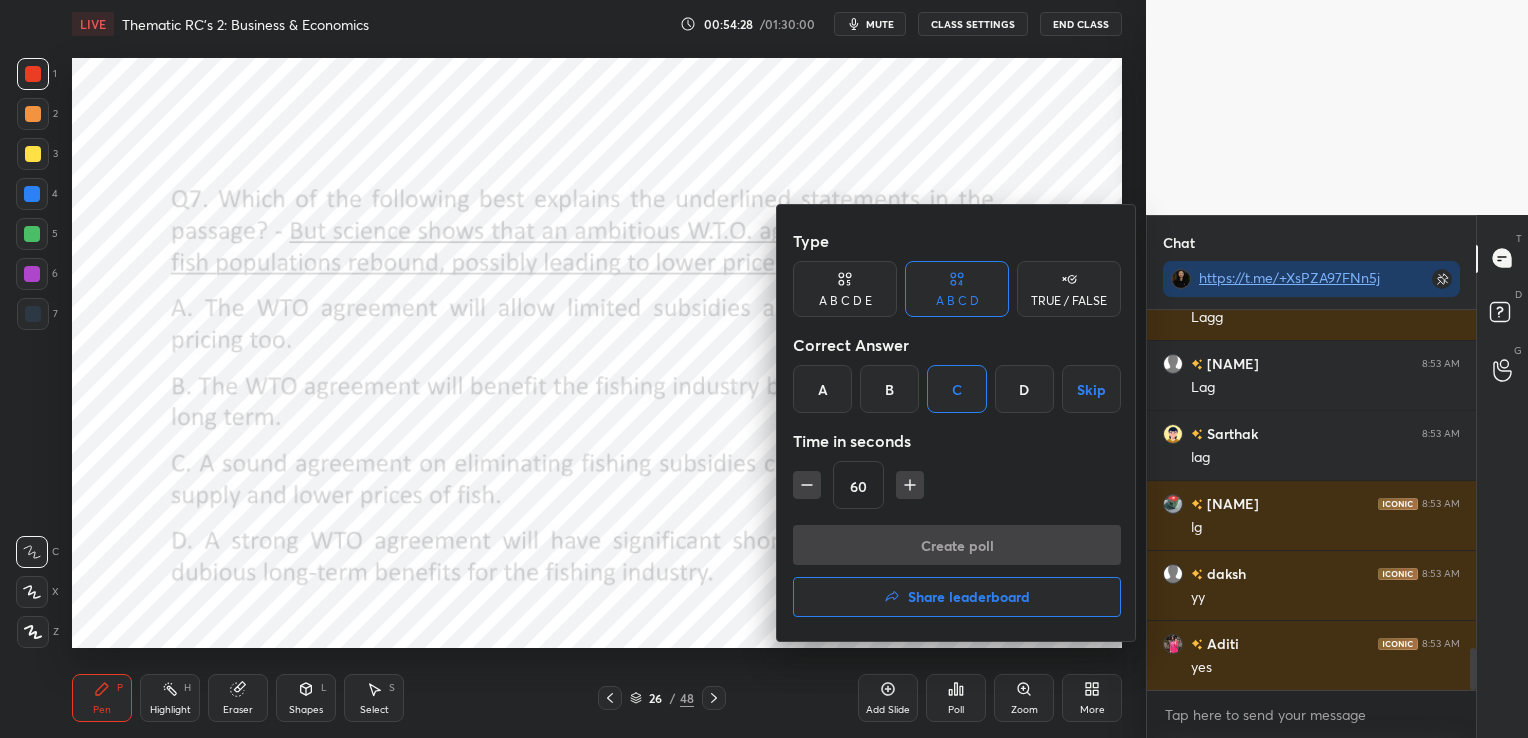 scroll, scrollTop: 332, scrollLeft: 323, axis: both 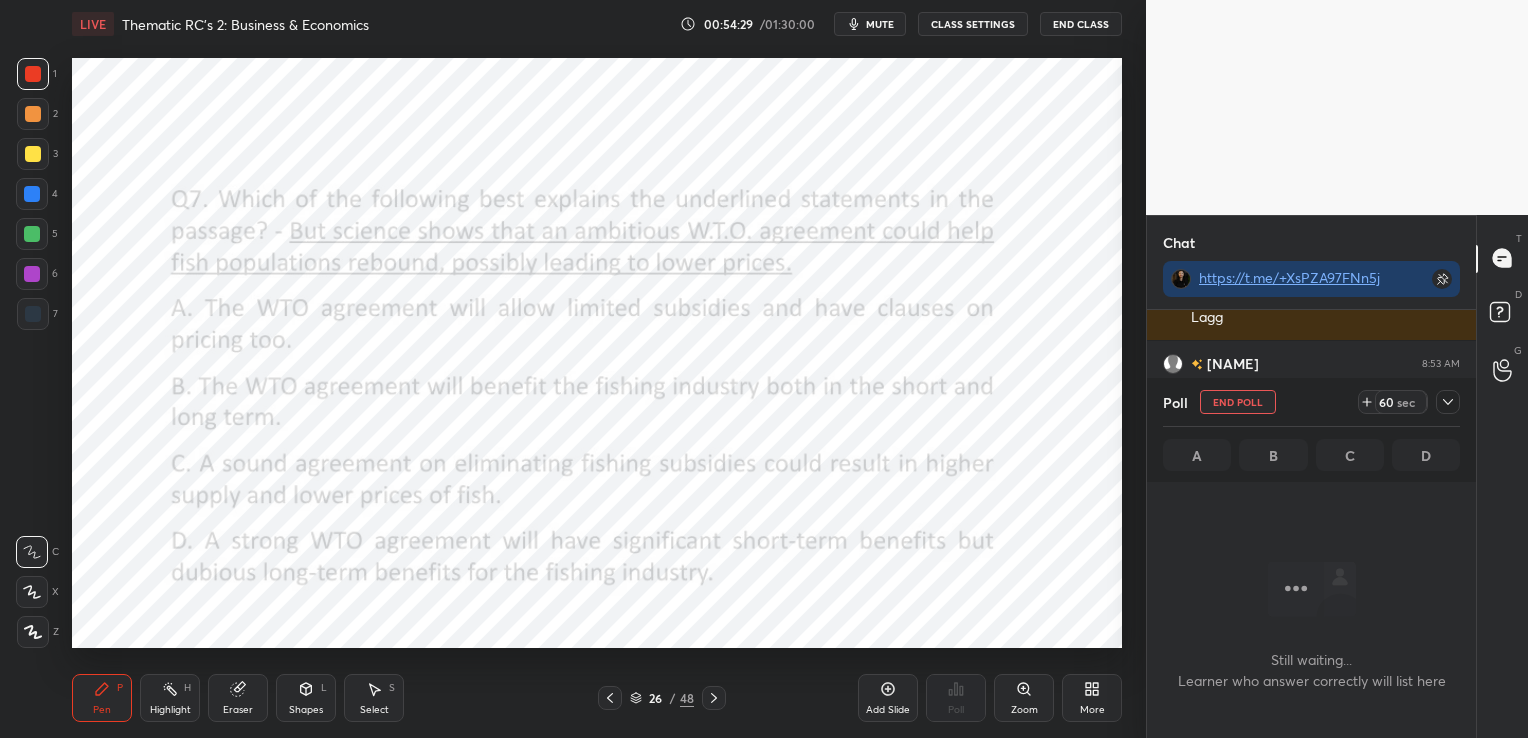 click on "mute" at bounding box center (880, 24) 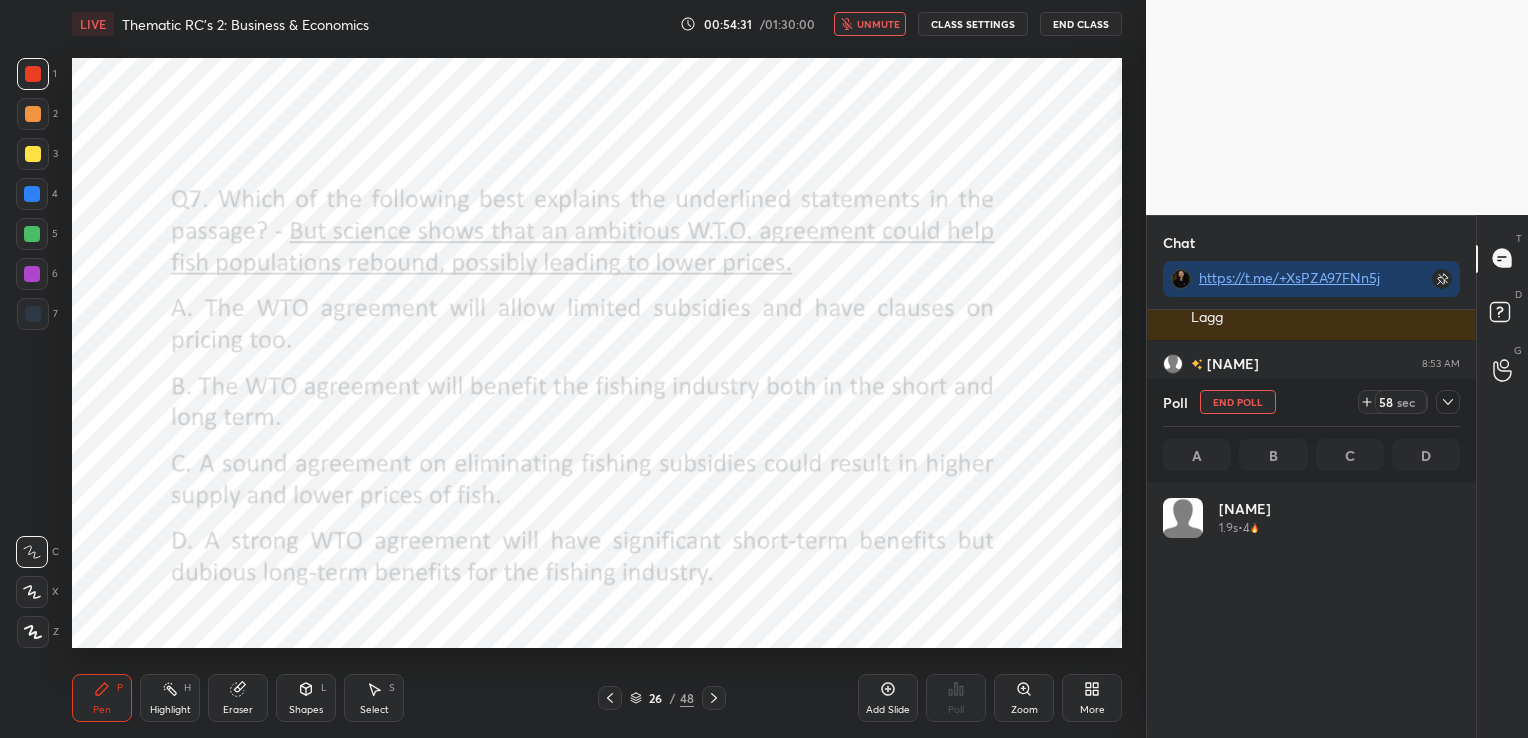 scroll, scrollTop: 6, scrollLeft: 6, axis: both 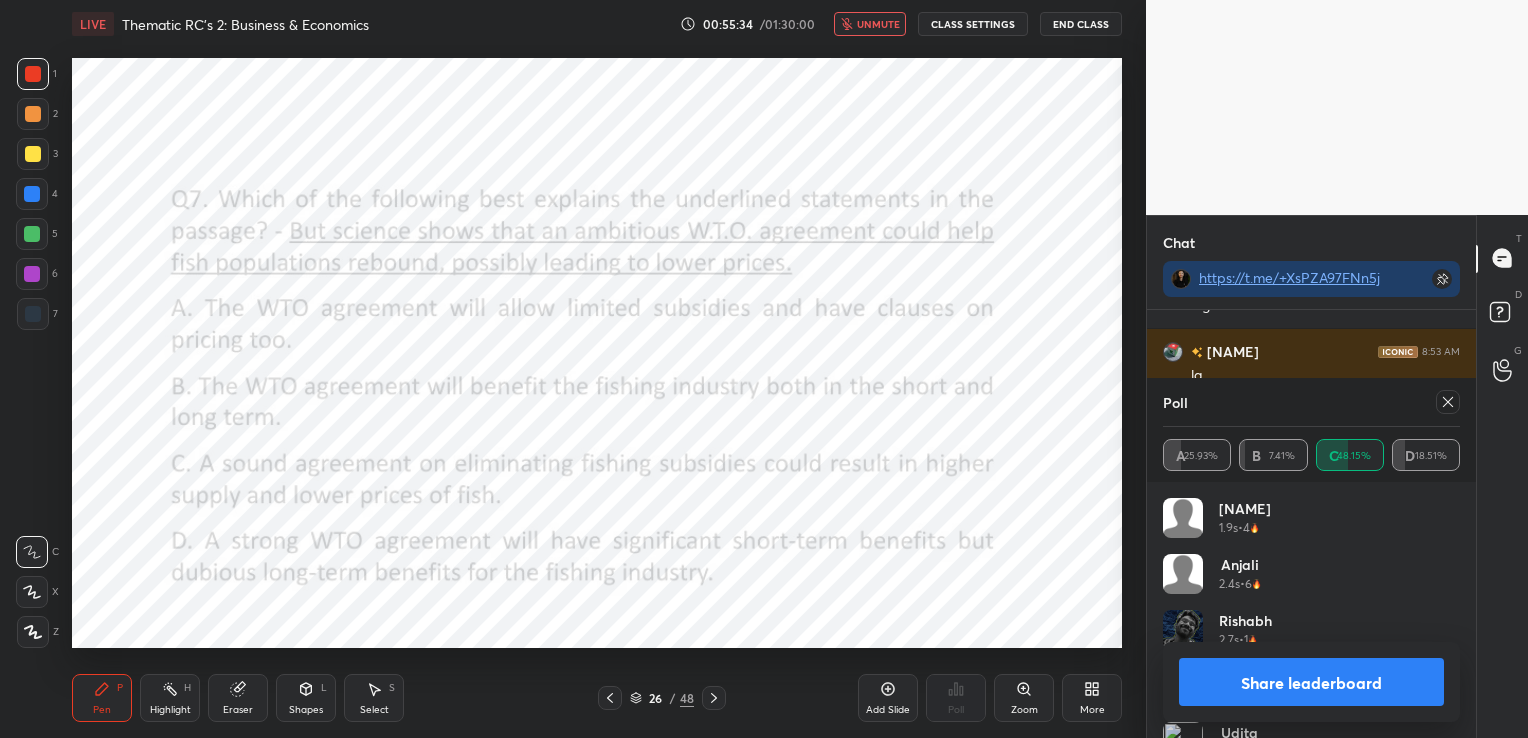 click at bounding box center [1448, 402] 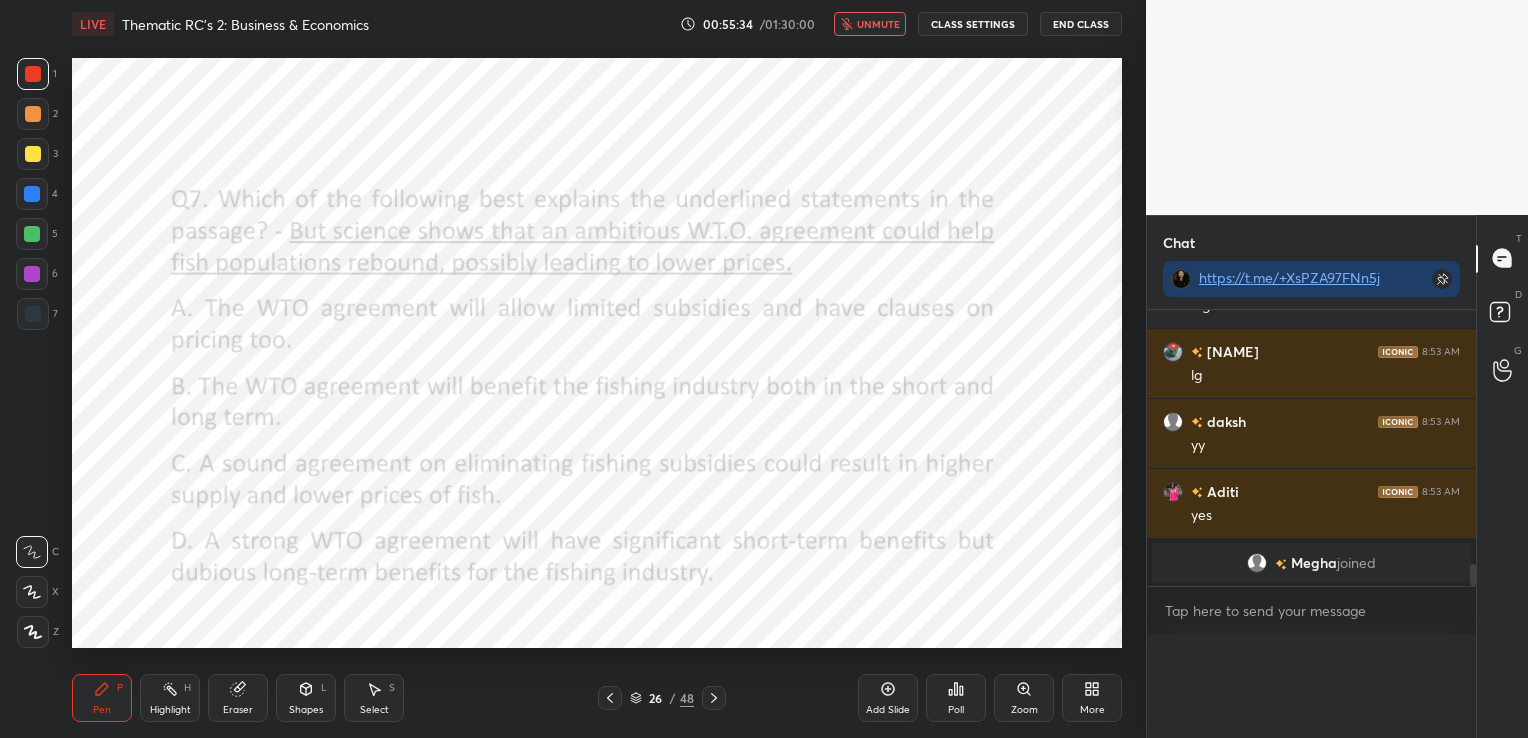 scroll, scrollTop: 88, scrollLeft: 291, axis: both 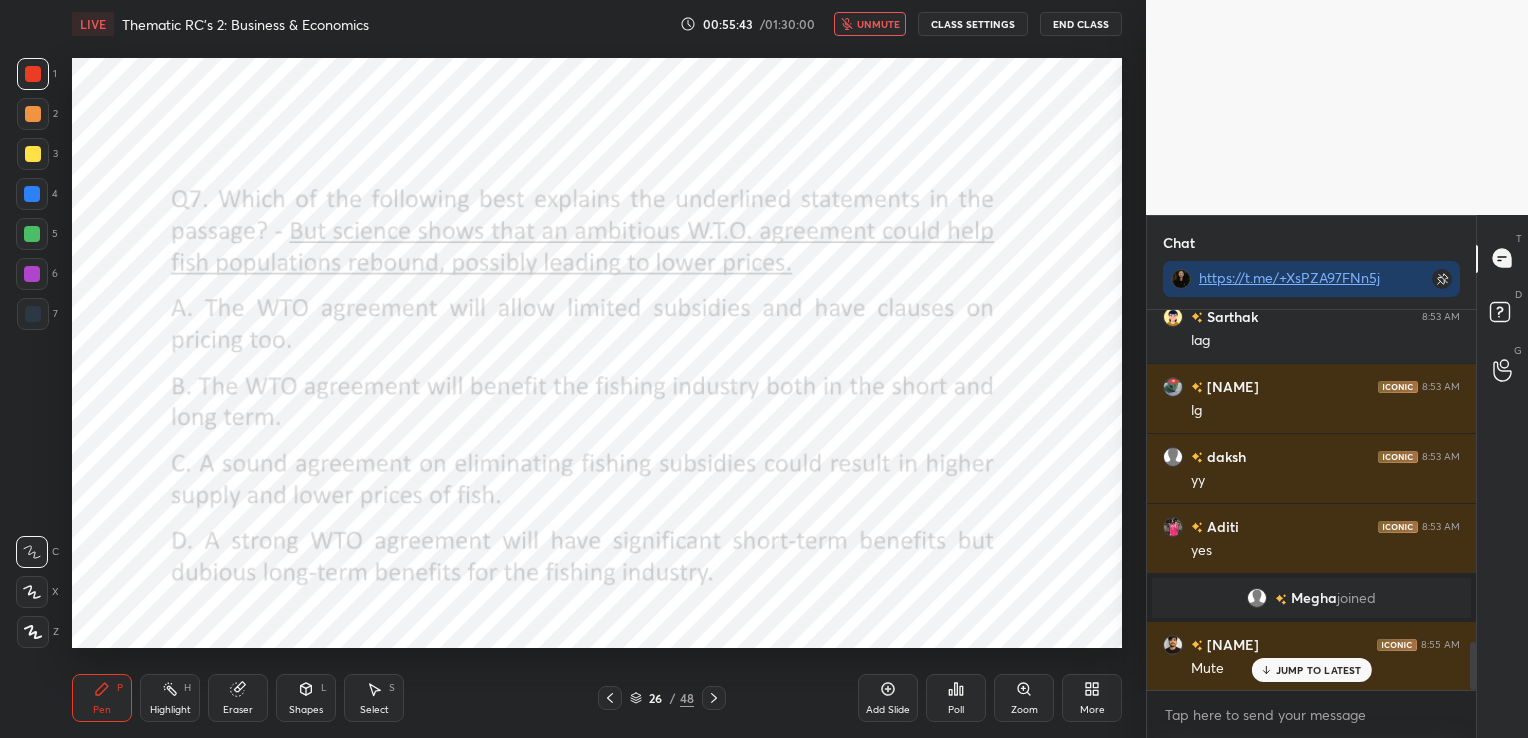click on "unmute" at bounding box center (878, 24) 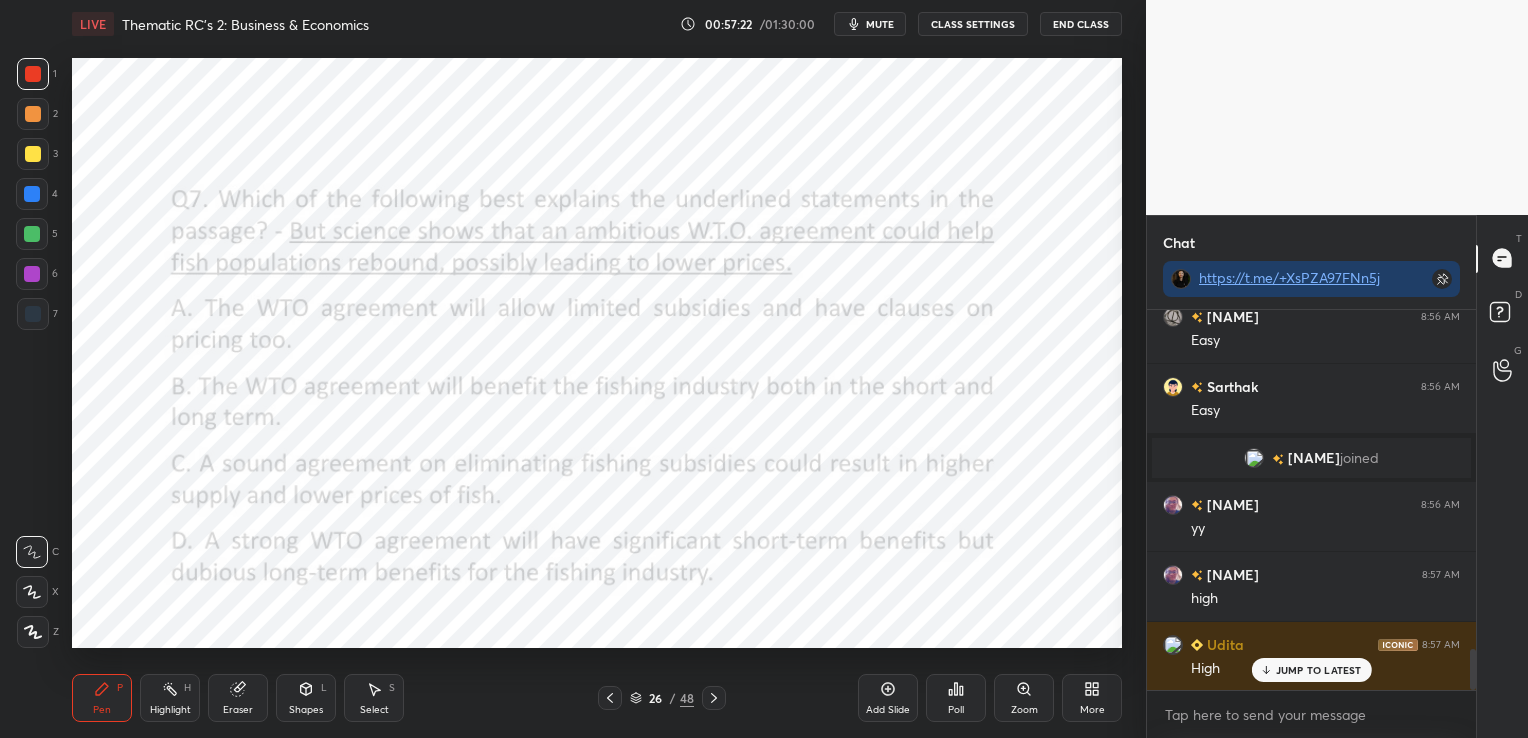 scroll, scrollTop: 3235, scrollLeft: 0, axis: vertical 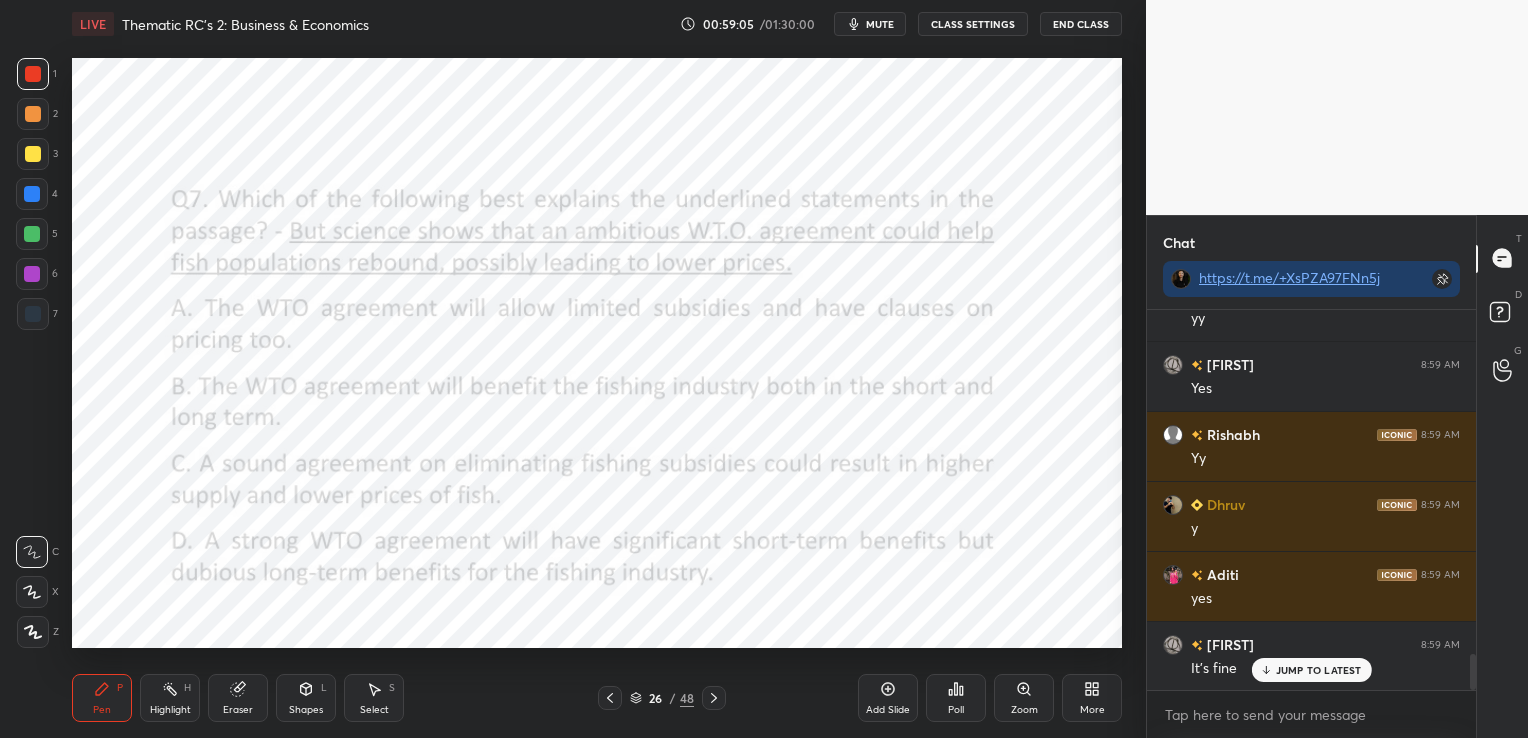 click on "CLASS SETTINGS" at bounding box center (973, 24) 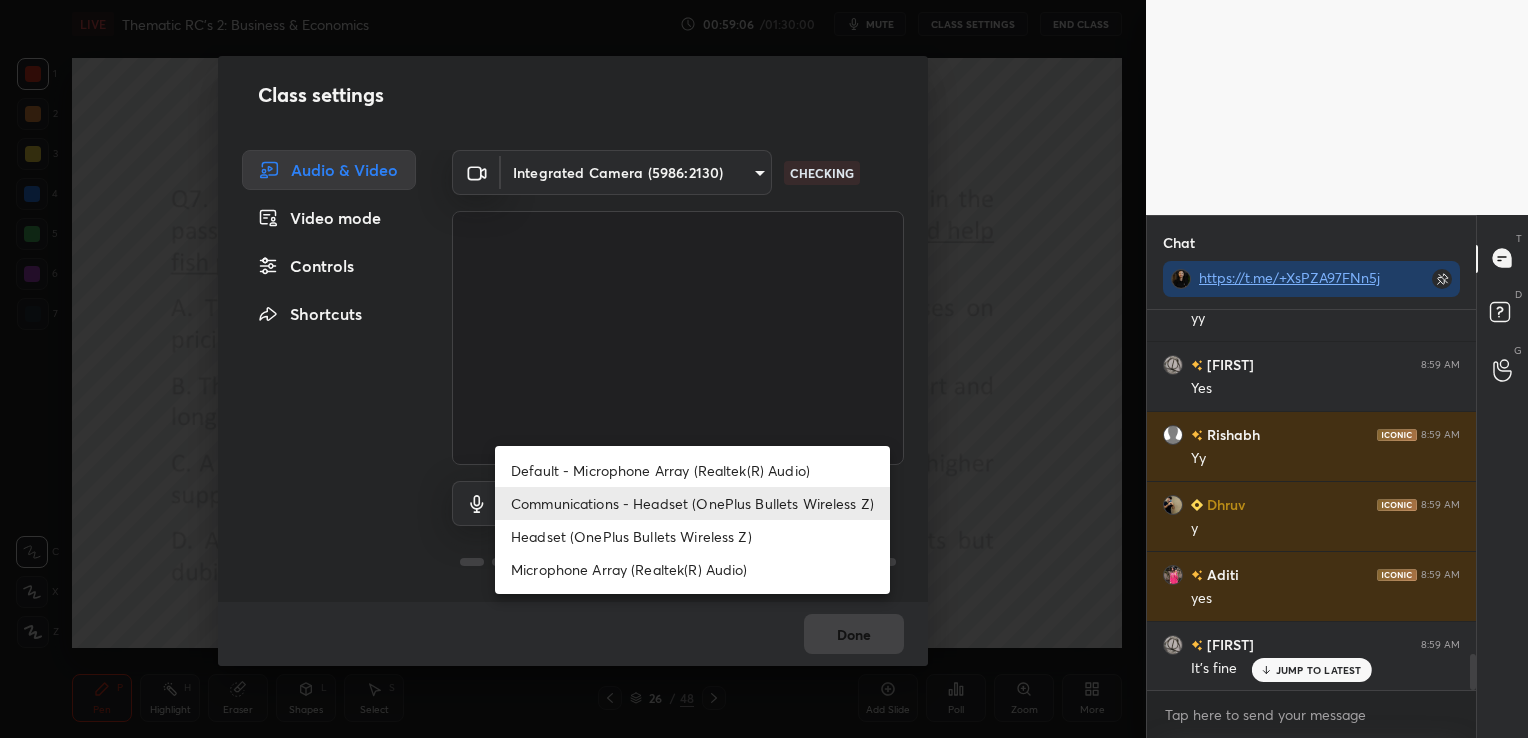 click on "1 2 3 4 5 6 7 C X Z C X Z E E Erase all   H H LIVE Thematic RC's 2: Business & Economics 00:59:06 /  01:30:00 mute CLASS SETTINGS End Class Setting up your live class Poll for   secs No correct answer Start poll Back Thematic RC's 2: Business & Economics • L12 of CAT RC Mastery Course [PERSON] Pen P Highlight H Eraser Shapes L Select S 26 / 48 Add Slide Poll Zoom More Chat https://t.me/+XsPZA97FNn5jN2Y1 [PERSON]  joined [PERSON] 8:57 AM high [PERSON] 8:57 AM High [PERSON] 8:57 AM Increase [PERSON] 8:58 AM maam lag [PERSON] 8:58 AM no [PERSON] 8:59 AM ur voice is not syncing with lips [PERSON] 8:59 AM voice late se aa raha h [PERSON] 8:59 AM Yes [PERSON] 8:59 AM Yes [PERSON] 8:59 AM yy [PERSON] 8:59 AM Yes [PERSON] 8:59 AM Yy [PERSON] 8:59 AM y [PERSON] 8:59 AM yes [PERSON] 8:59 AM It's fine JUMP TO LATEST Enable hand raising Enable raise hand to speak to learners. Once enabled, chat will be turned off temporarily. Enable x   introducing Raise a hand with a doubt Now learners can raise their hand along with a doubt  How it works? Got it" at bounding box center (764, 369) 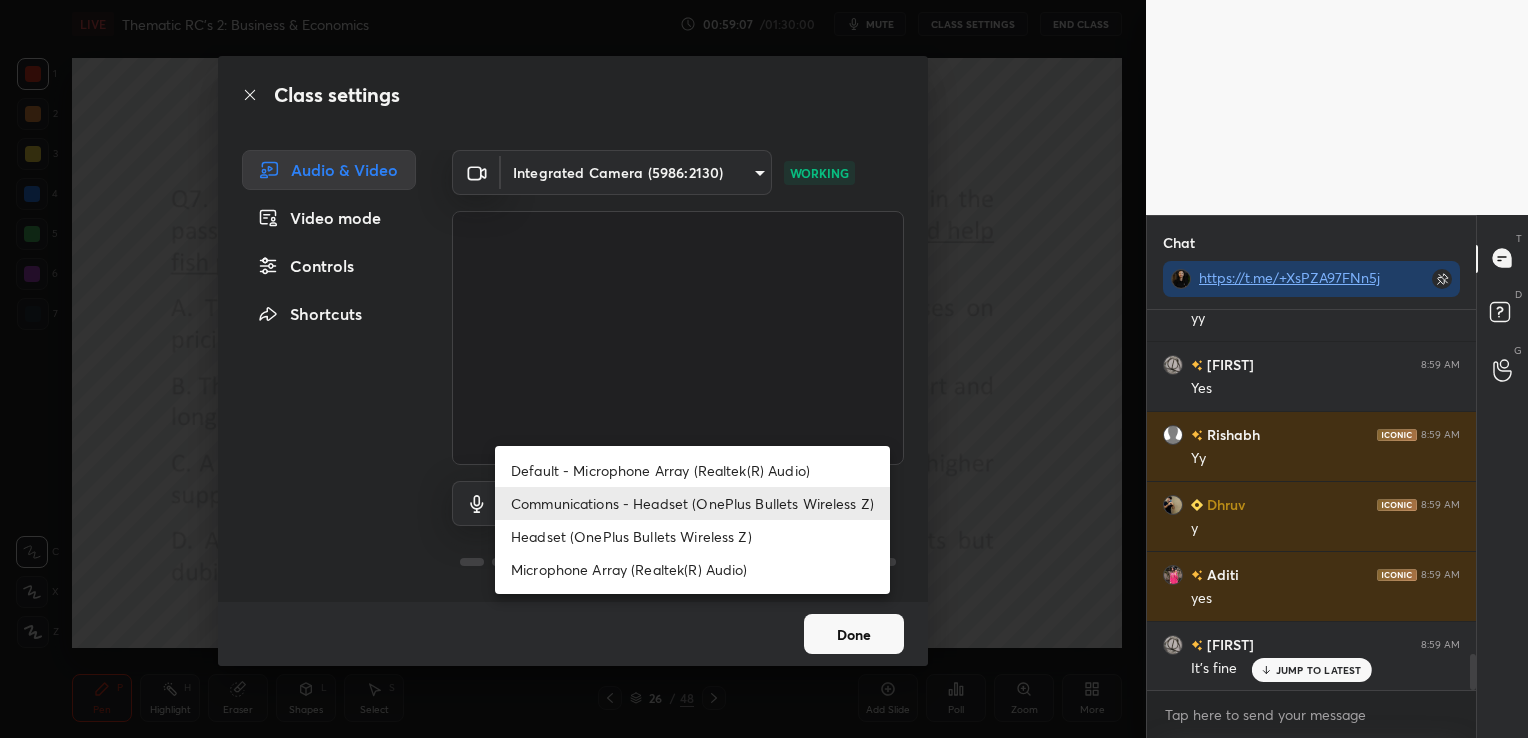 scroll, scrollTop: 3683, scrollLeft: 0, axis: vertical 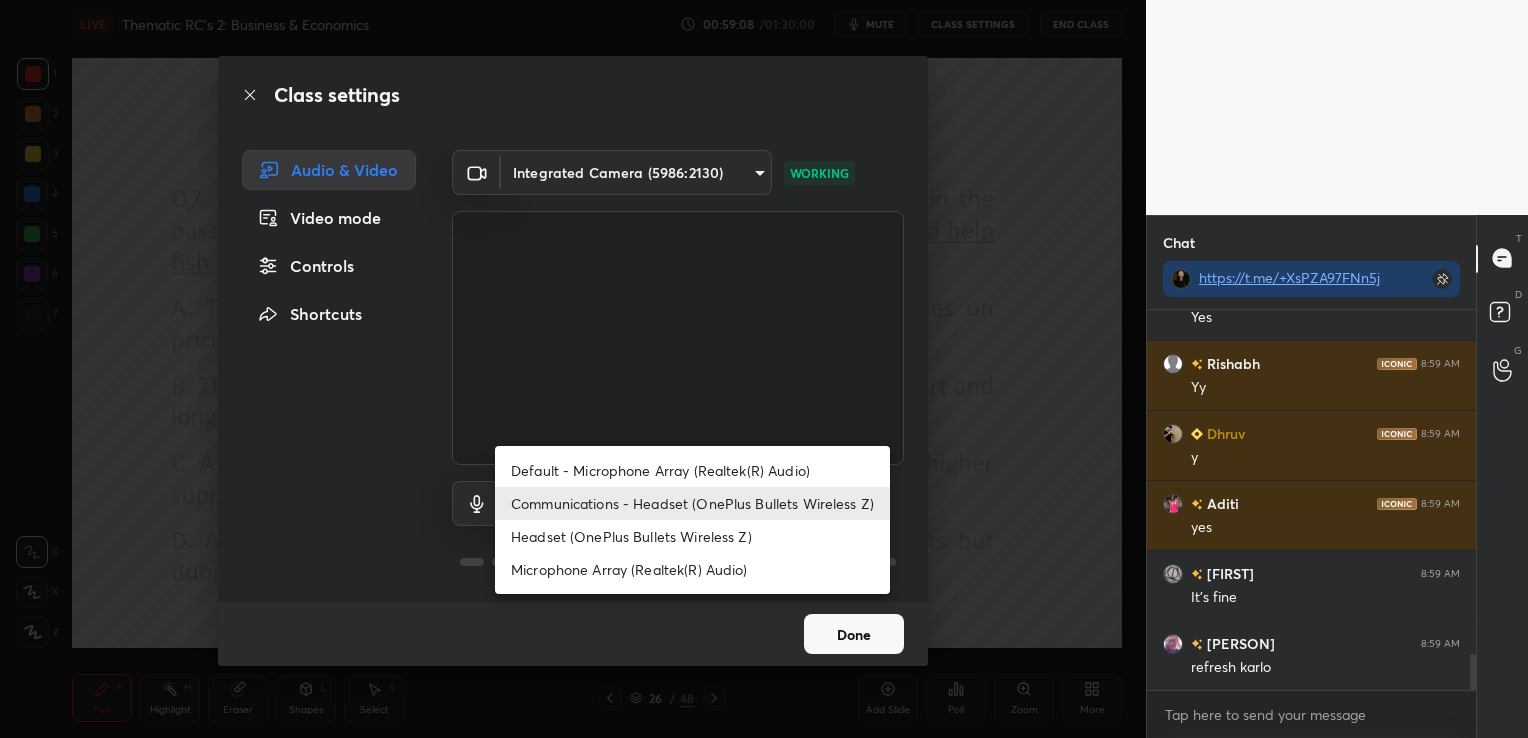 click on "Headset (OnePlus Bullets Wireless Z)" at bounding box center (692, 536) 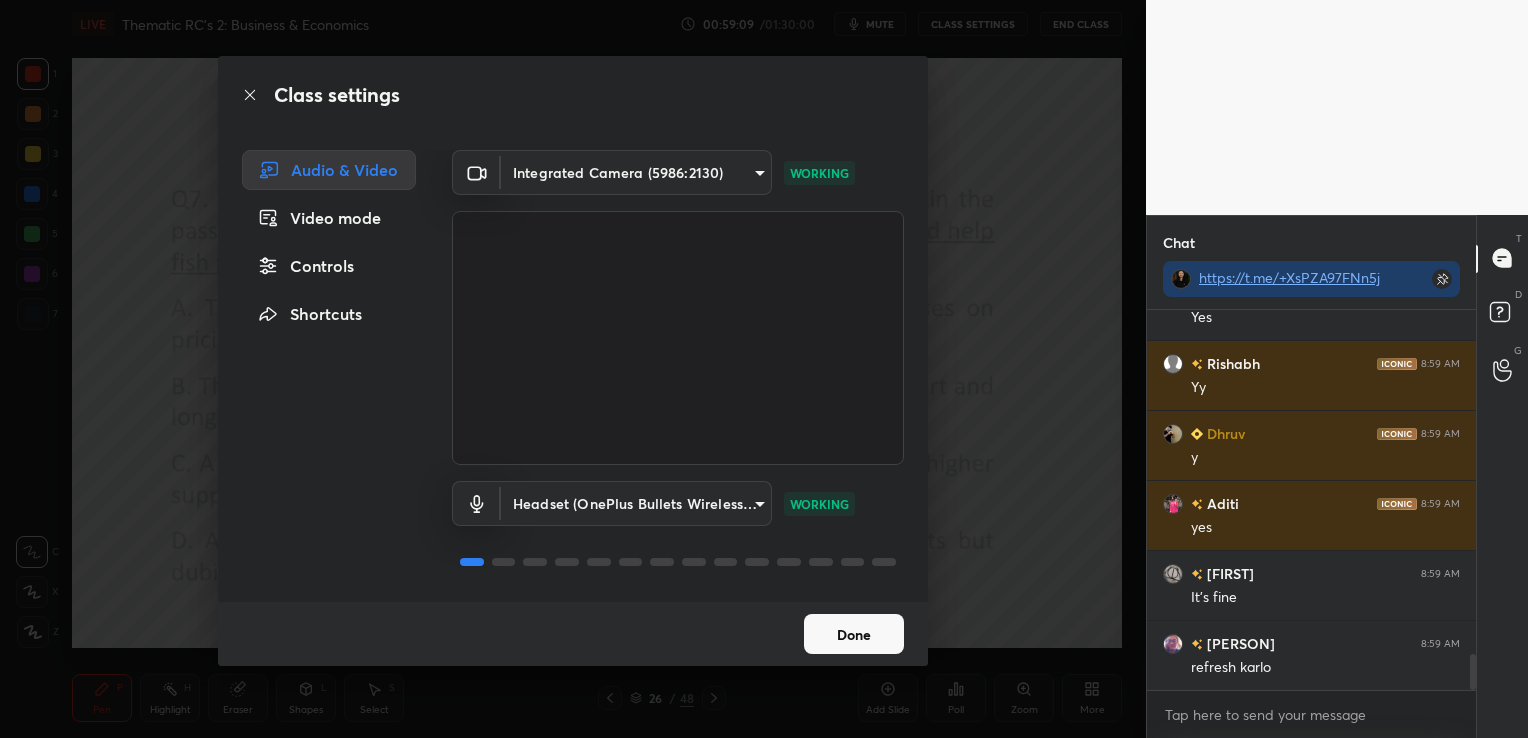 click on "Done" at bounding box center [854, 634] 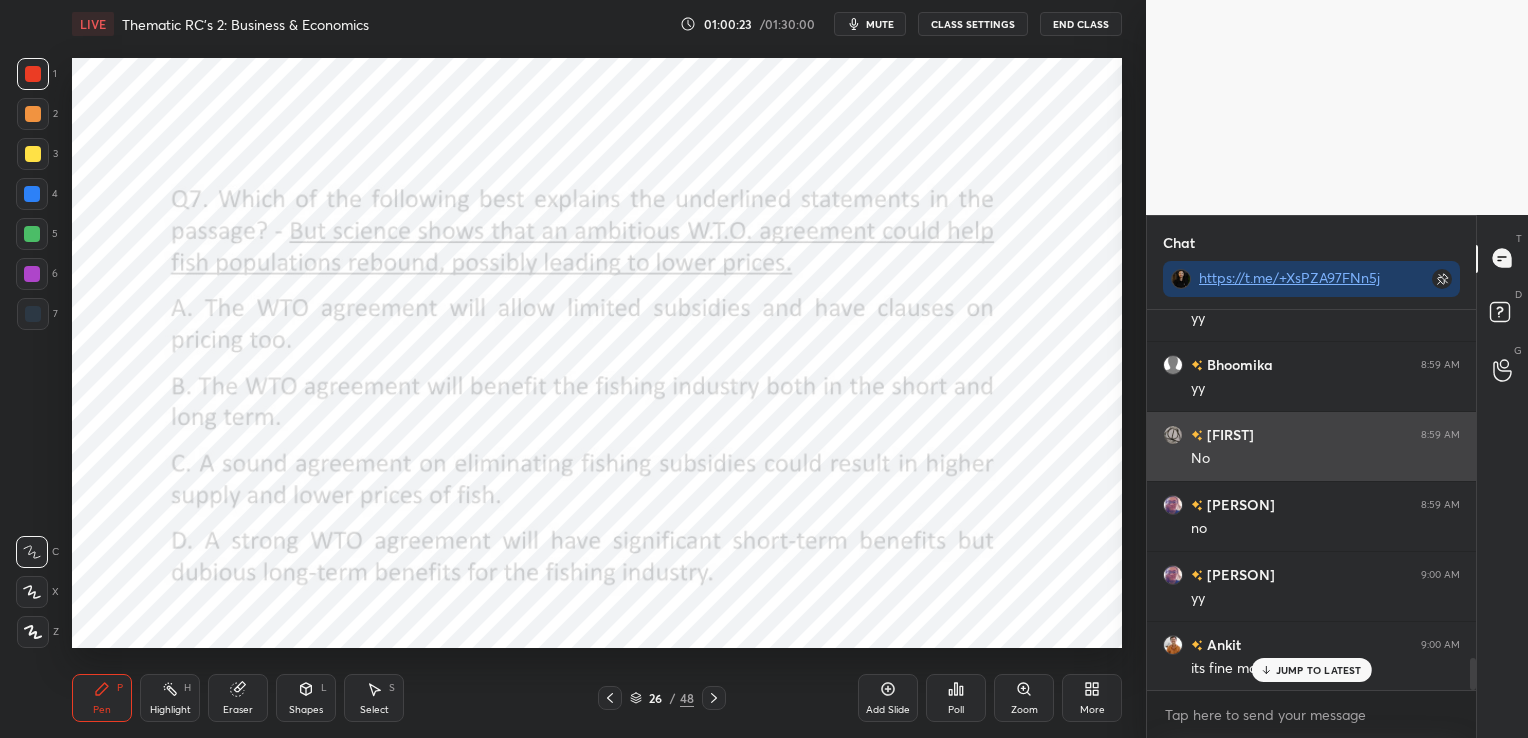scroll, scrollTop: 4173, scrollLeft: 0, axis: vertical 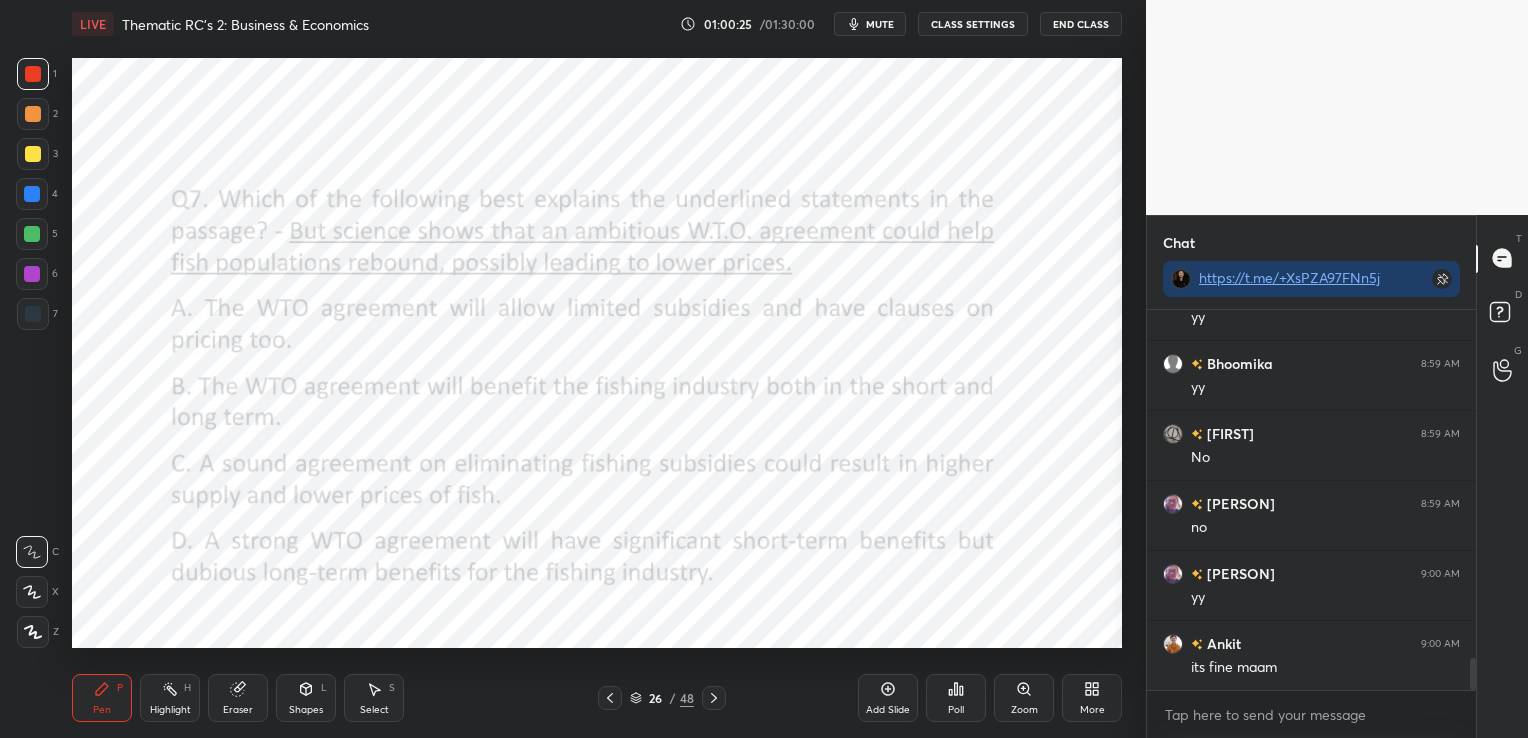 click 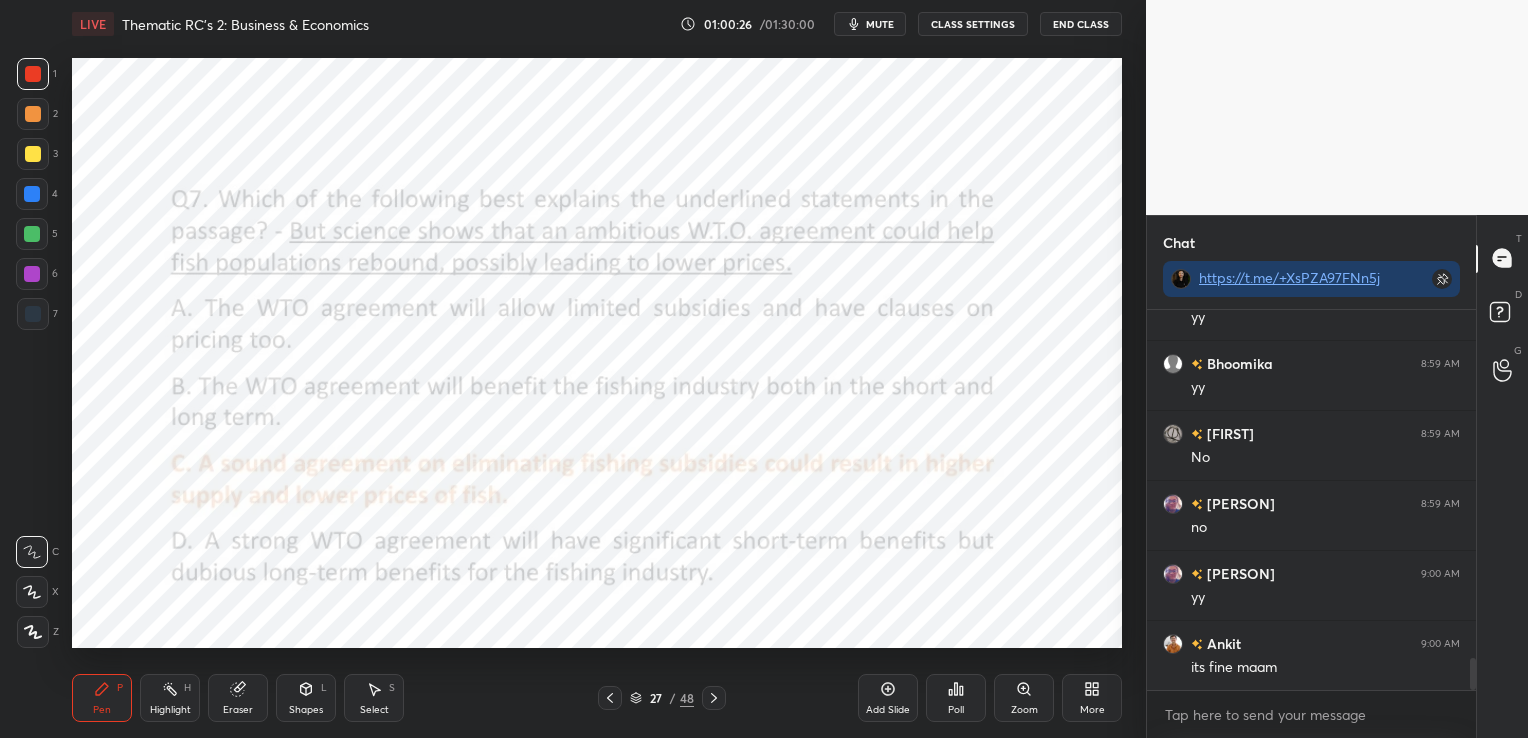 click 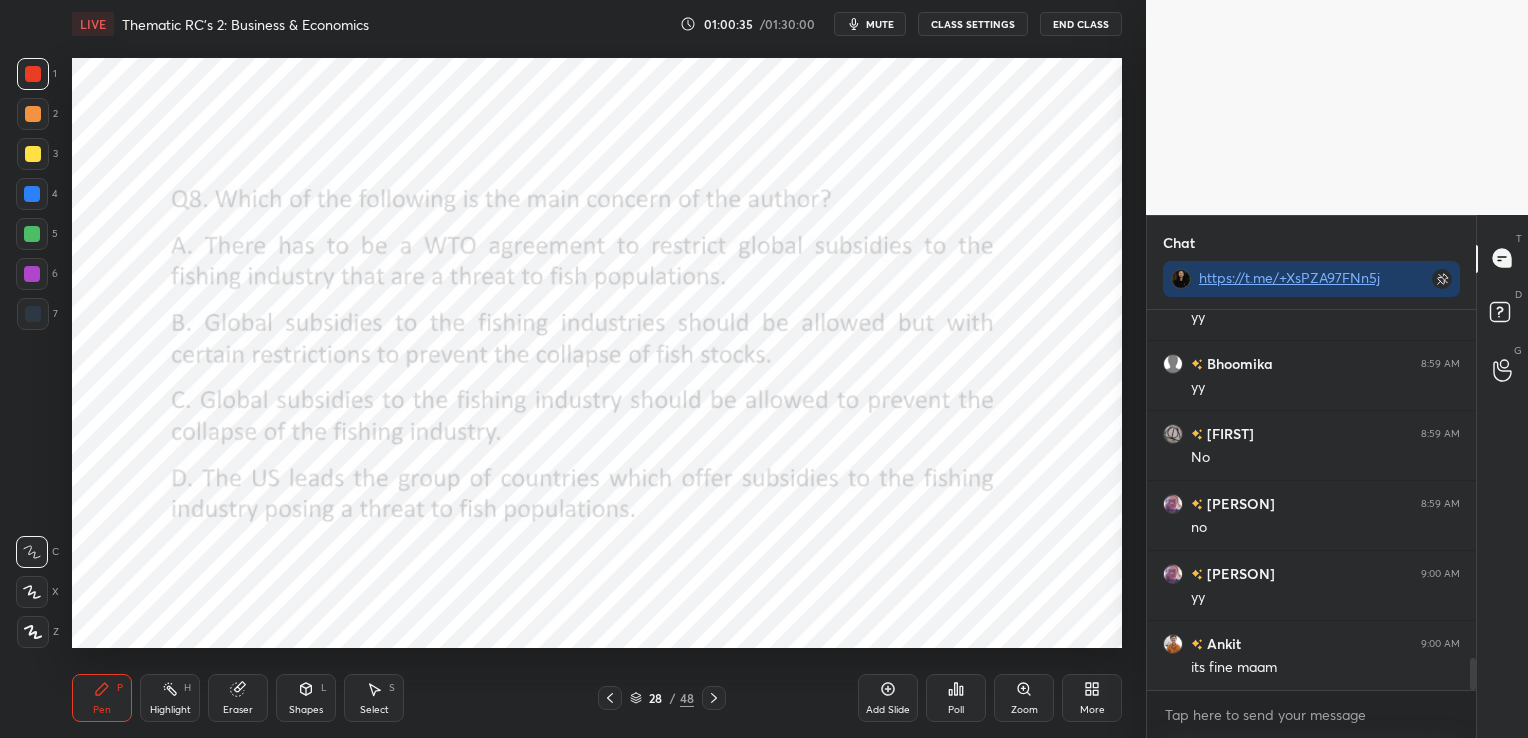 click on "Poll" at bounding box center (956, 698) 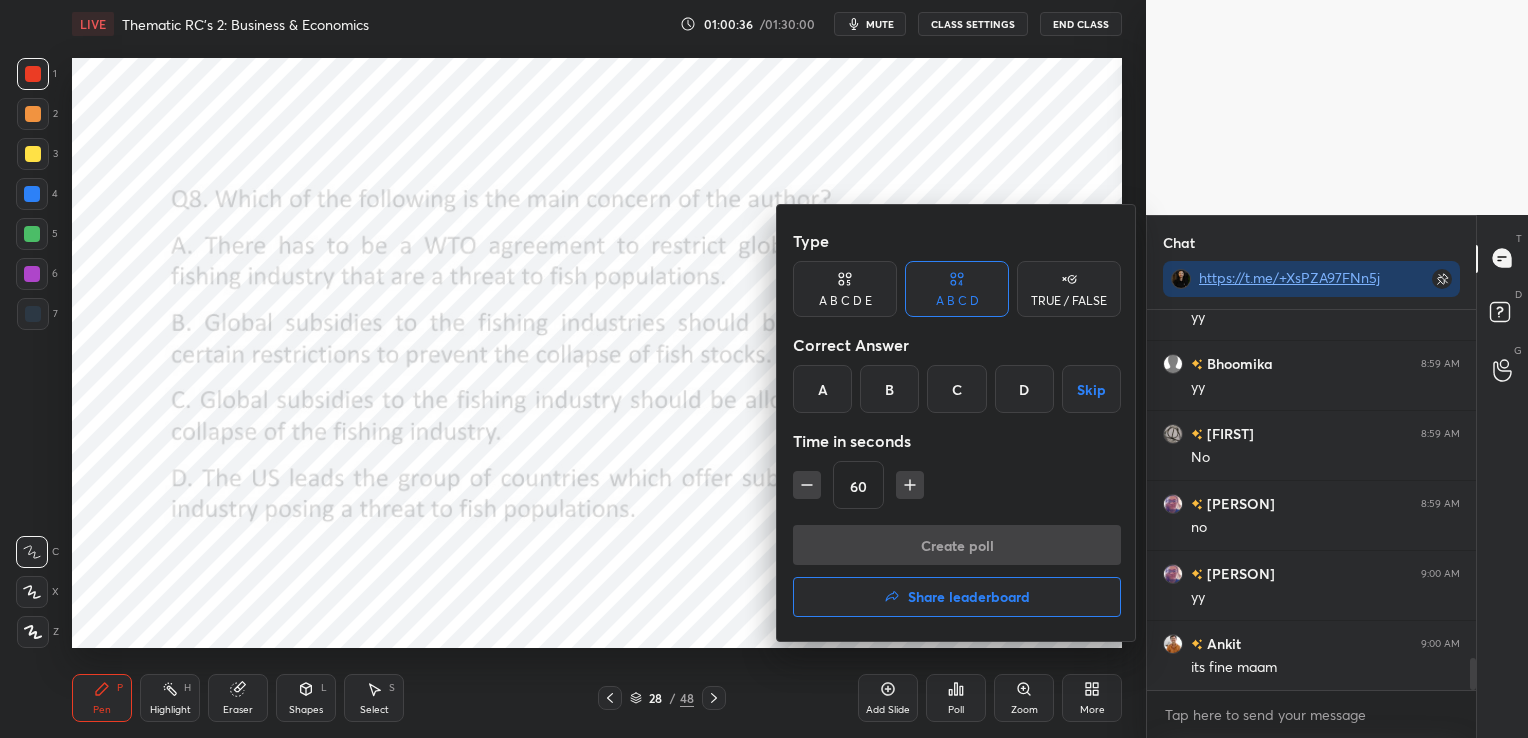 click on "A" at bounding box center [822, 389] 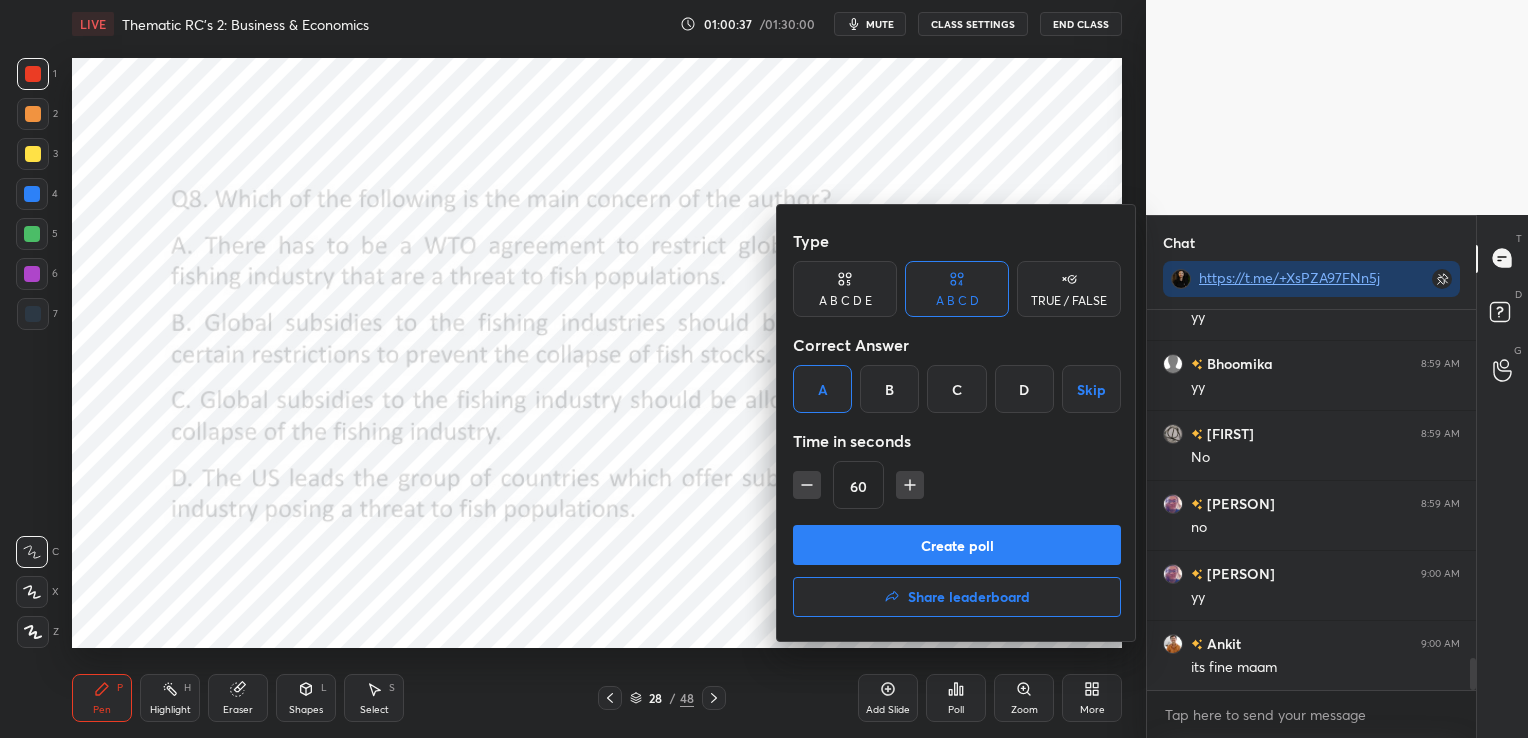 click on "Create poll" at bounding box center (957, 545) 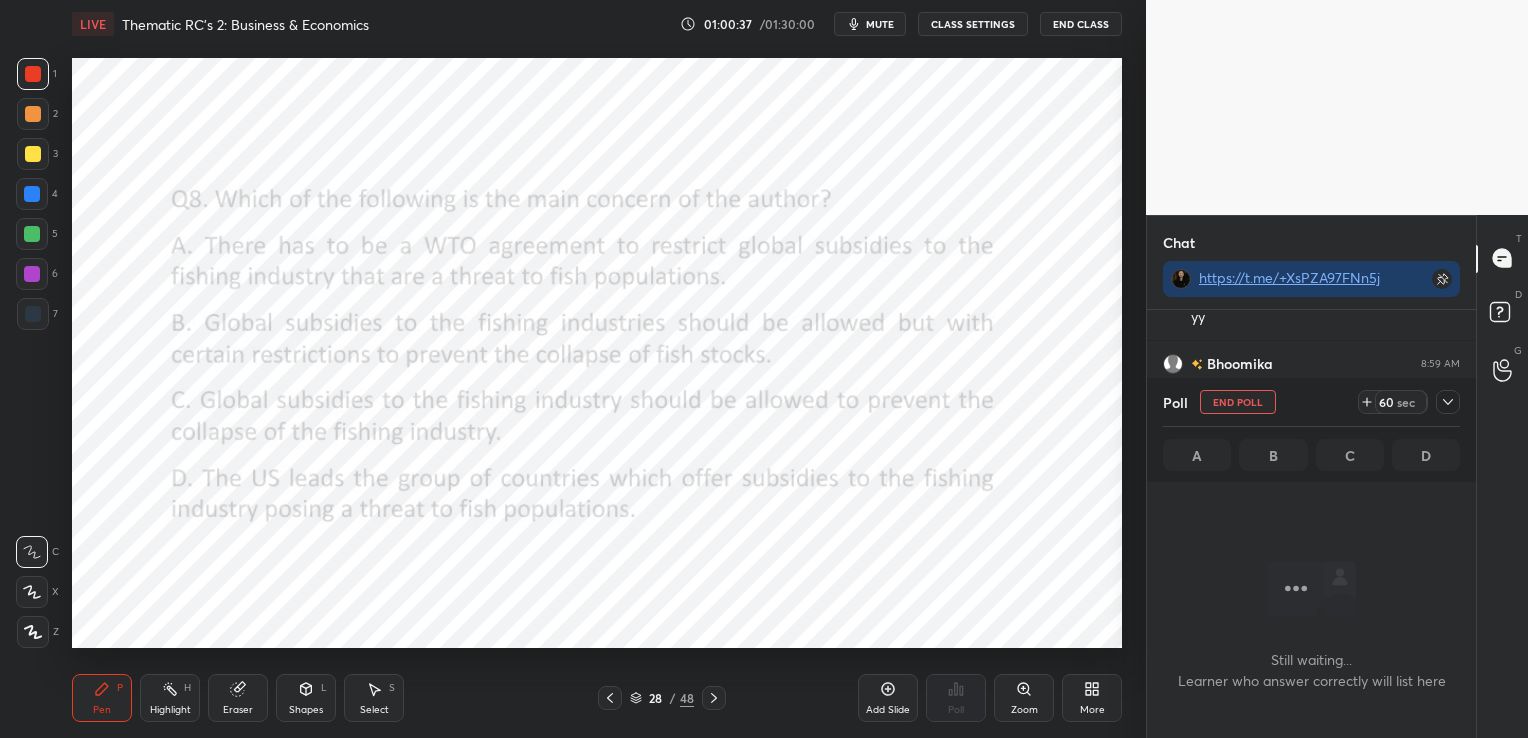 scroll, scrollTop: 276, scrollLeft: 323, axis: both 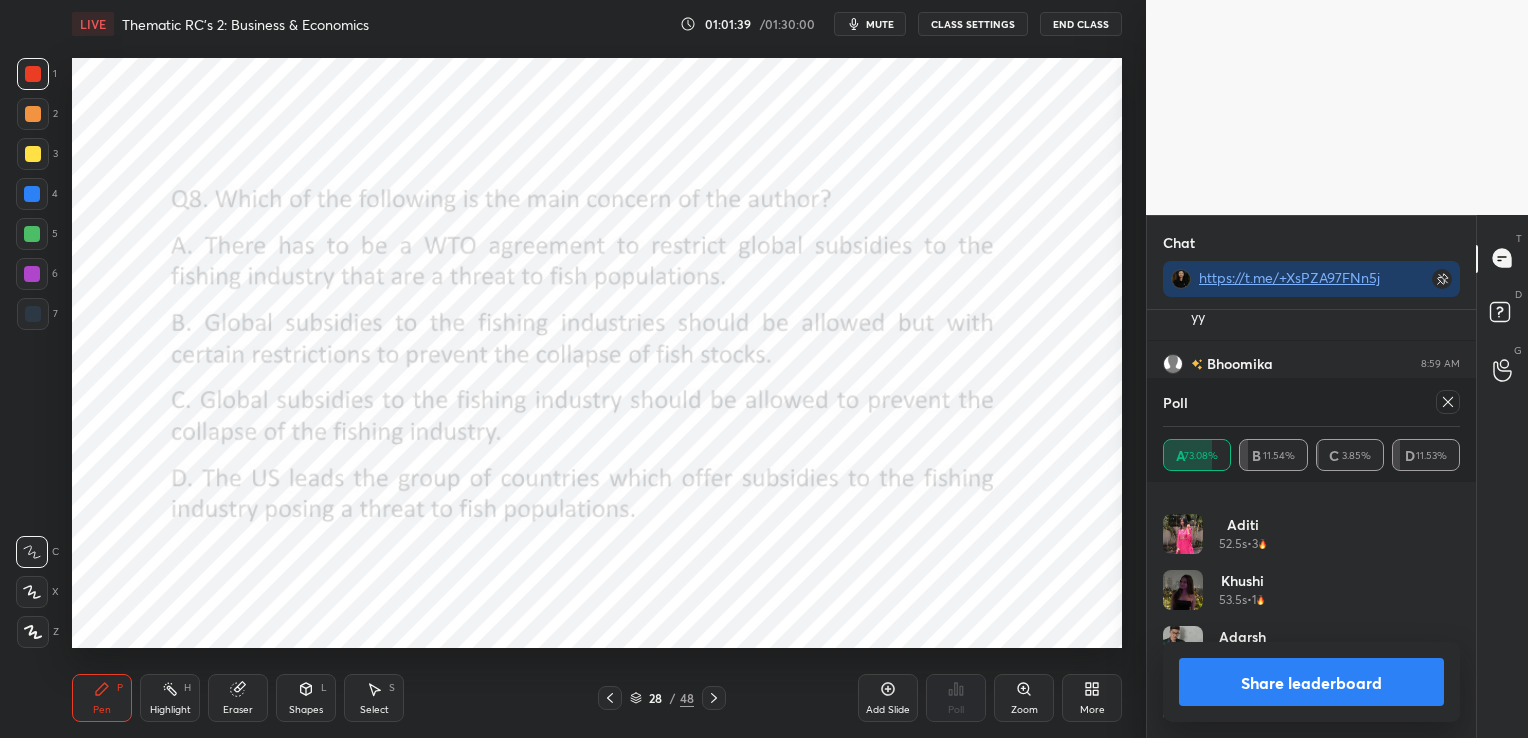 click 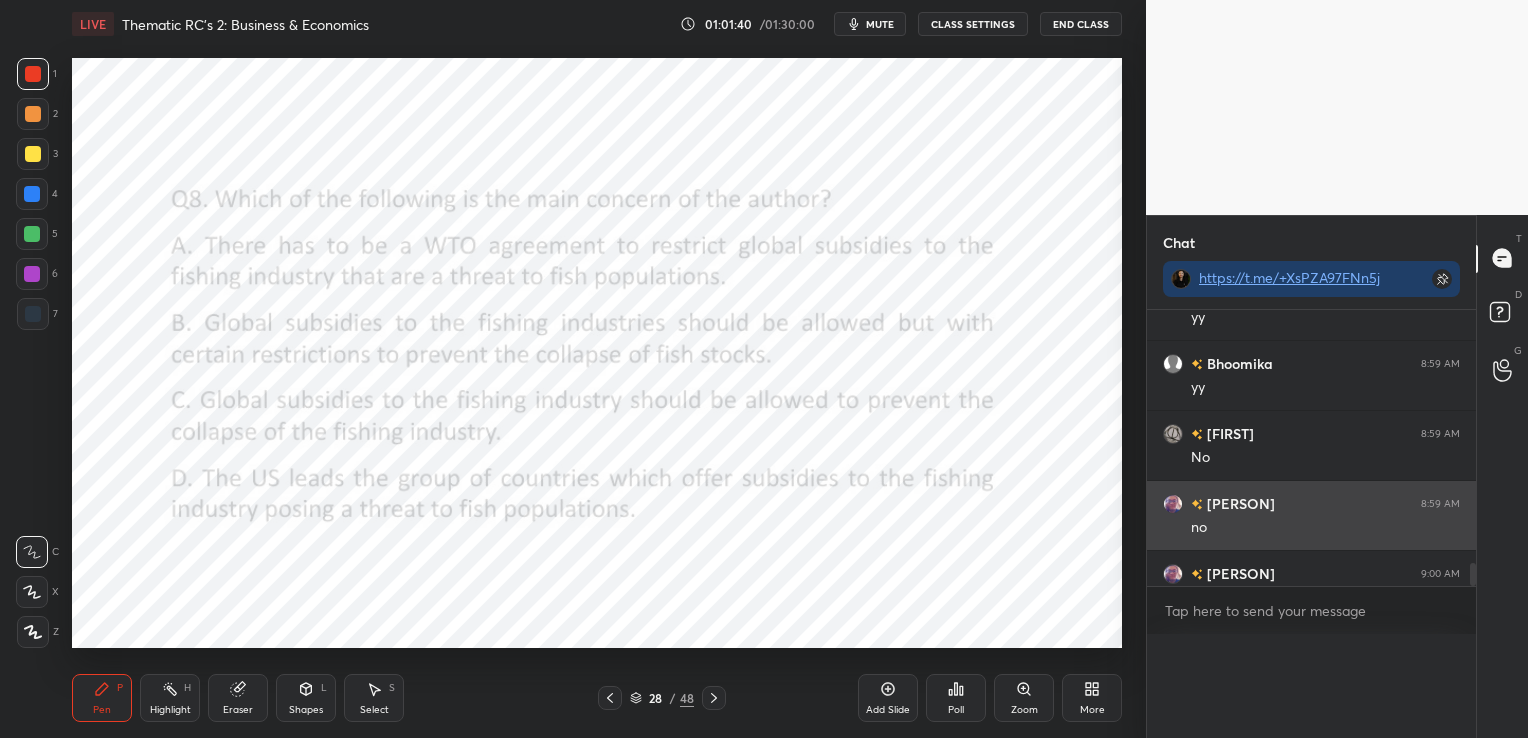 scroll, scrollTop: 88, scrollLeft: 291, axis: both 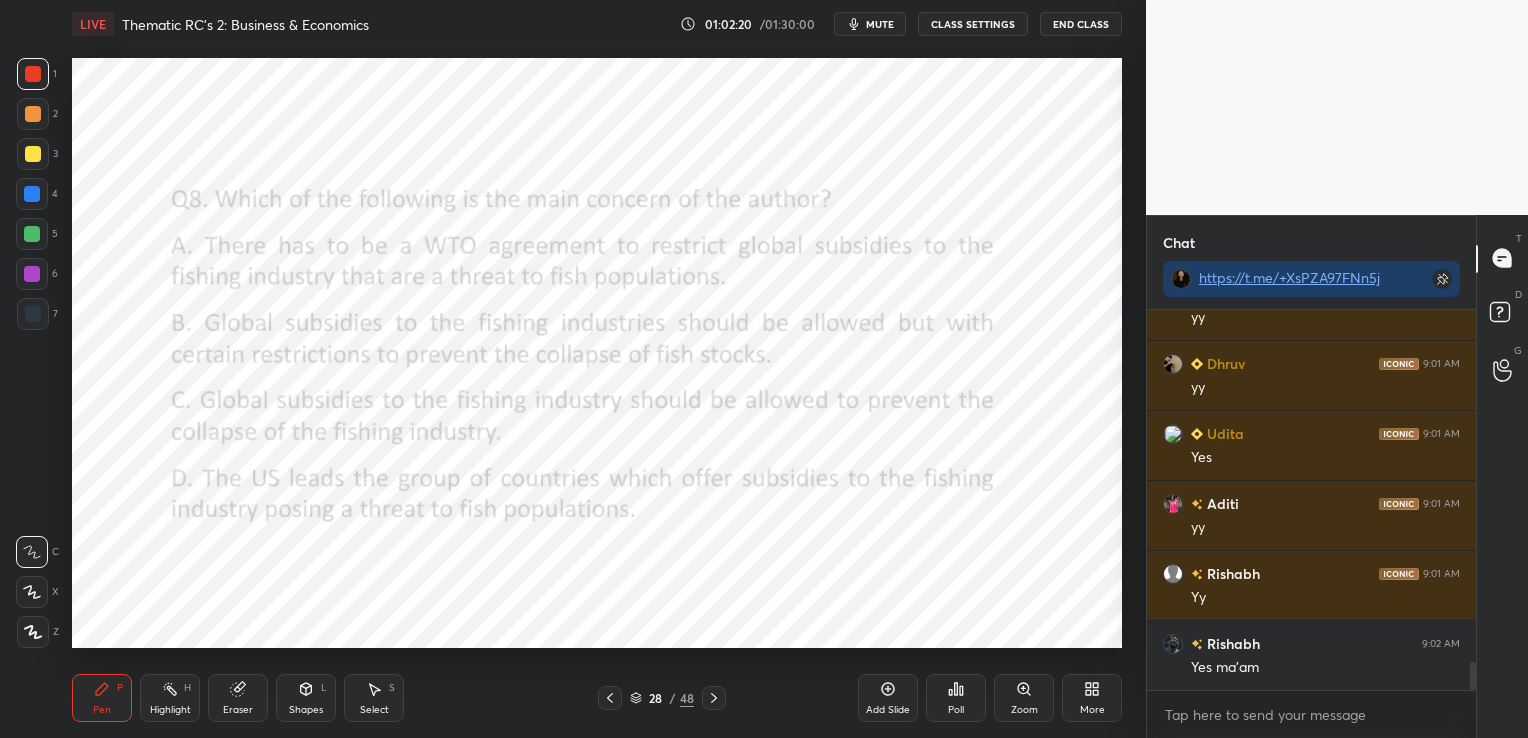 click 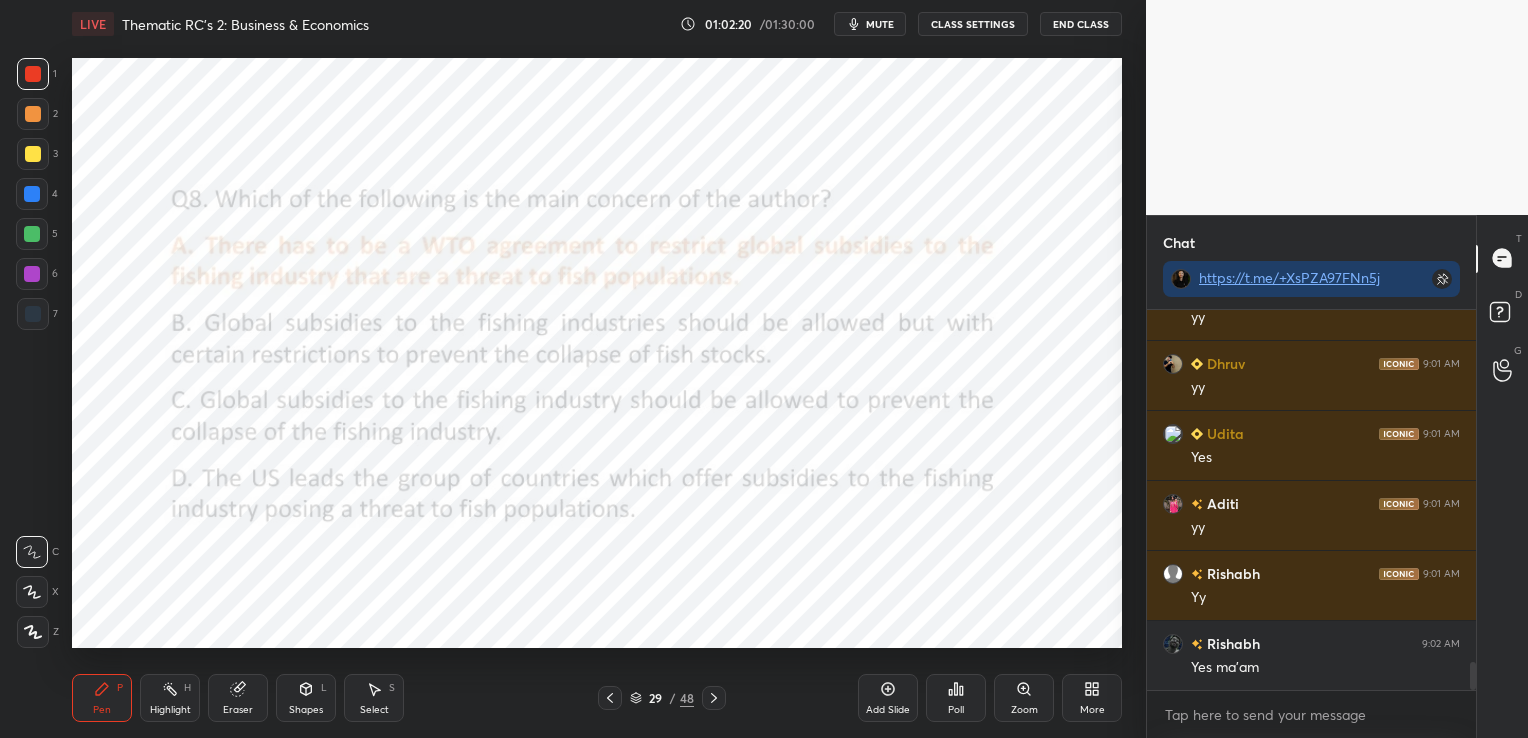 click 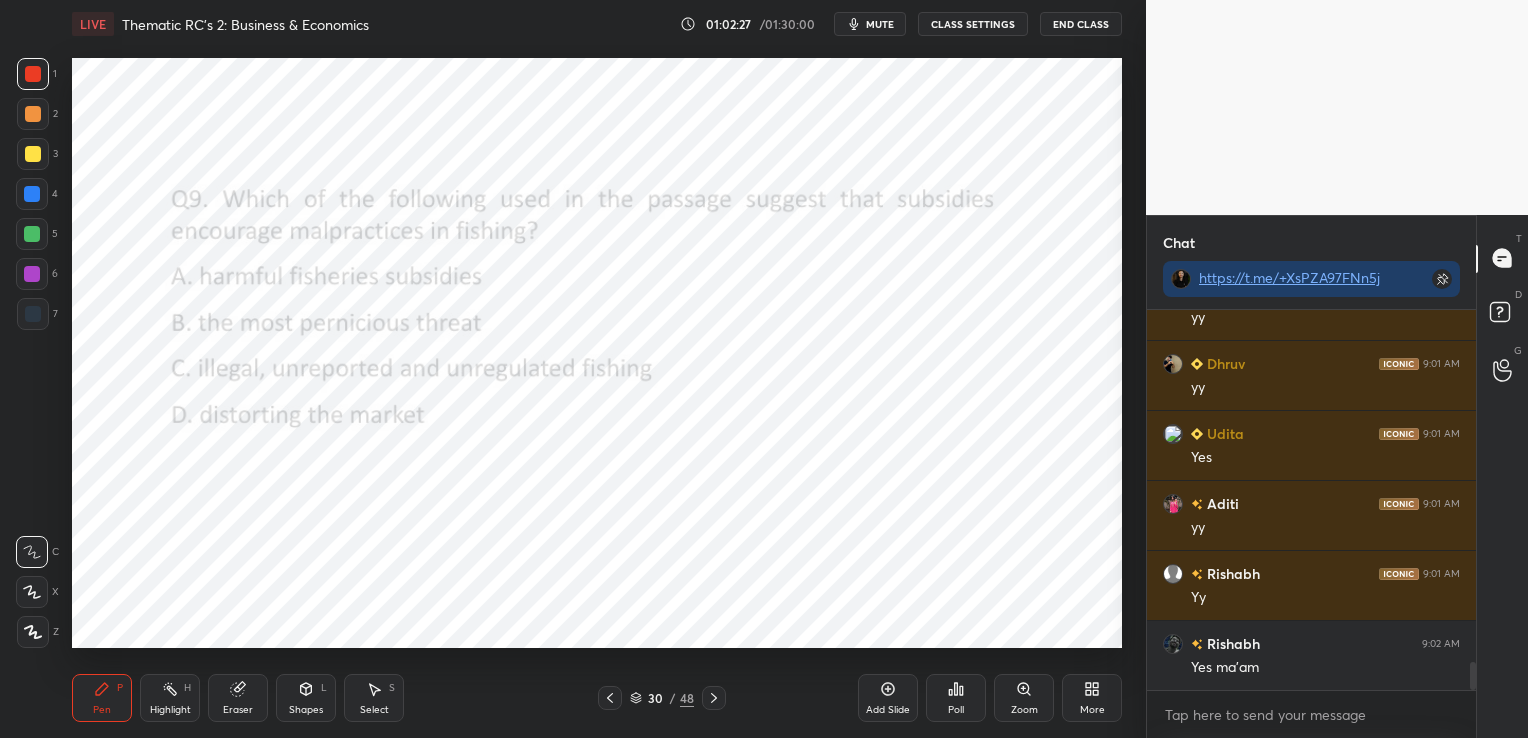 click on "Poll" at bounding box center [956, 710] 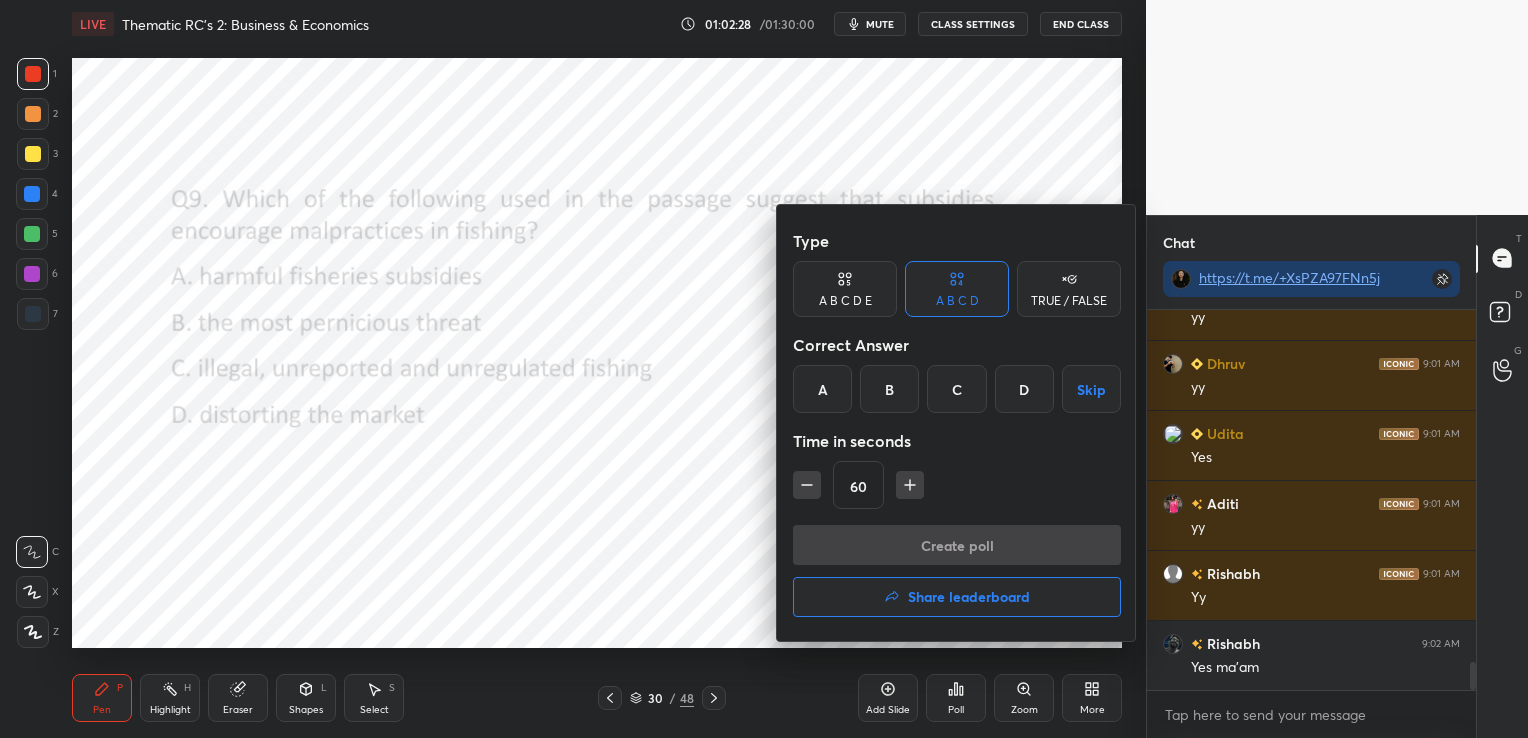 click on "C" at bounding box center (956, 389) 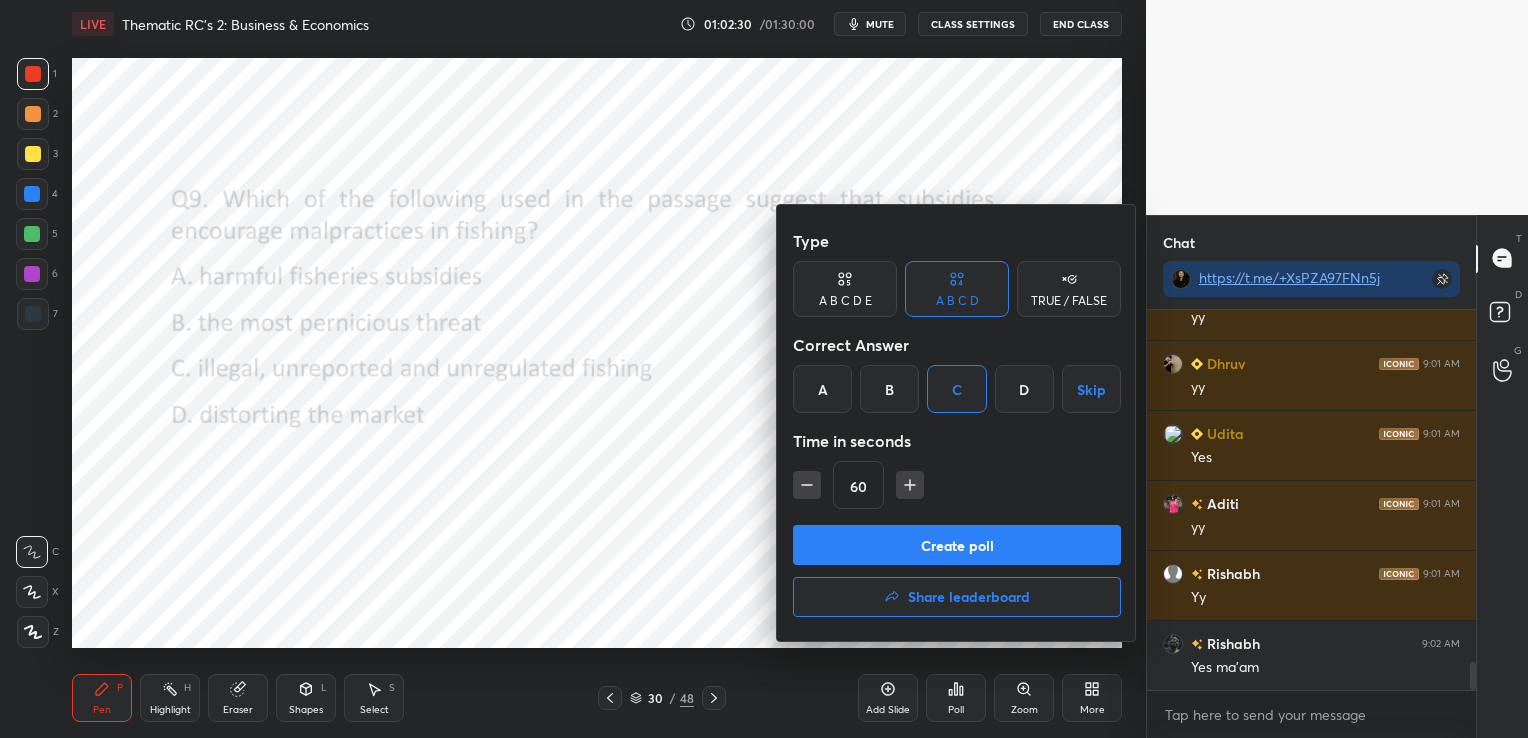 click on "Create poll" at bounding box center [957, 545] 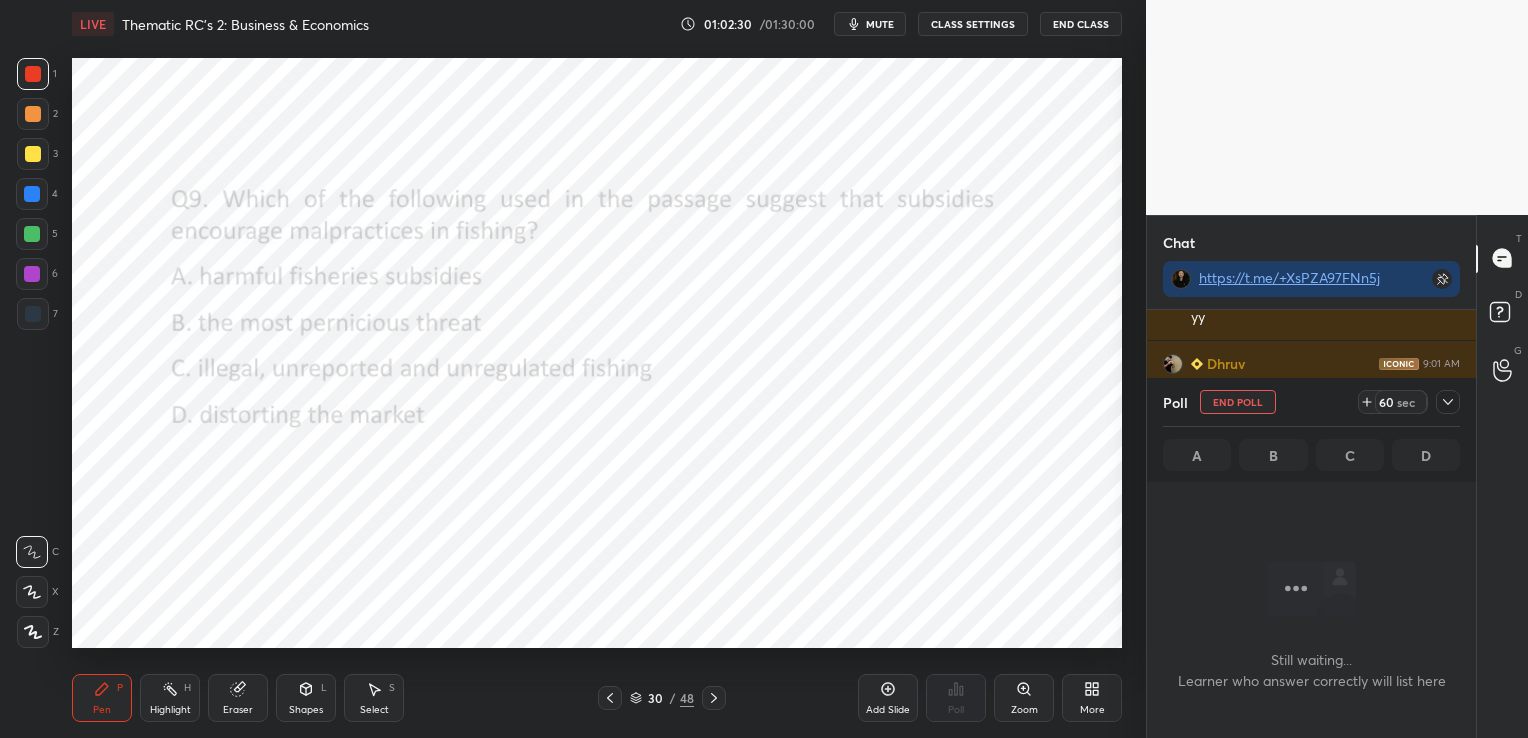 scroll, scrollTop: 128, scrollLeft: 323, axis: both 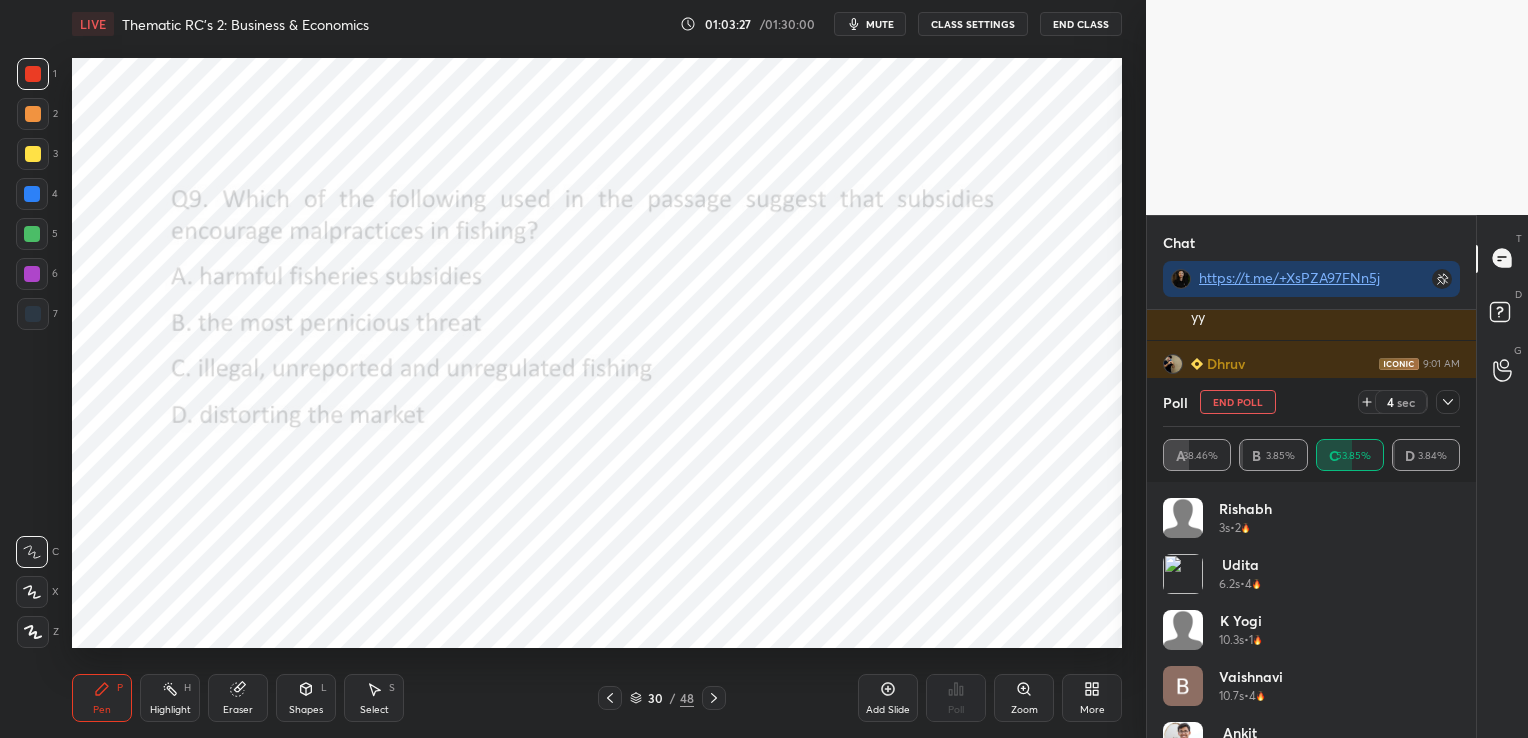 click 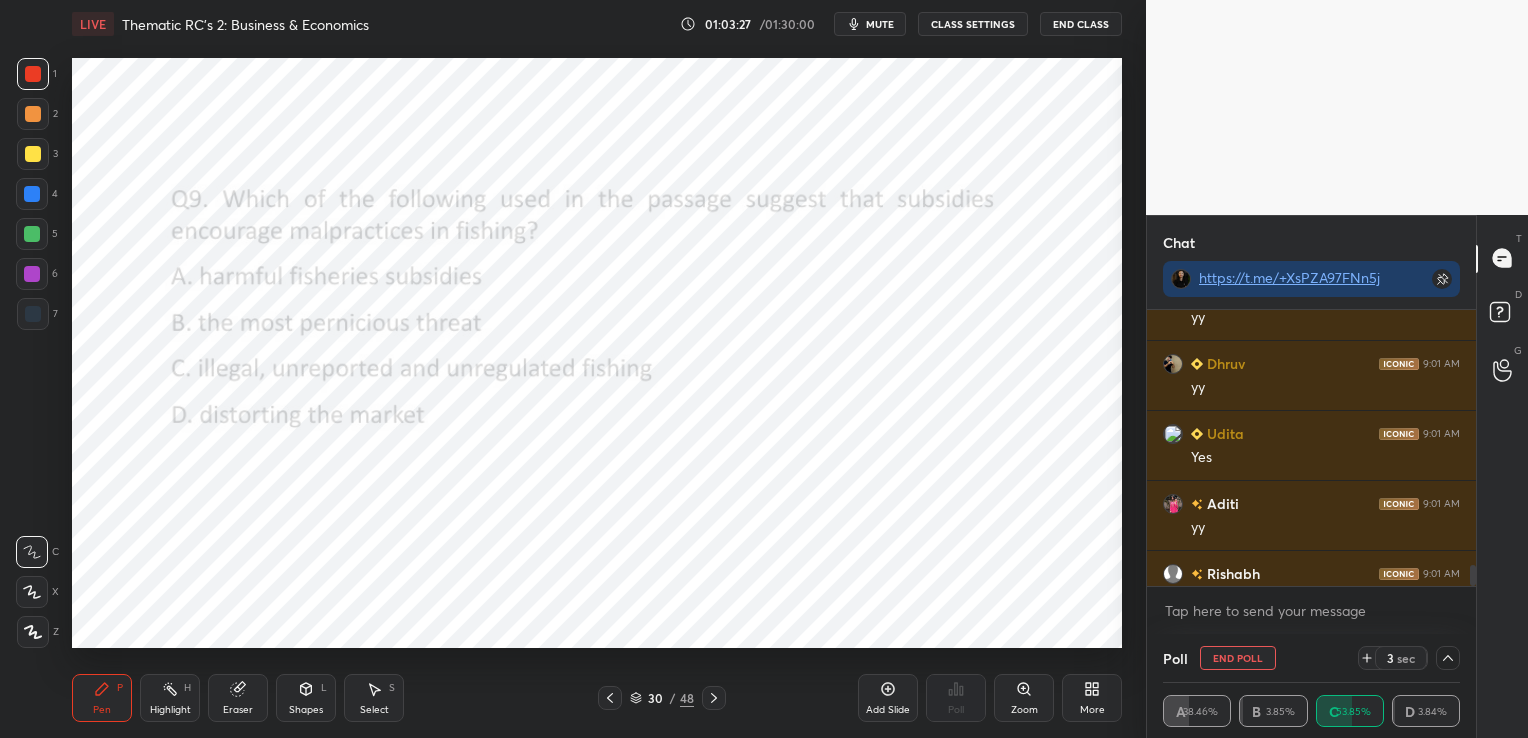 scroll, scrollTop: 19, scrollLeft: 291, axis: both 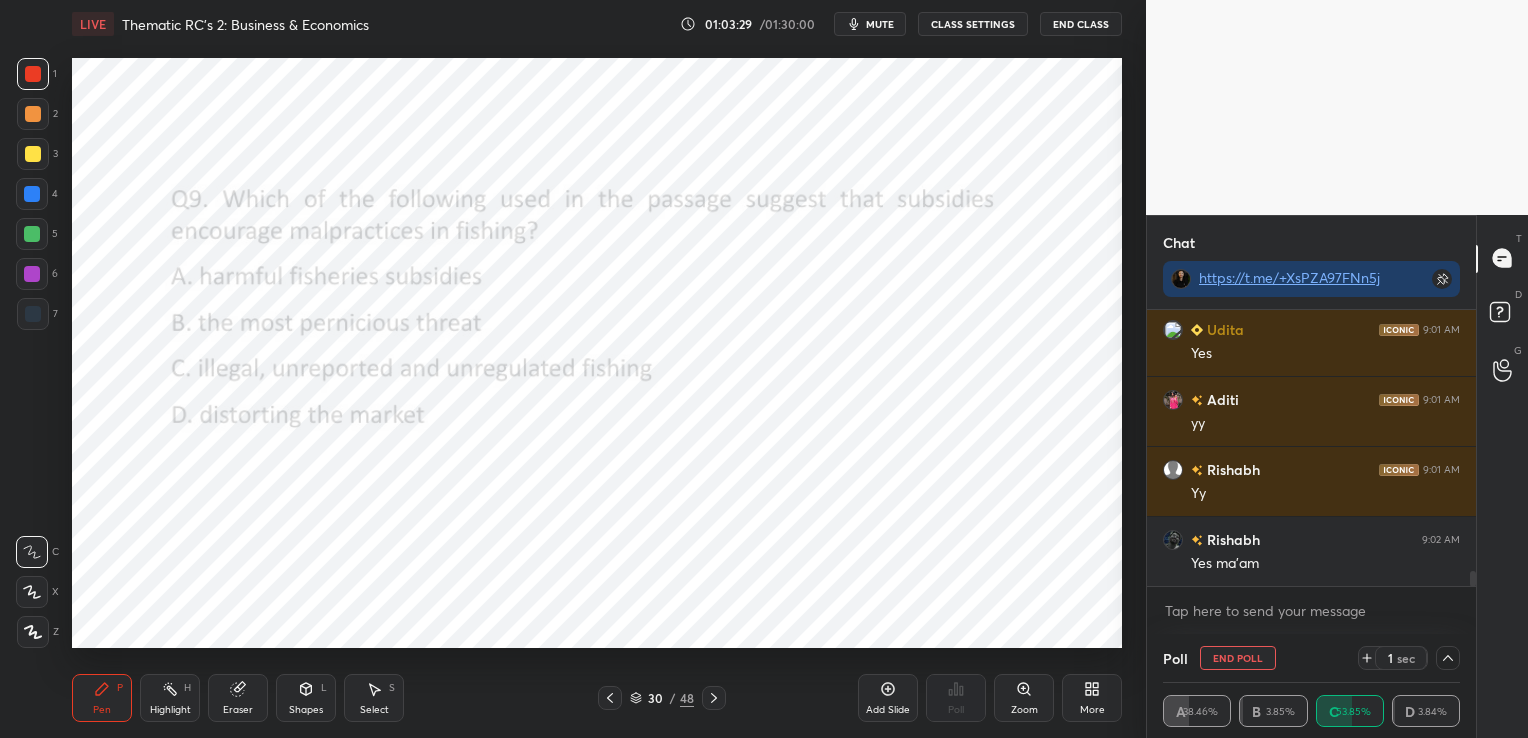 click 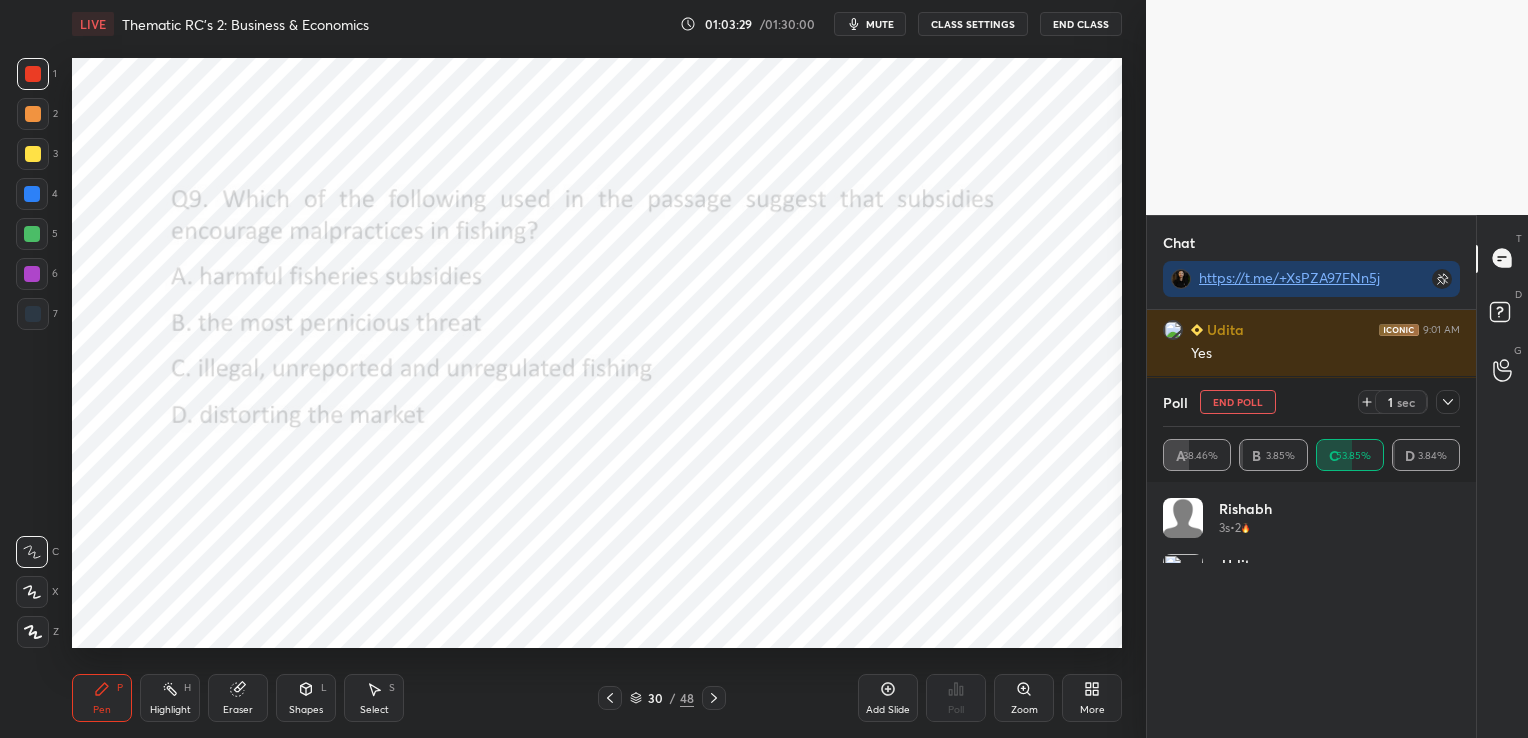 scroll, scrollTop: 6, scrollLeft: 6, axis: both 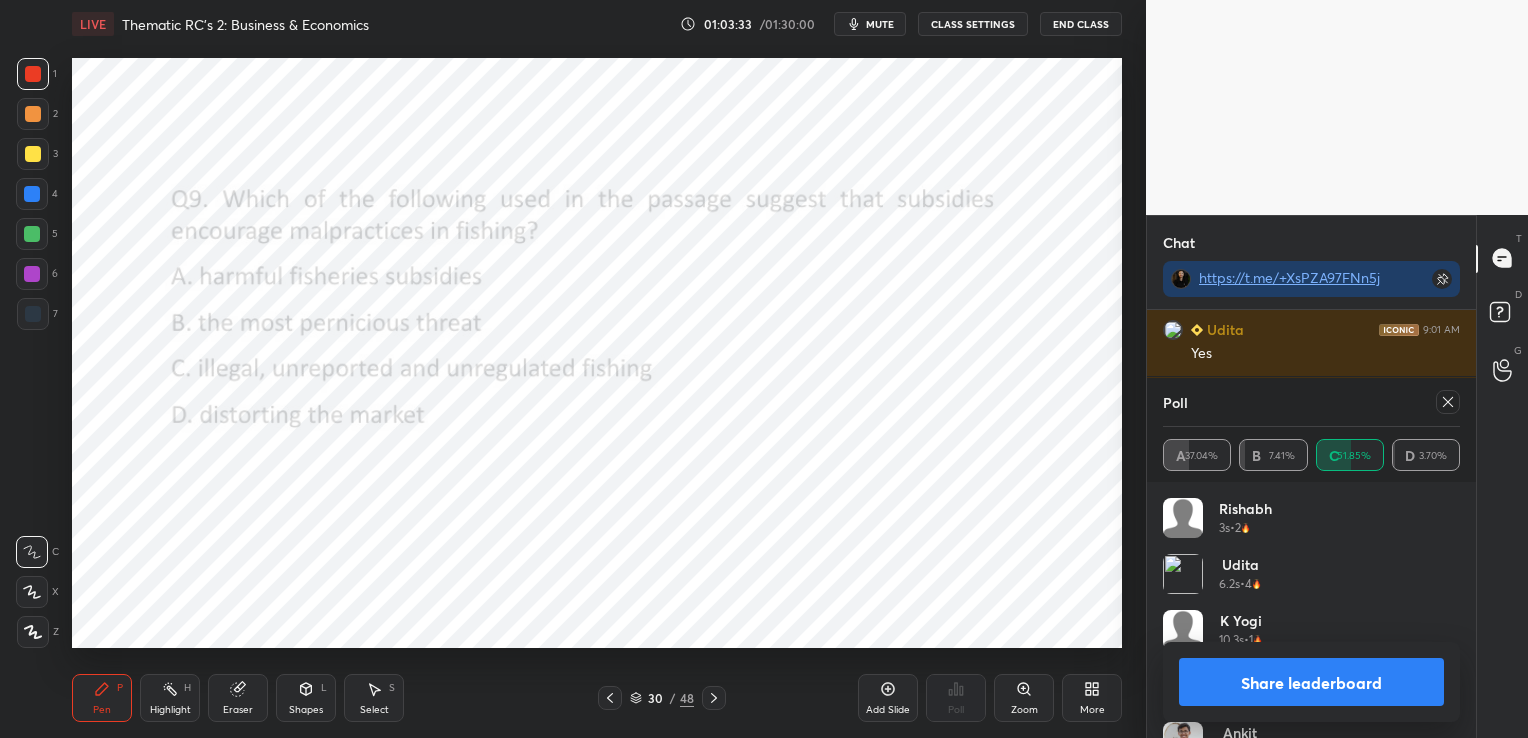 click 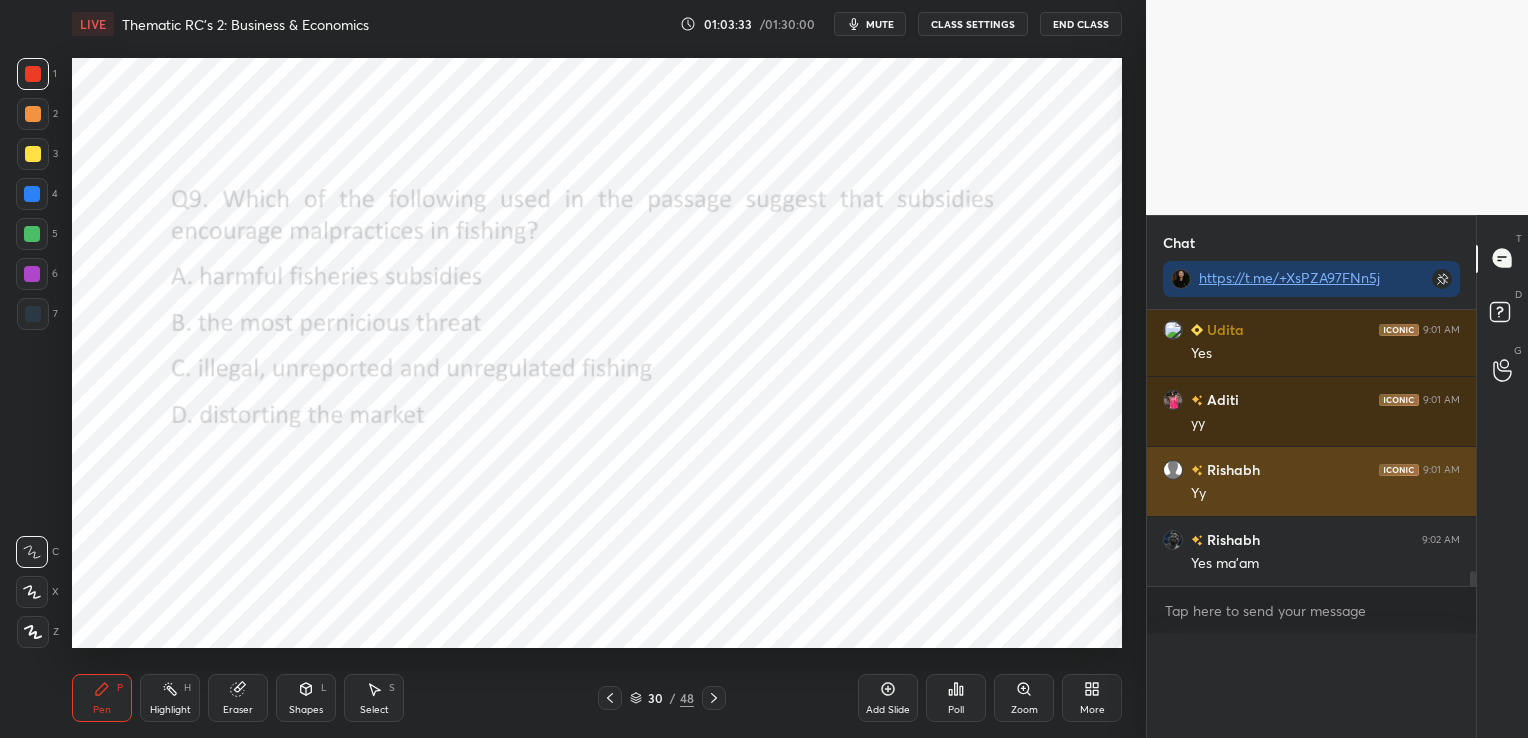 scroll, scrollTop: 0, scrollLeft: 0, axis: both 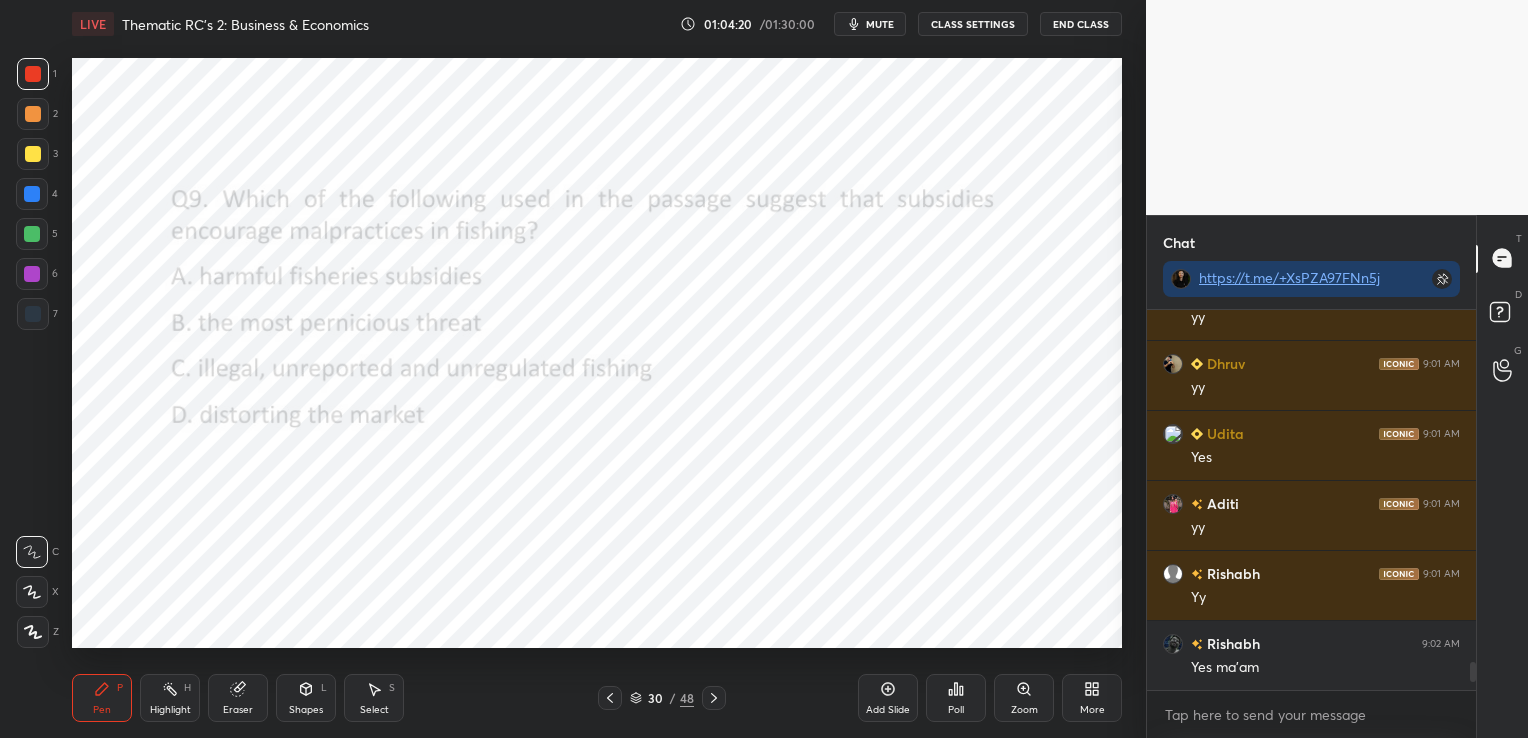 click on "Eraser" at bounding box center (238, 698) 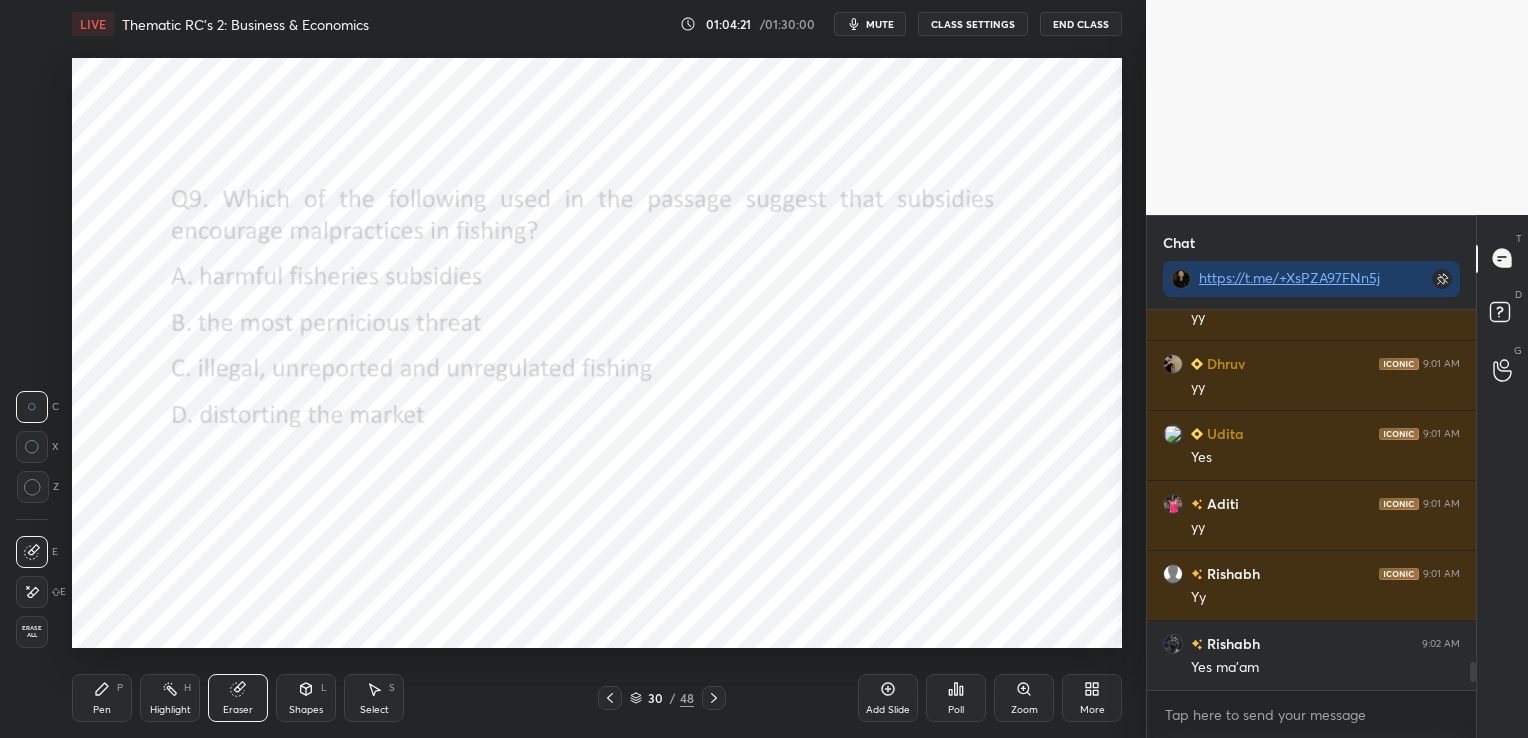 click on "Erase all" at bounding box center [32, 632] 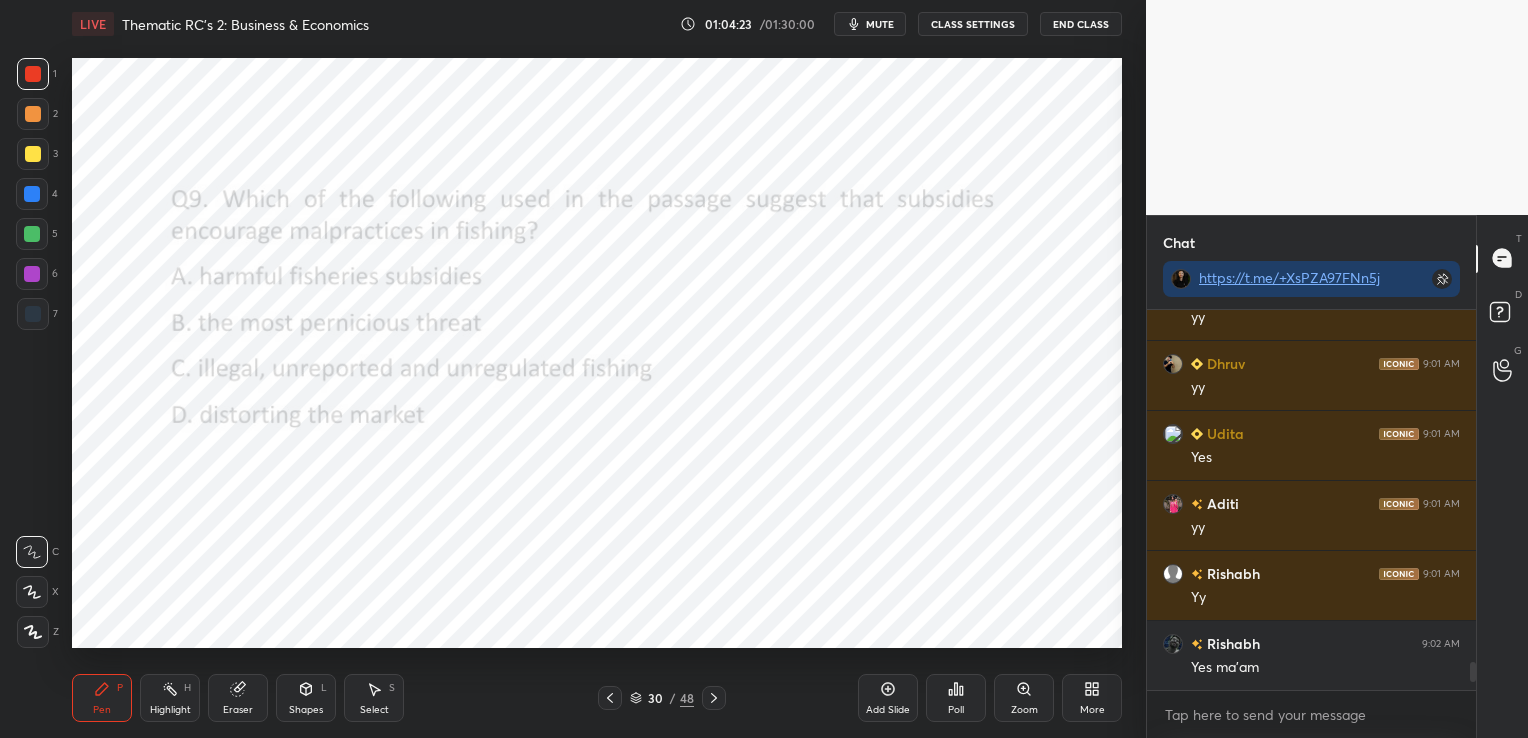 click 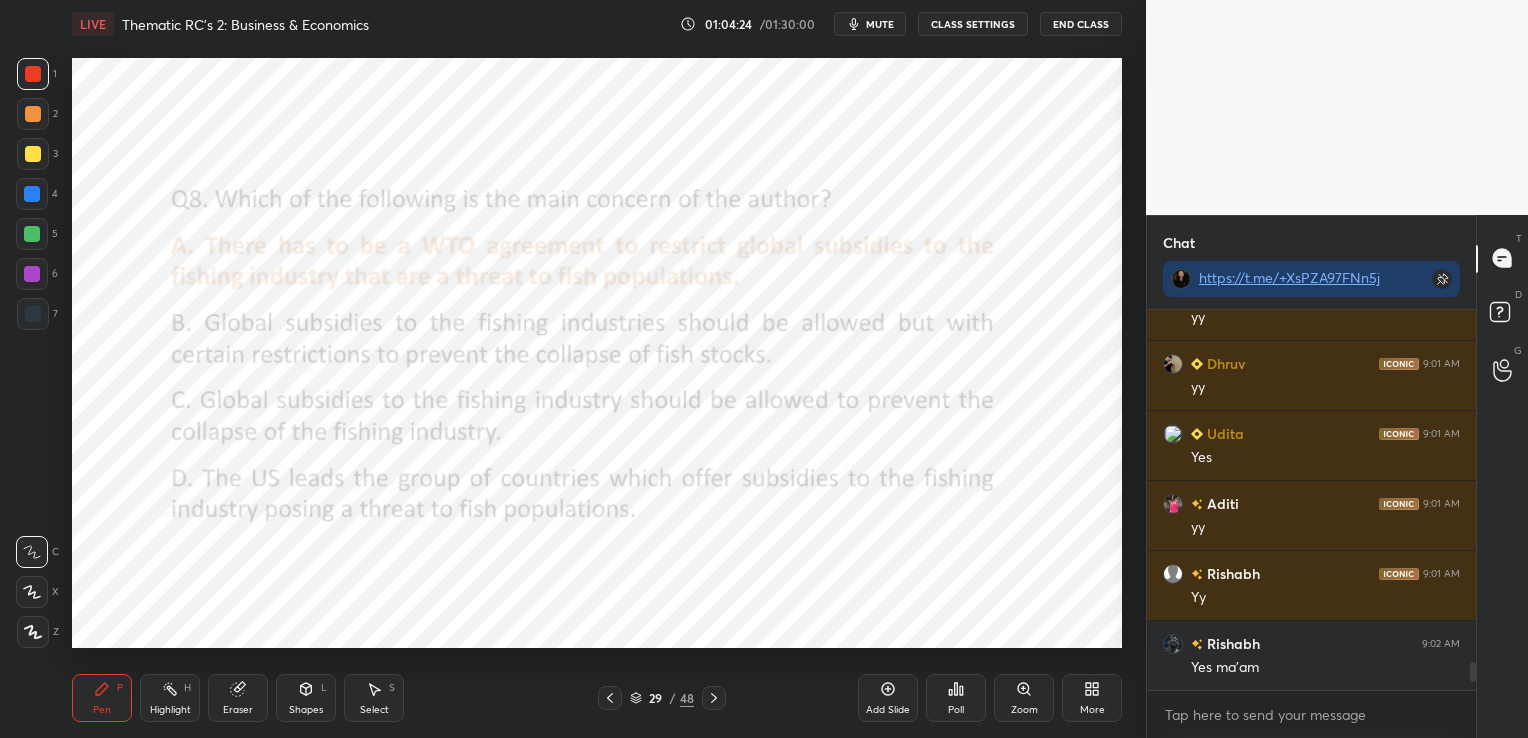 click 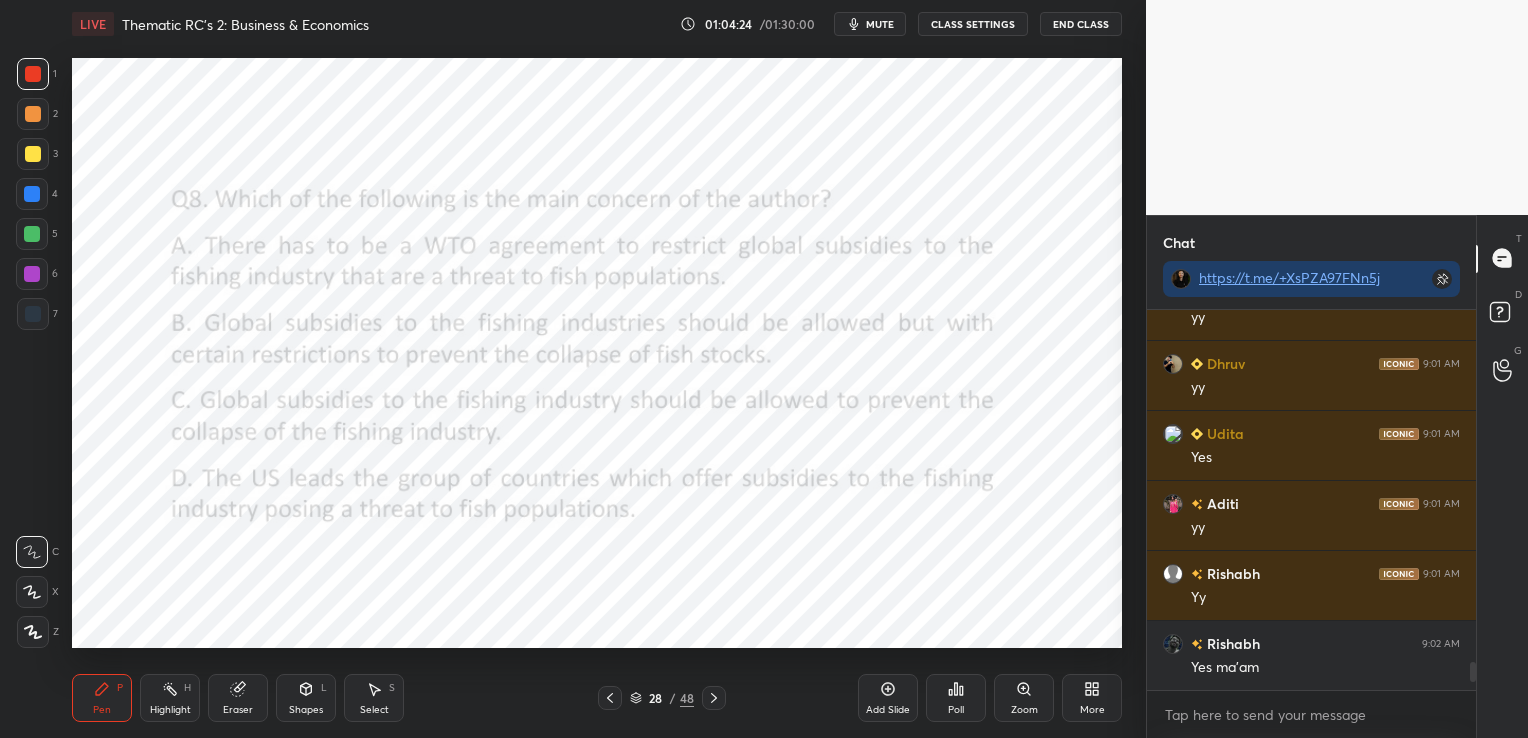 click 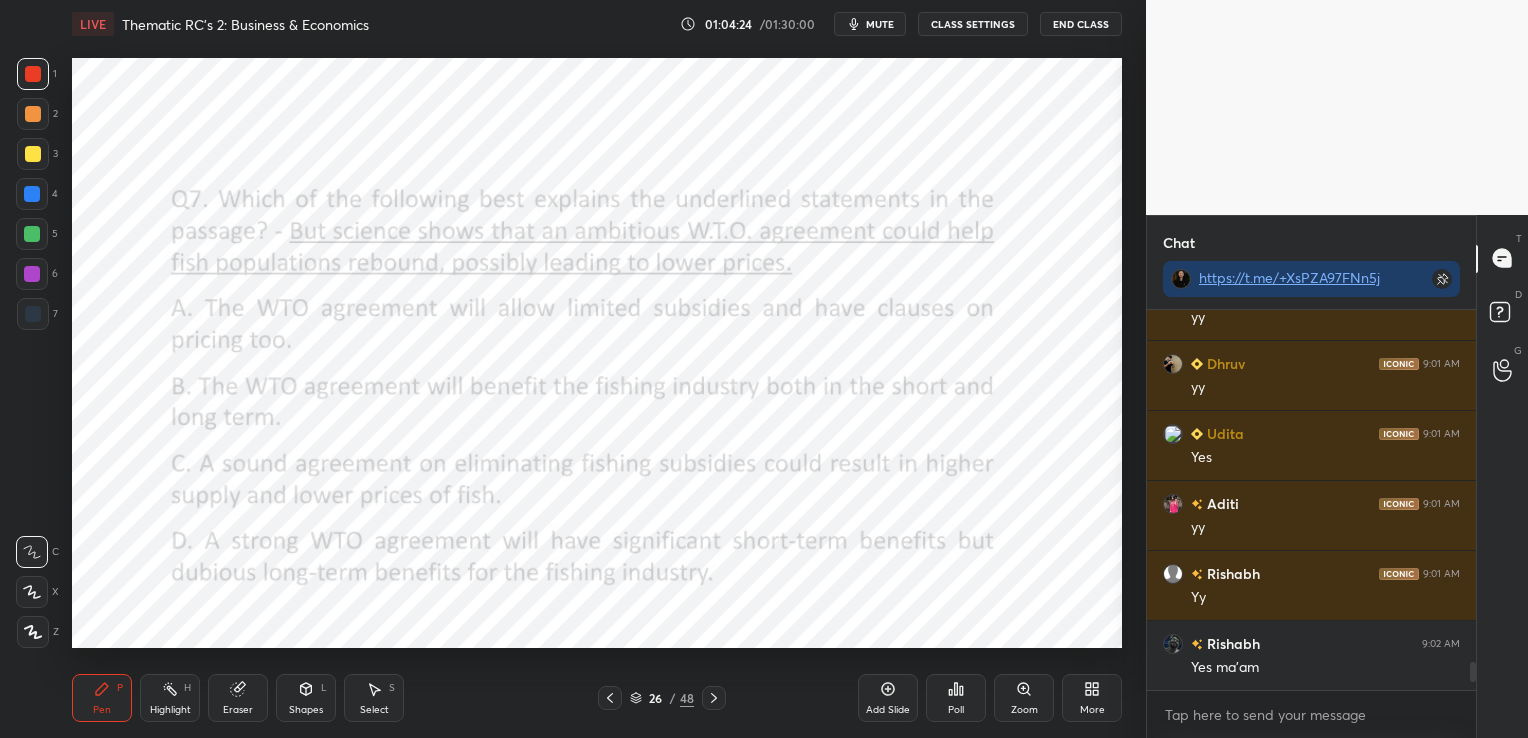 click 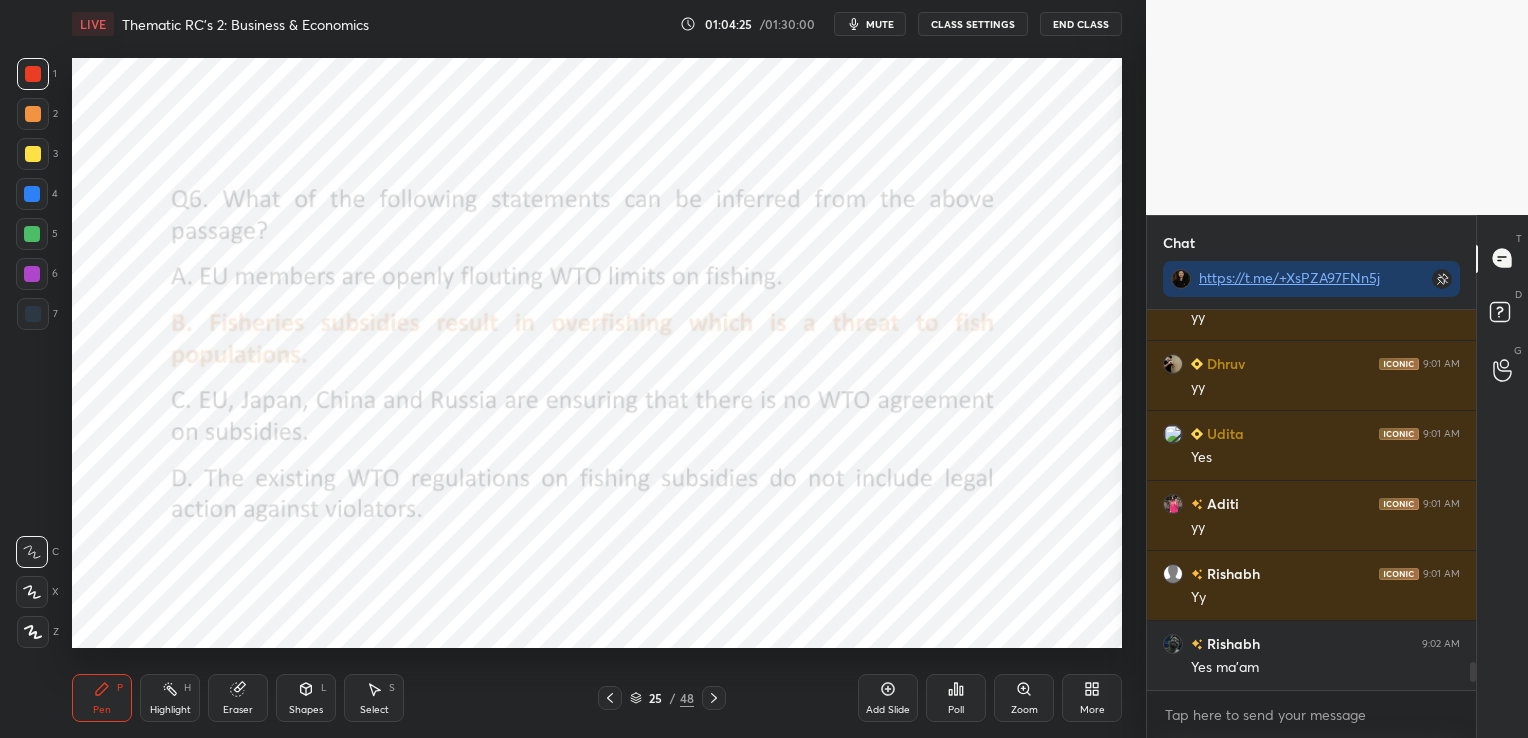 click 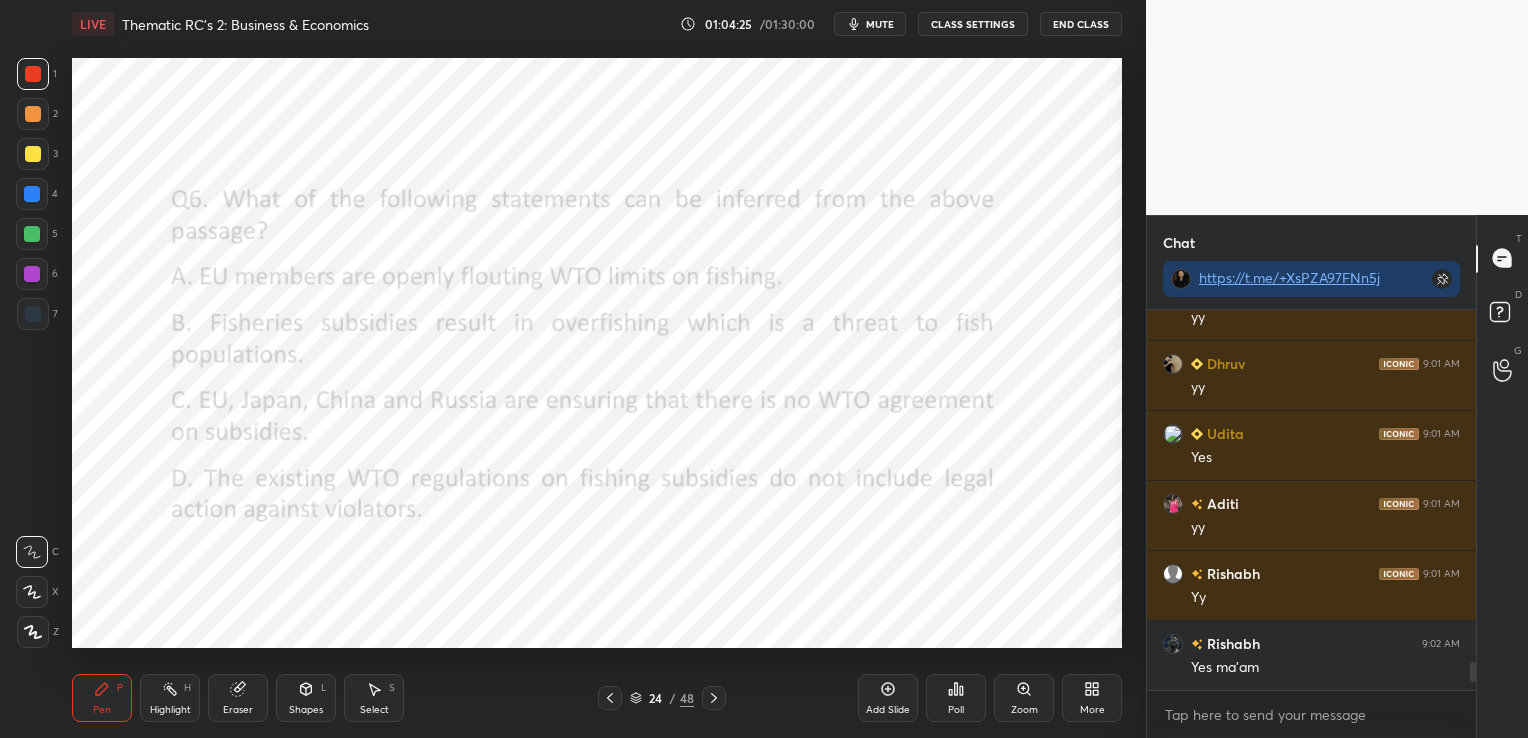 click 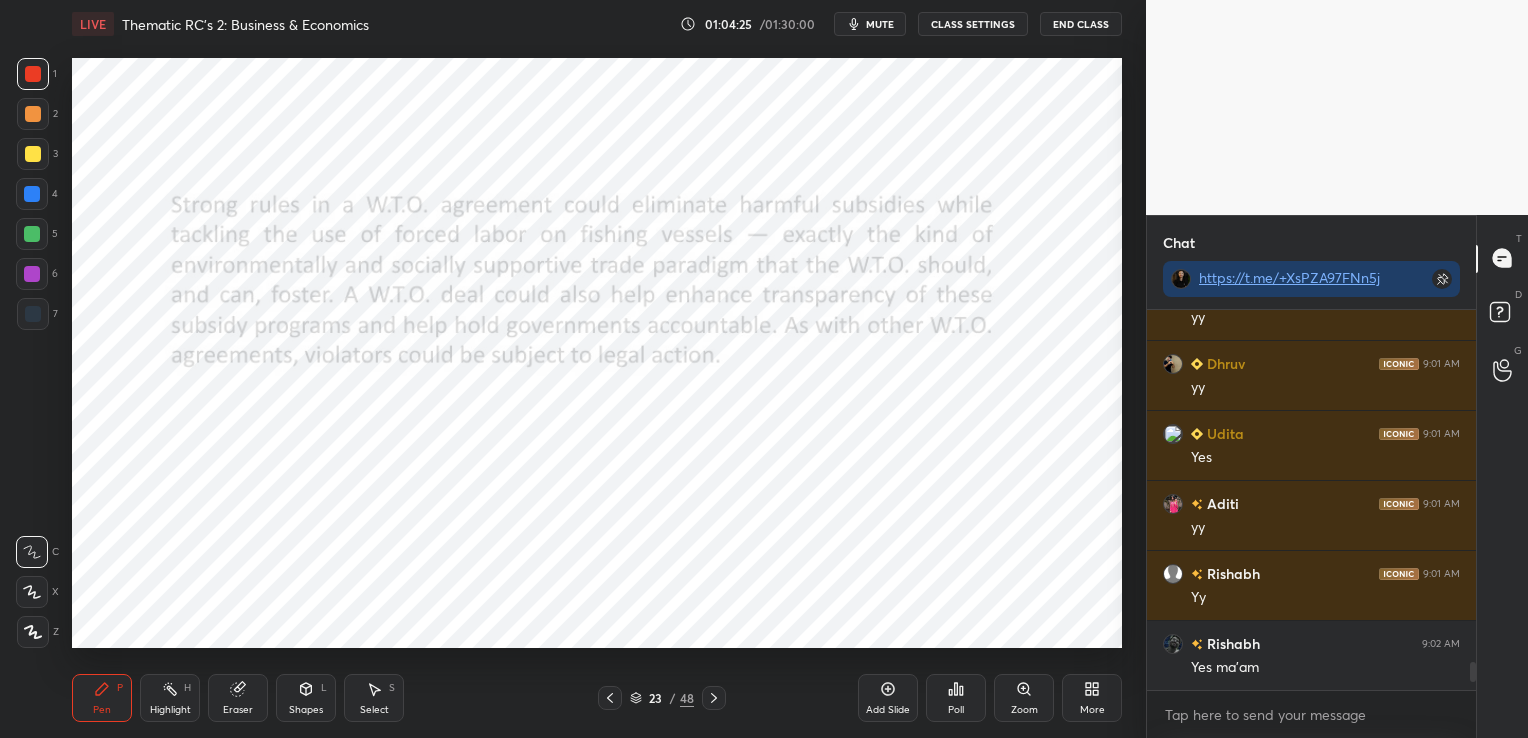click 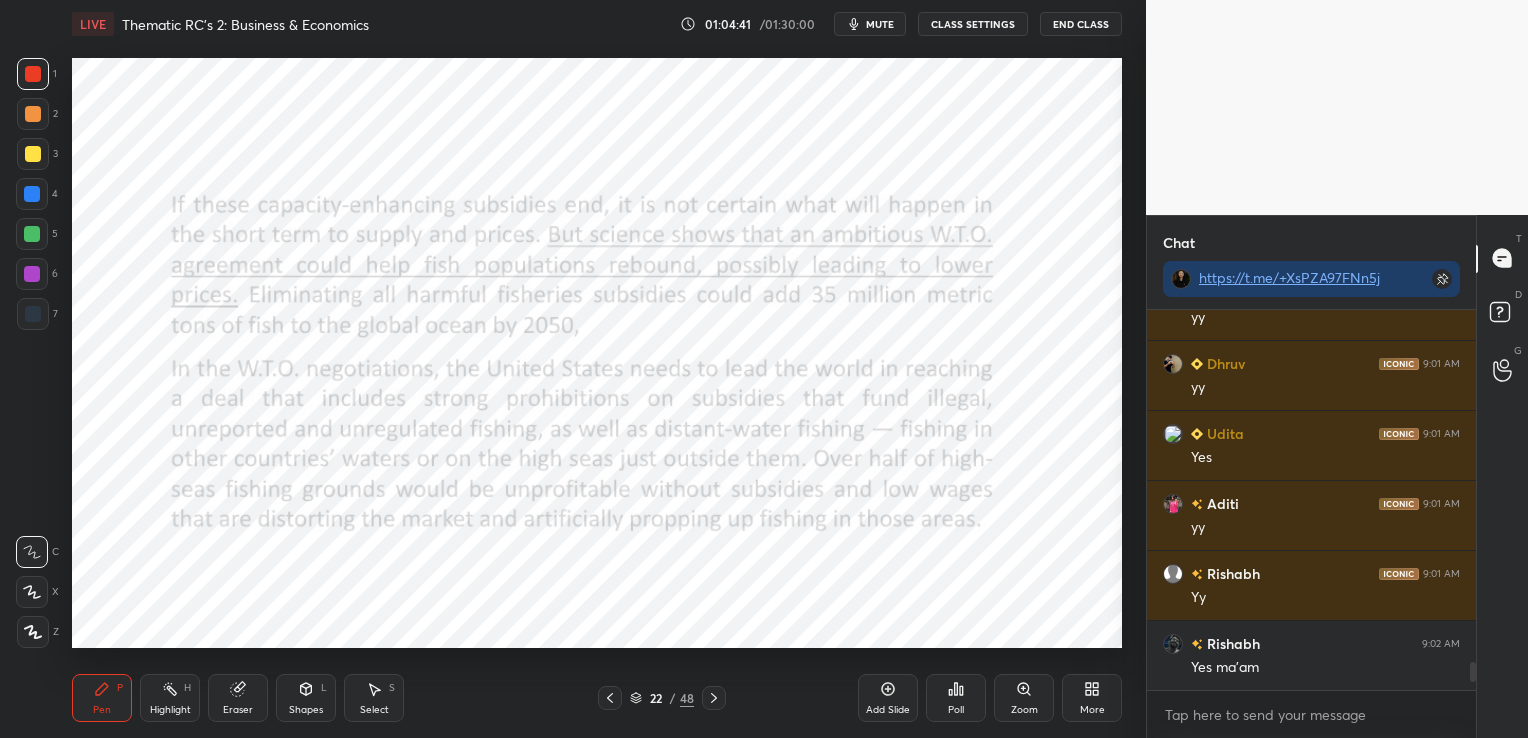 click on "Eraser" at bounding box center [238, 698] 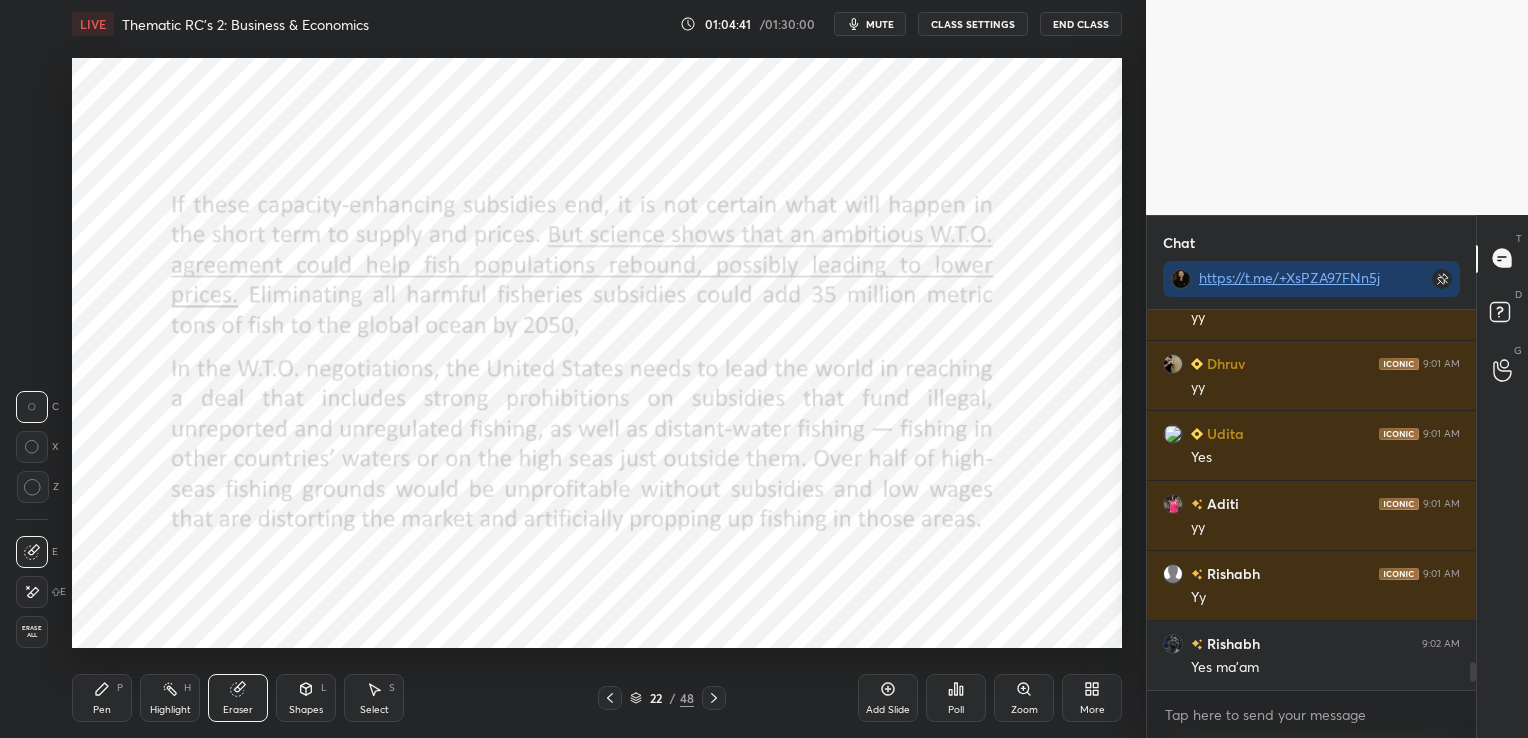 click on "Erase all" at bounding box center [32, 632] 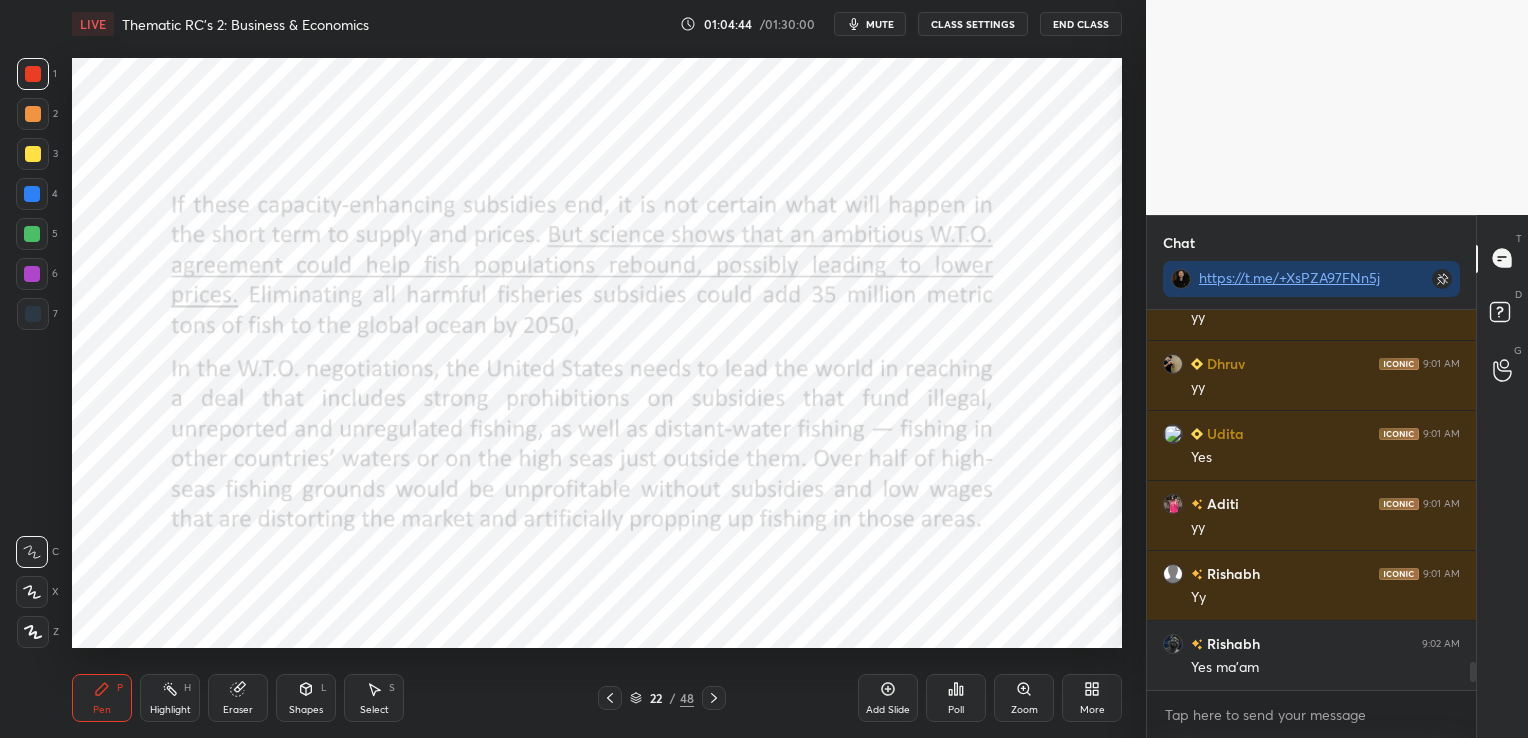 click 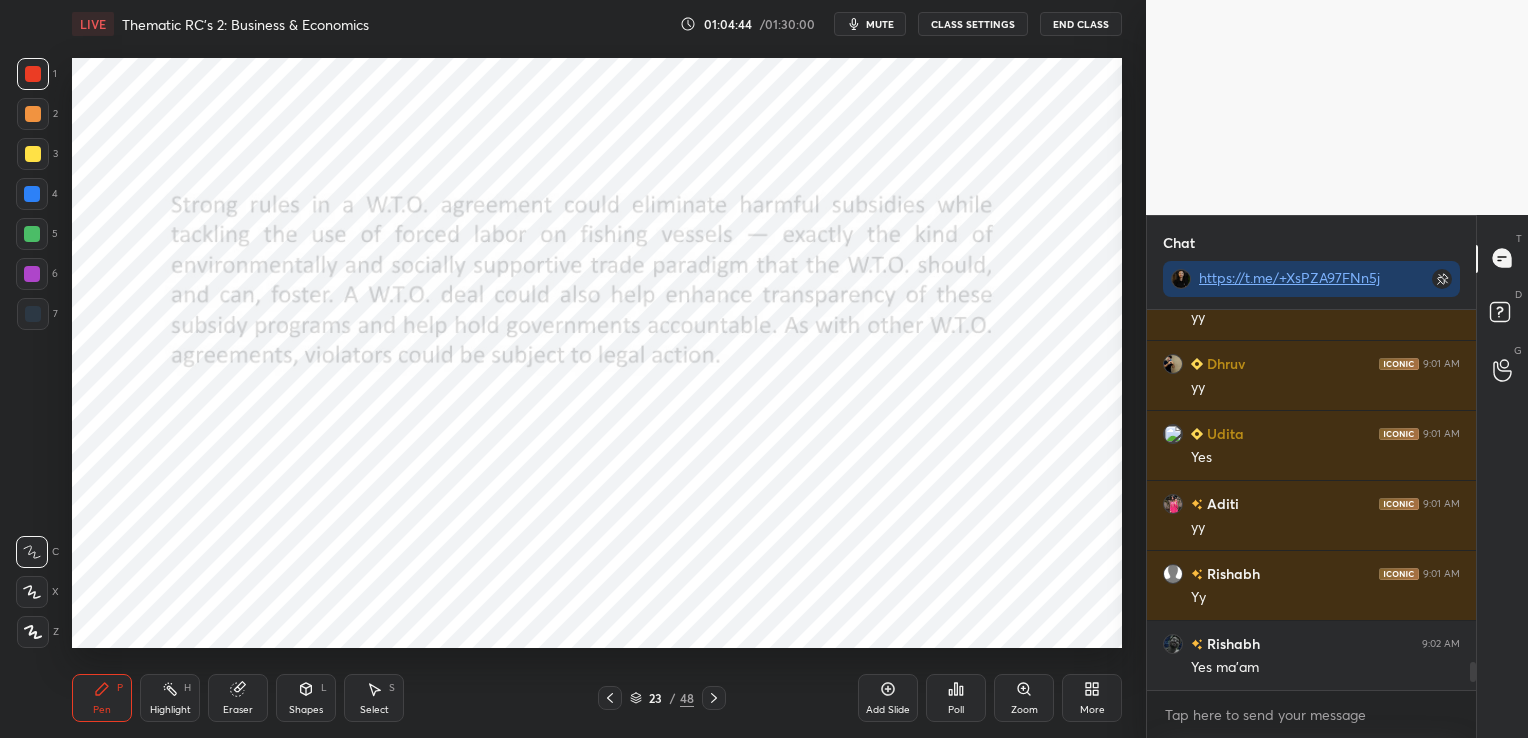 click 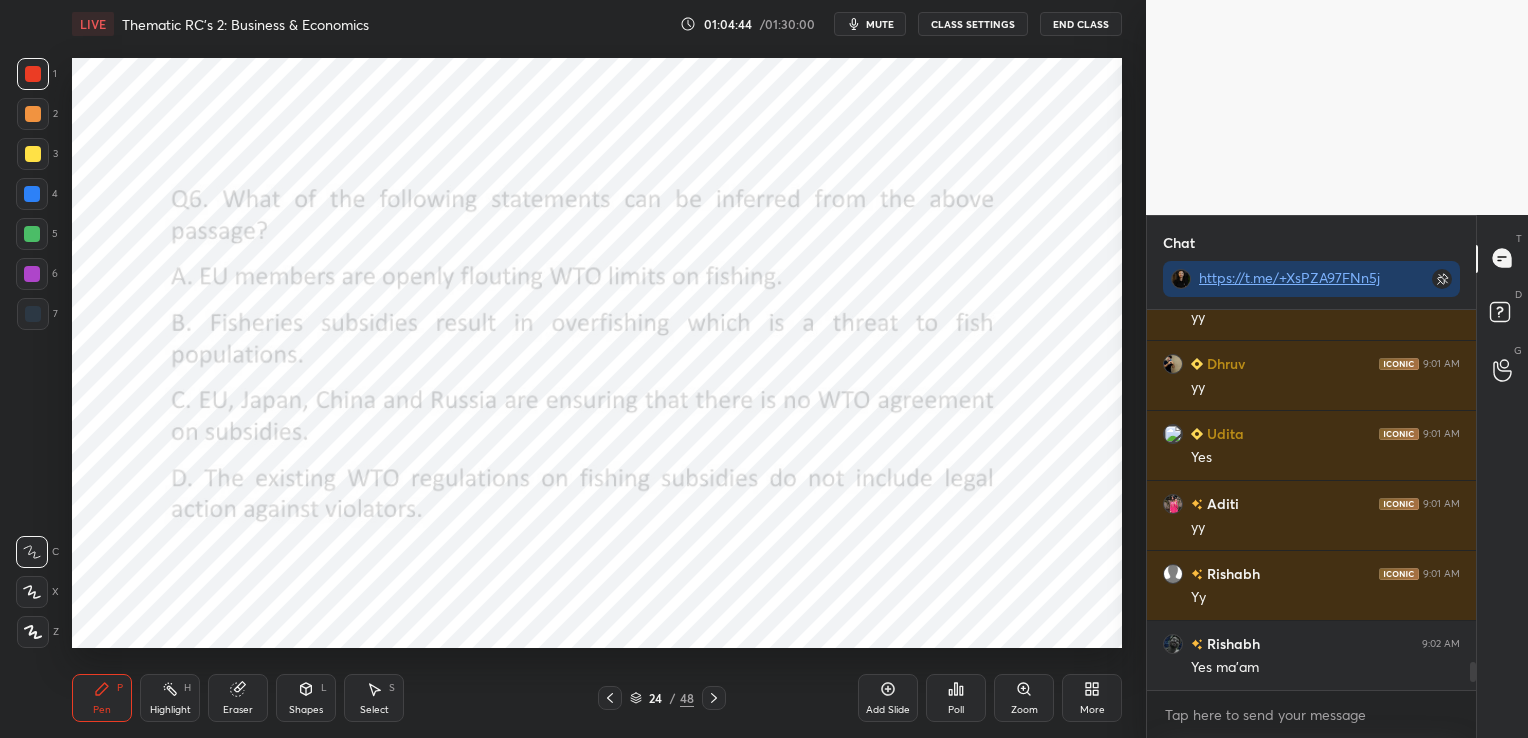 click 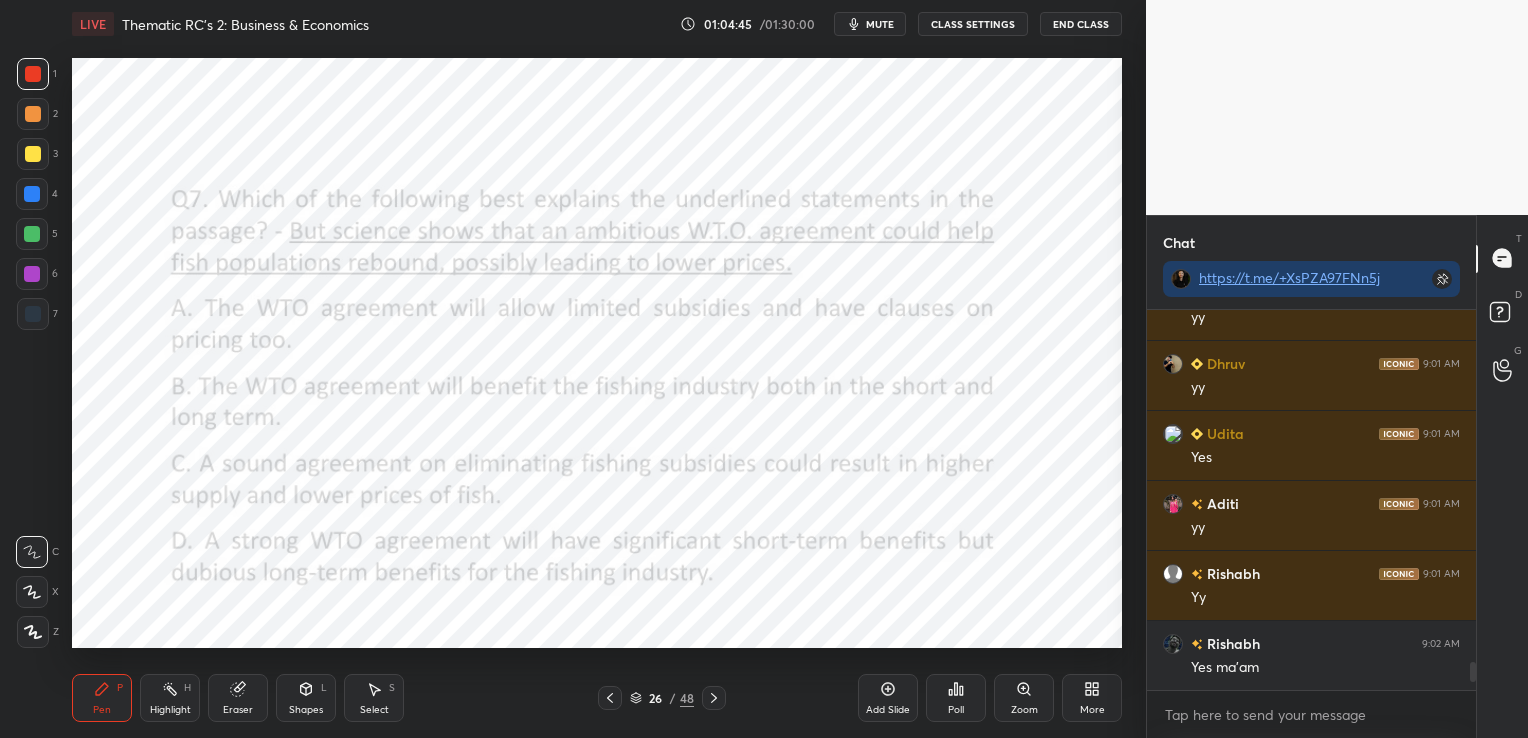 click 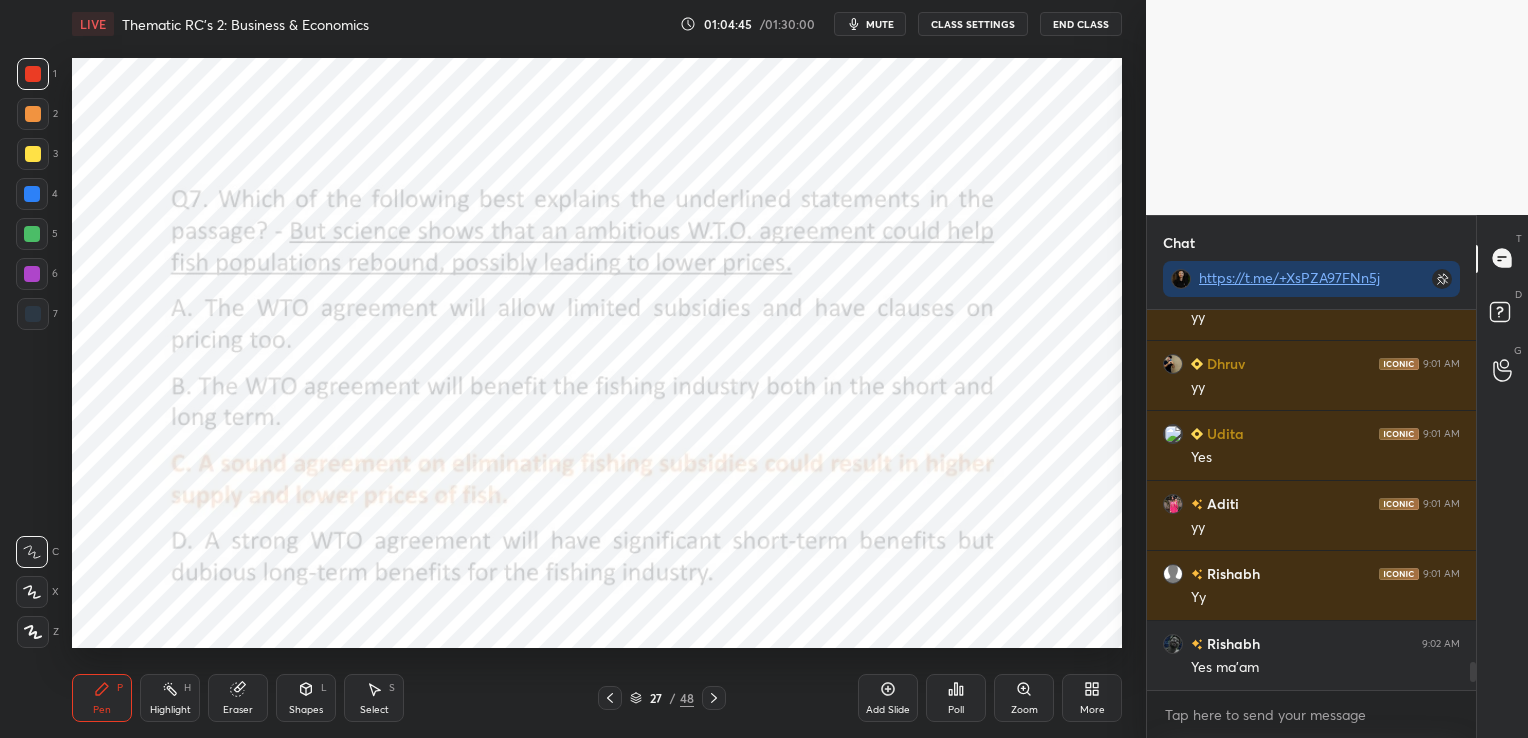 click 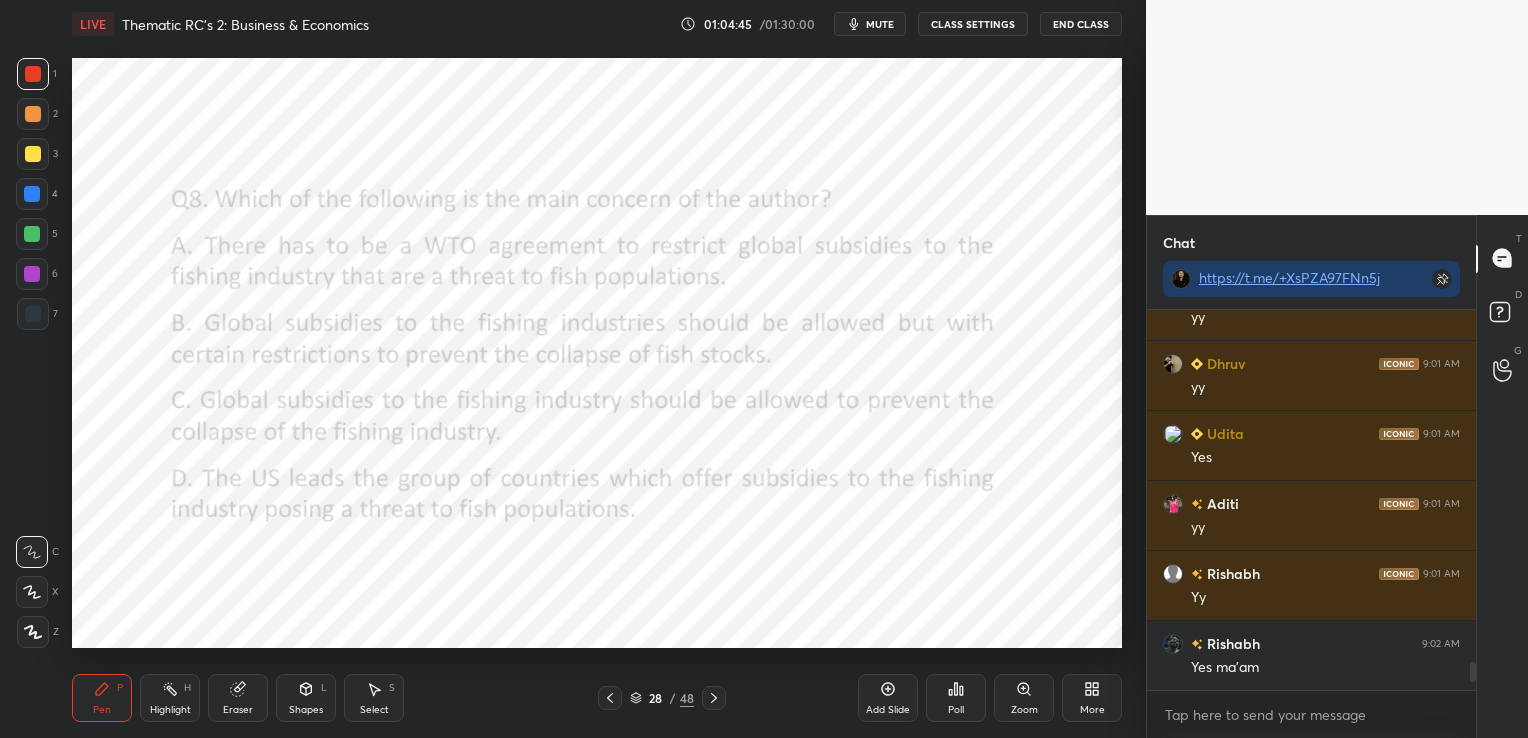 click 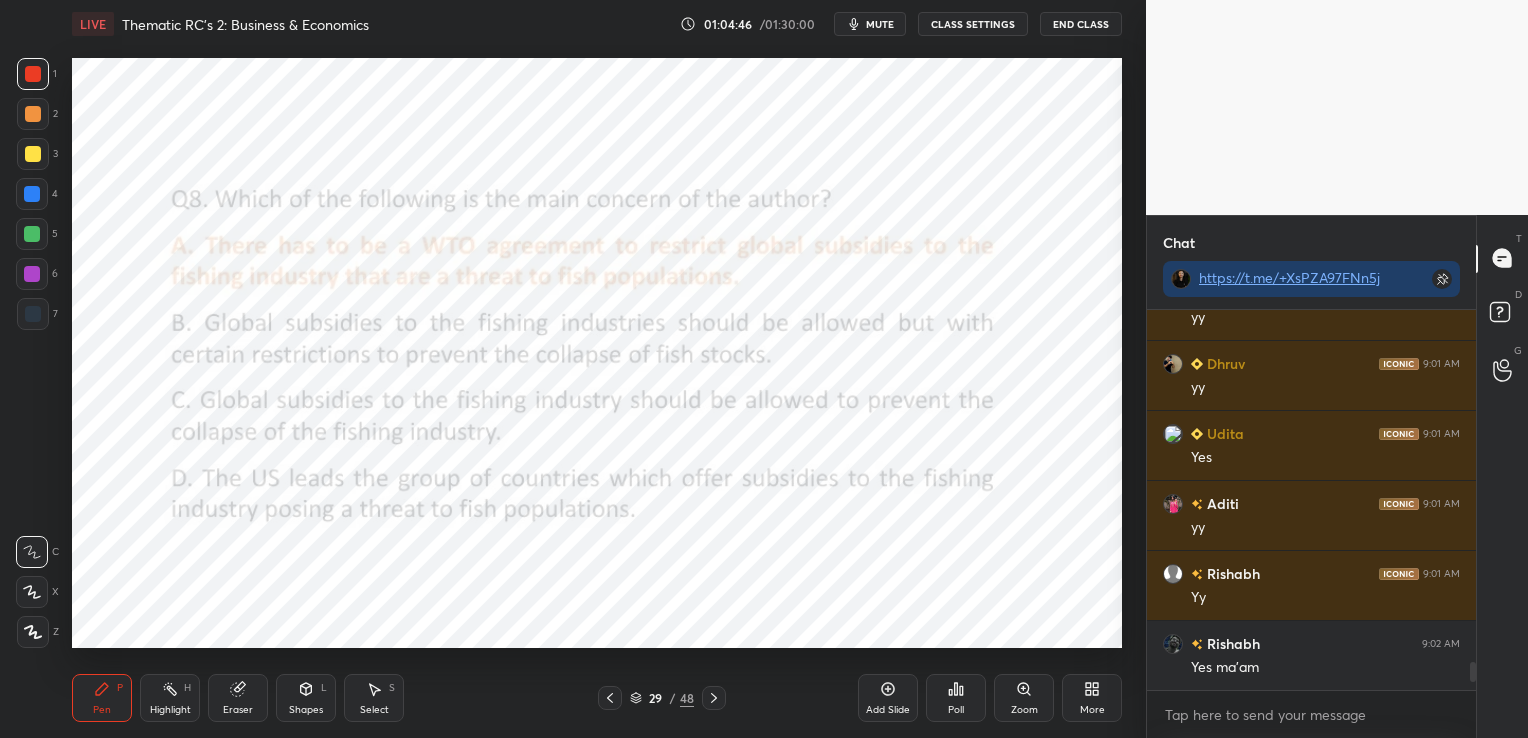 click 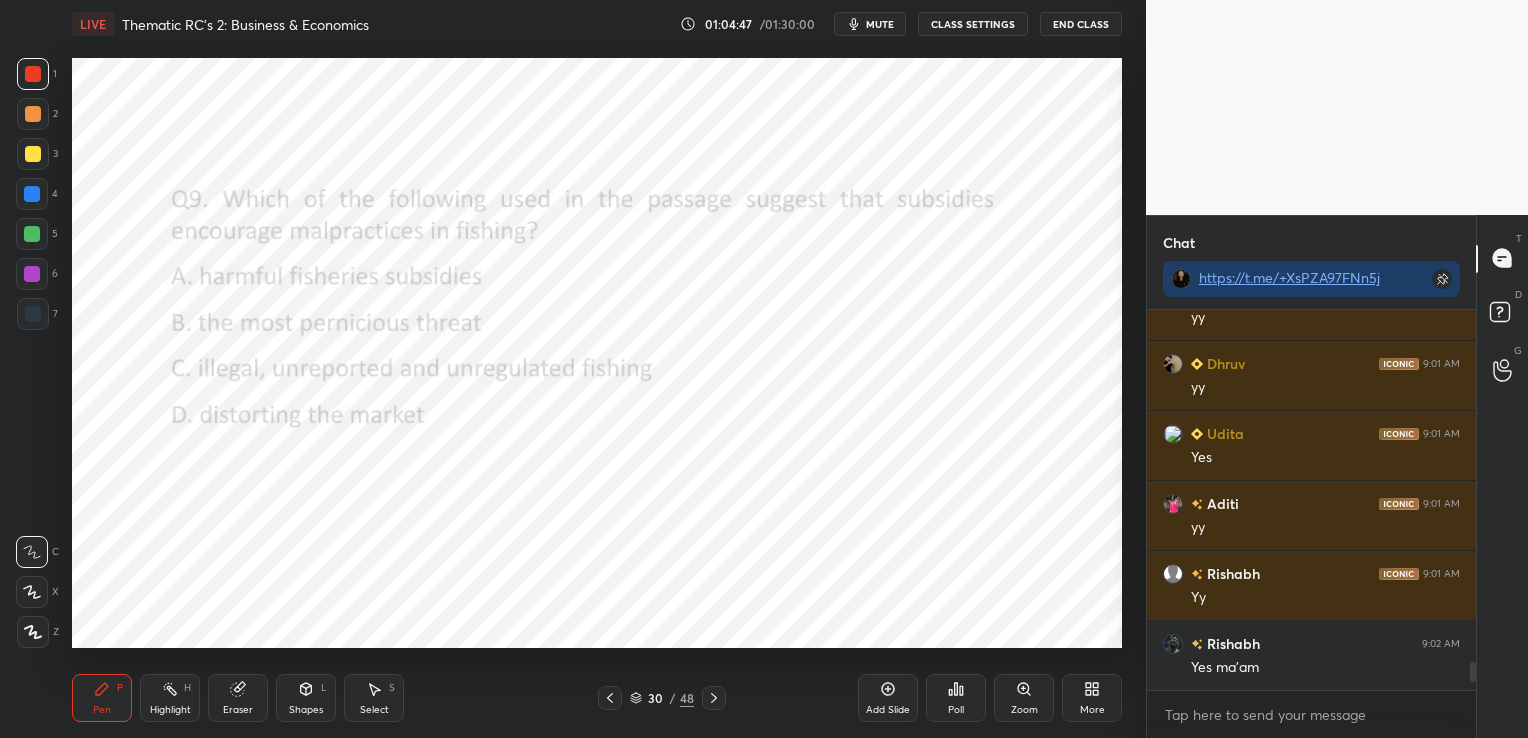 click 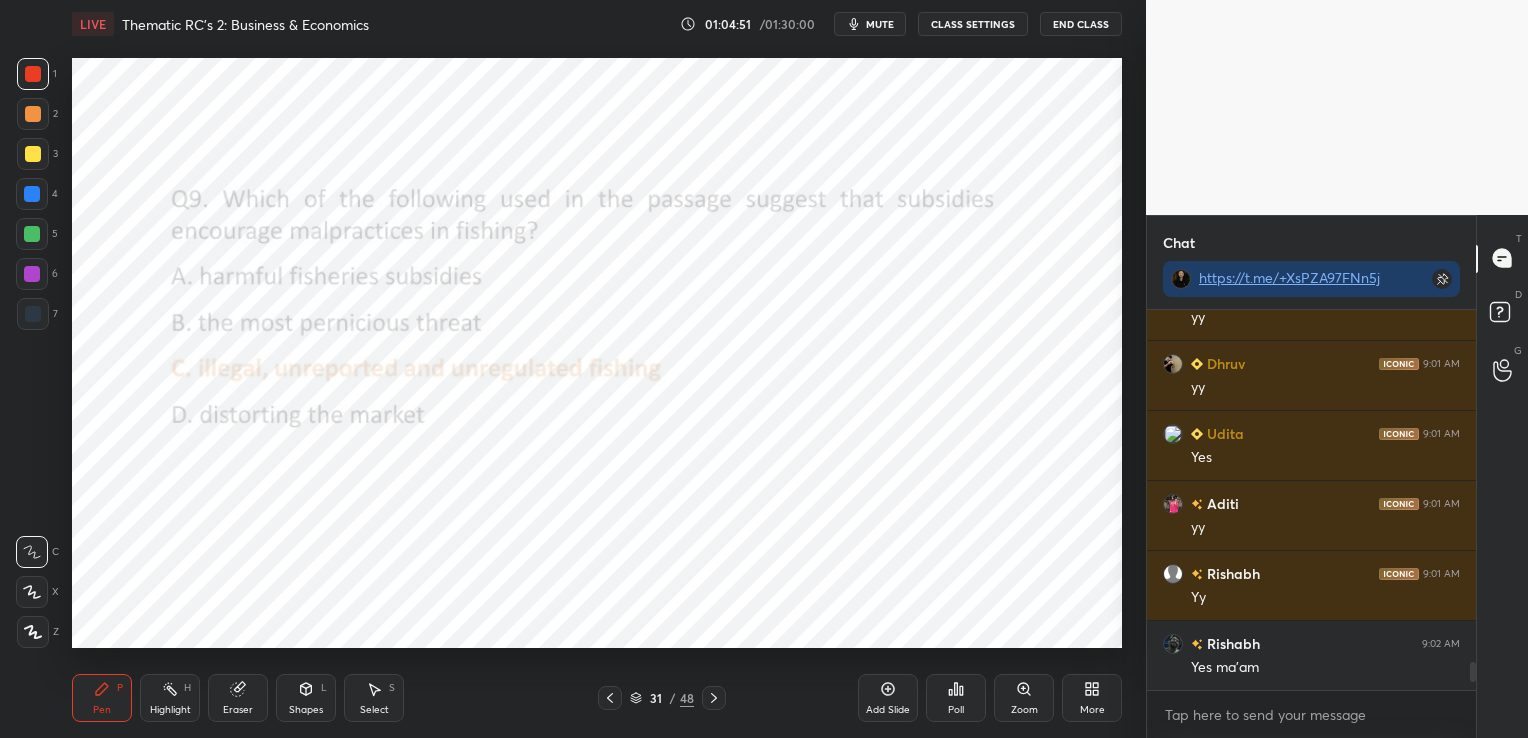 click on "Poll" at bounding box center [956, 698] 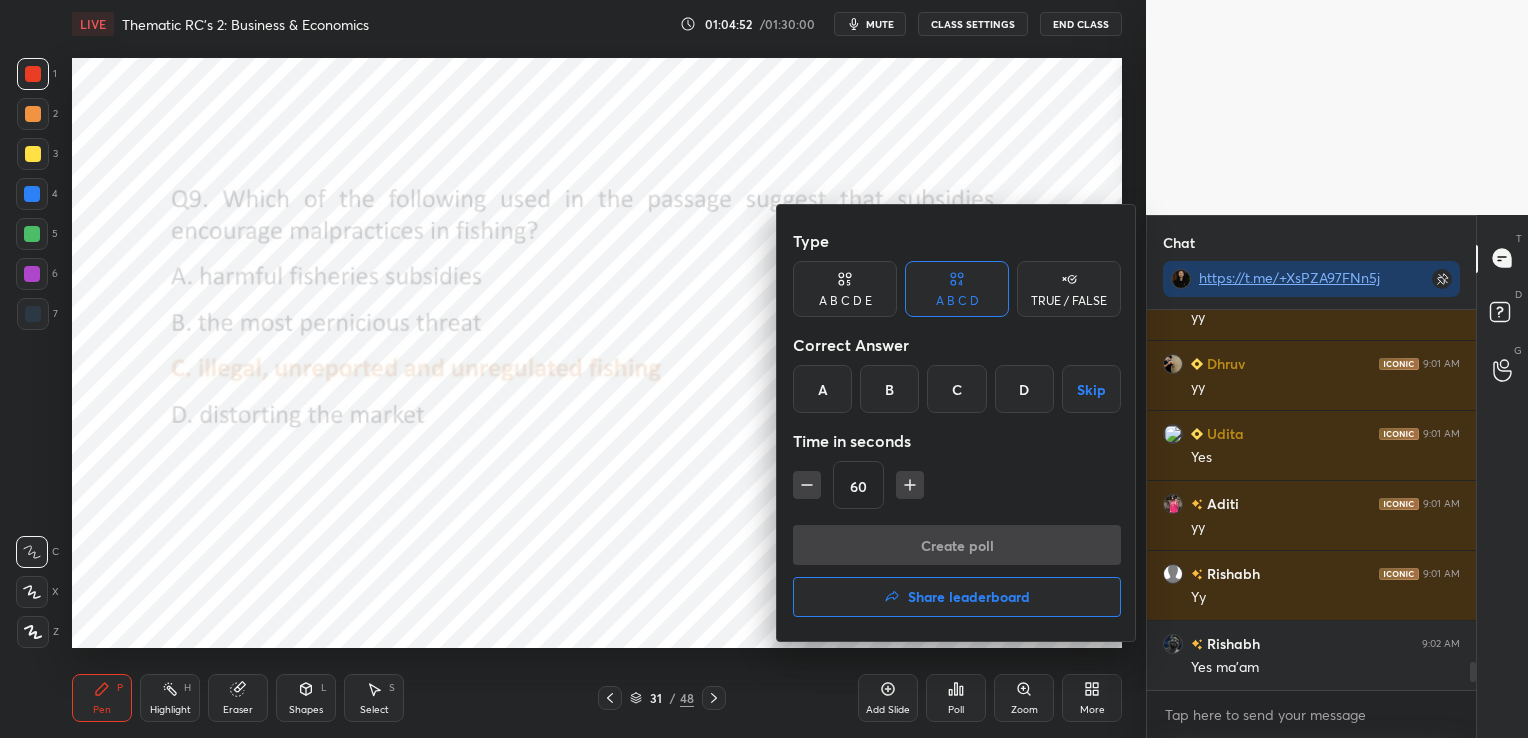 click on "Share leaderboard" at bounding box center [969, 597] 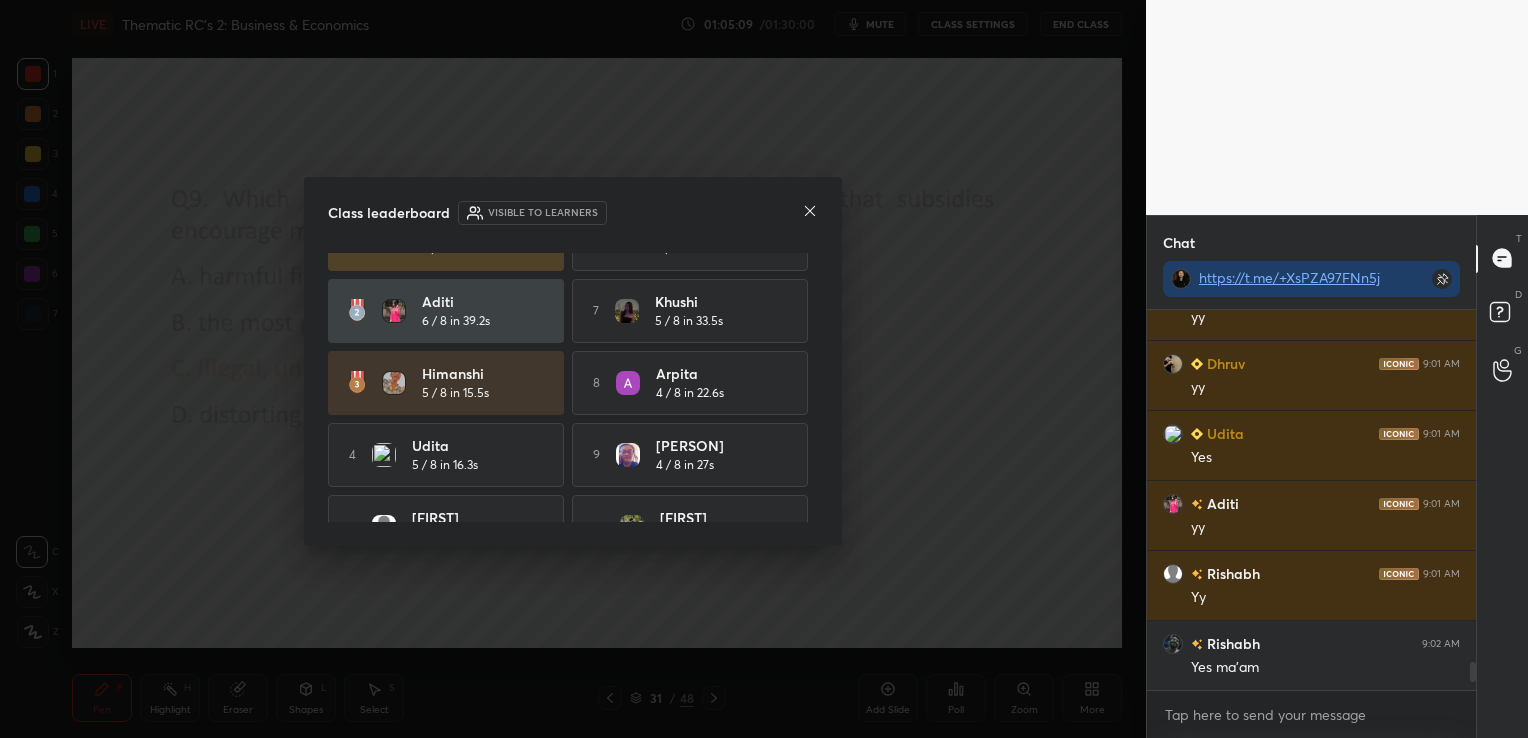 scroll, scrollTop: 88, scrollLeft: 0, axis: vertical 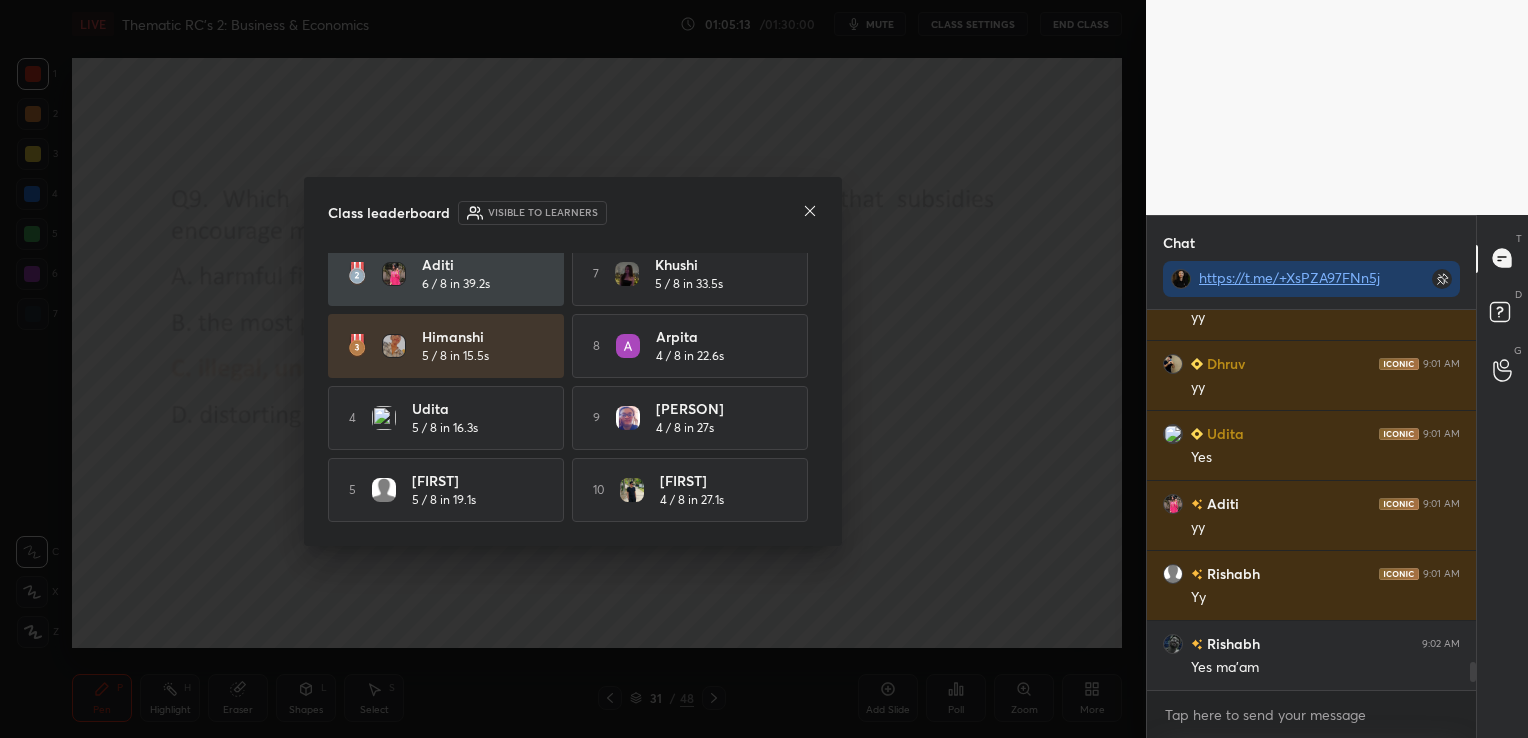 click 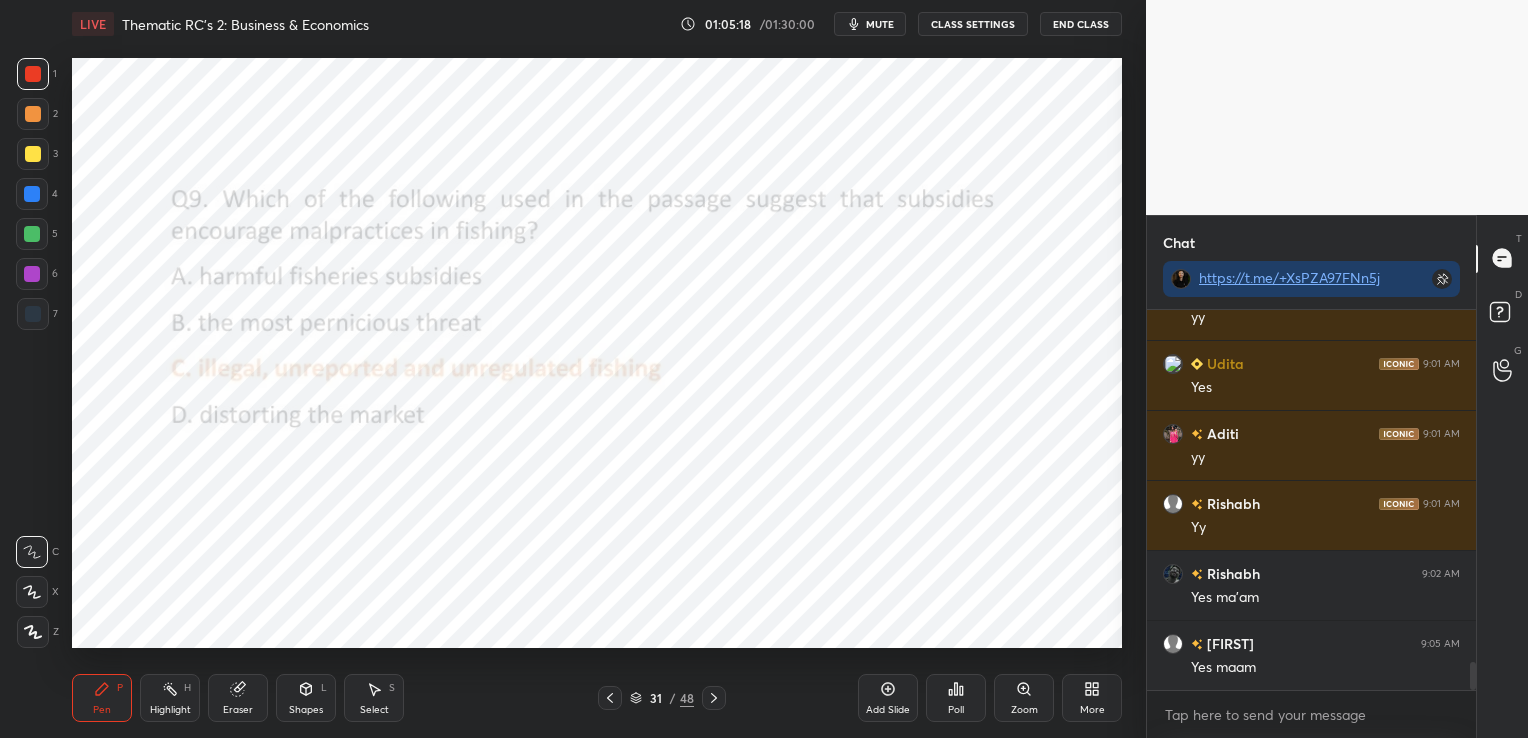 scroll, scrollTop: 4823, scrollLeft: 0, axis: vertical 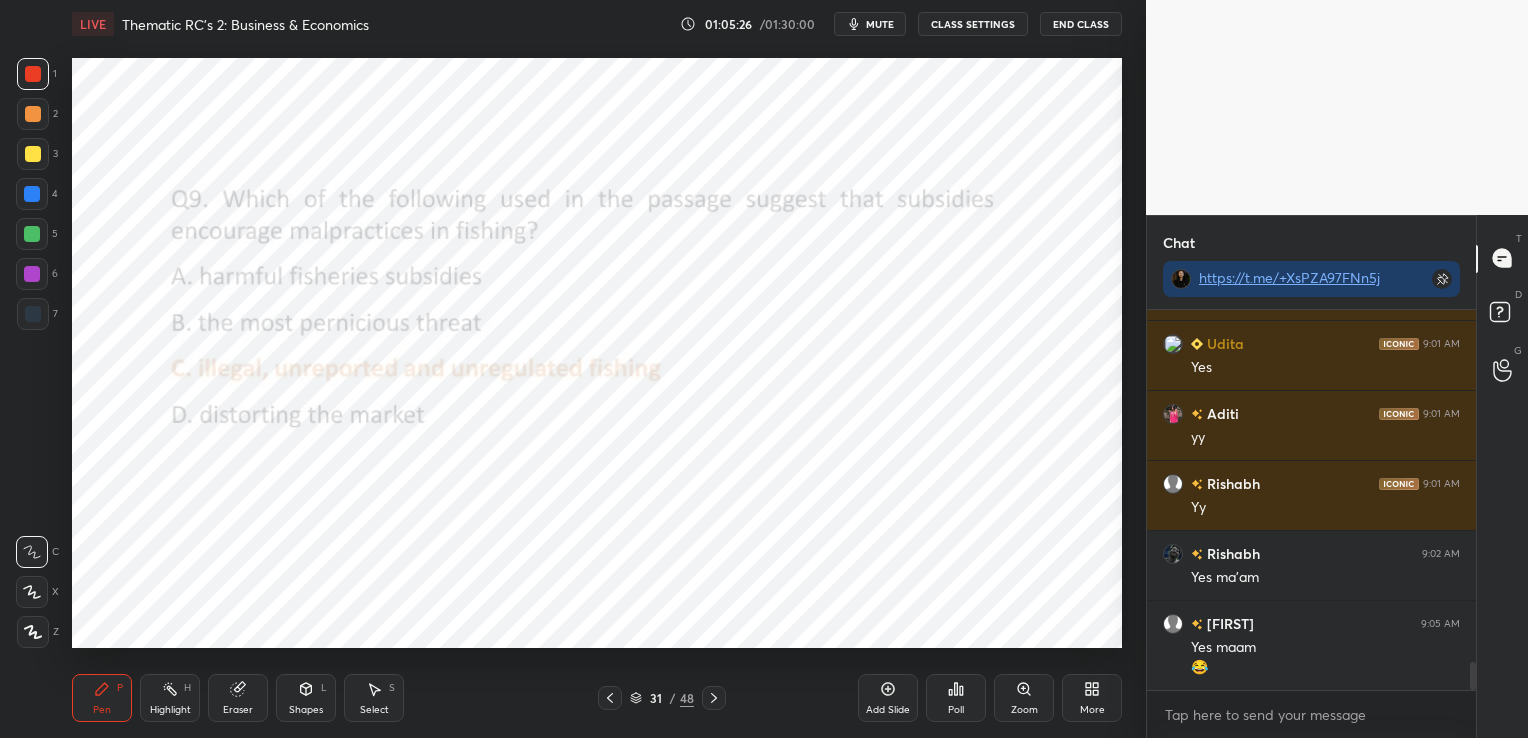 click 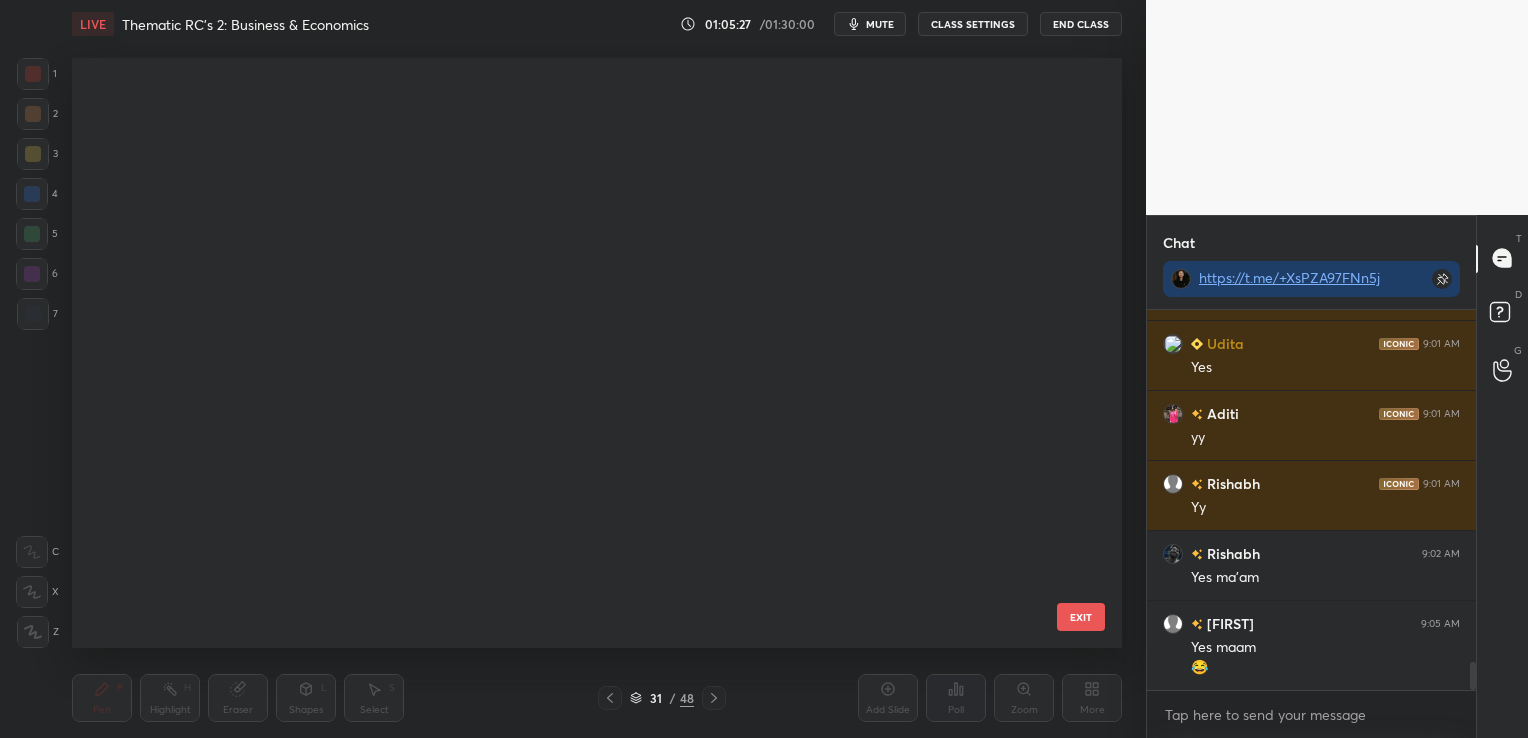 scroll, scrollTop: 1409, scrollLeft: 0, axis: vertical 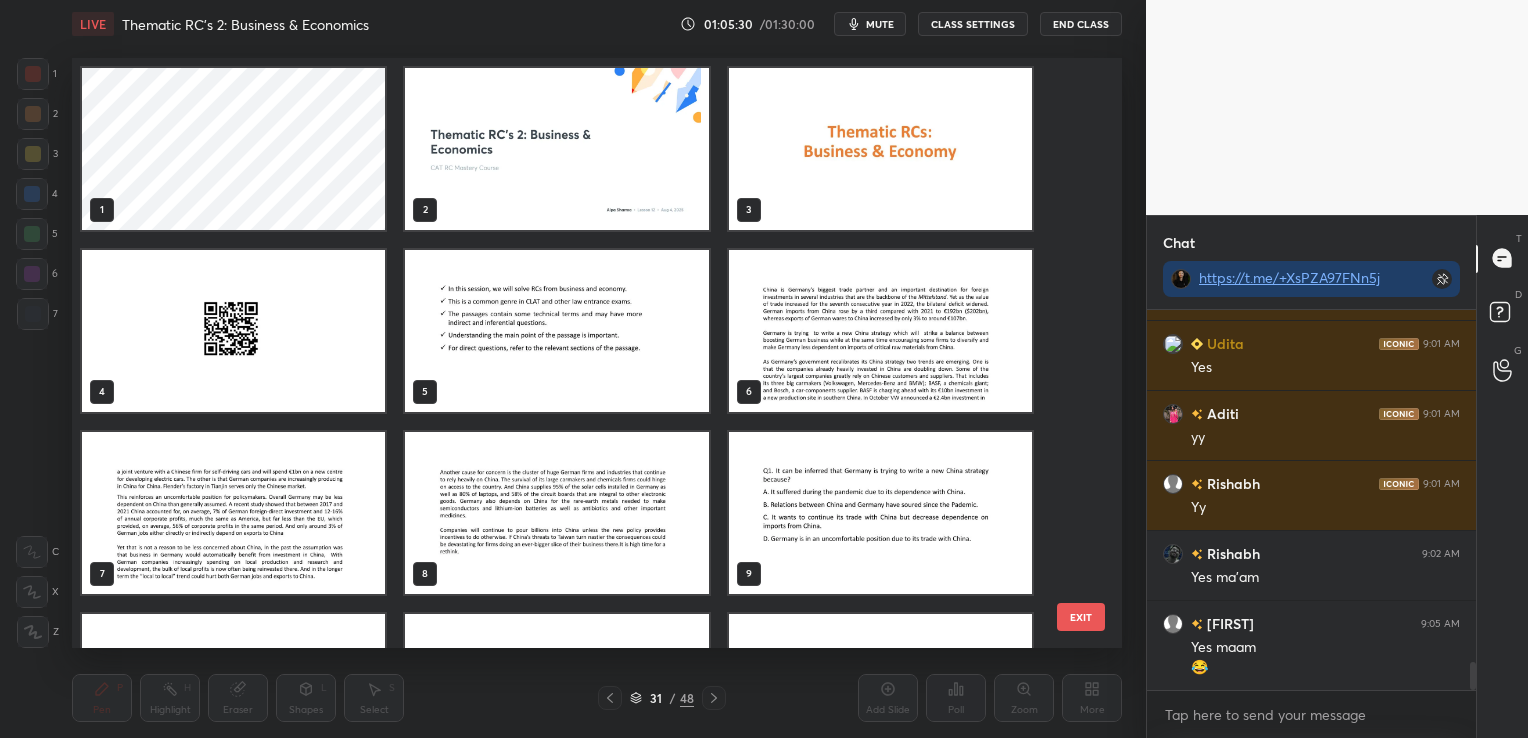 click at bounding box center [880, 331] 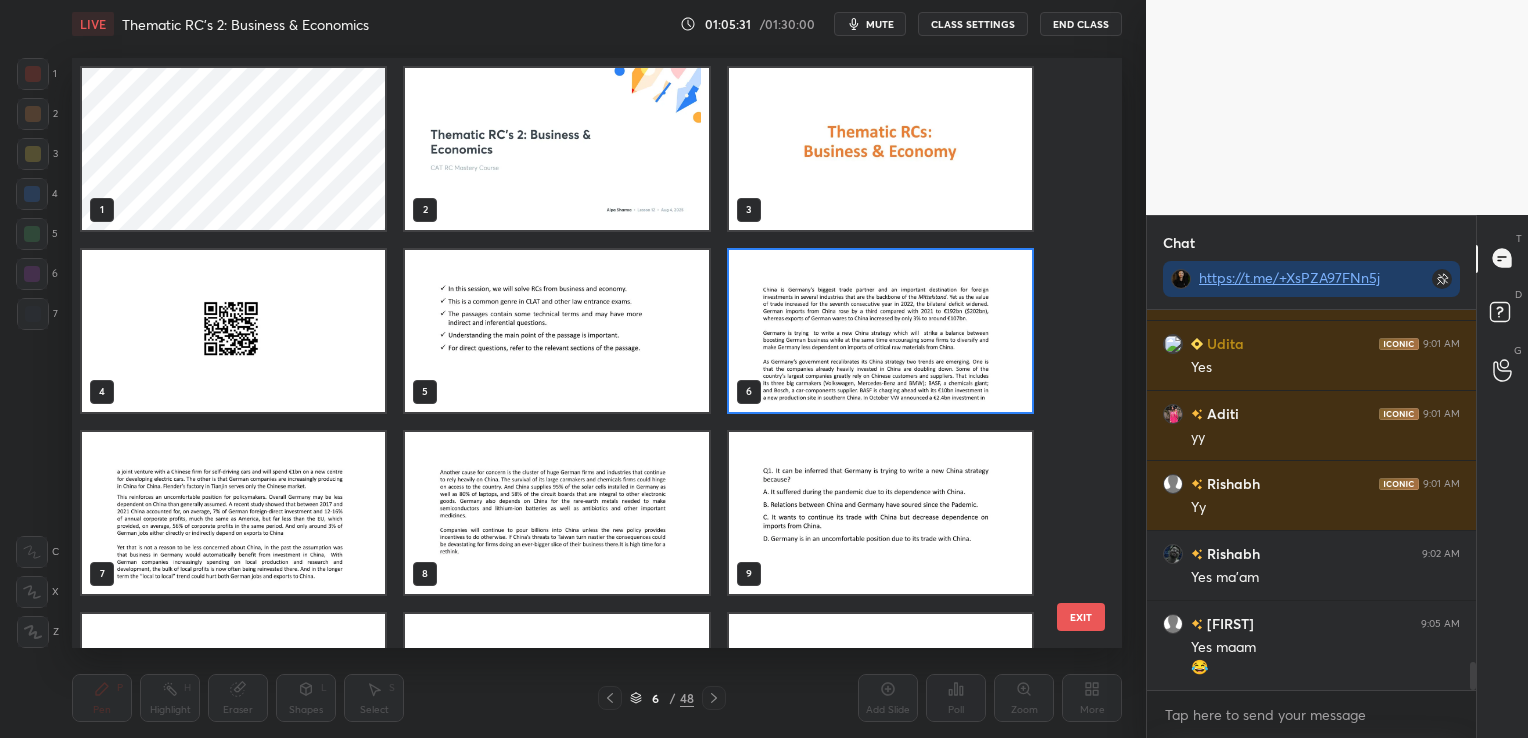 click at bounding box center [880, 331] 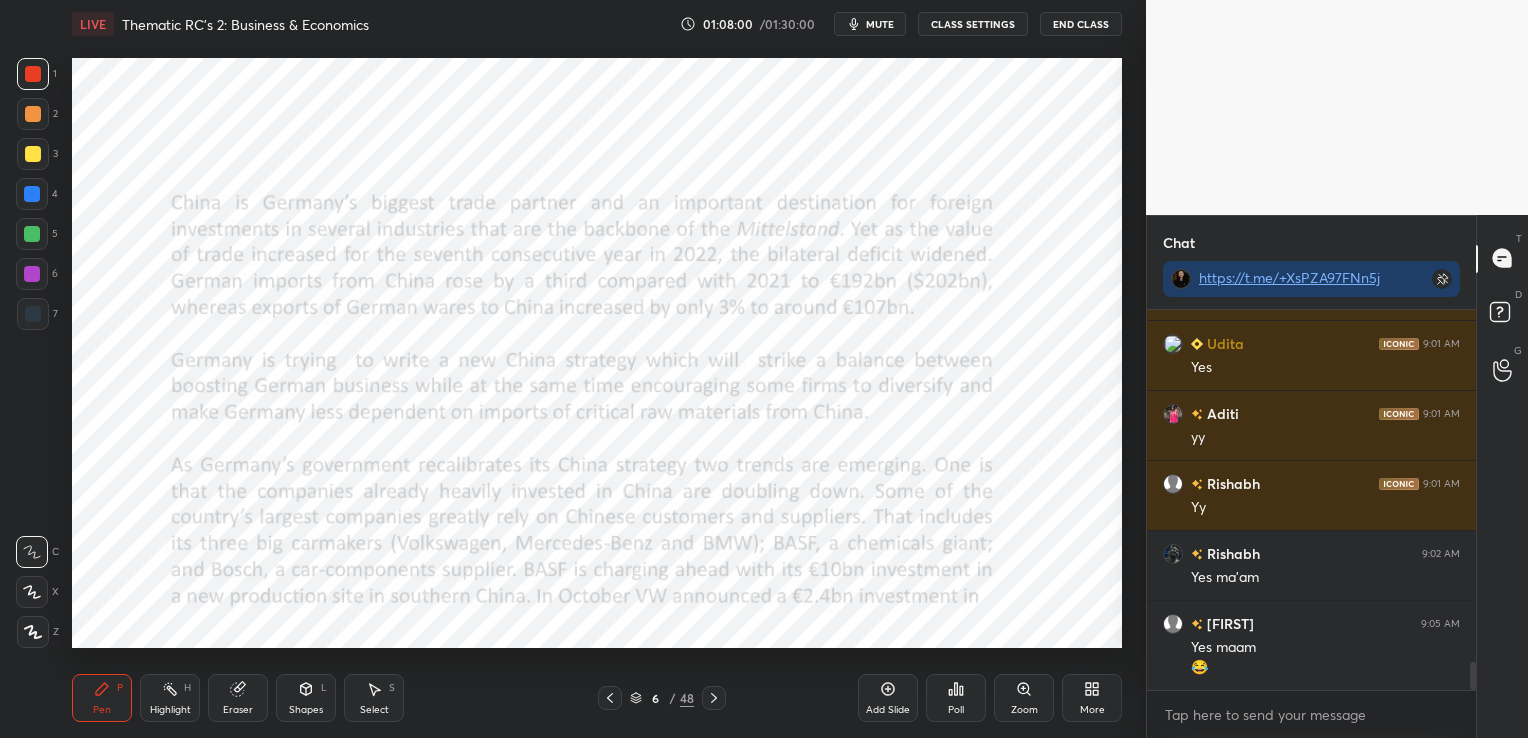 click on "mute" at bounding box center [880, 24] 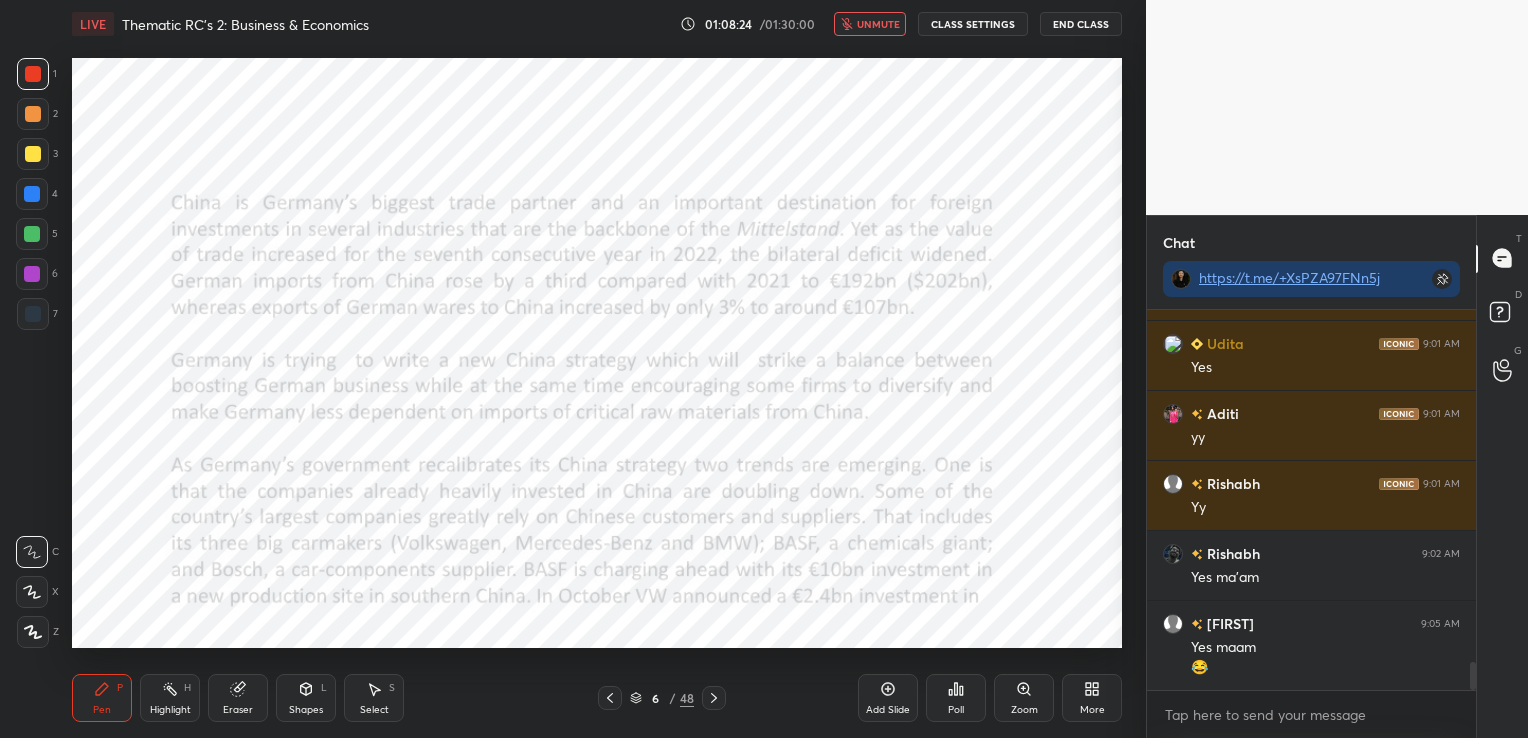 click on "unmute" at bounding box center (878, 24) 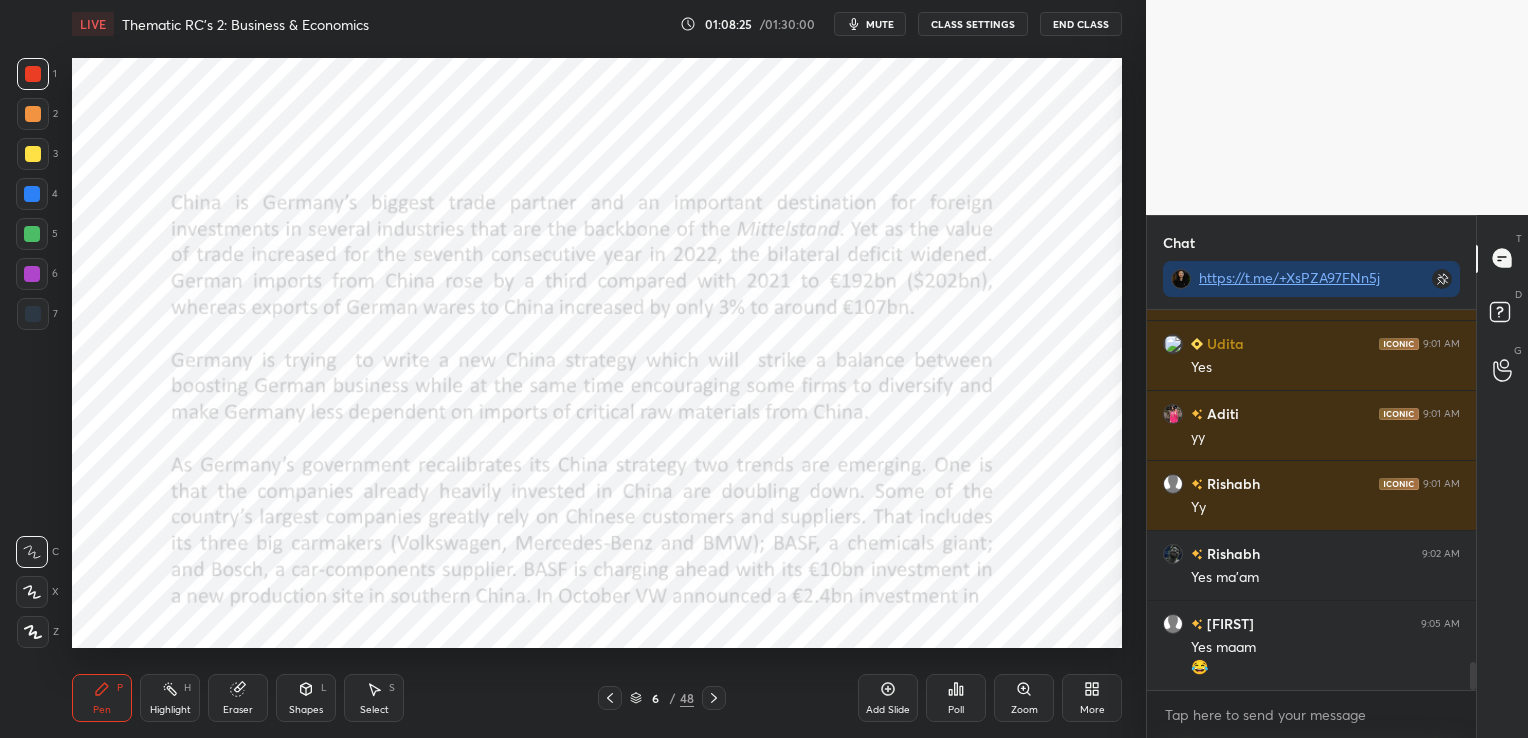 click on "mute" at bounding box center (880, 24) 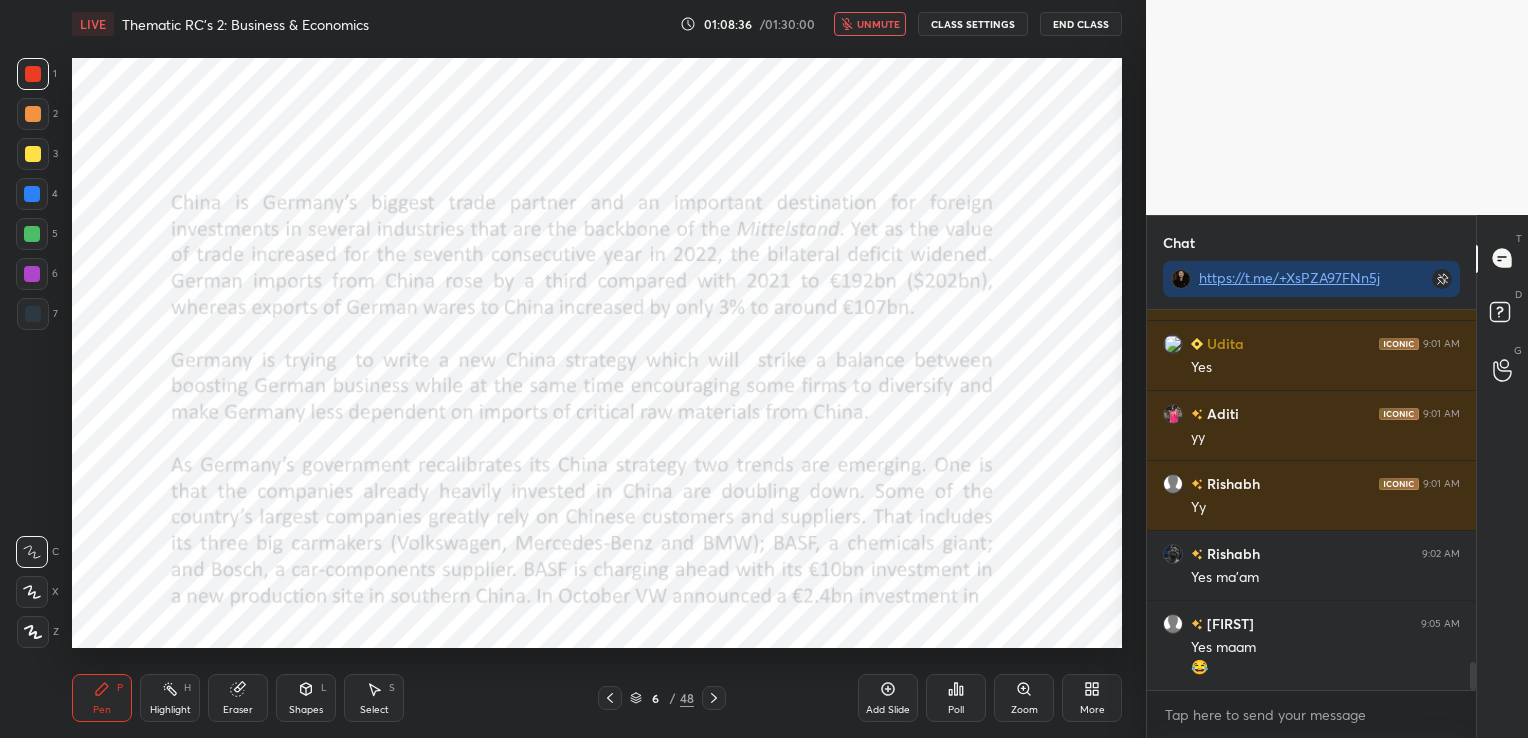 click 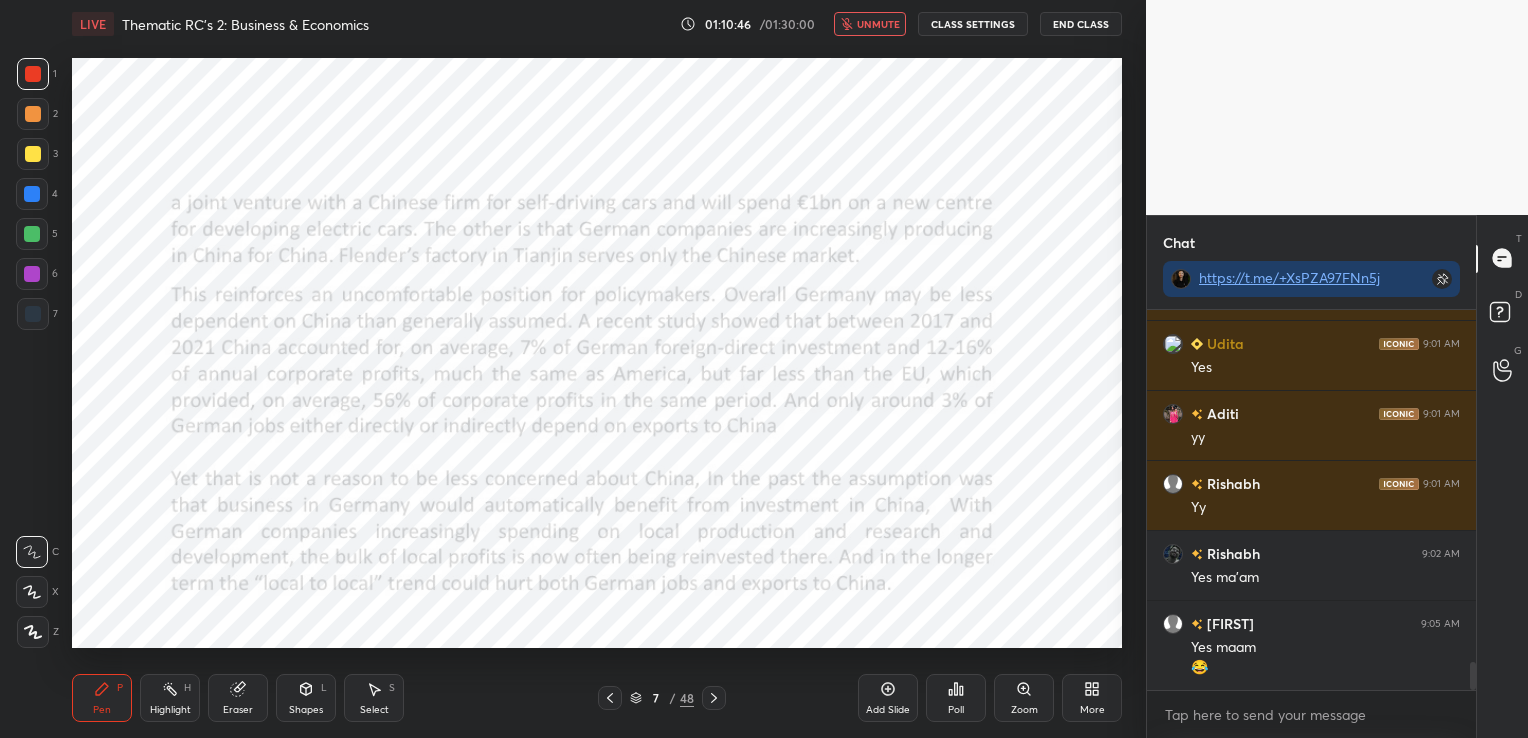 click 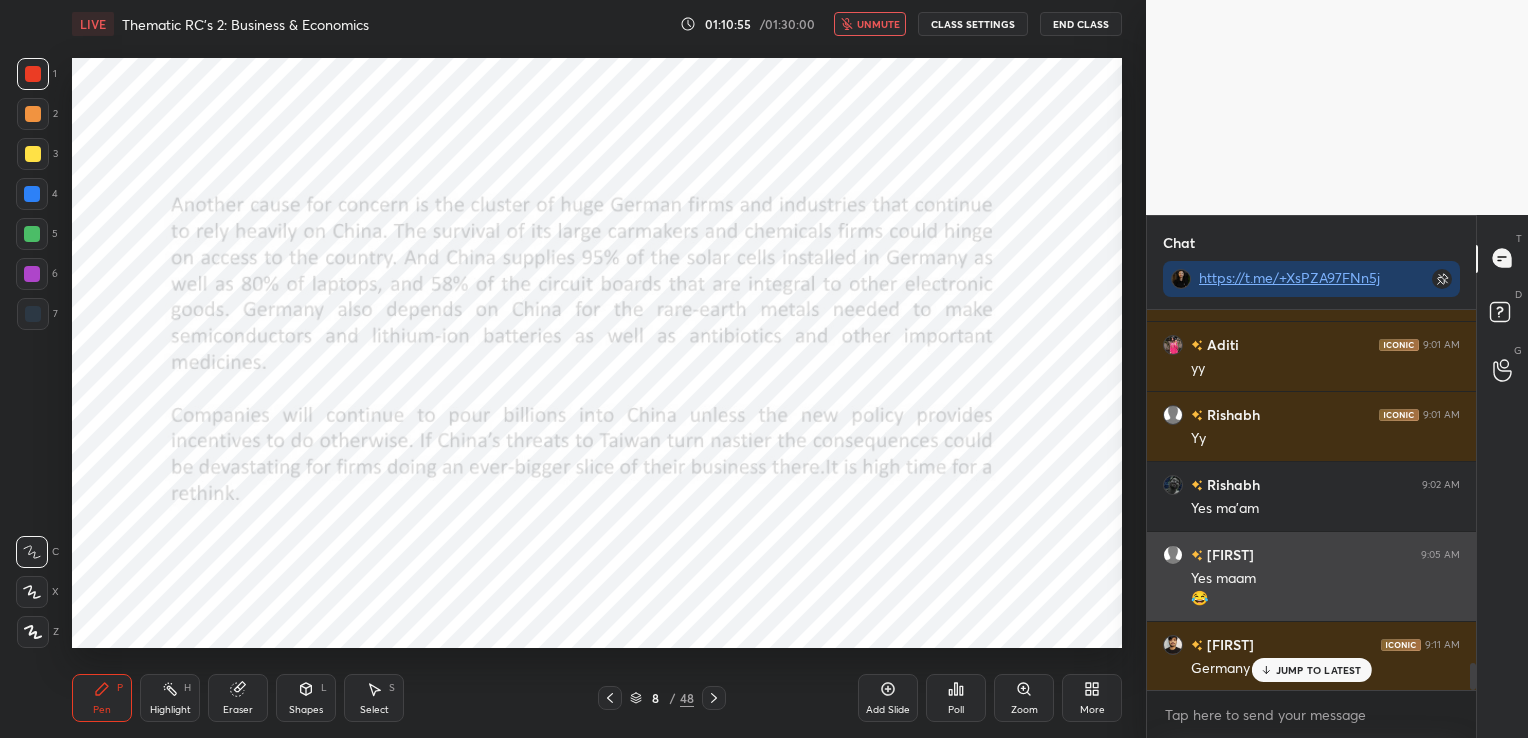 scroll, scrollTop: 4893, scrollLeft: 0, axis: vertical 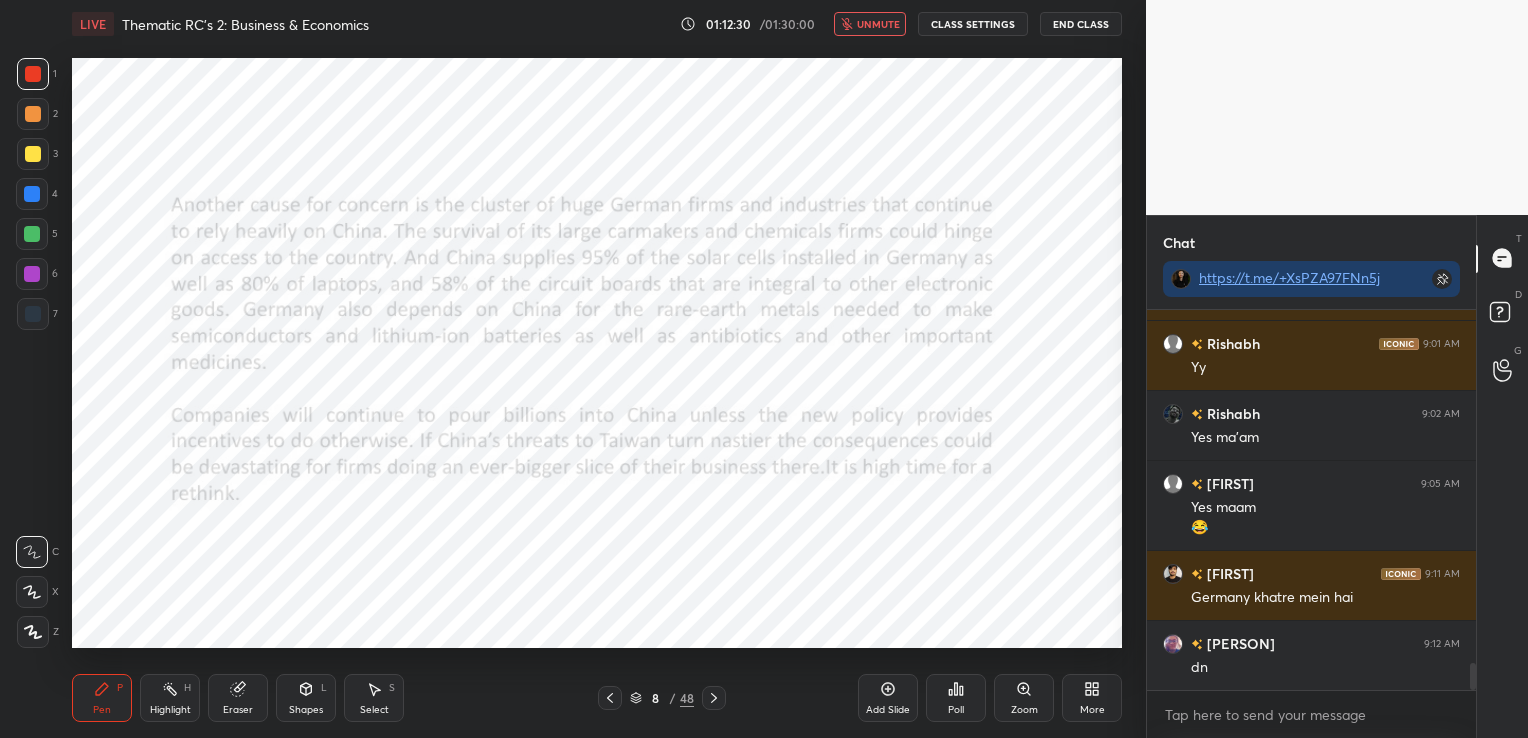 click on "unmute" at bounding box center (878, 24) 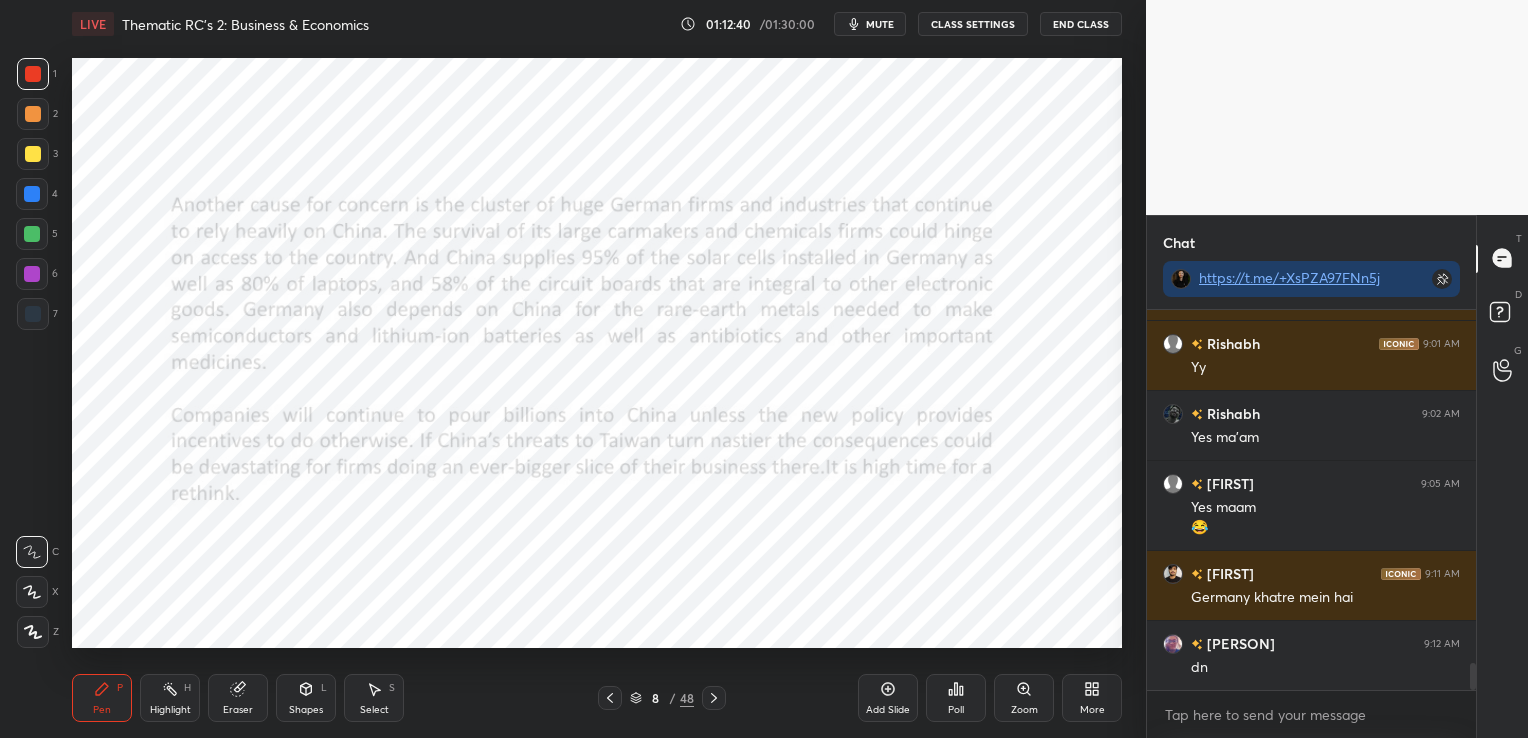 click 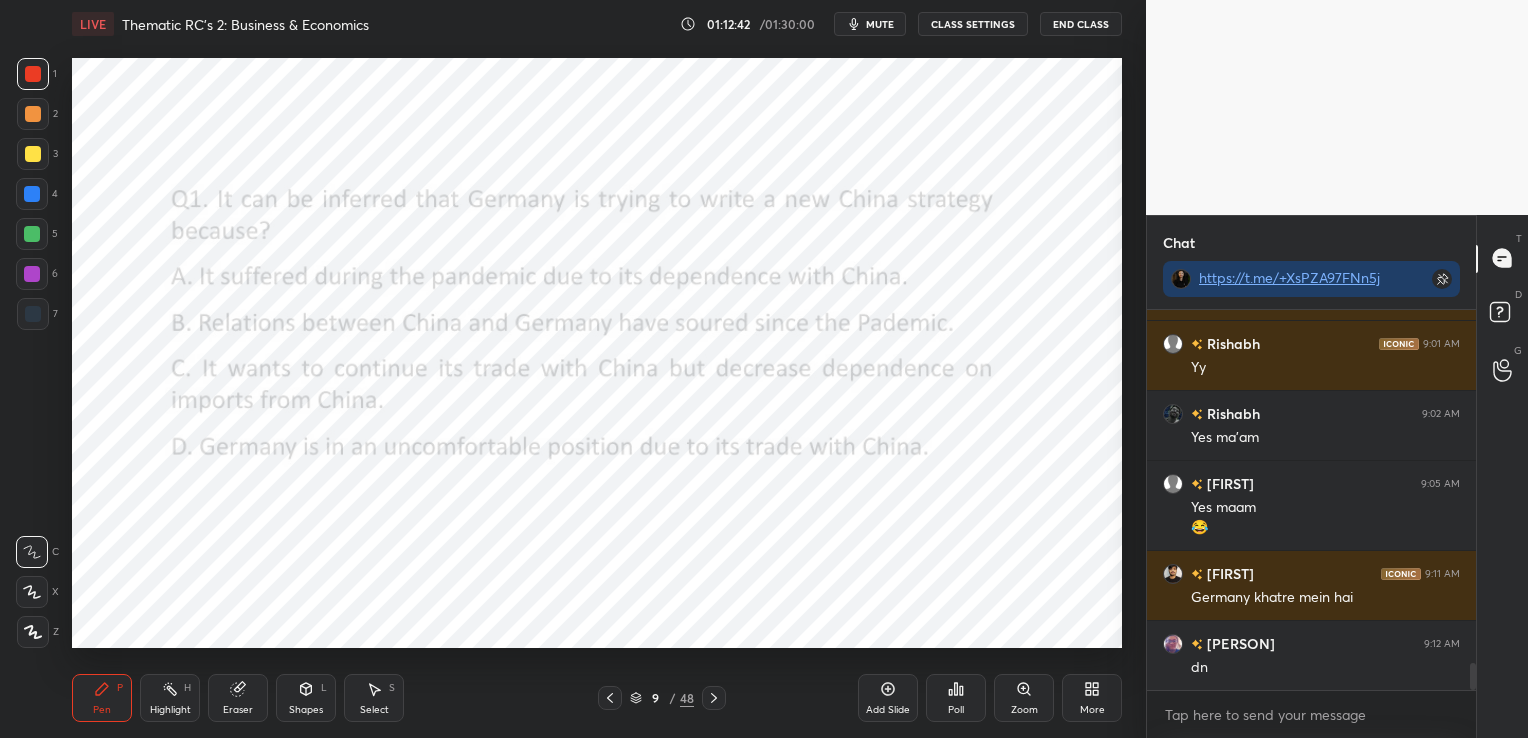 click on "Poll" at bounding box center [956, 698] 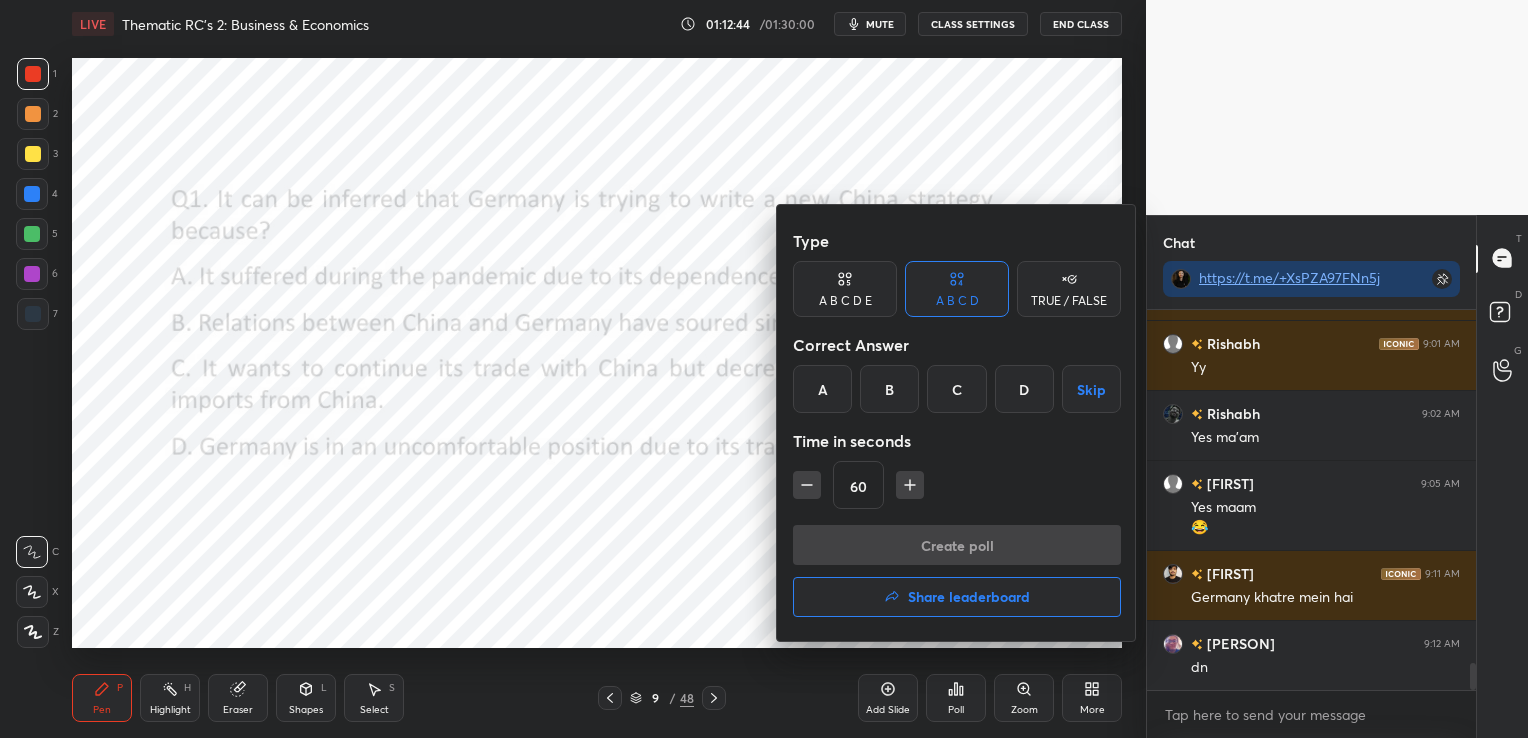 click on "C" at bounding box center (956, 389) 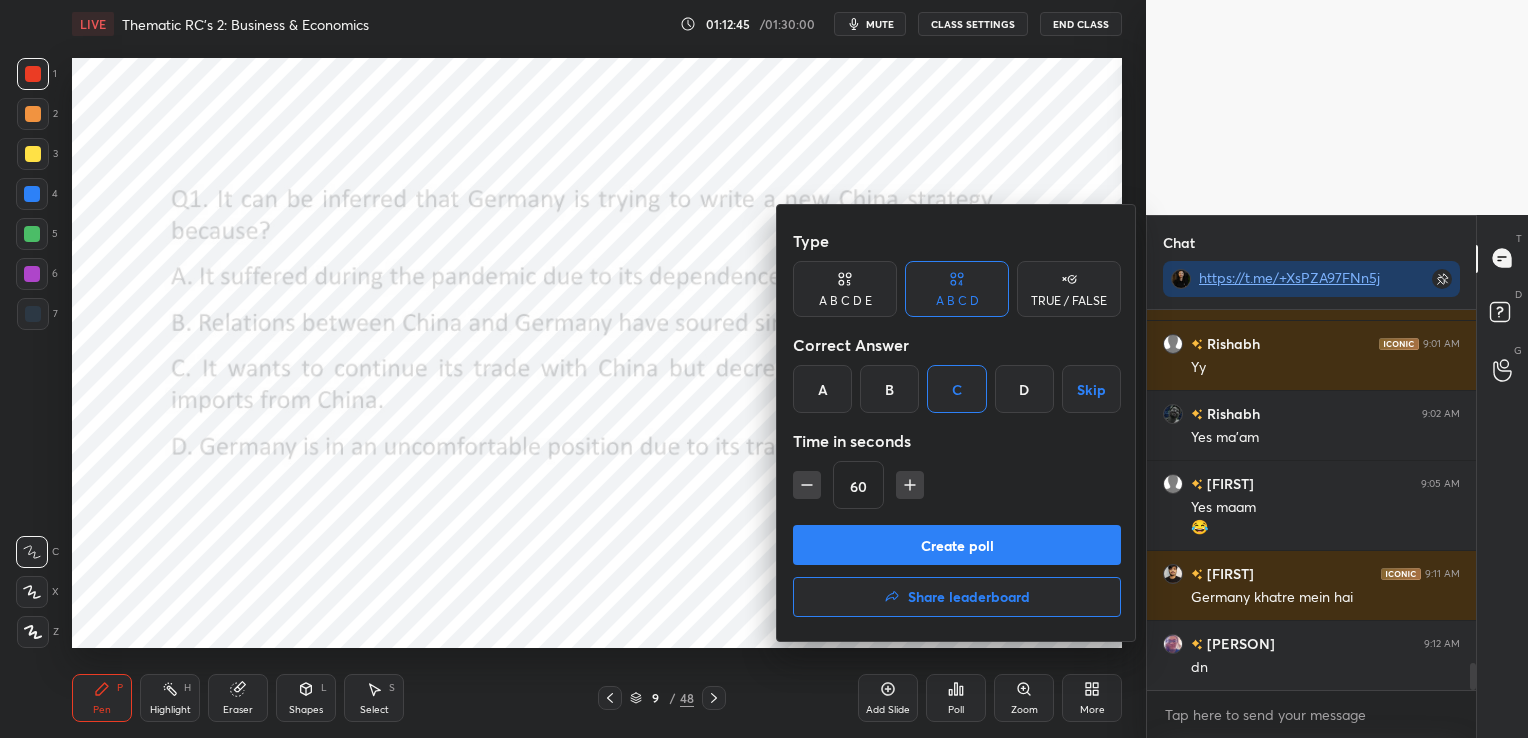 click on "Create poll" at bounding box center [957, 545] 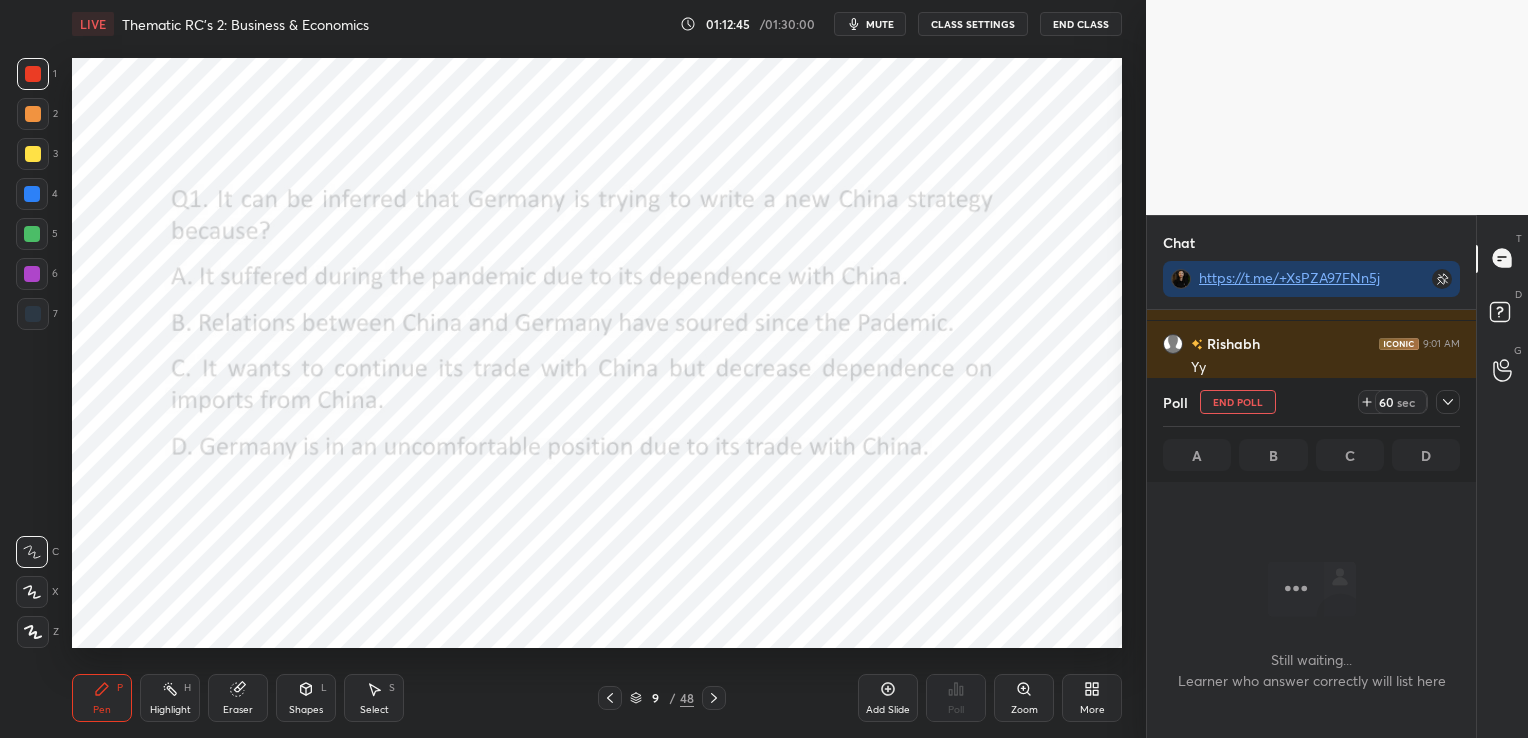 scroll, scrollTop: 276, scrollLeft: 323, axis: both 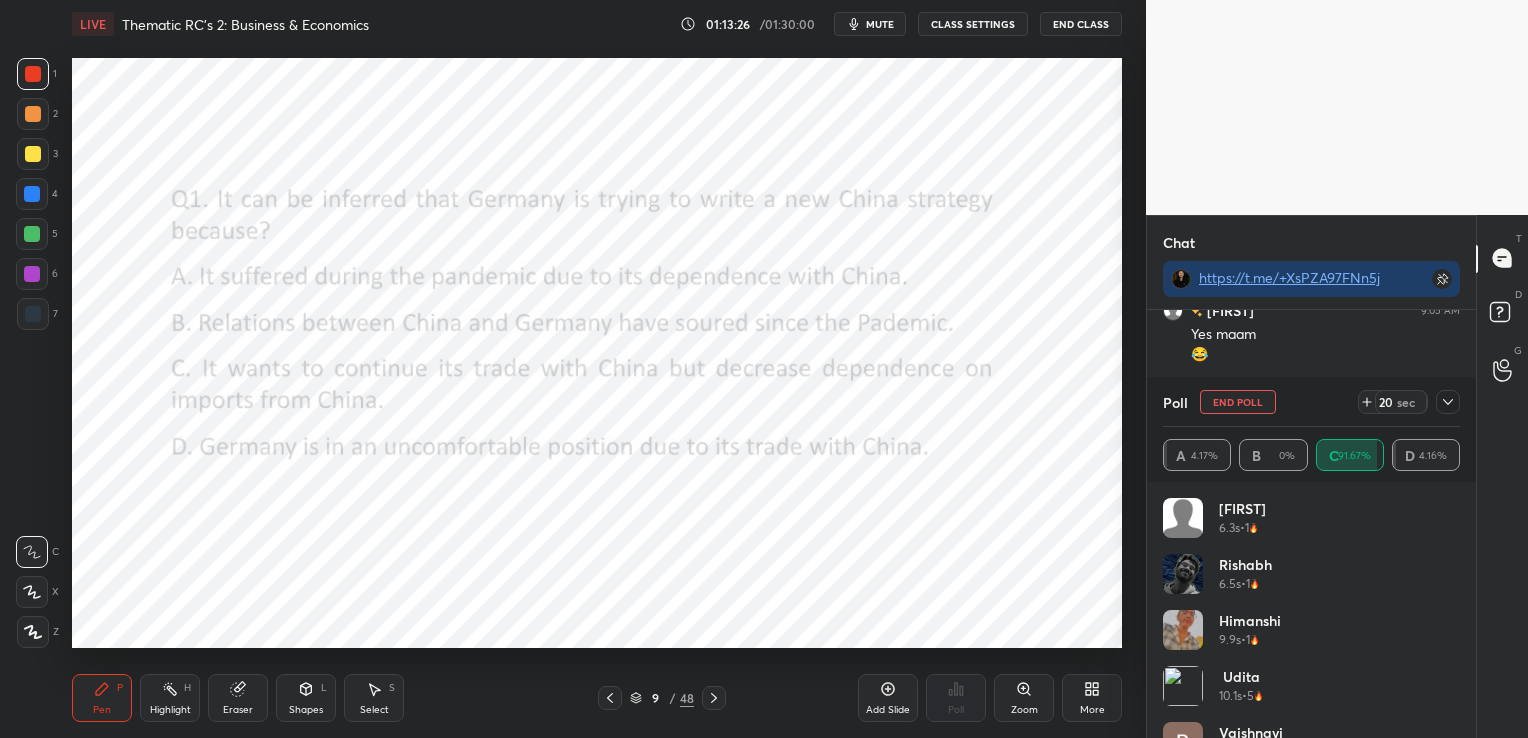 click 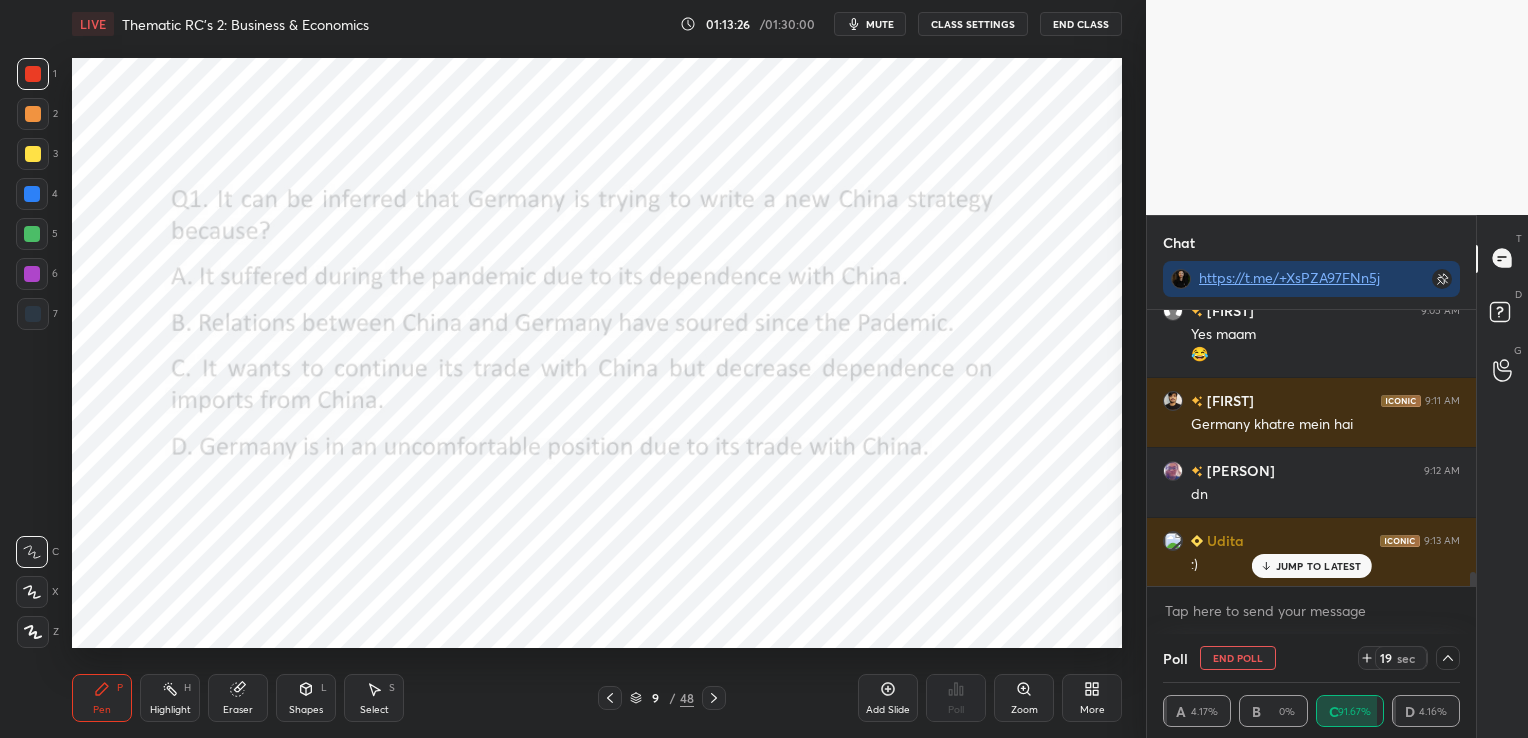 scroll, scrollTop: 0, scrollLeft: 0, axis: both 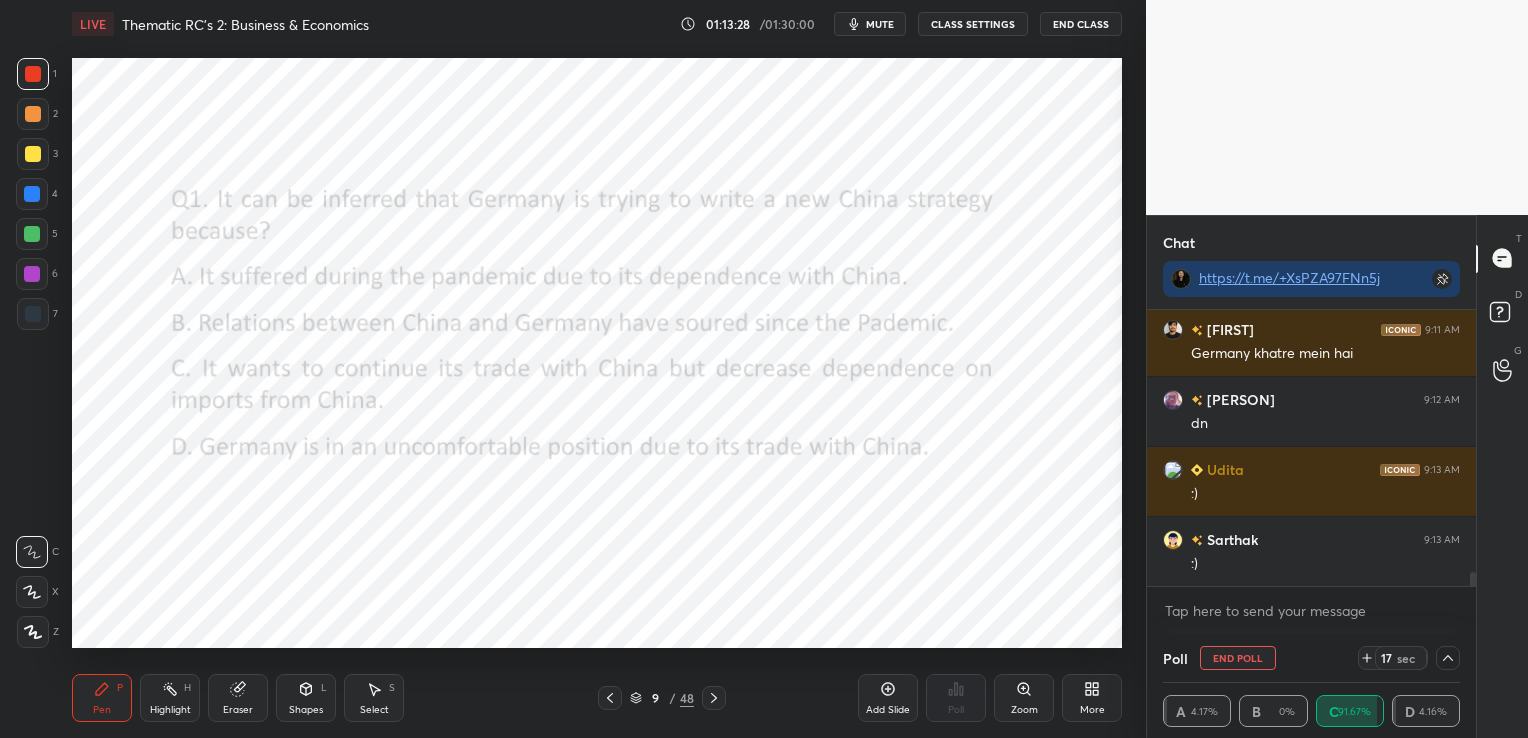 click 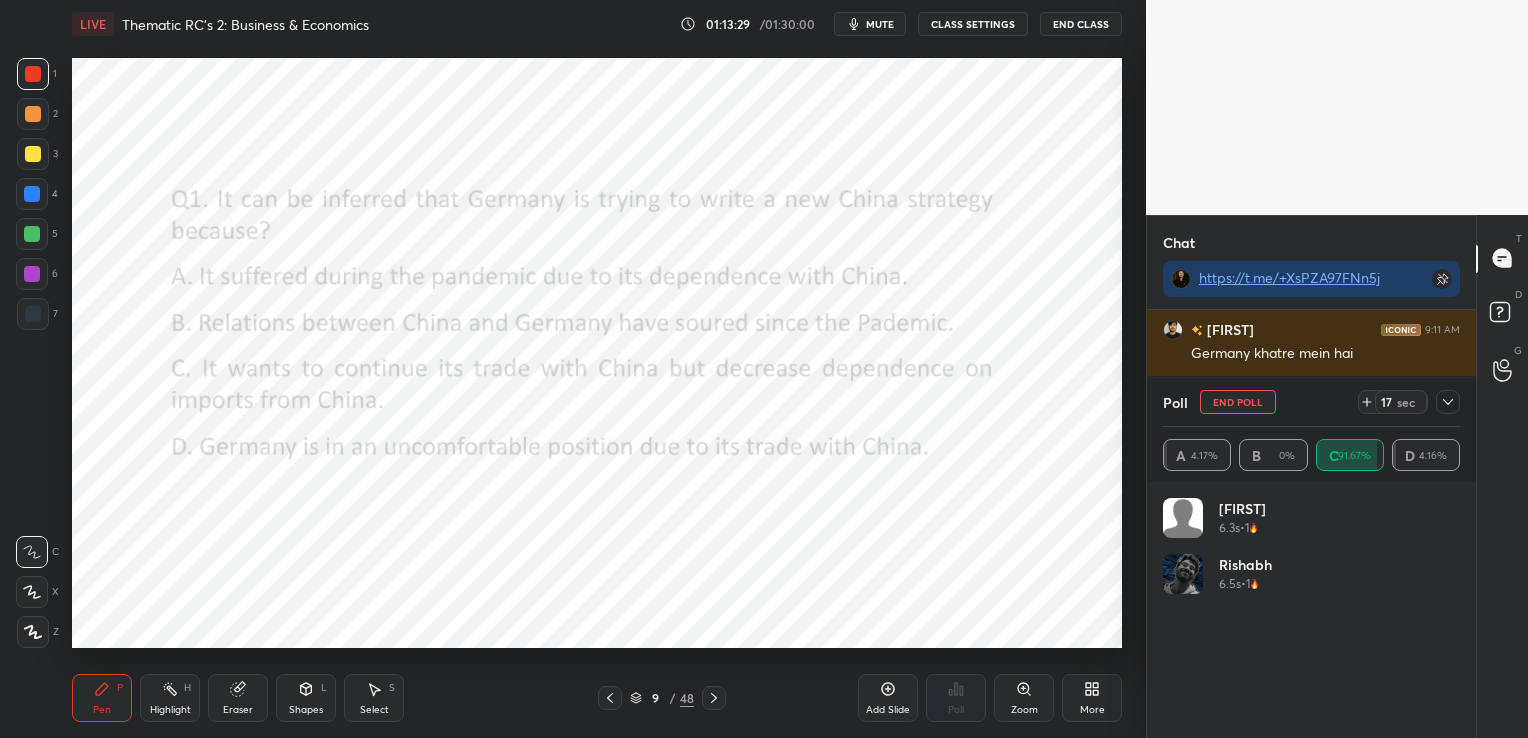 scroll, scrollTop: 6, scrollLeft: 6, axis: both 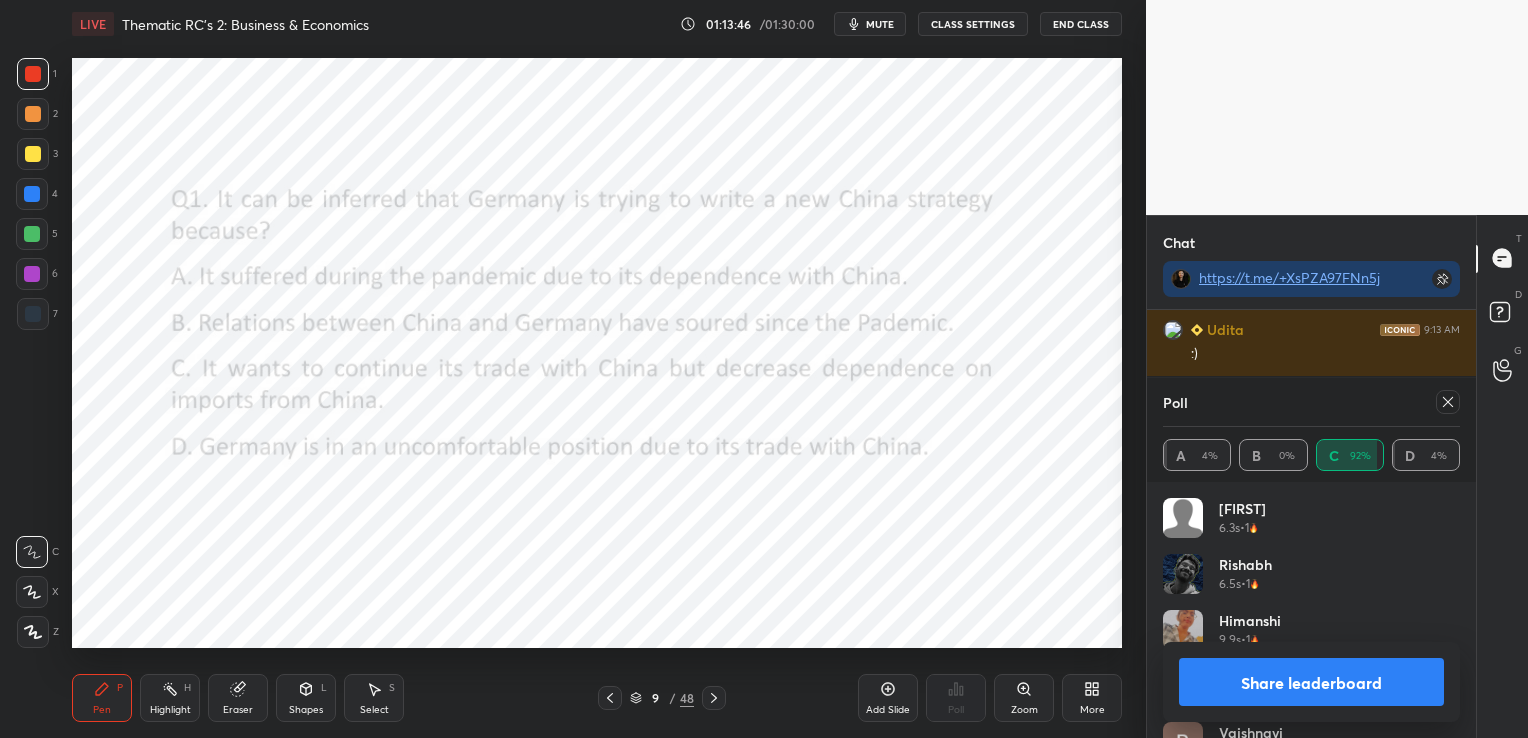 click 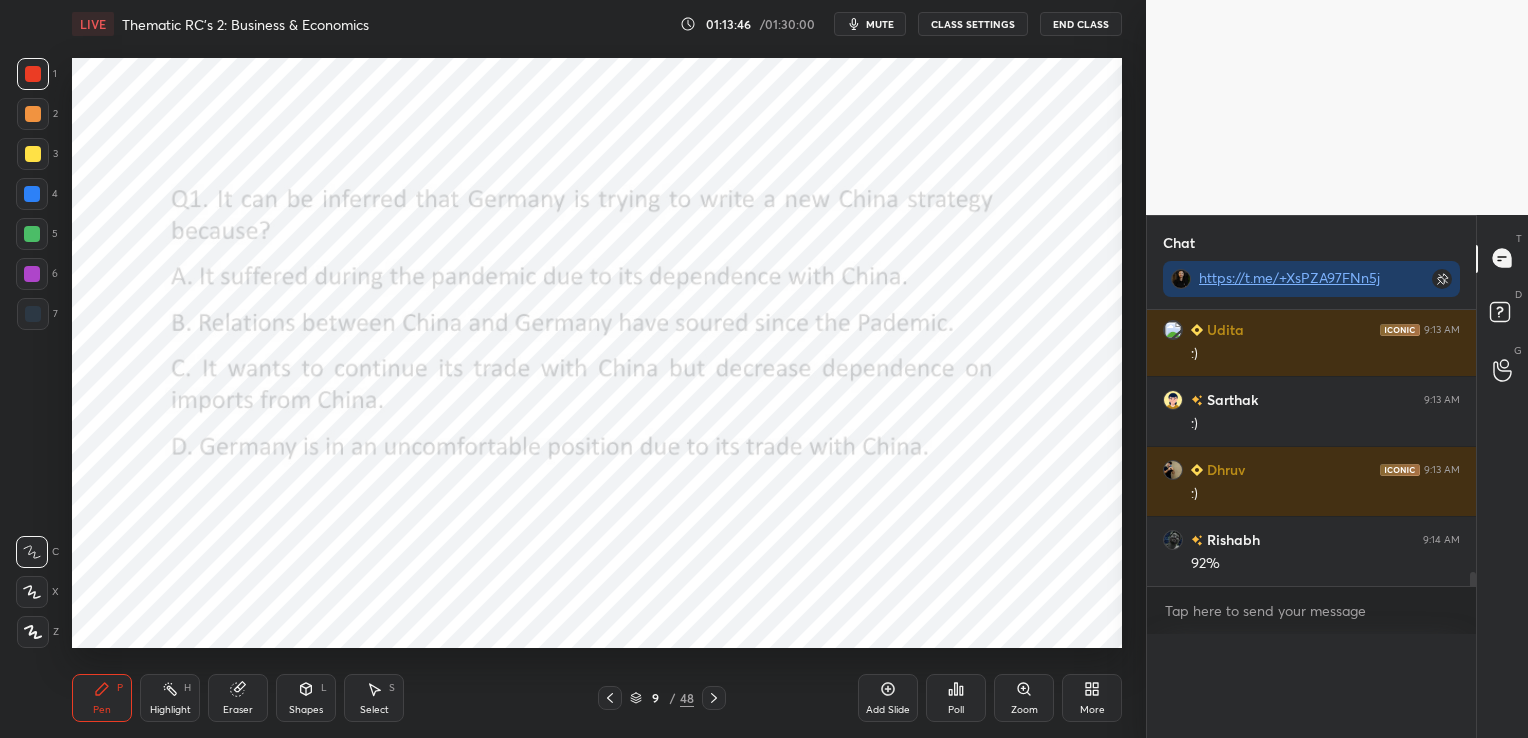 scroll, scrollTop: 0, scrollLeft: 0, axis: both 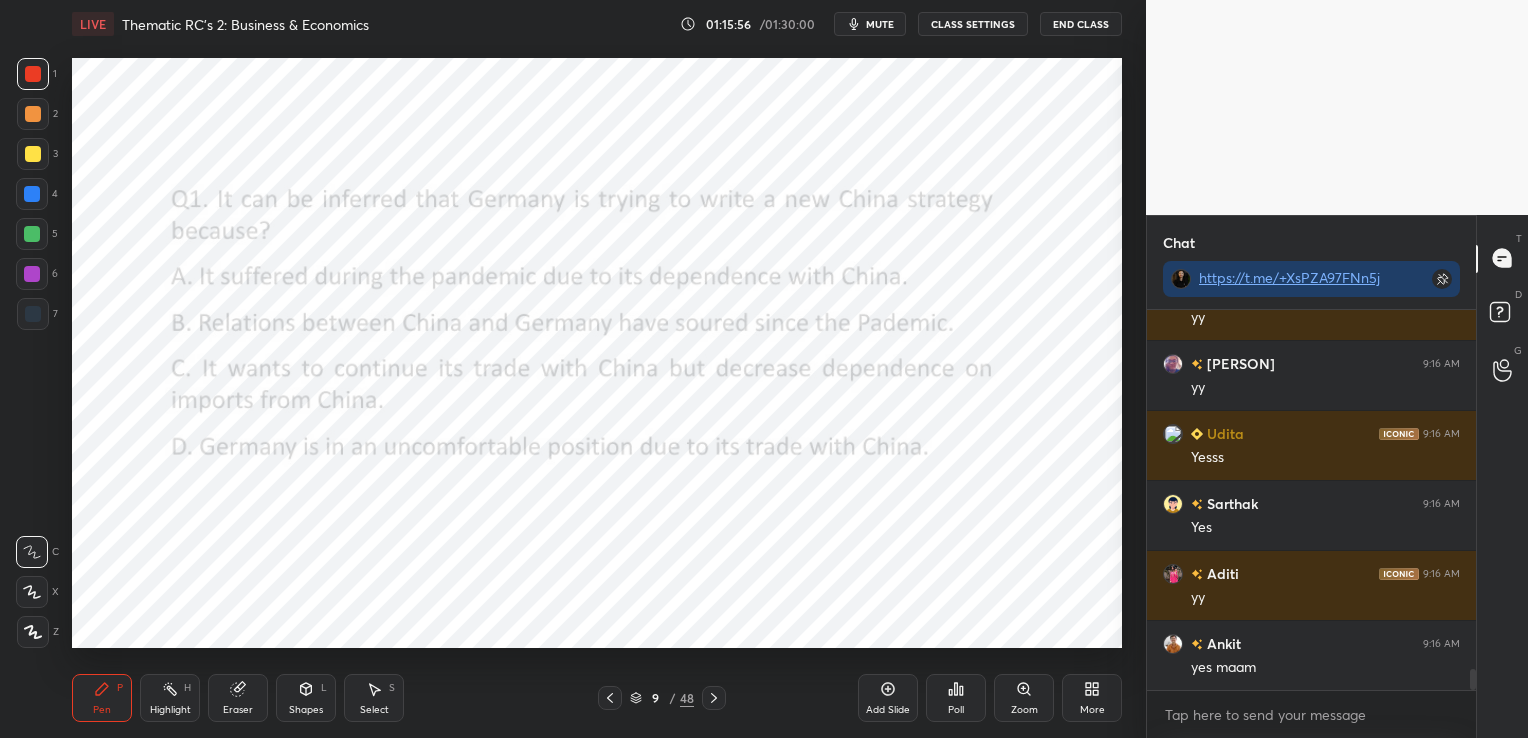 click 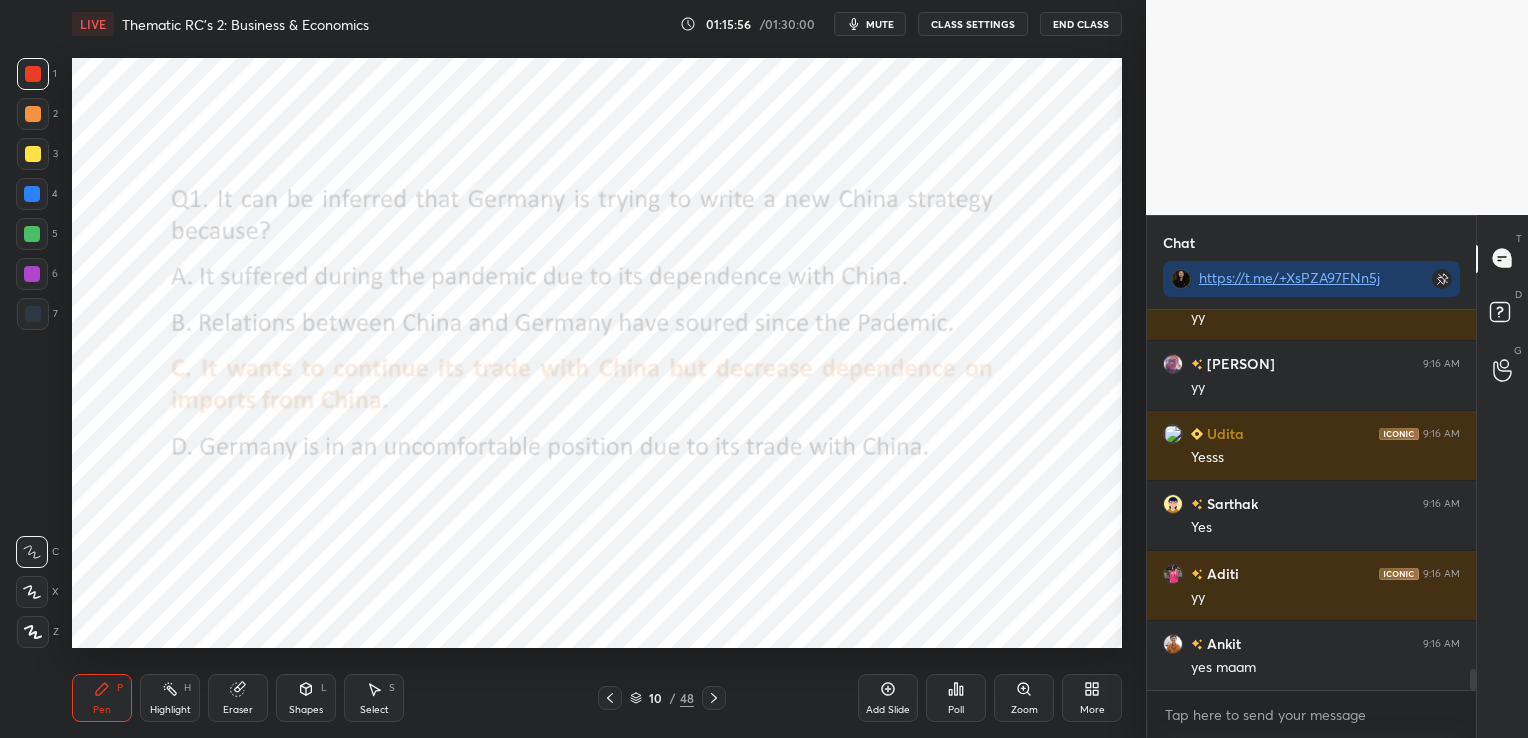 click 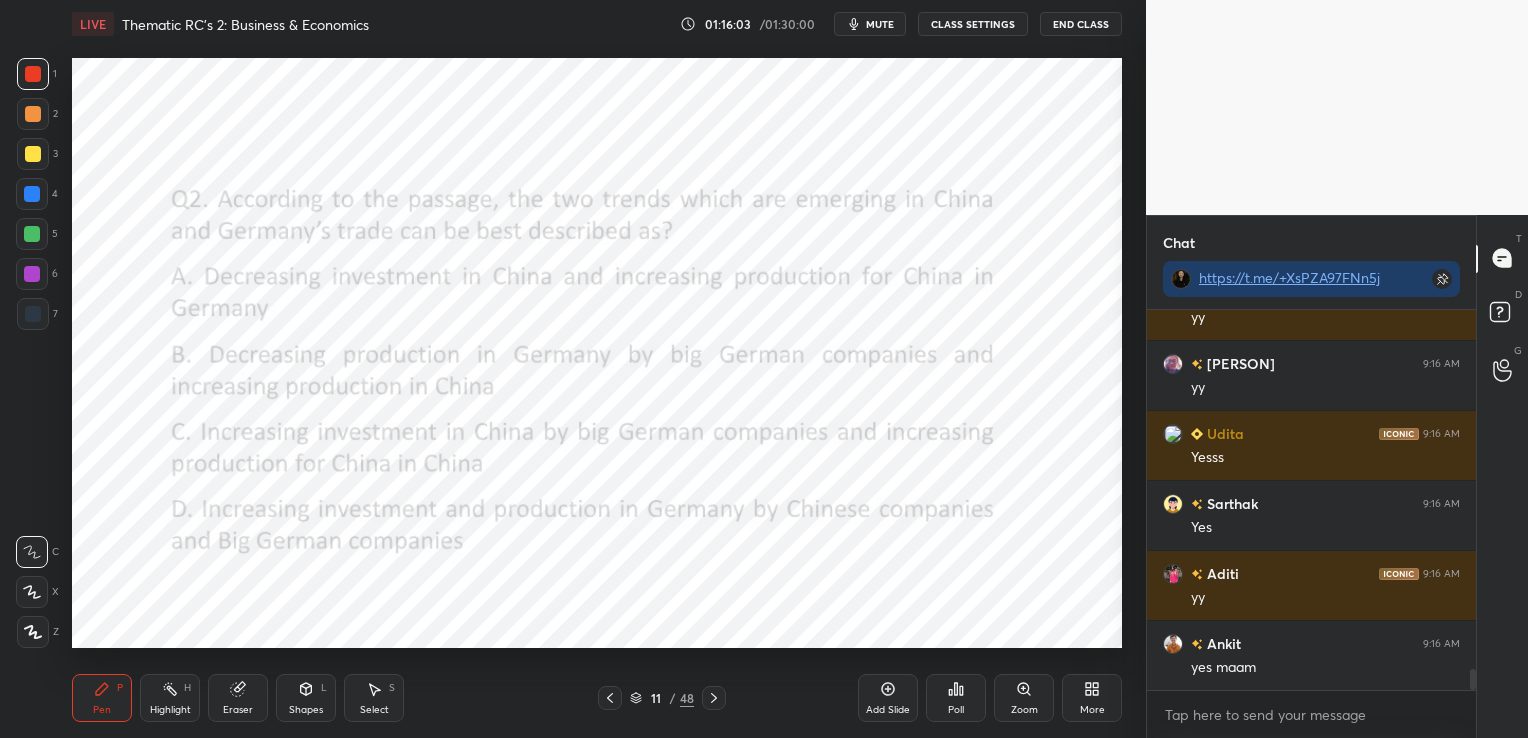 scroll, scrollTop: 6503, scrollLeft: 0, axis: vertical 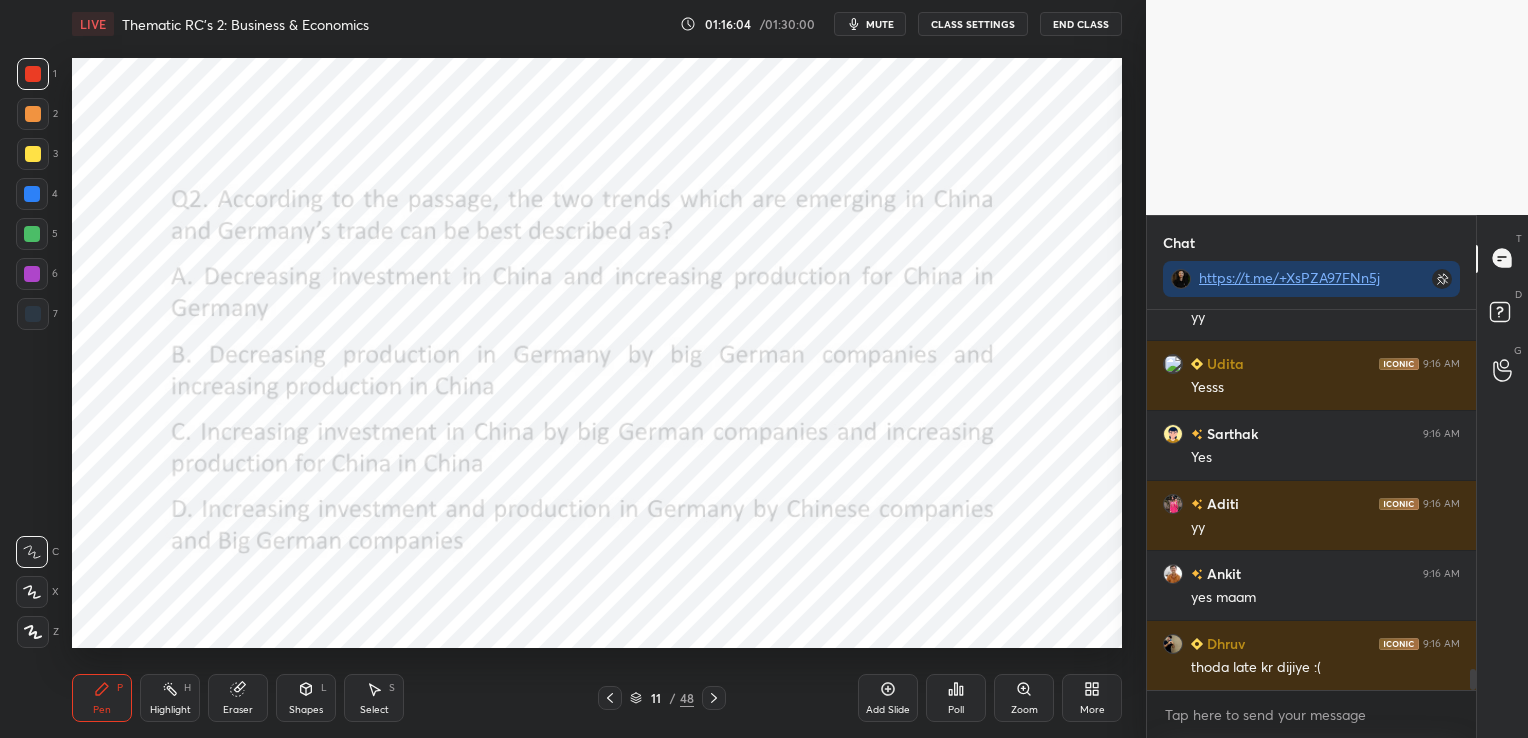 click 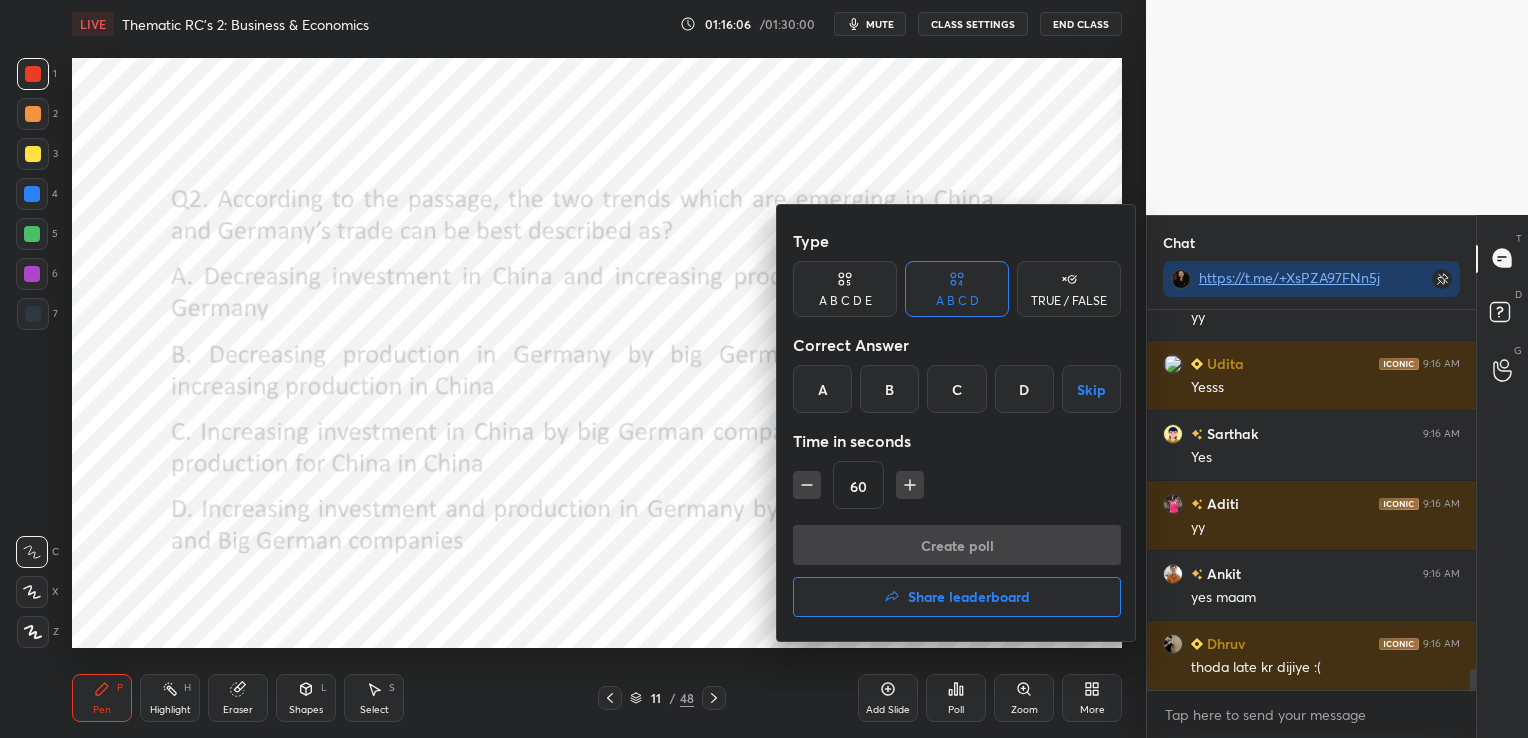 click on "C" at bounding box center [956, 389] 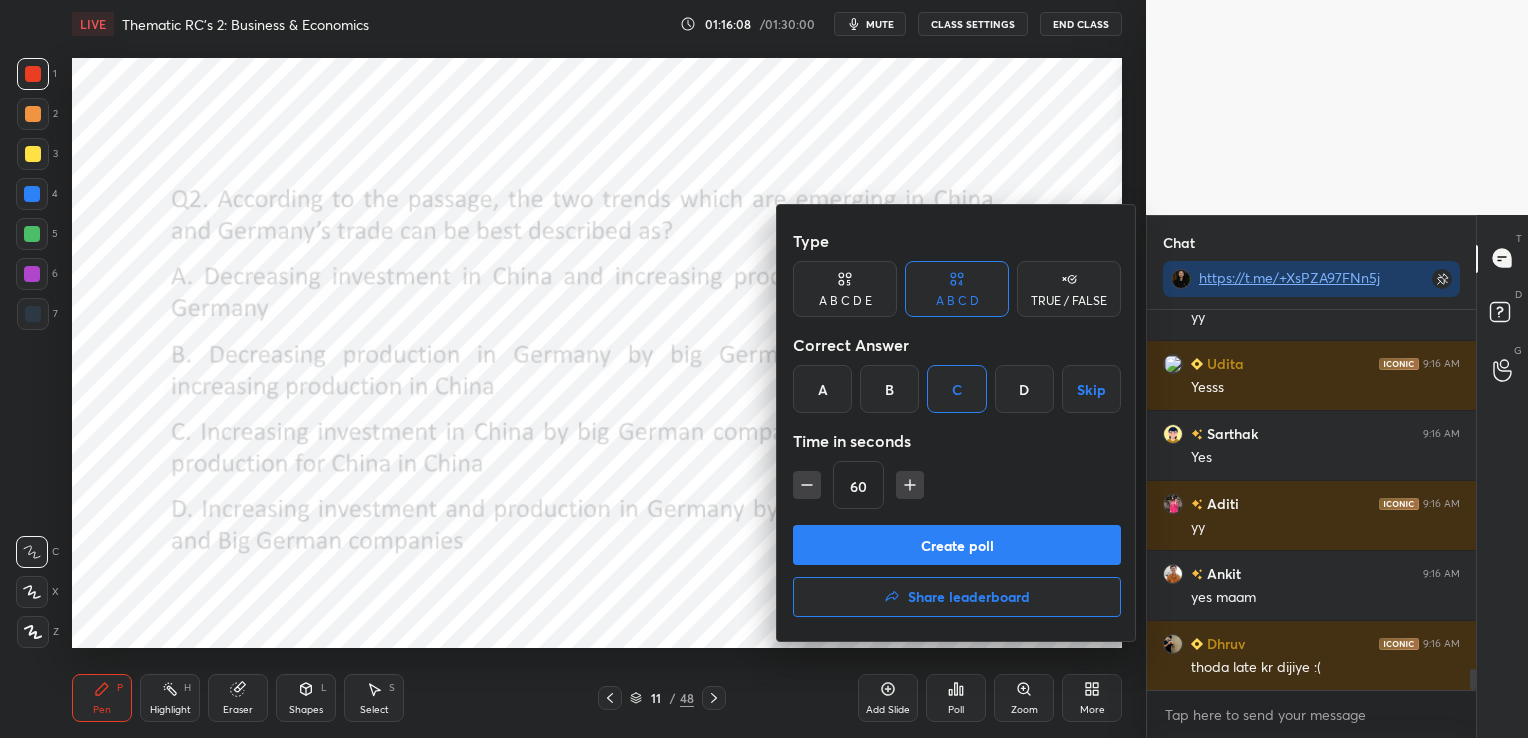 click on "Create poll" at bounding box center [957, 545] 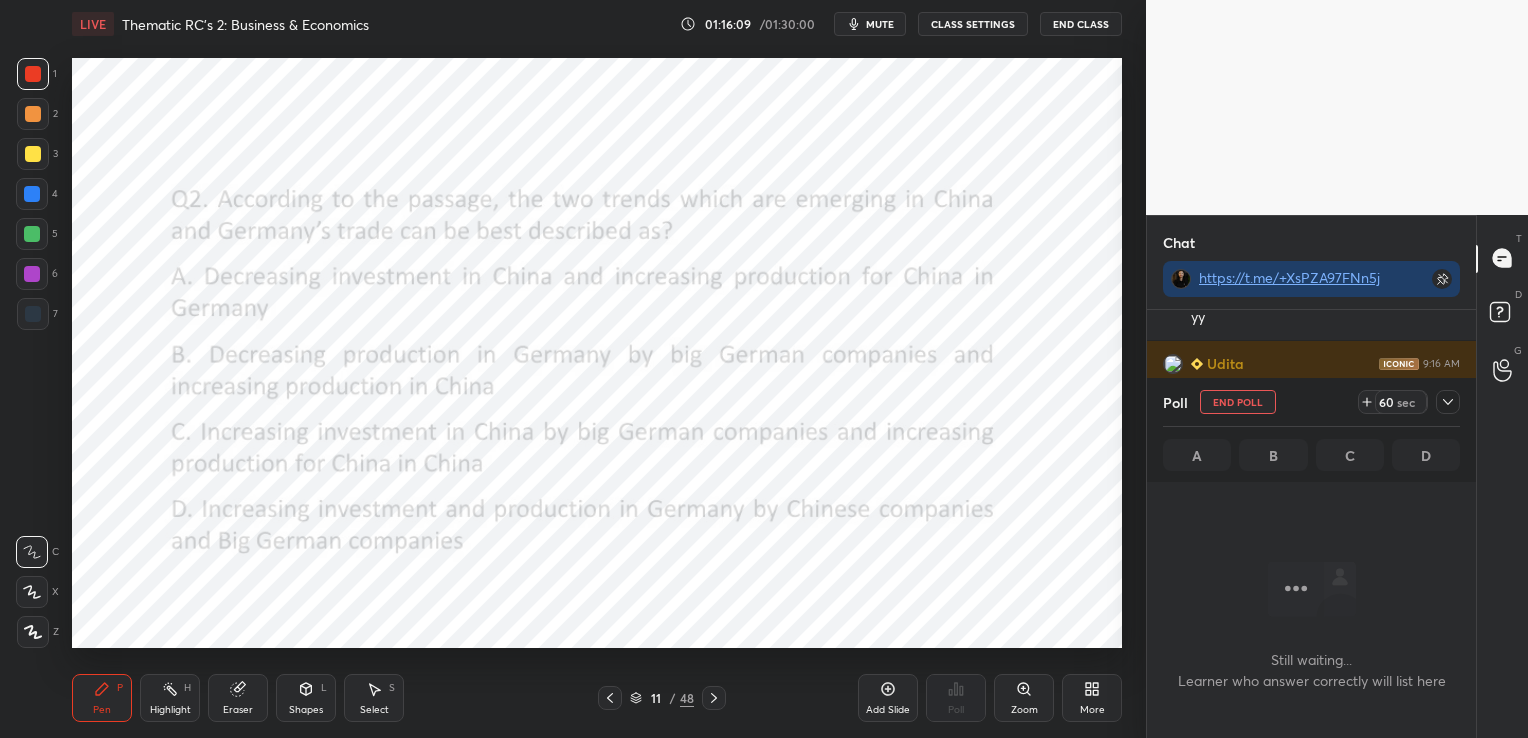 scroll, scrollTop: 276, scrollLeft: 323, axis: both 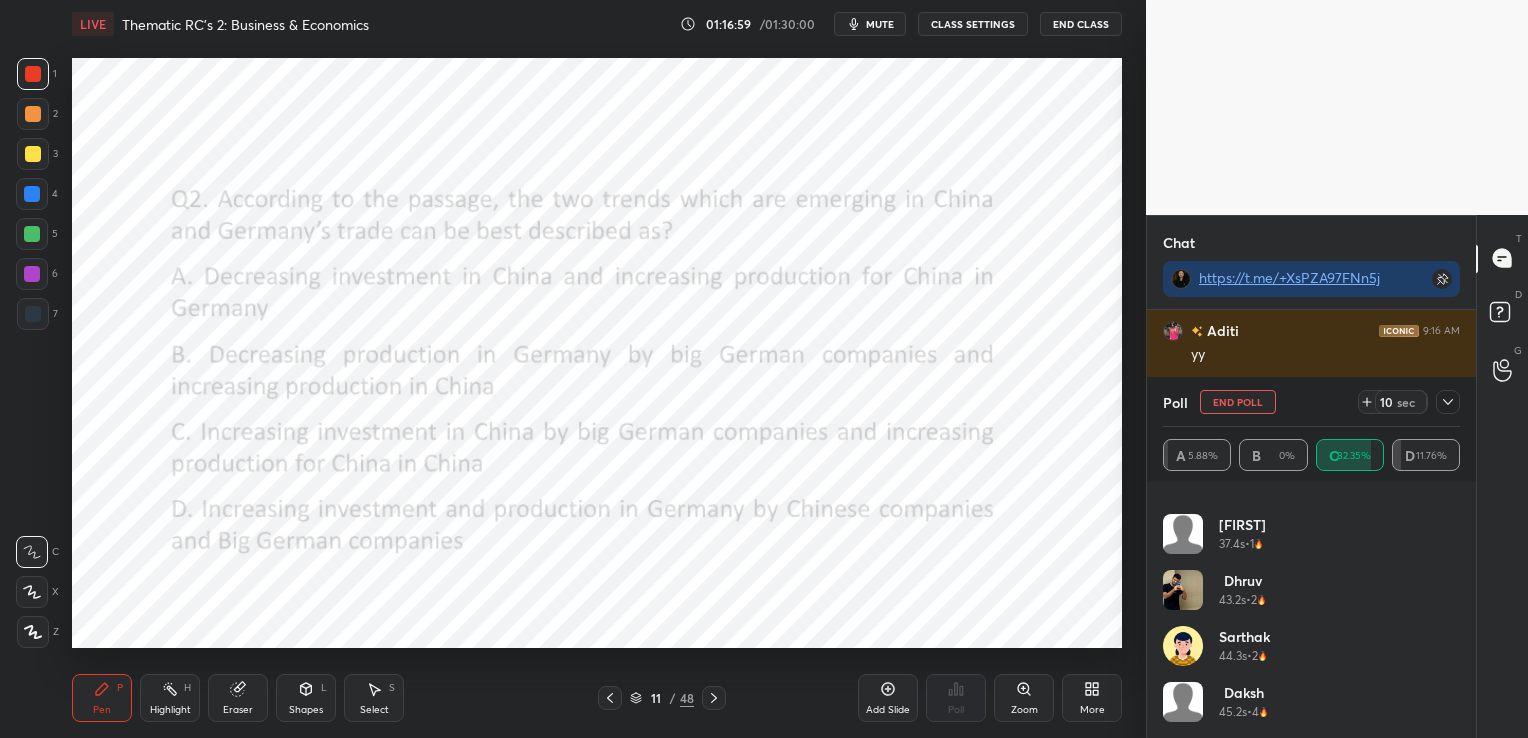 click 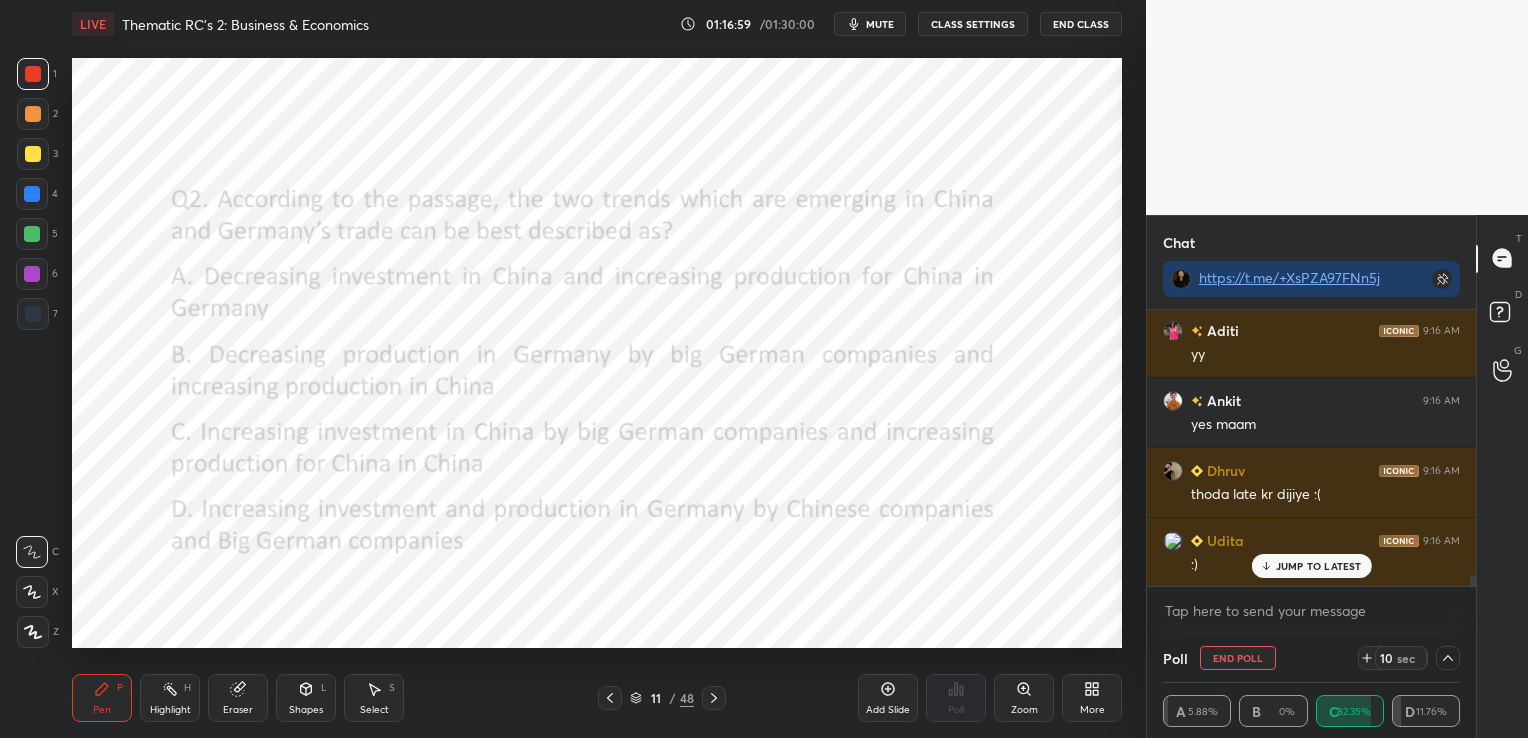 scroll, scrollTop: 0, scrollLeft: 0, axis: both 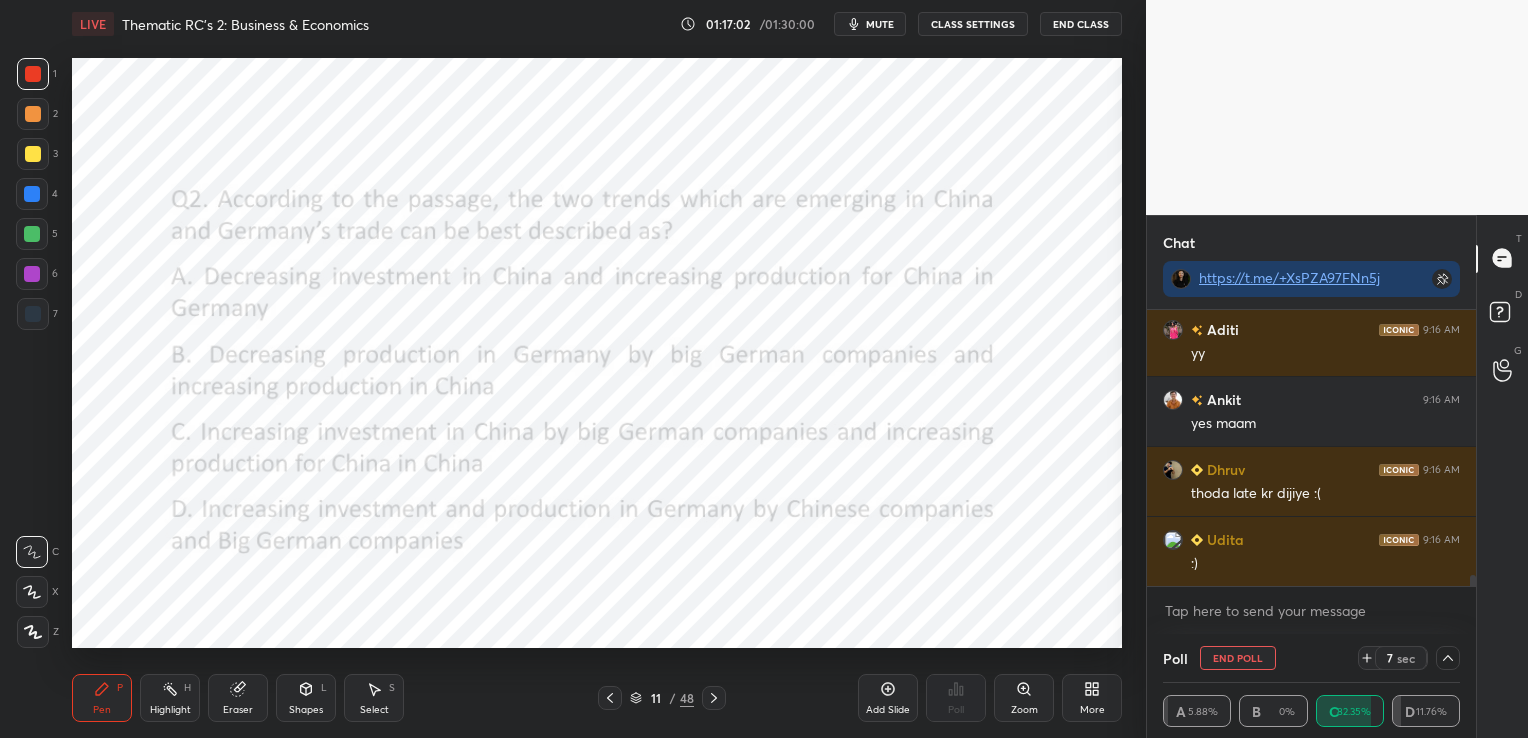 click 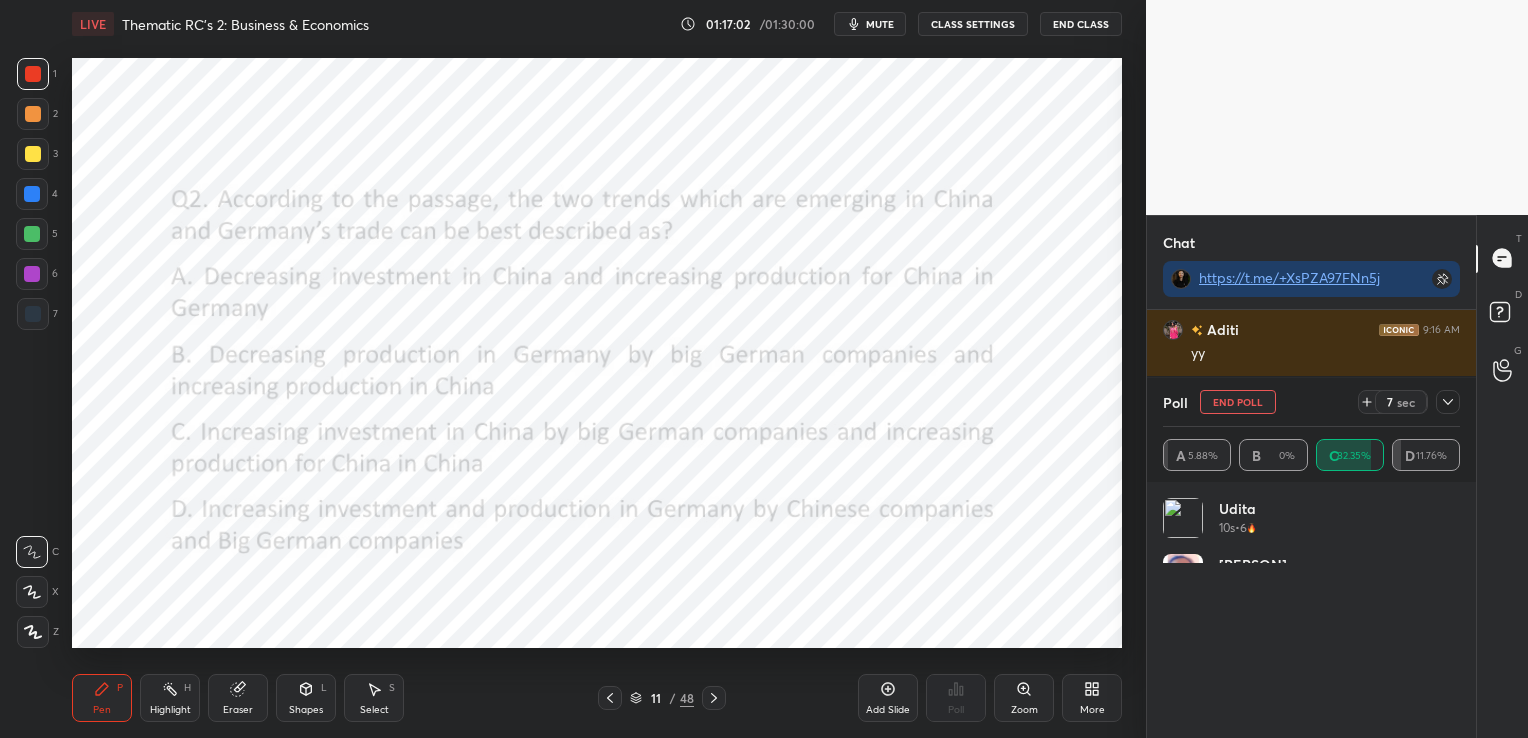 scroll, scrollTop: 7, scrollLeft: 6, axis: both 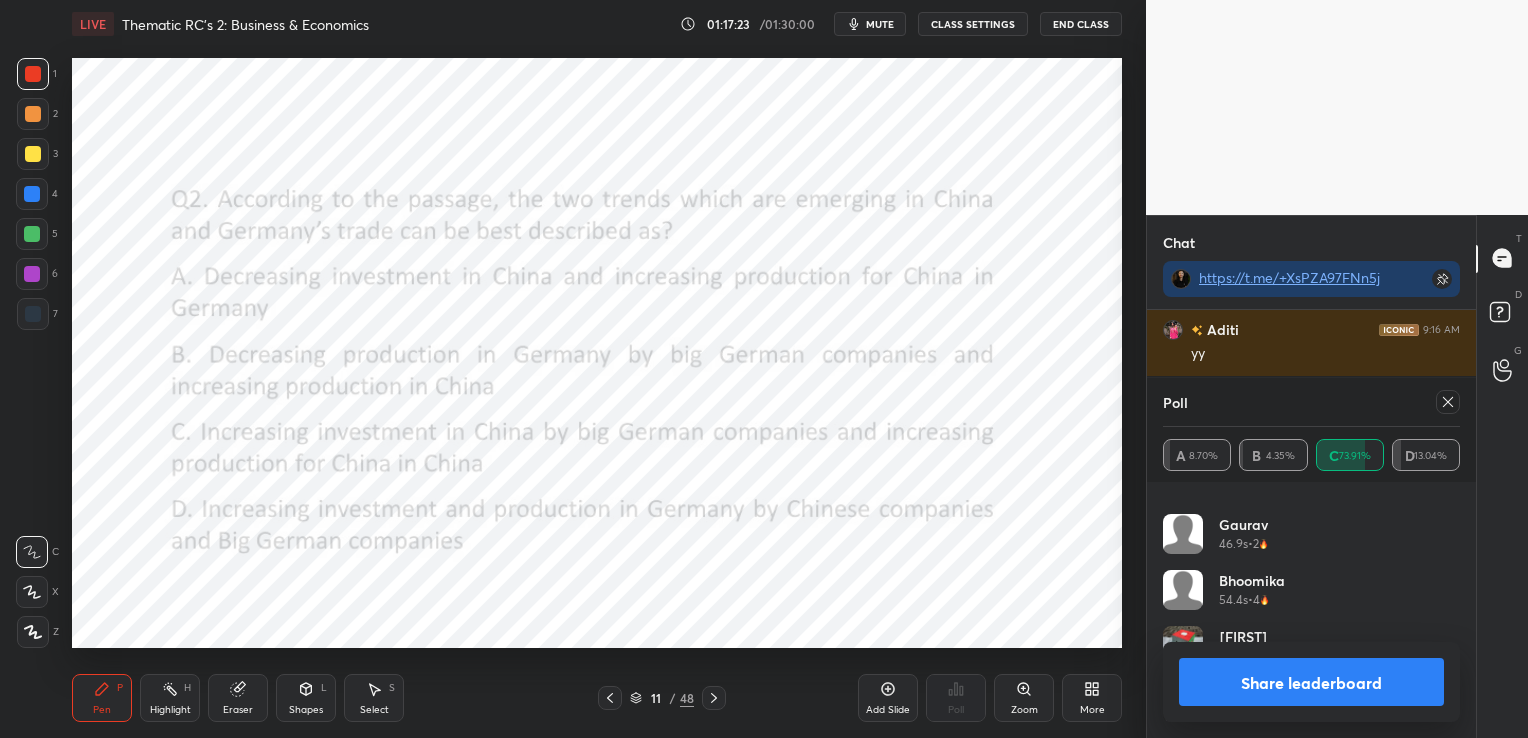 click 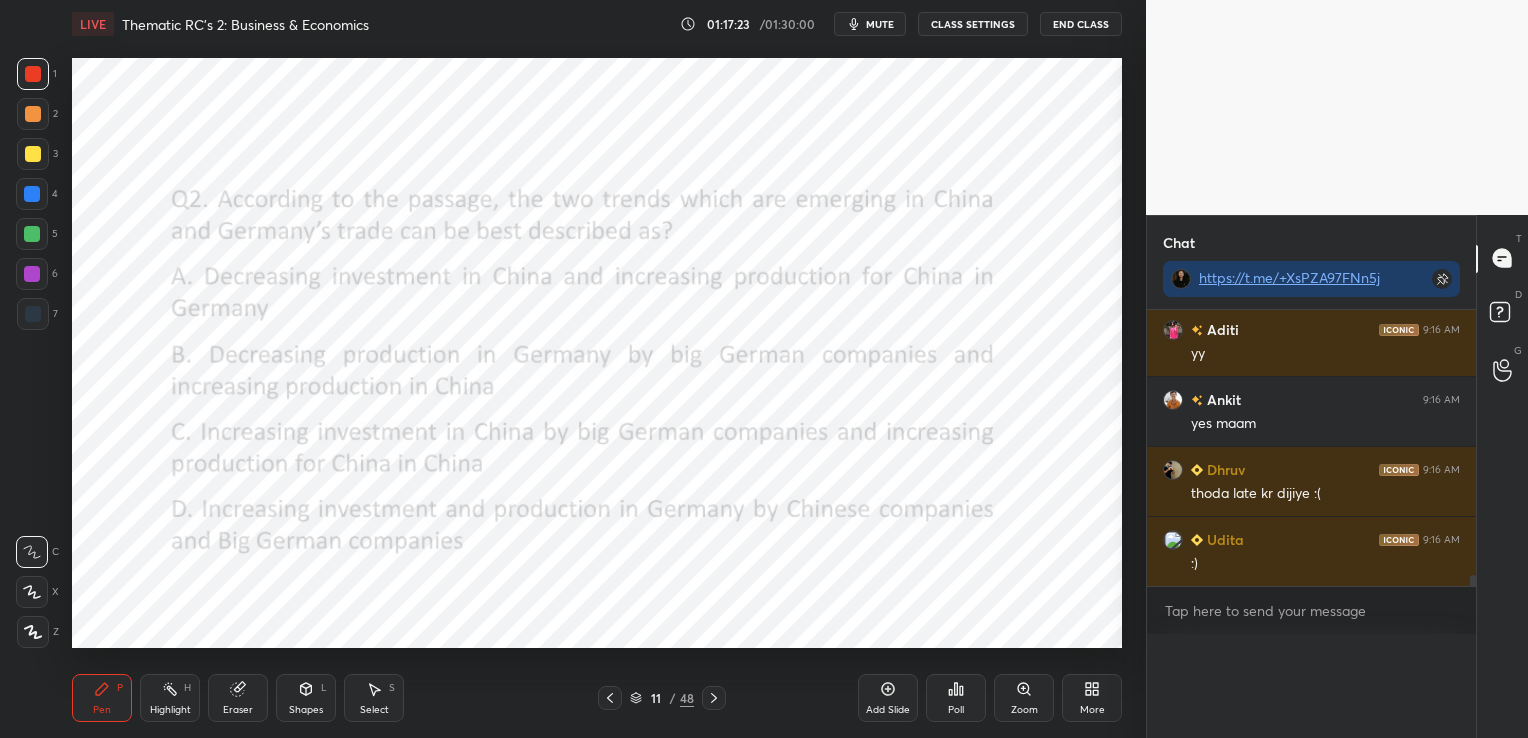 scroll, scrollTop: 0, scrollLeft: 0, axis: both 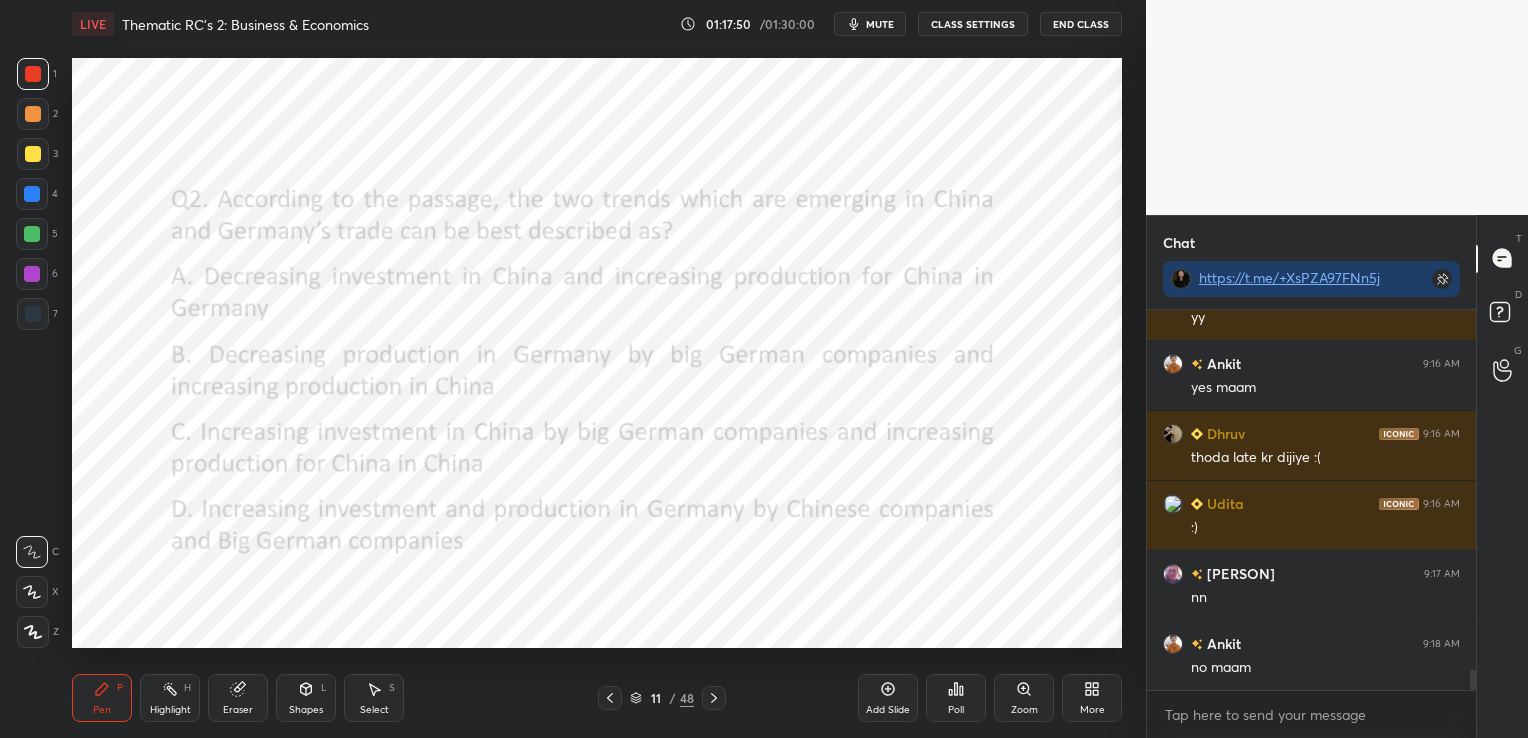 click 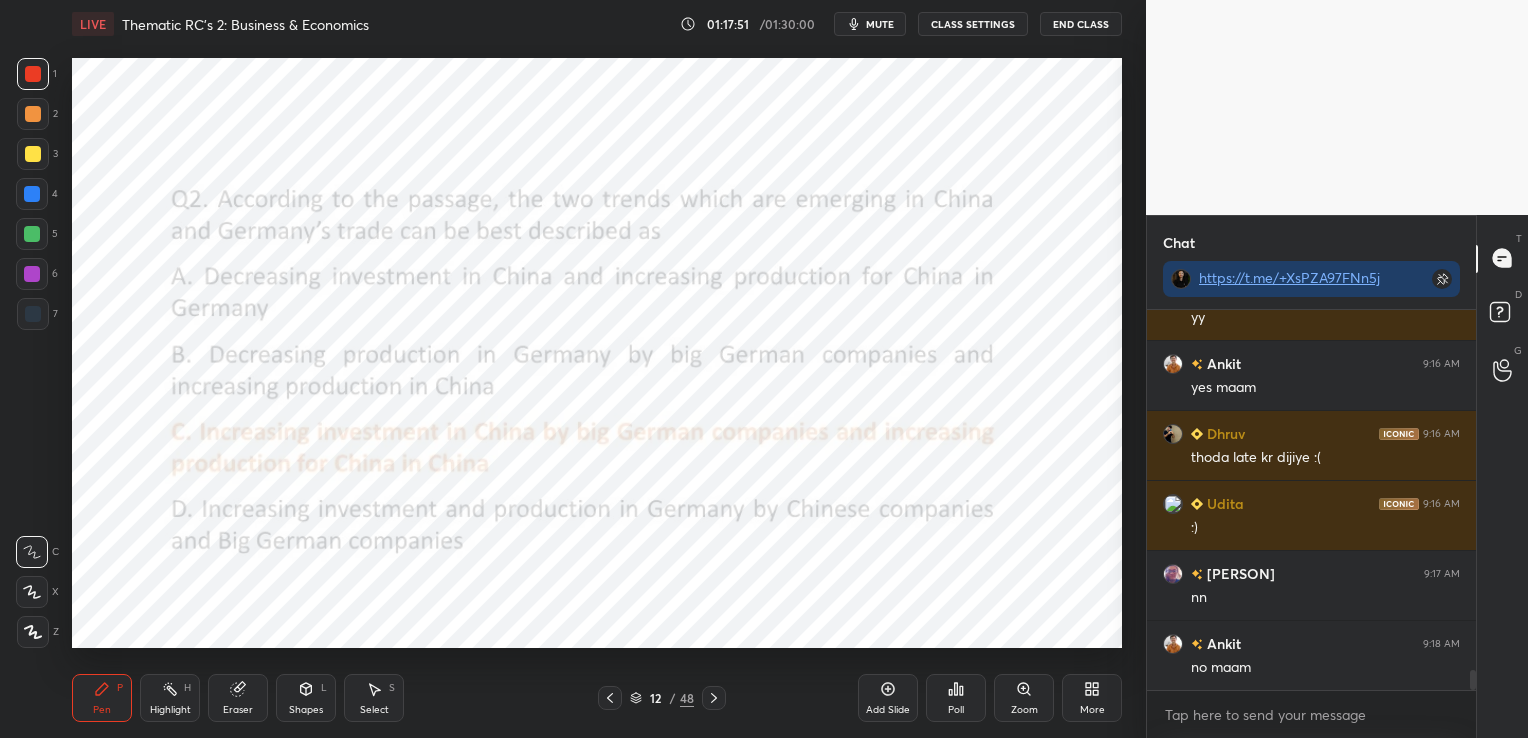 click 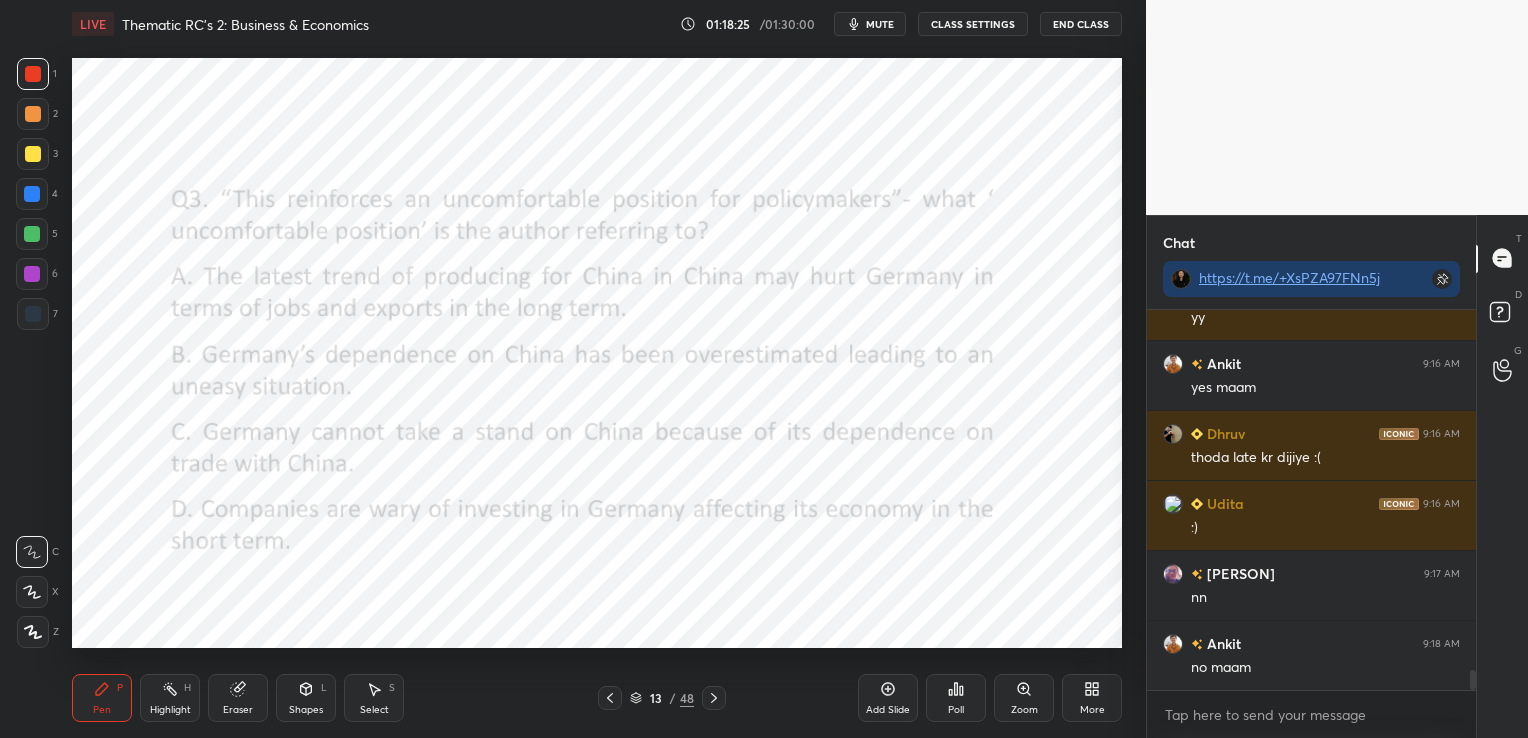 click 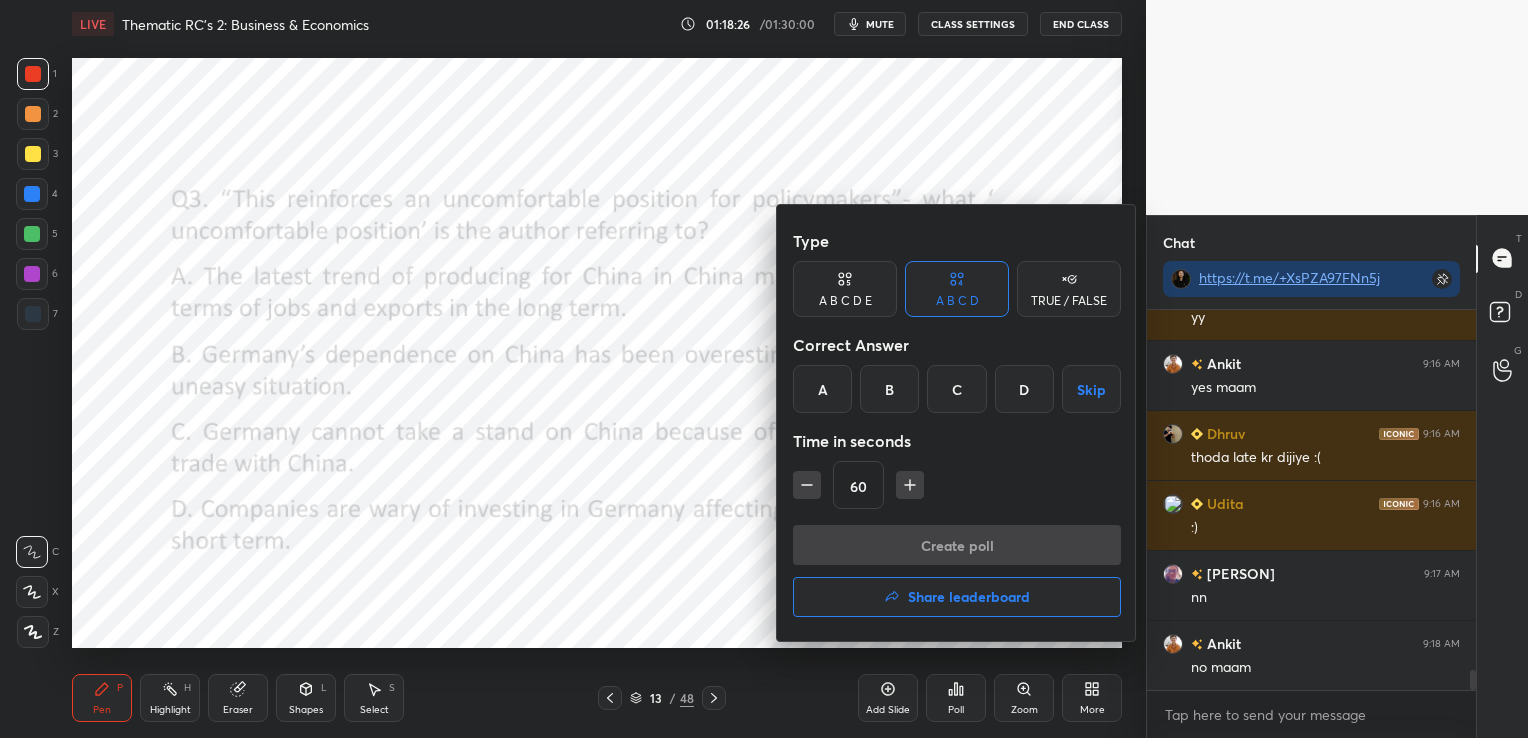 click on "A" at bounding box center (822, 389) 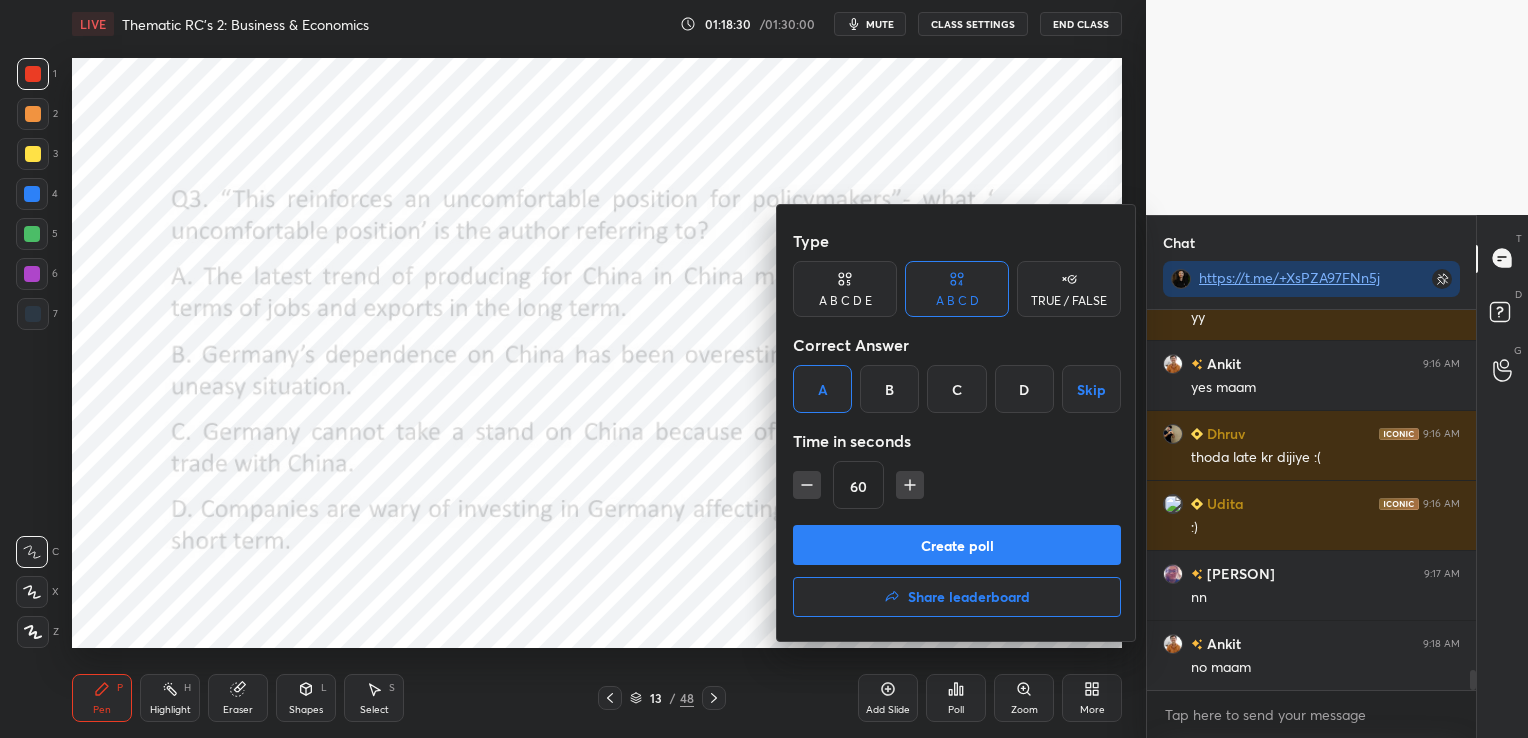 click on "Create poll" at bounding box center (957, 545) 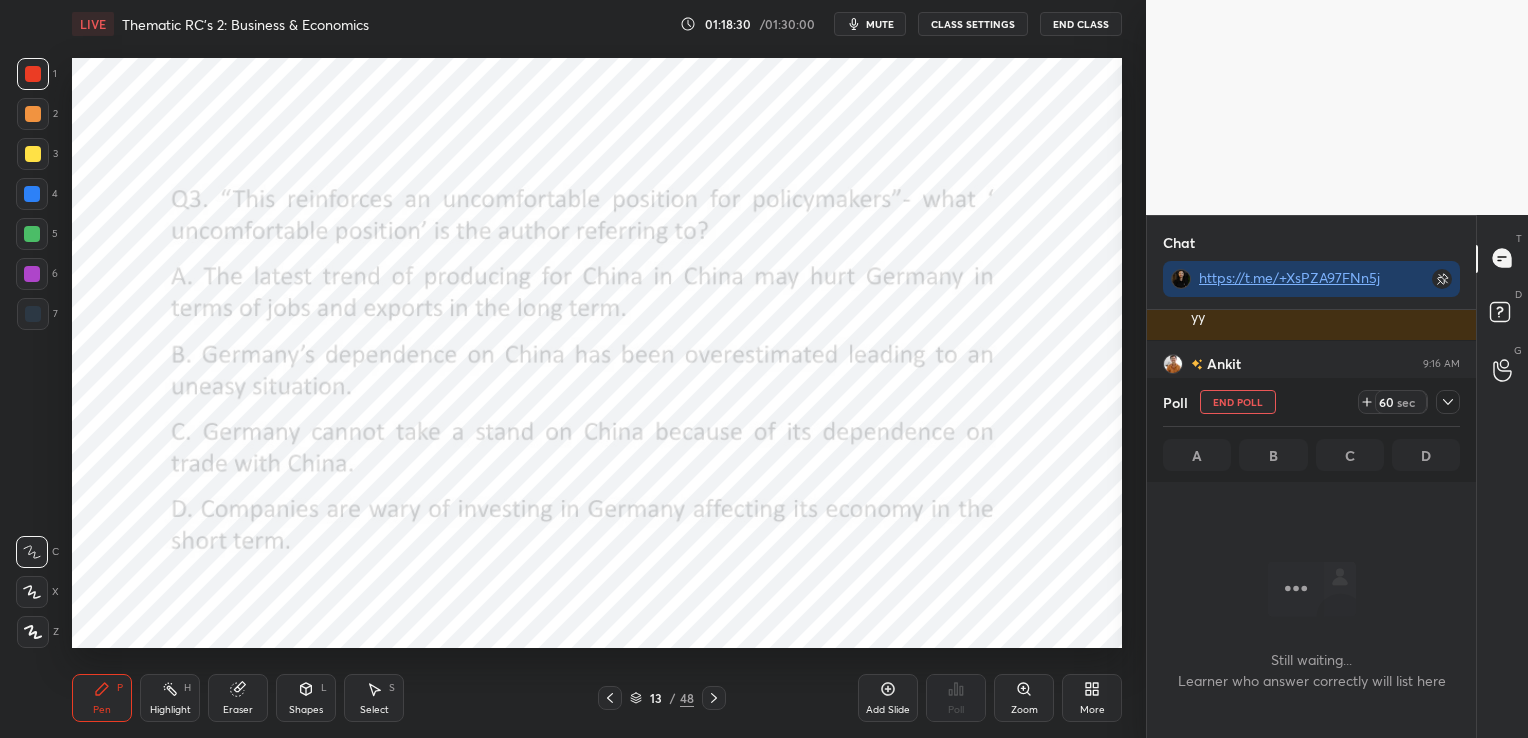 scroll, scrollTop: 281, scrollLeft: 323, axis: both 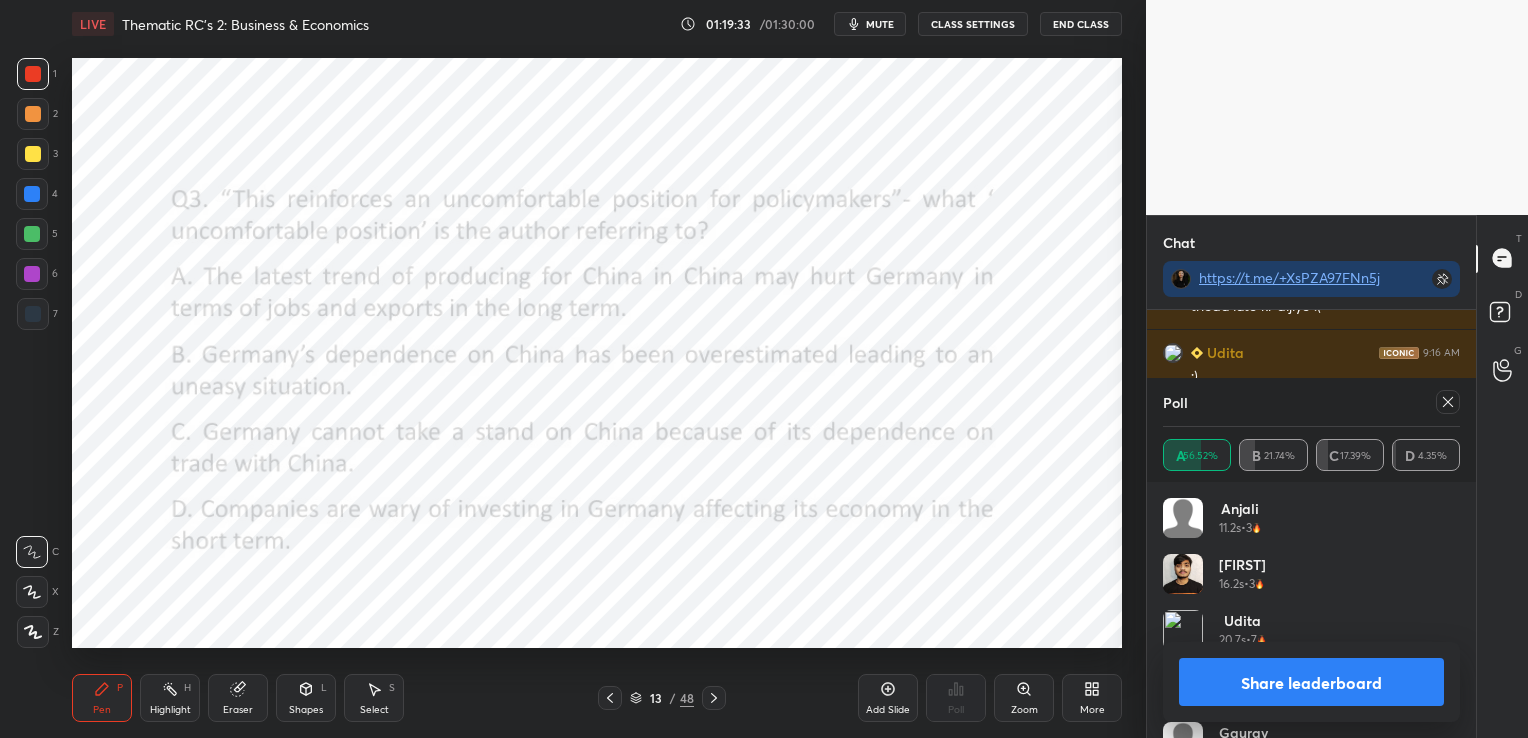 click 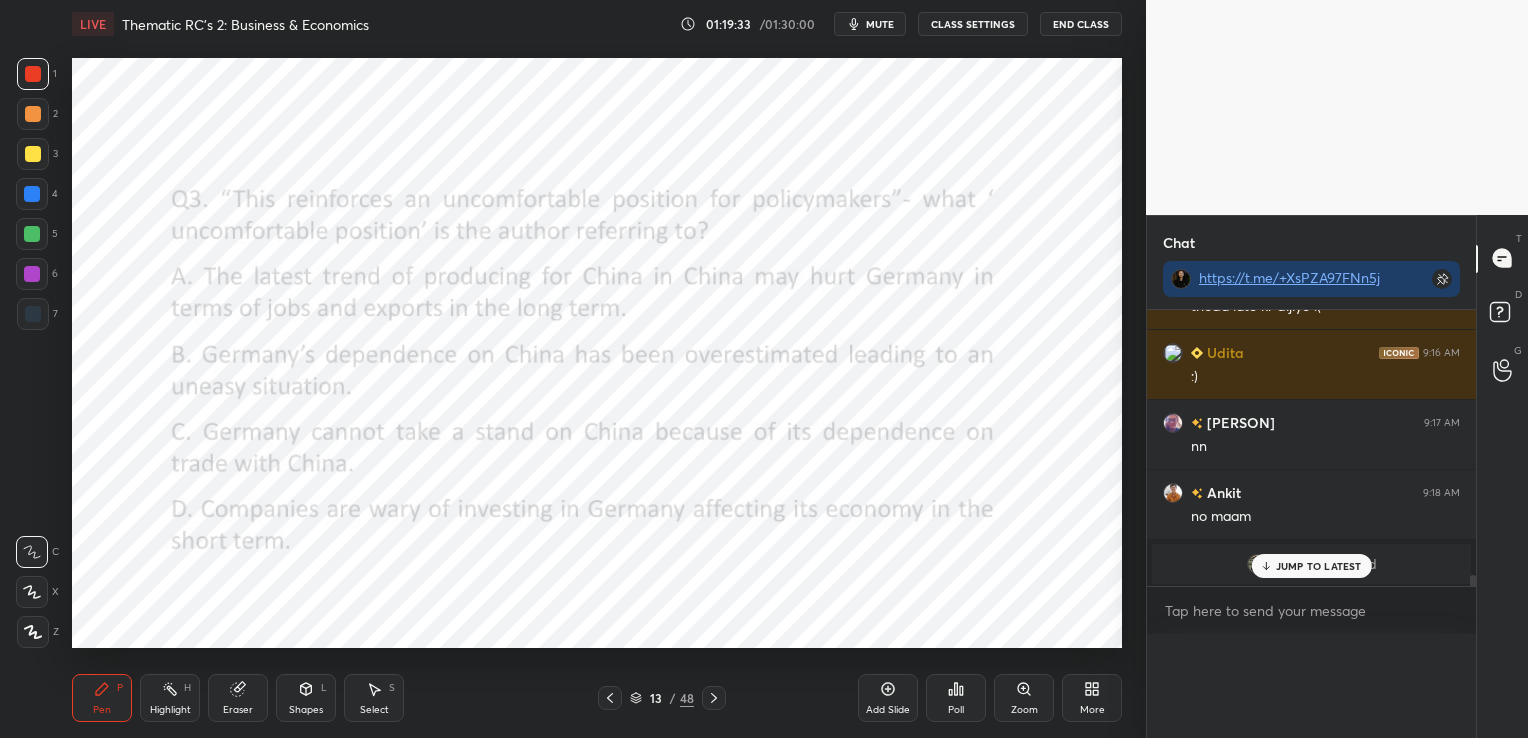 scroll, scrollTop: 0, scrollLeft: 0, axis: both 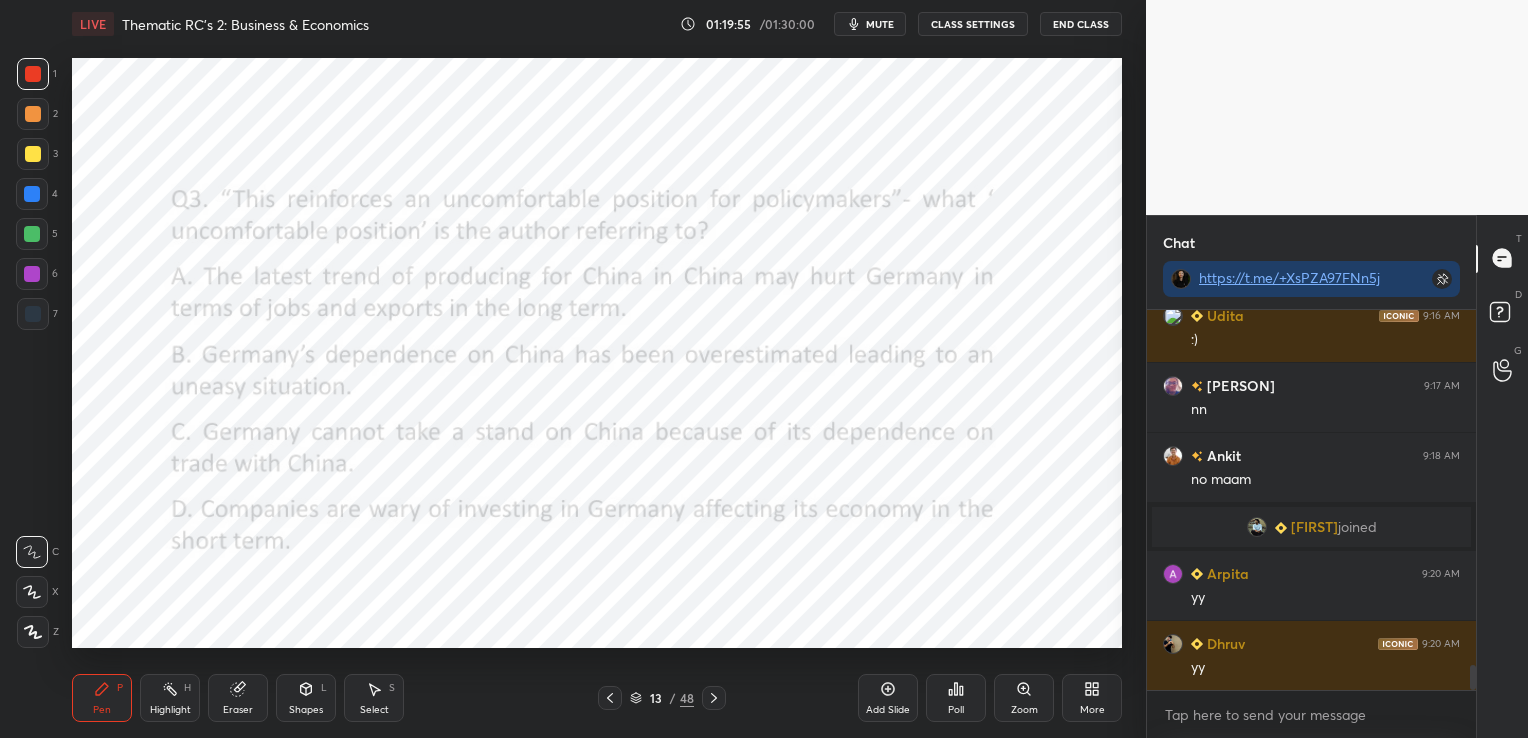click at bounding box center [610, 698] 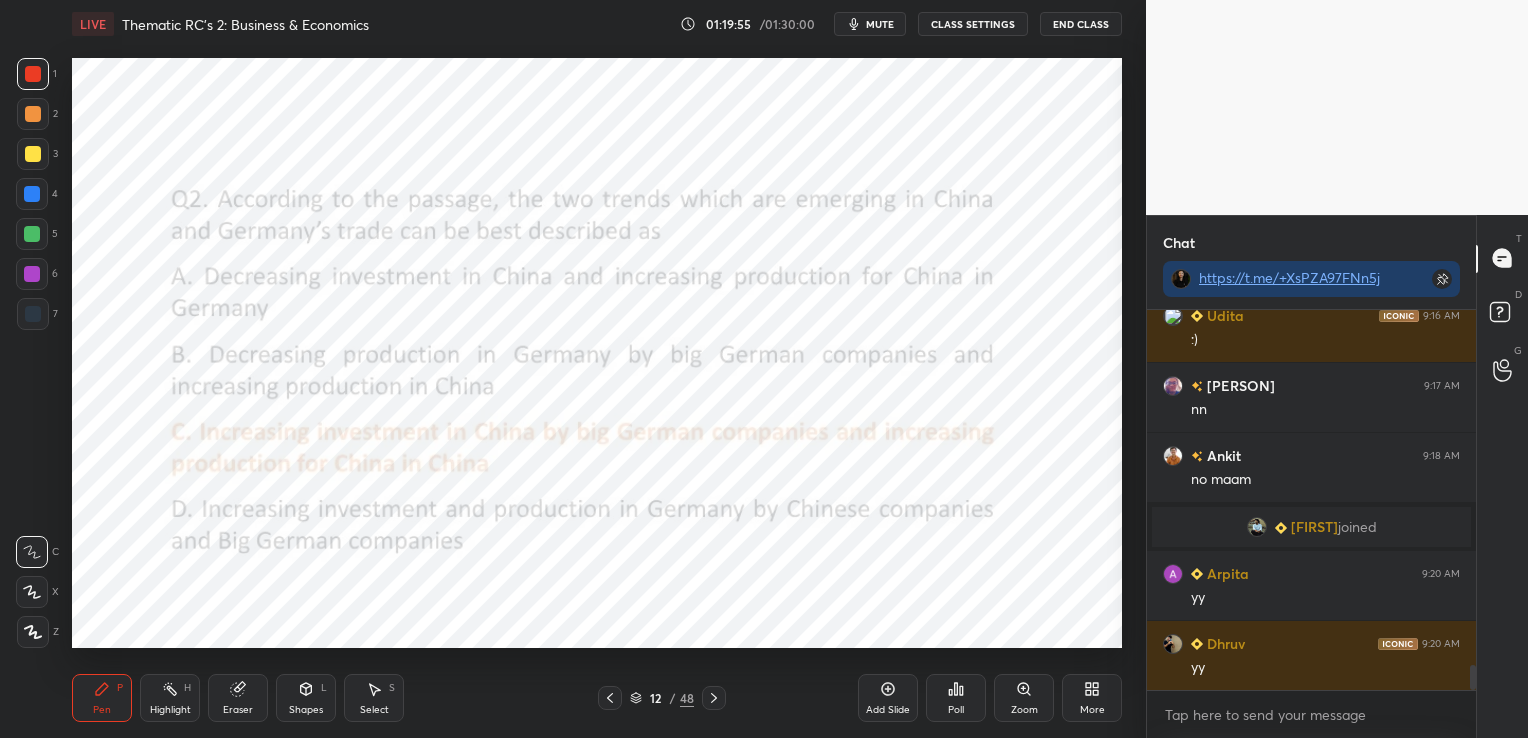 click at bounding box center [610, 698] 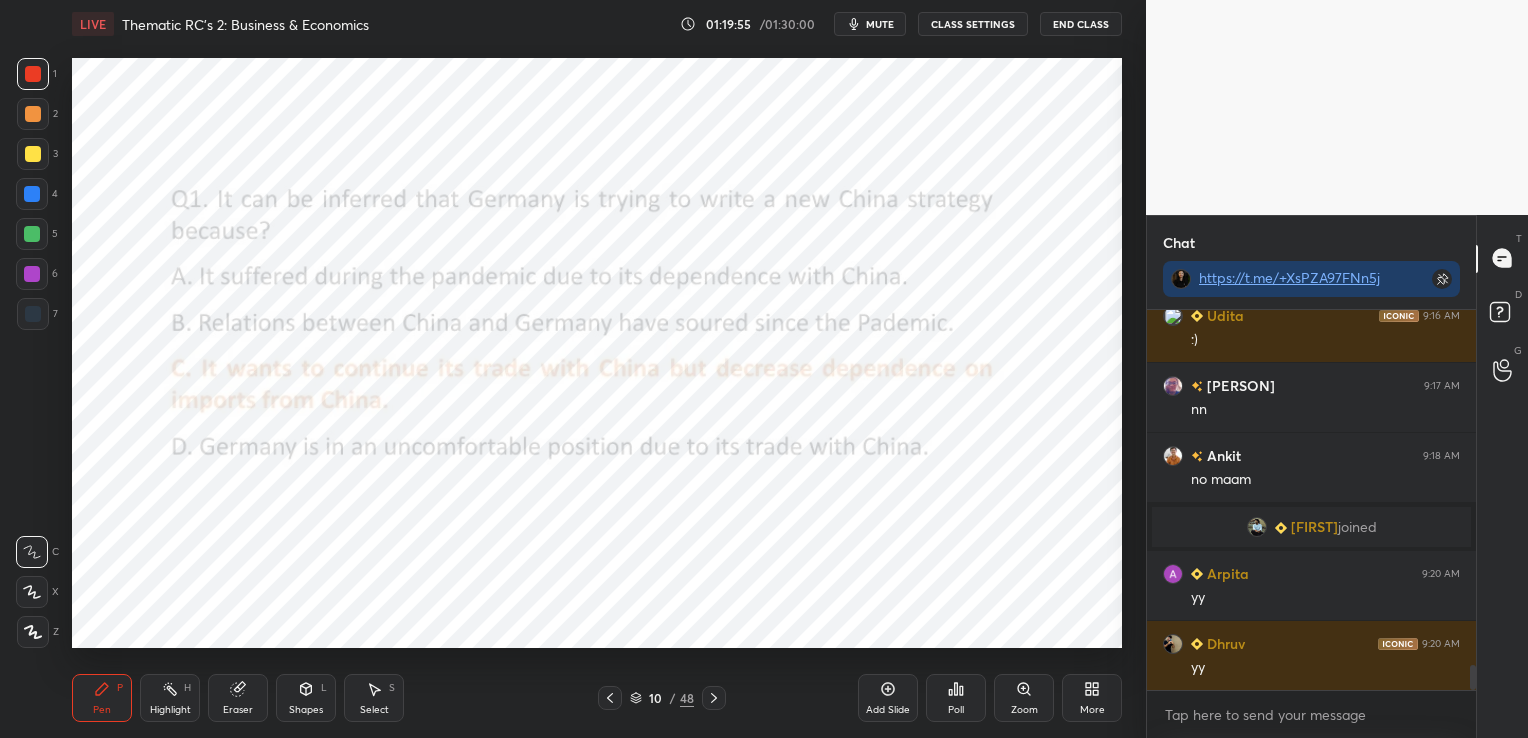click at bounding box center (610, 698) 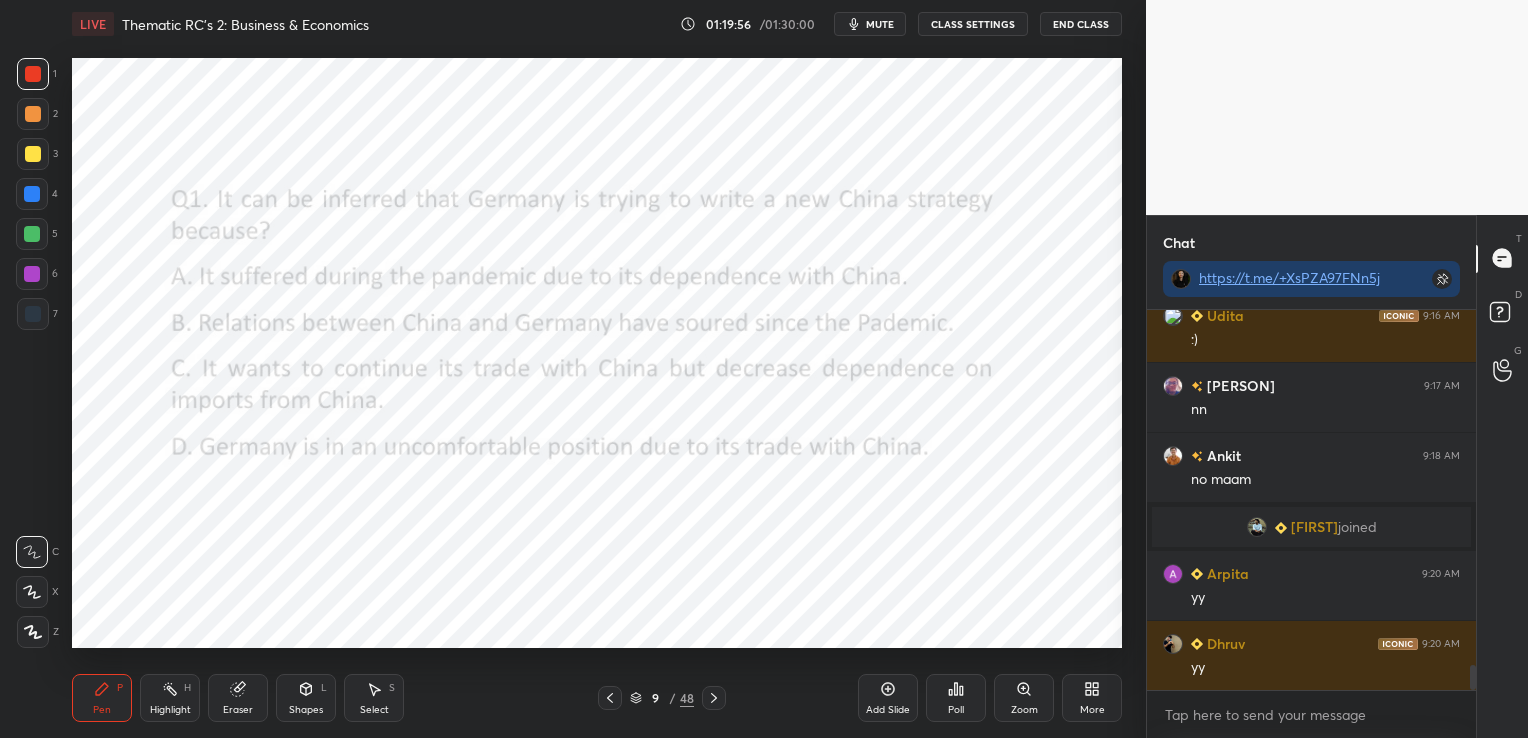 click at bounding box center (610, 698) 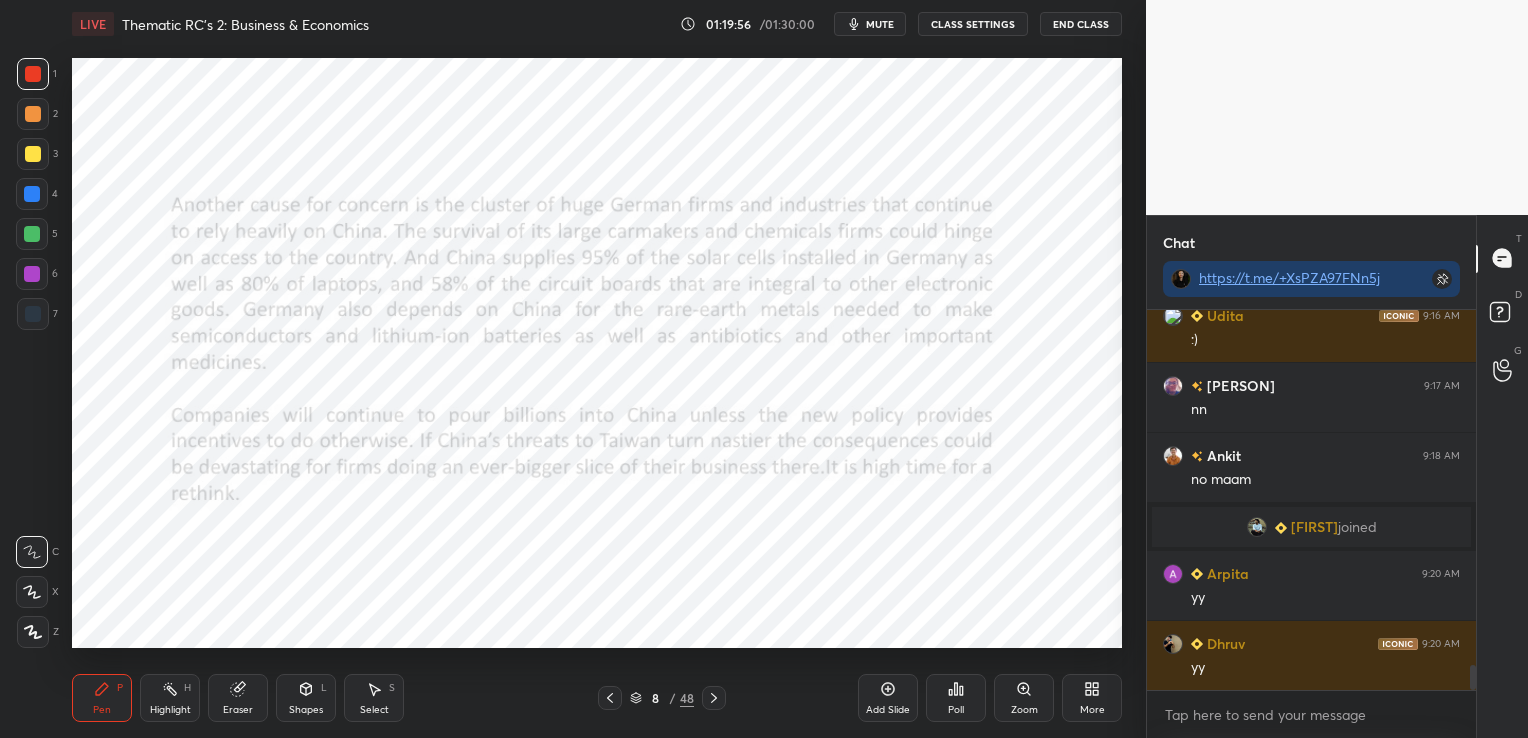 click at bounding box center (610, 698) 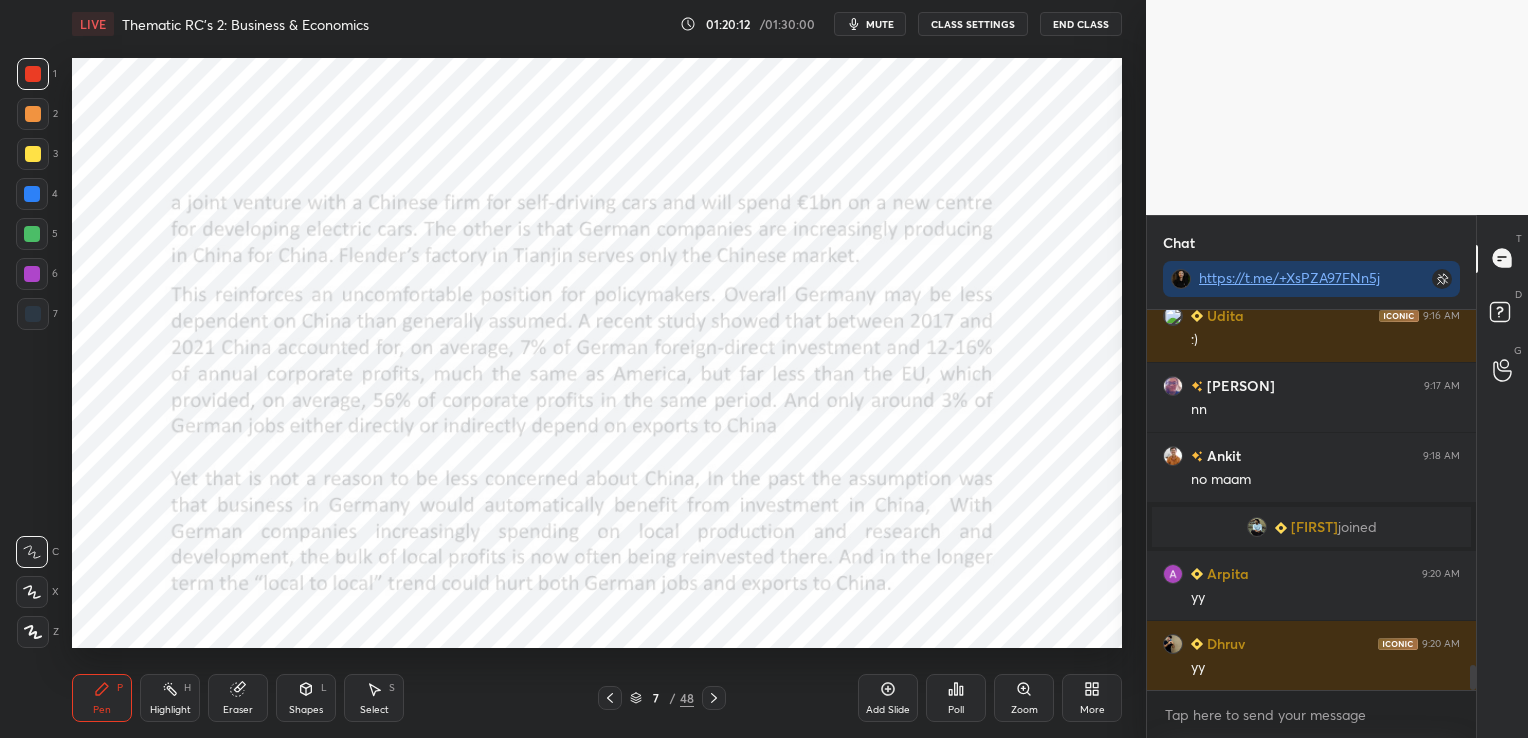 click 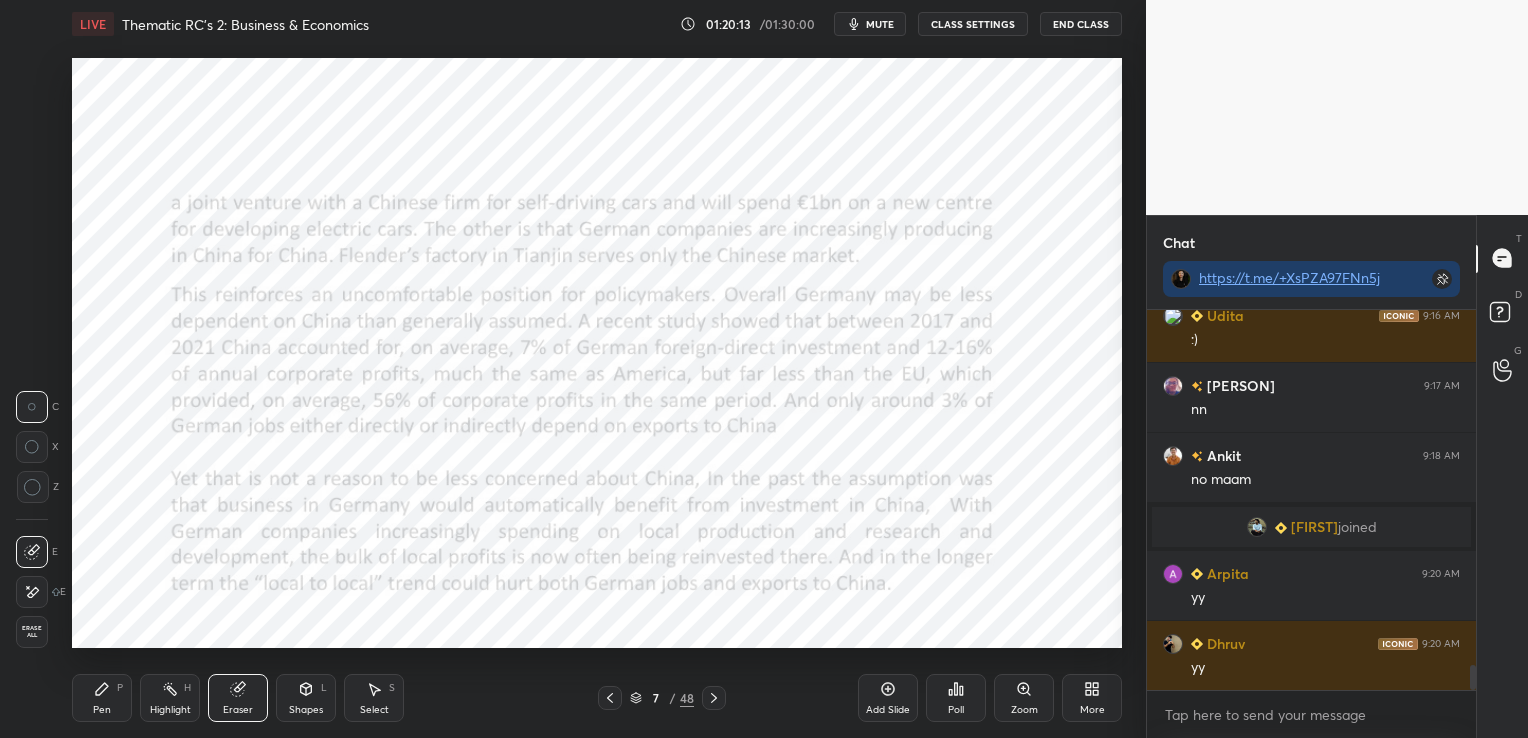 click on "Erase all" at bounding box center (32, 632) 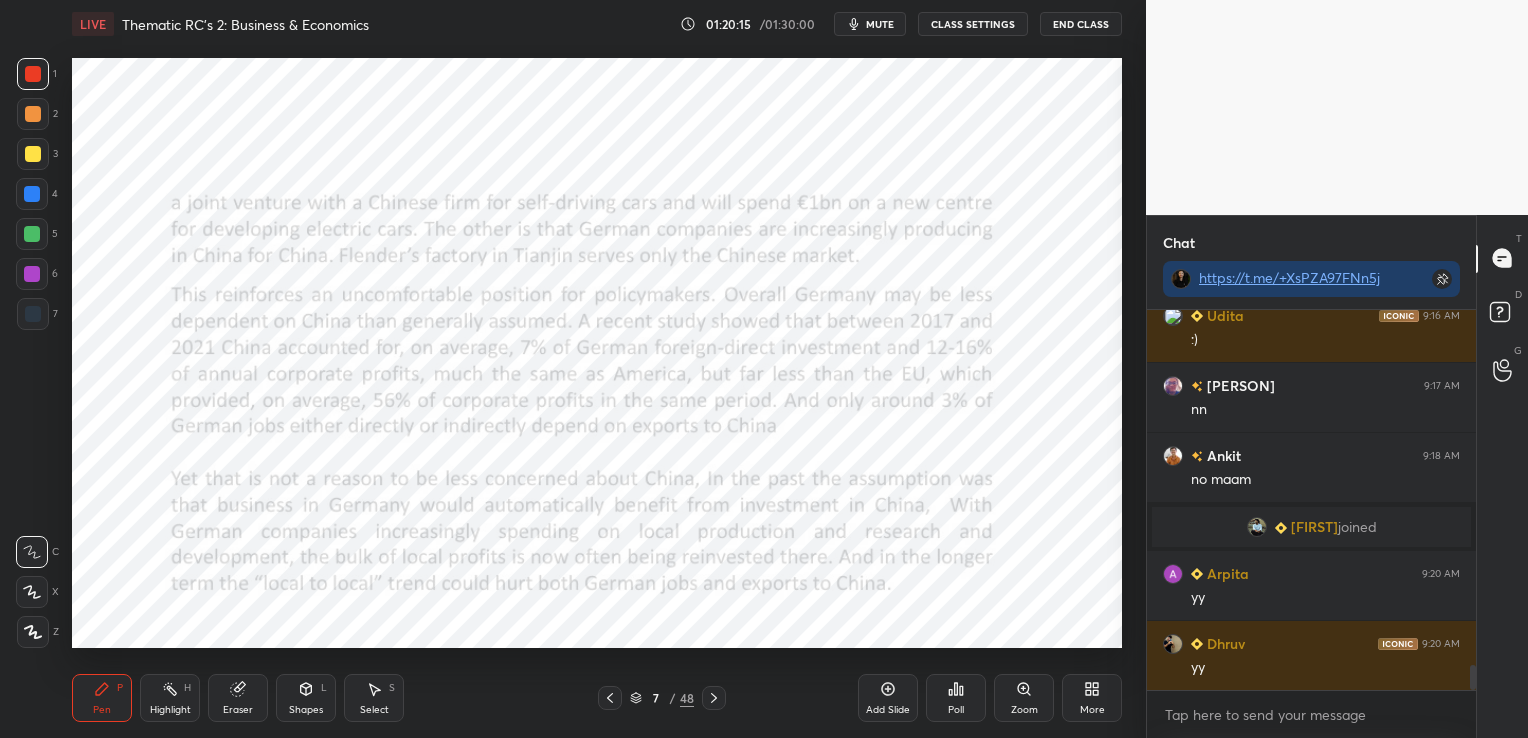 click 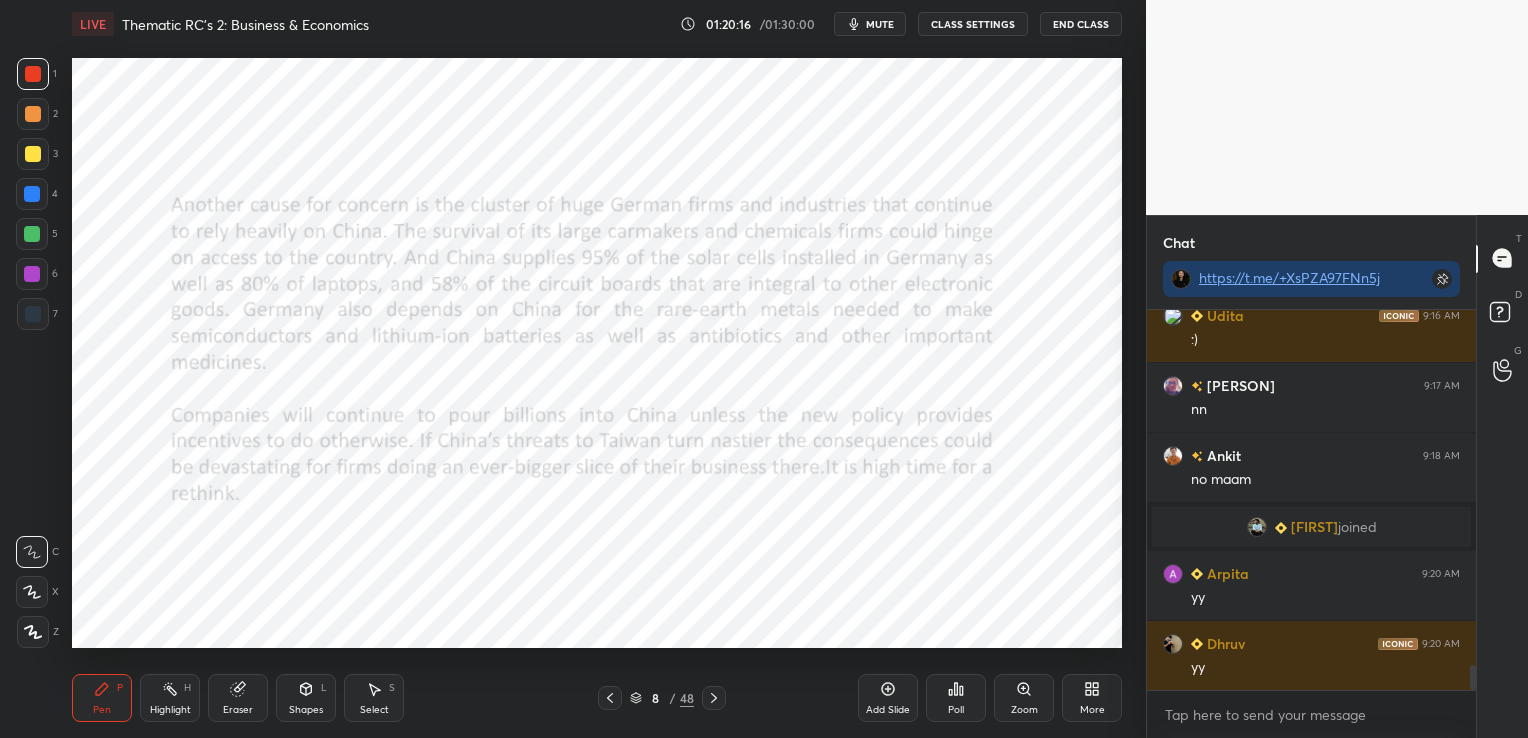 click 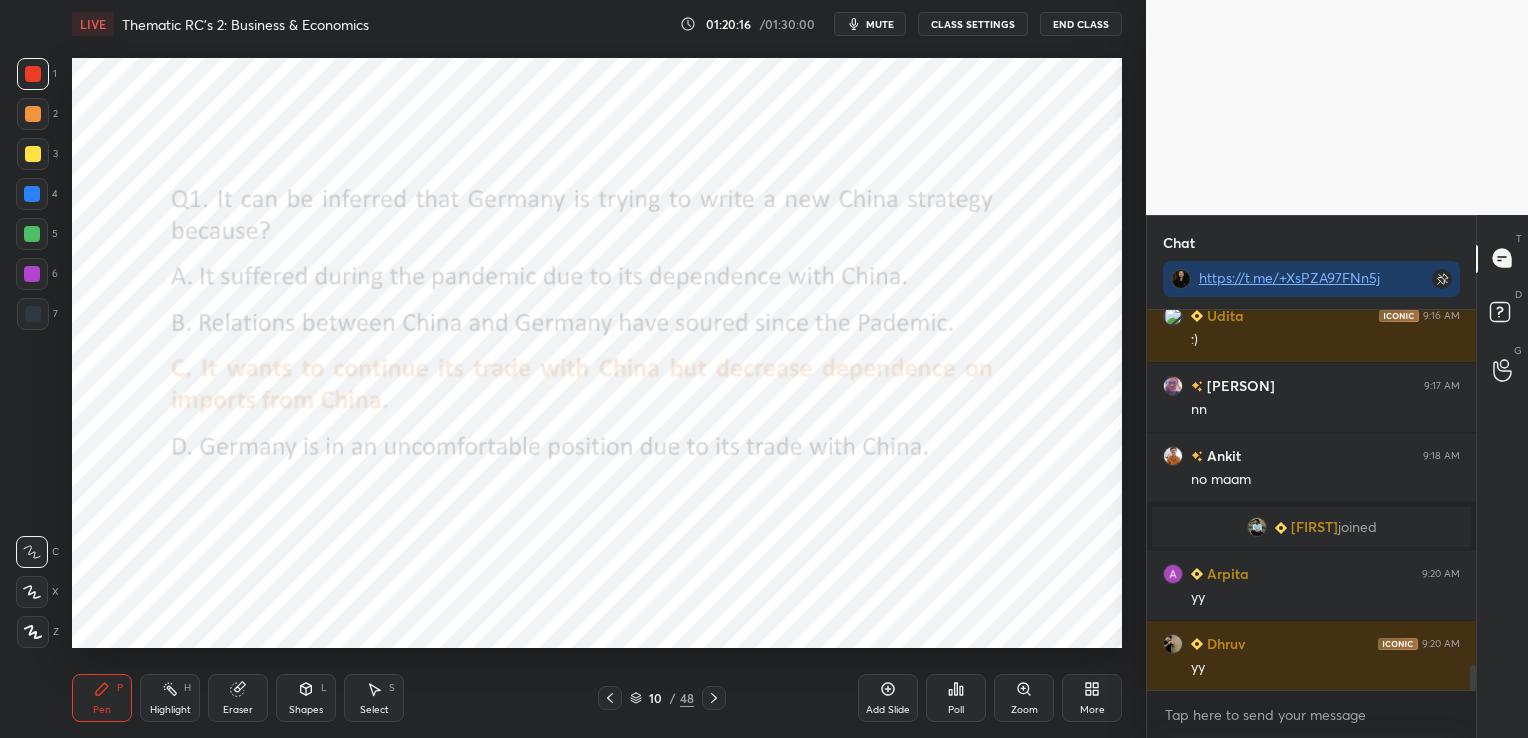 click 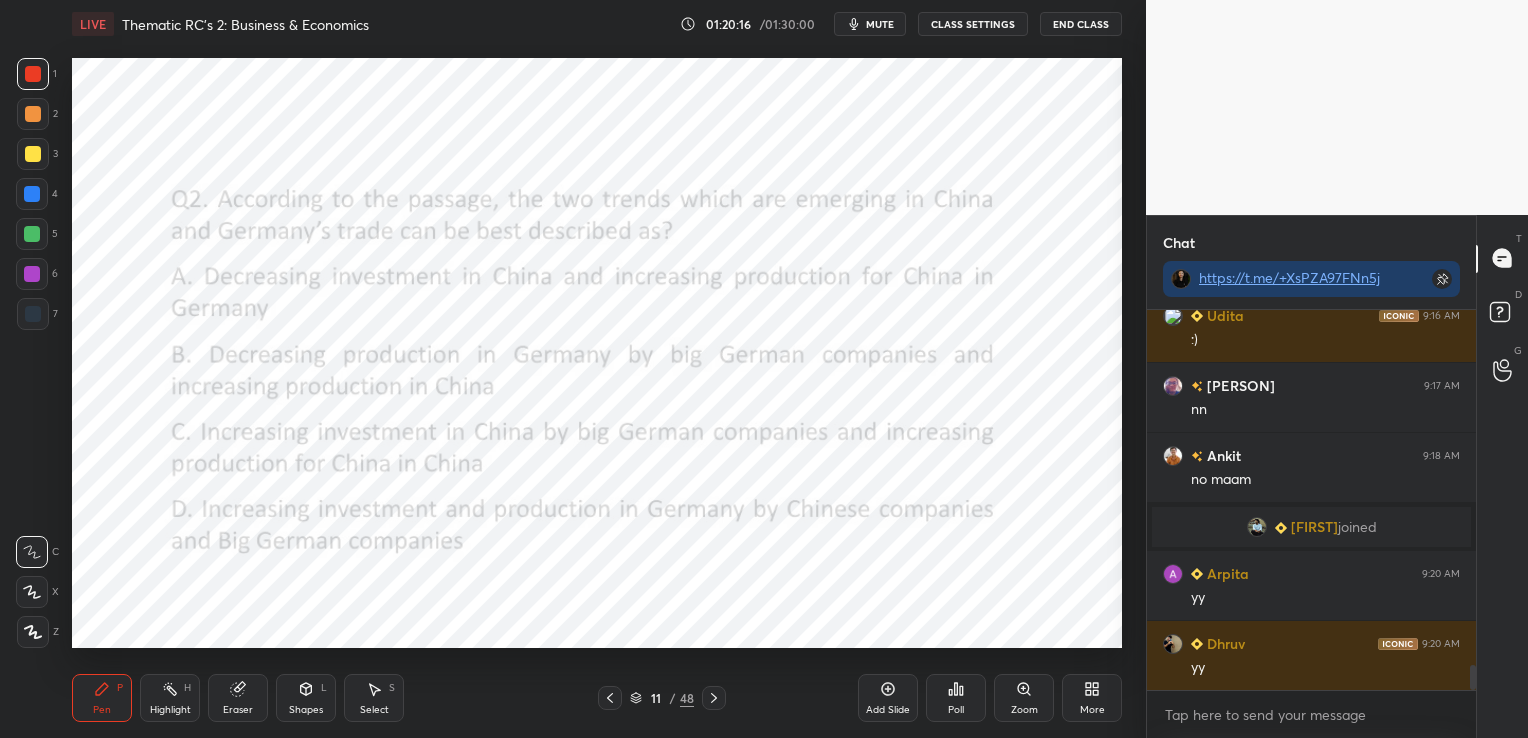 click 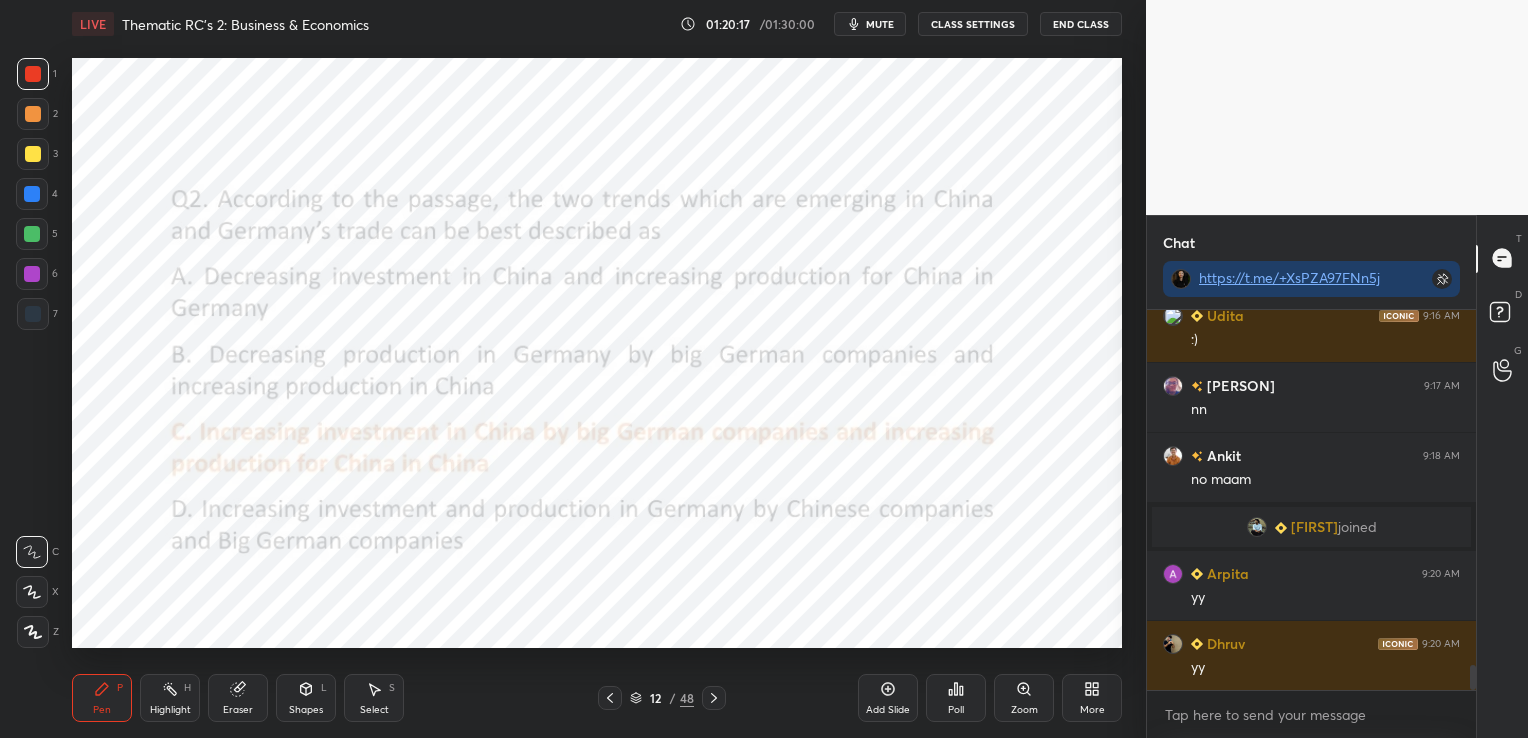 click 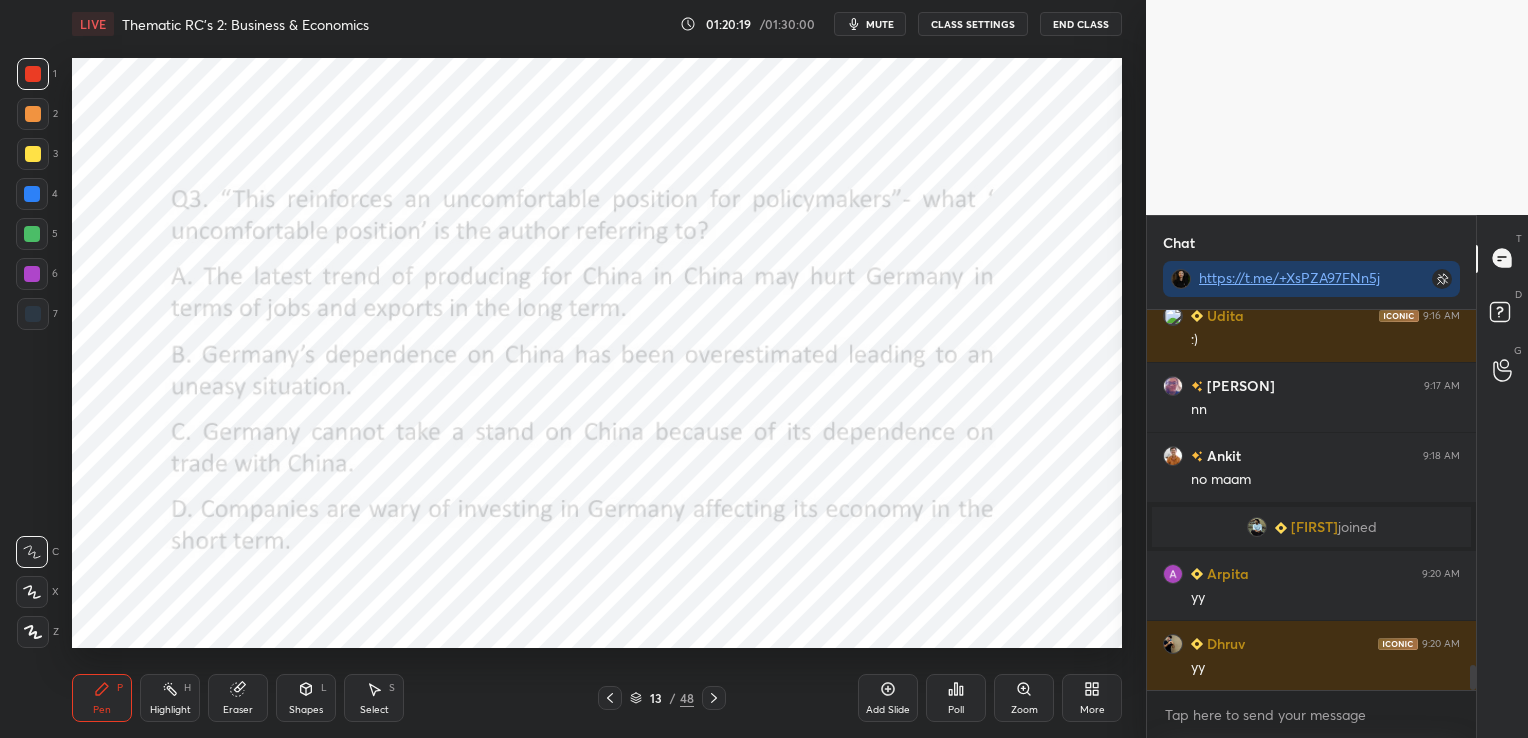 click 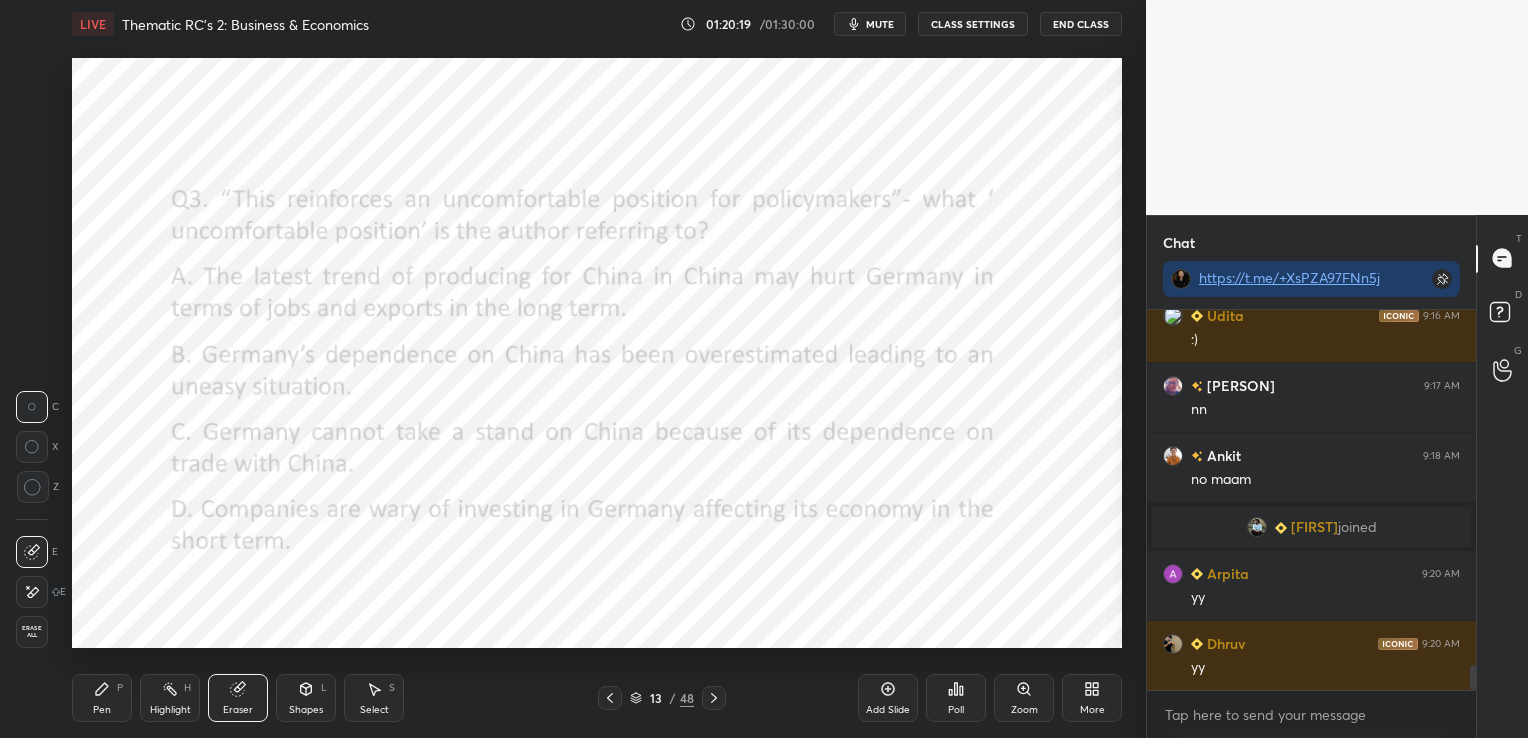 click on "Erase all" at bounding box center [32, 632] 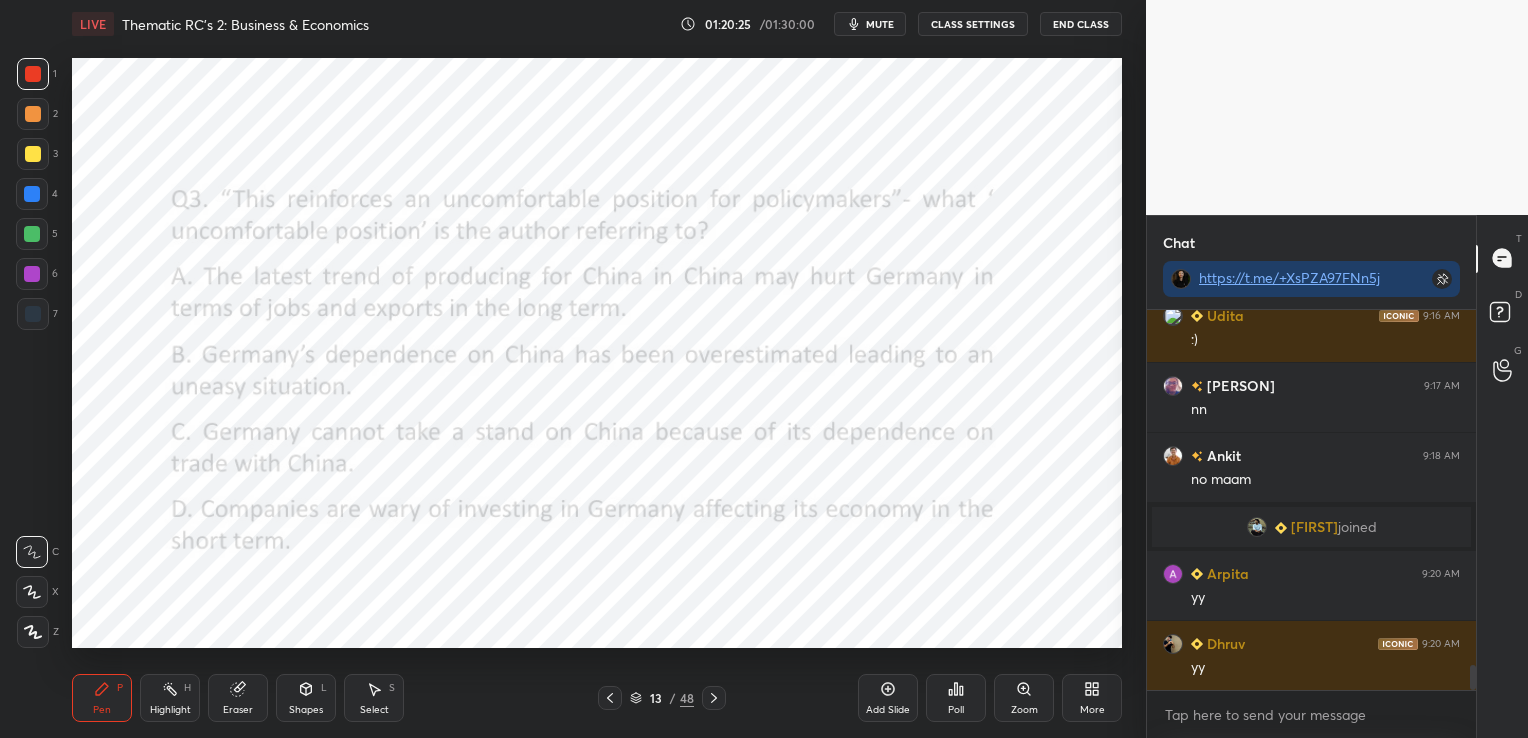 click 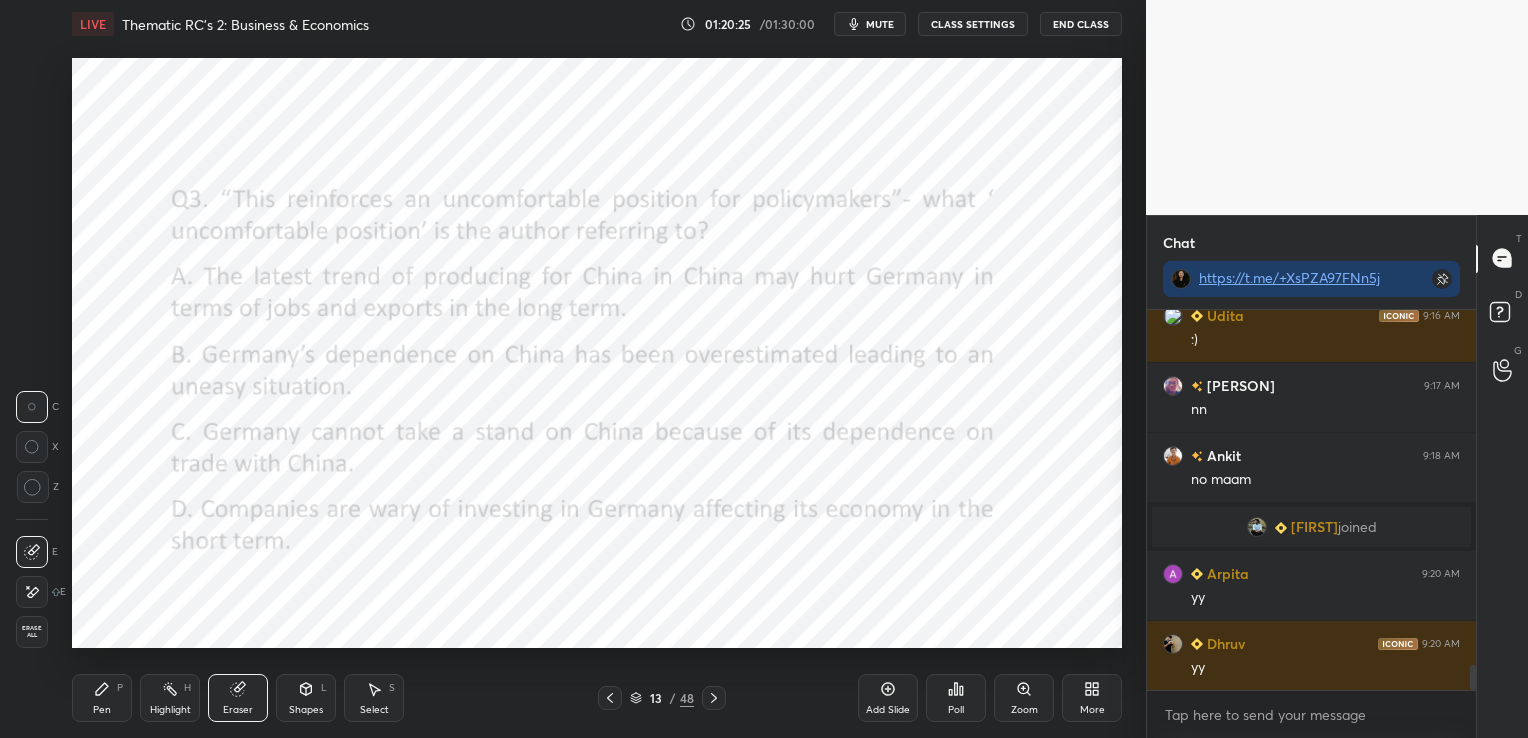 click on "Erase all" at bounding box center (32, 632) 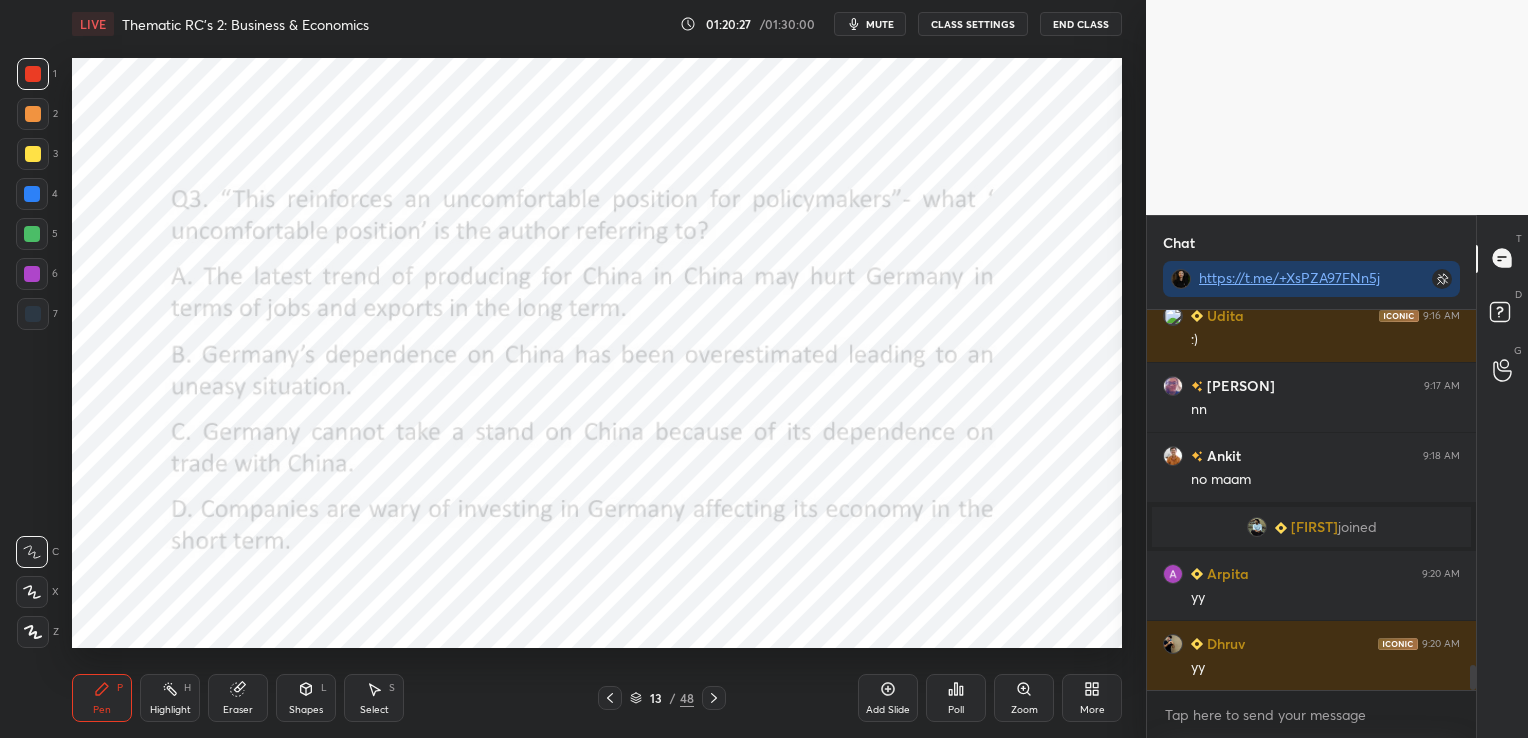 click 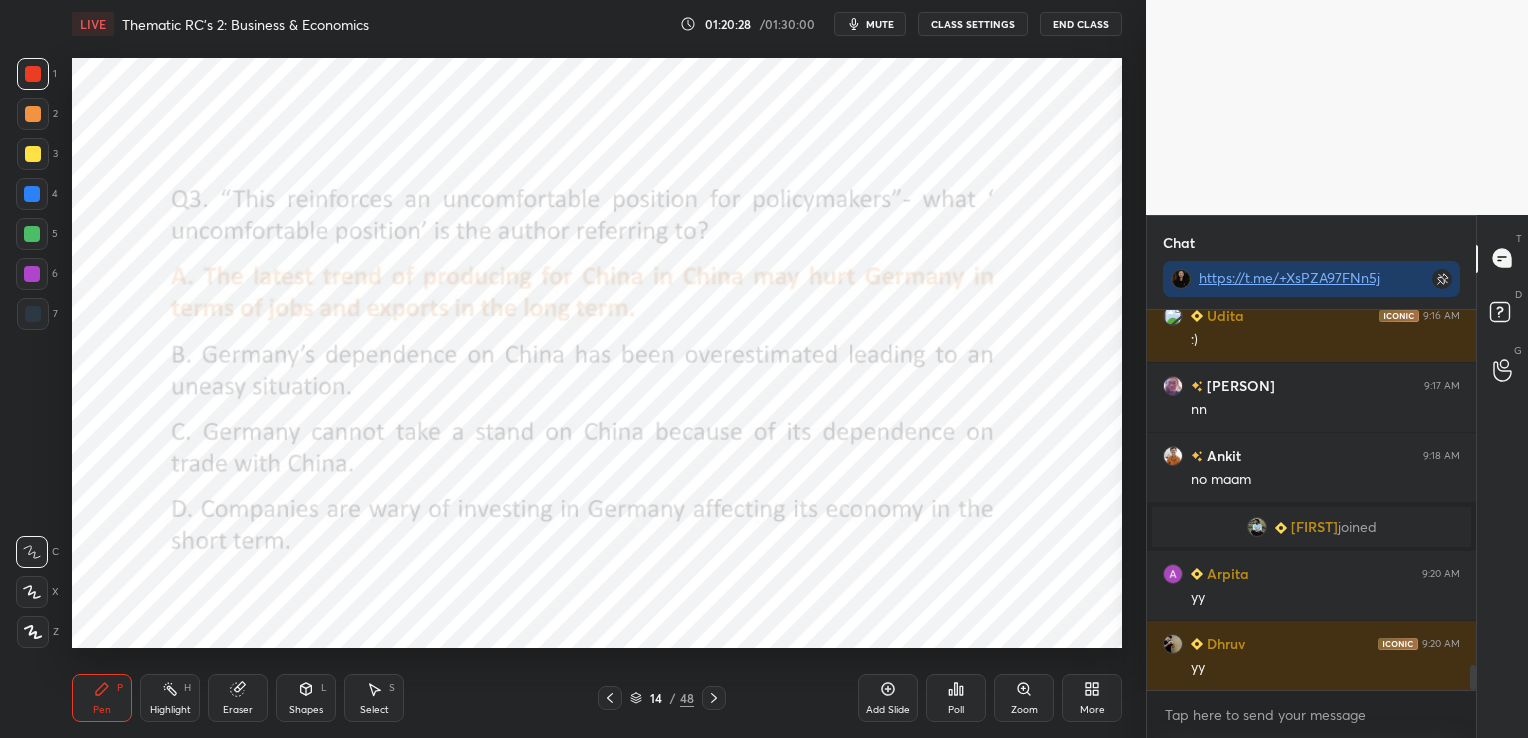 click 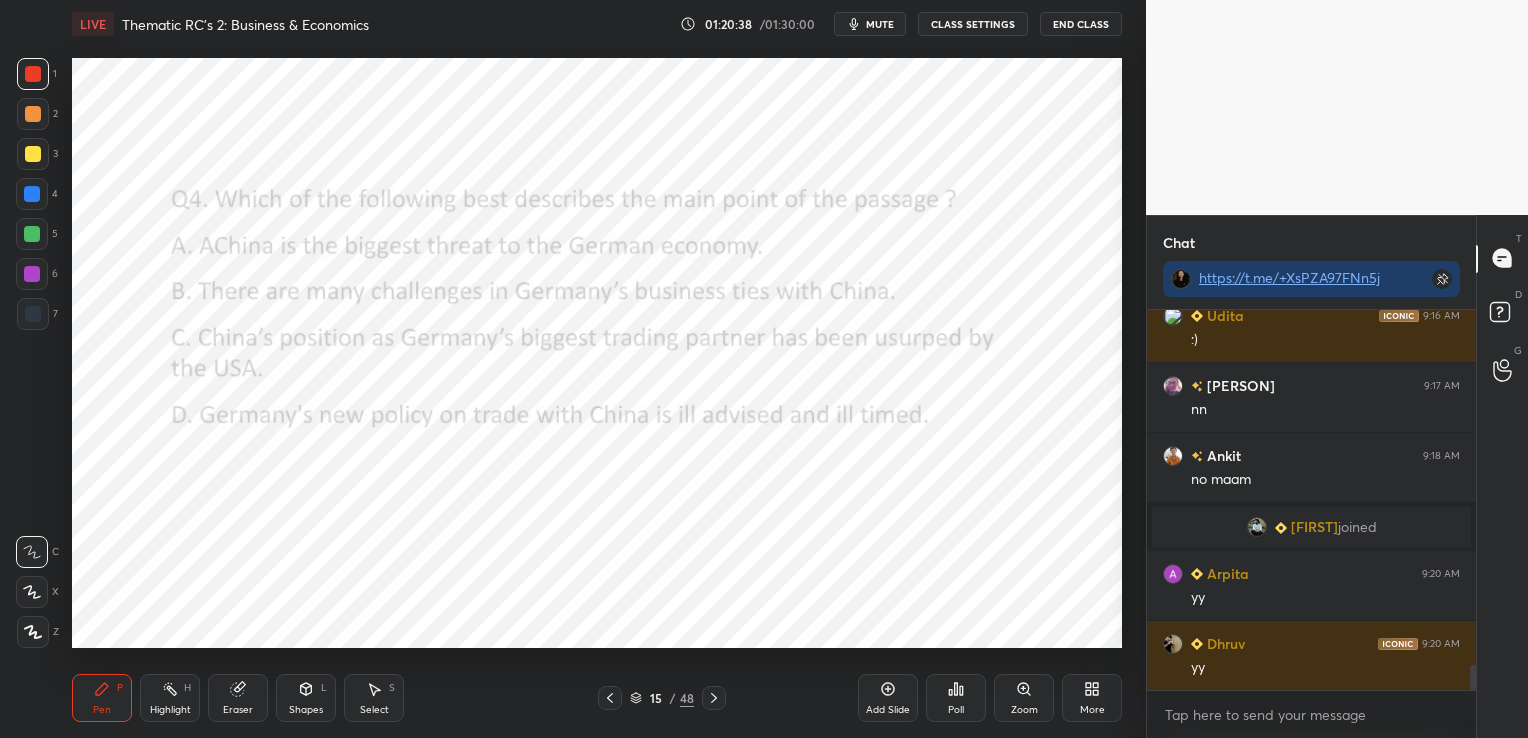click on "Poll" at bounding box center (956, 710) 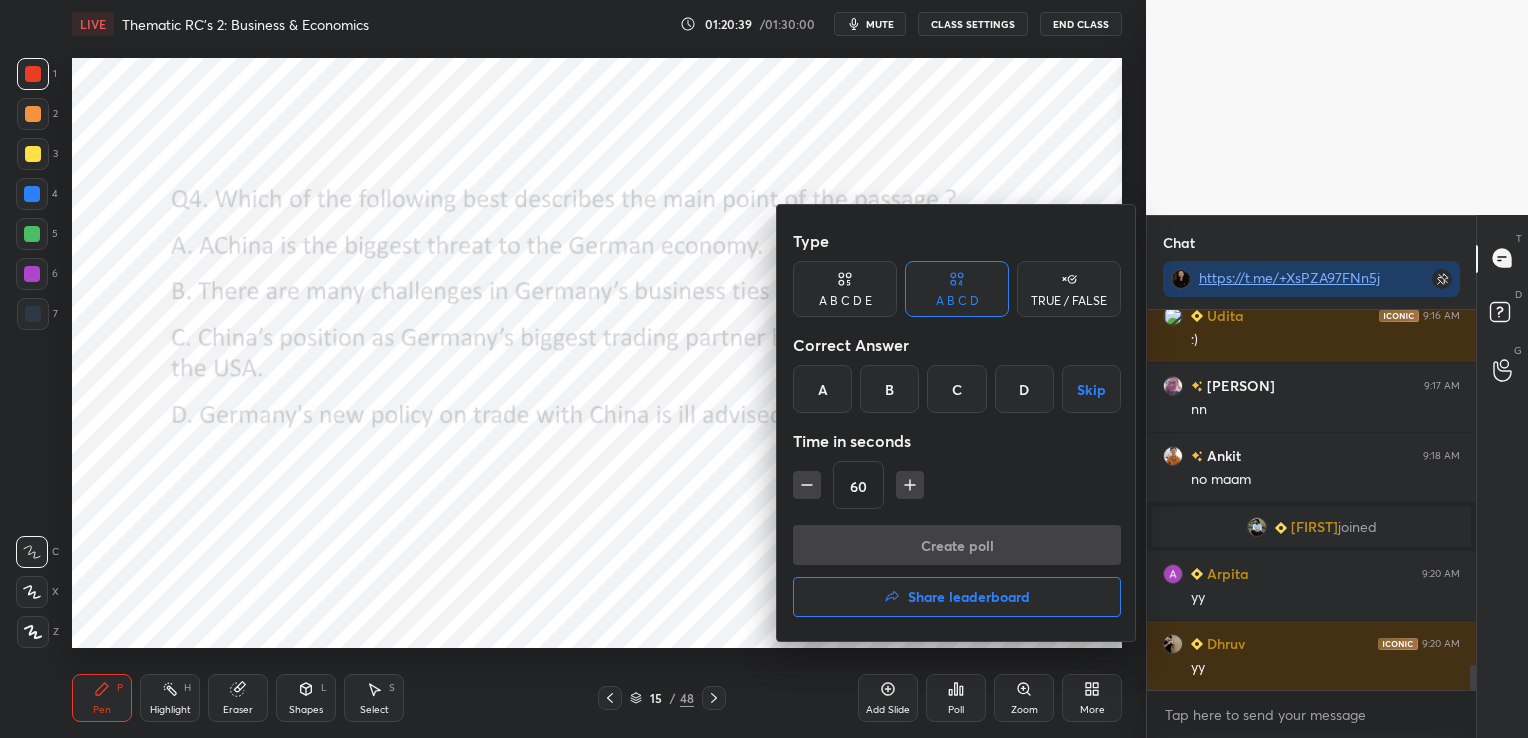 click on "B" at bounding box center (889, 389) 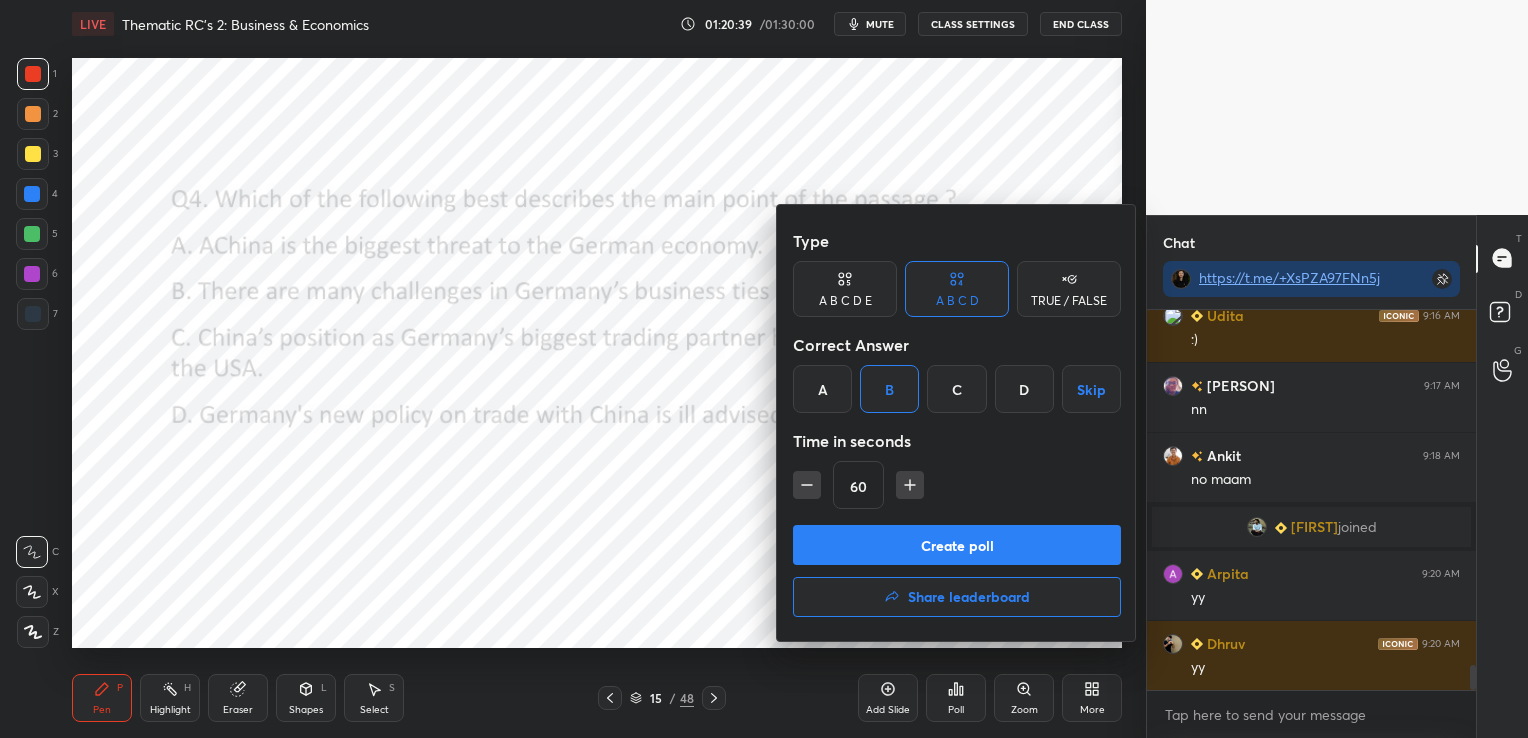 click on "Create poll" at bounding box center (957, 545) 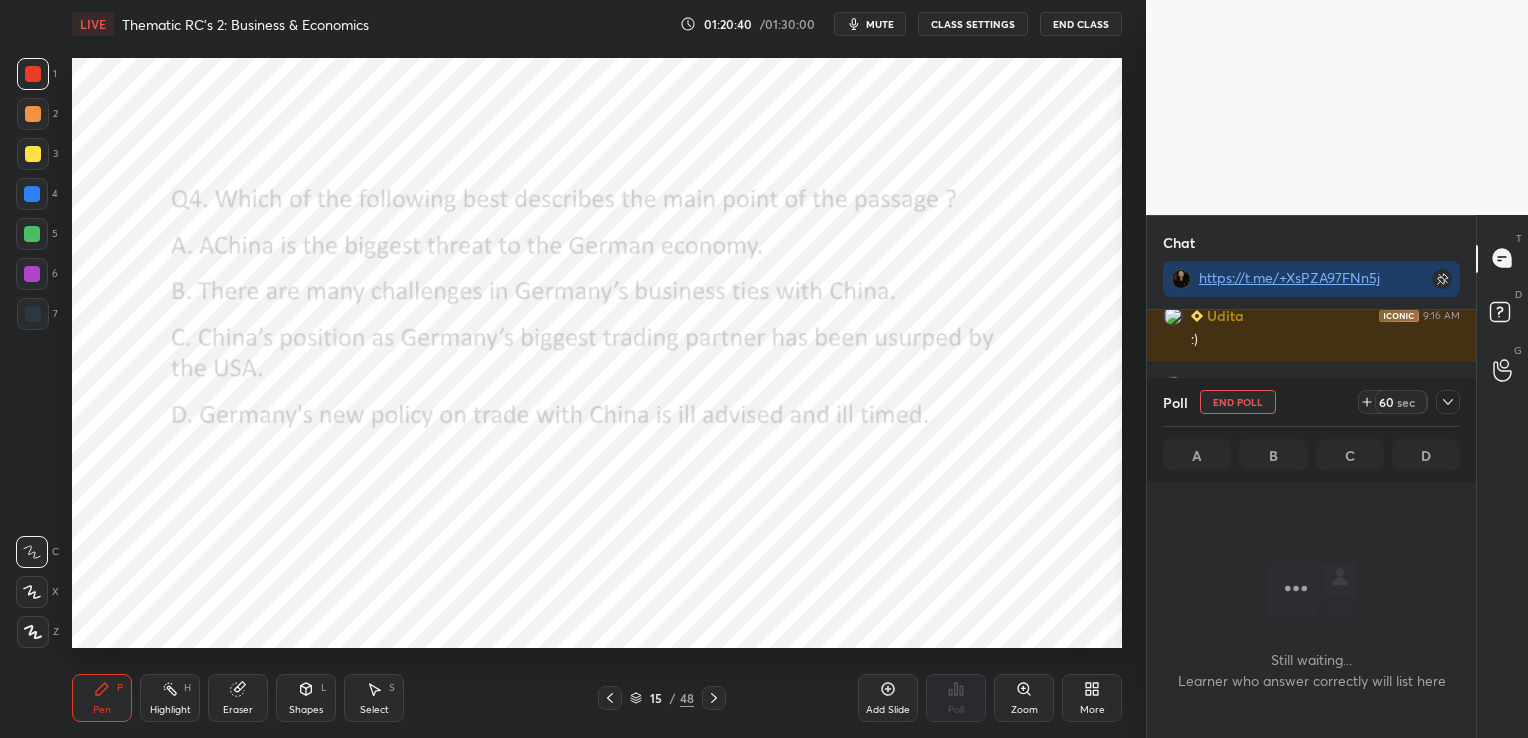 scroll, scrollTop: 7, scrollLeft: 6, axis: both 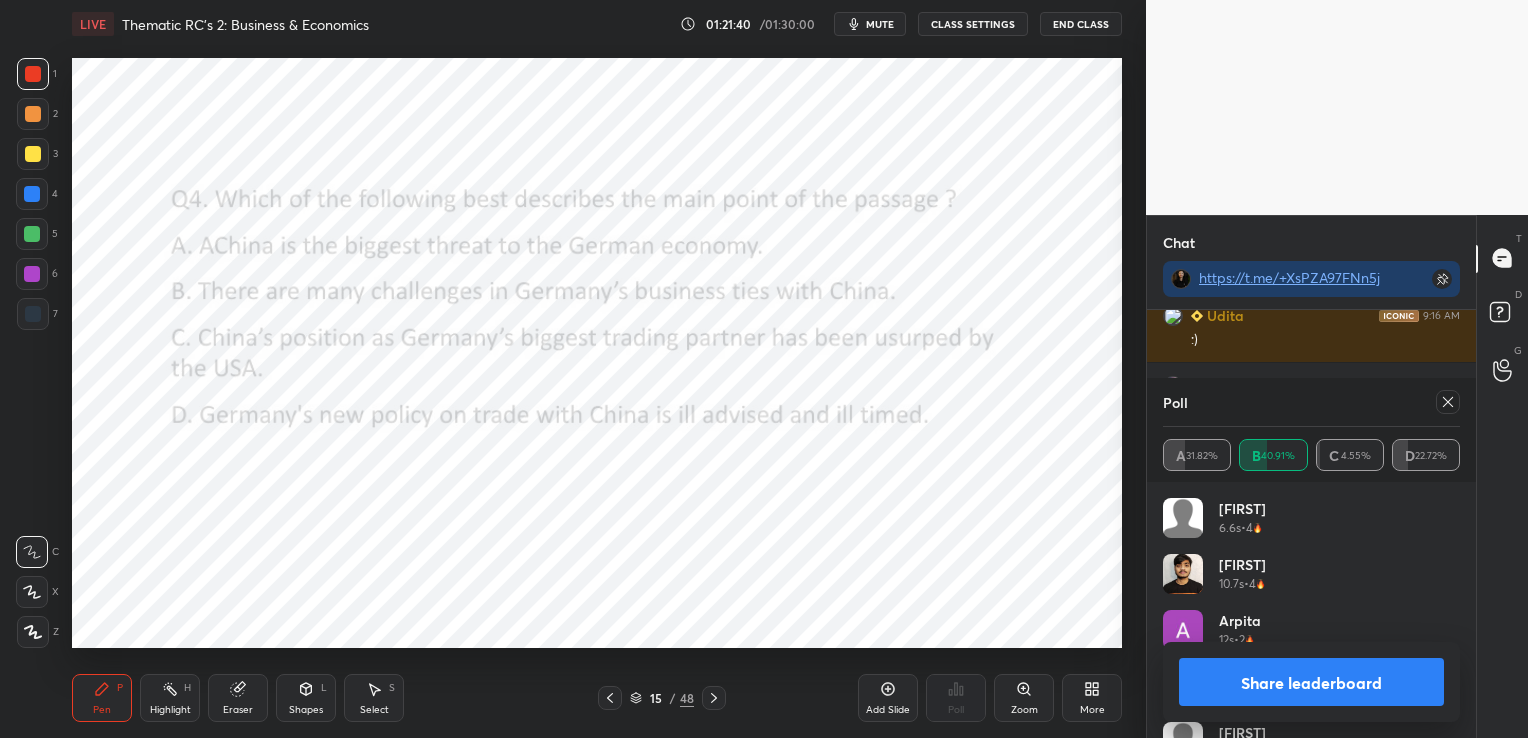 click 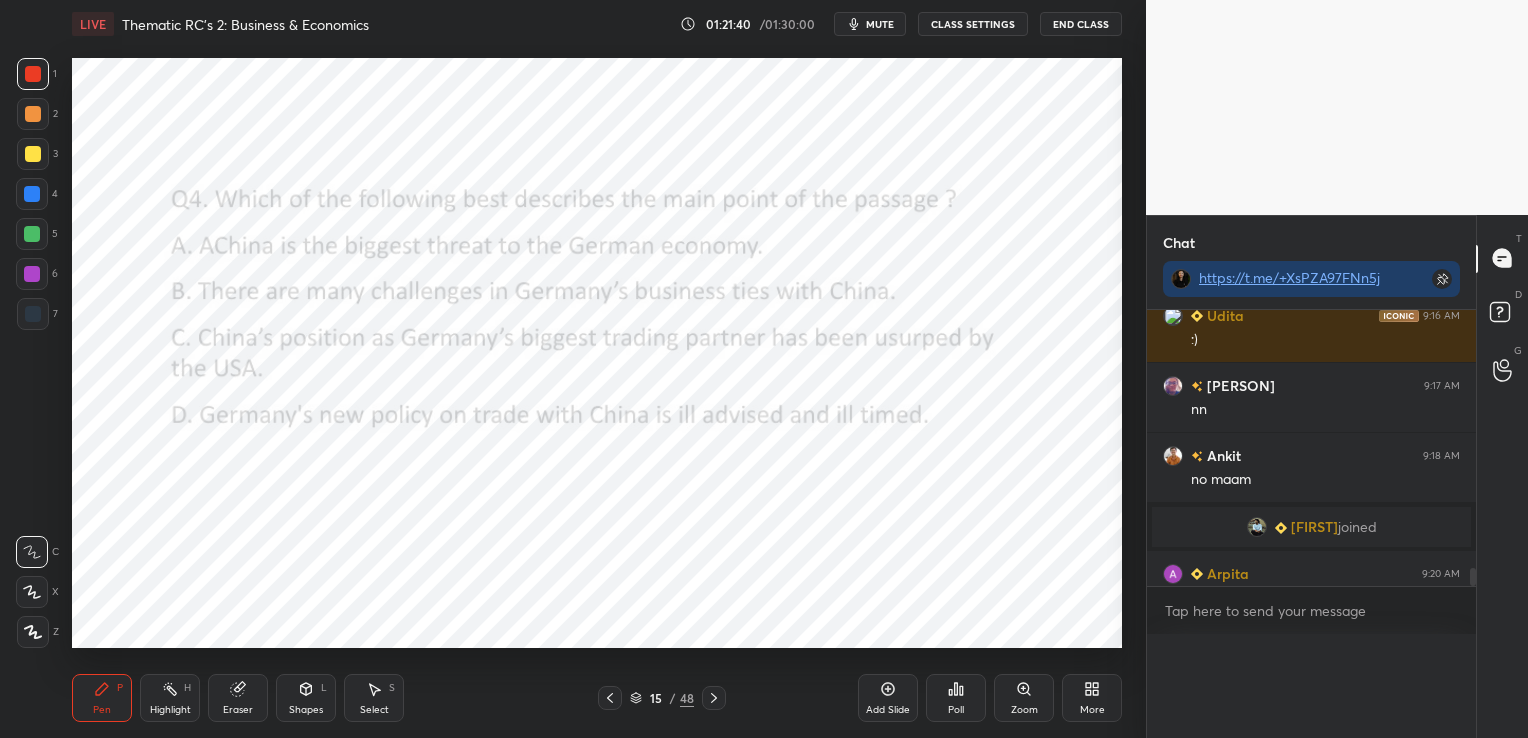 scroll, scrollTop: 0, scrollLeft: 0, axis: both 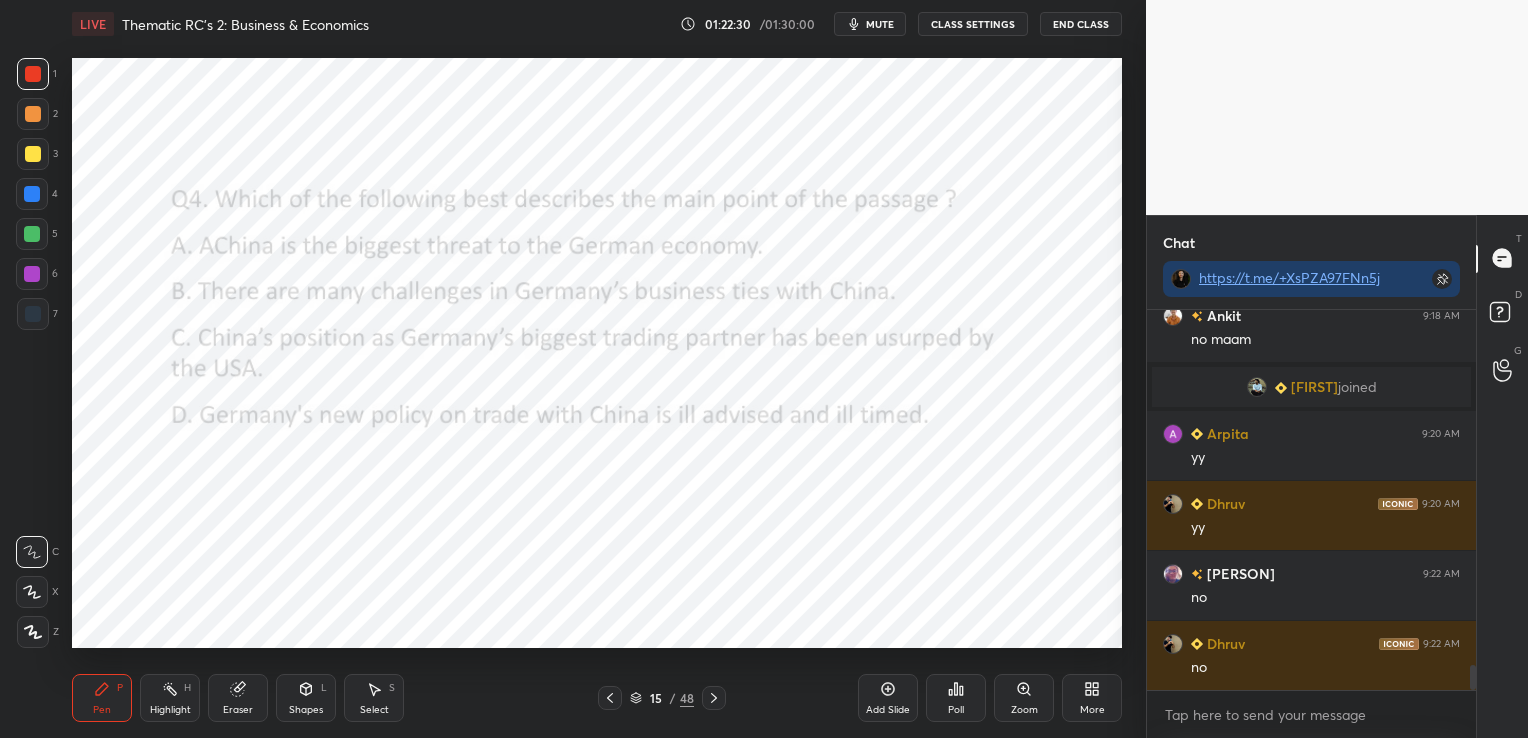 click on "Eraser" at bounding box center [238, 698] 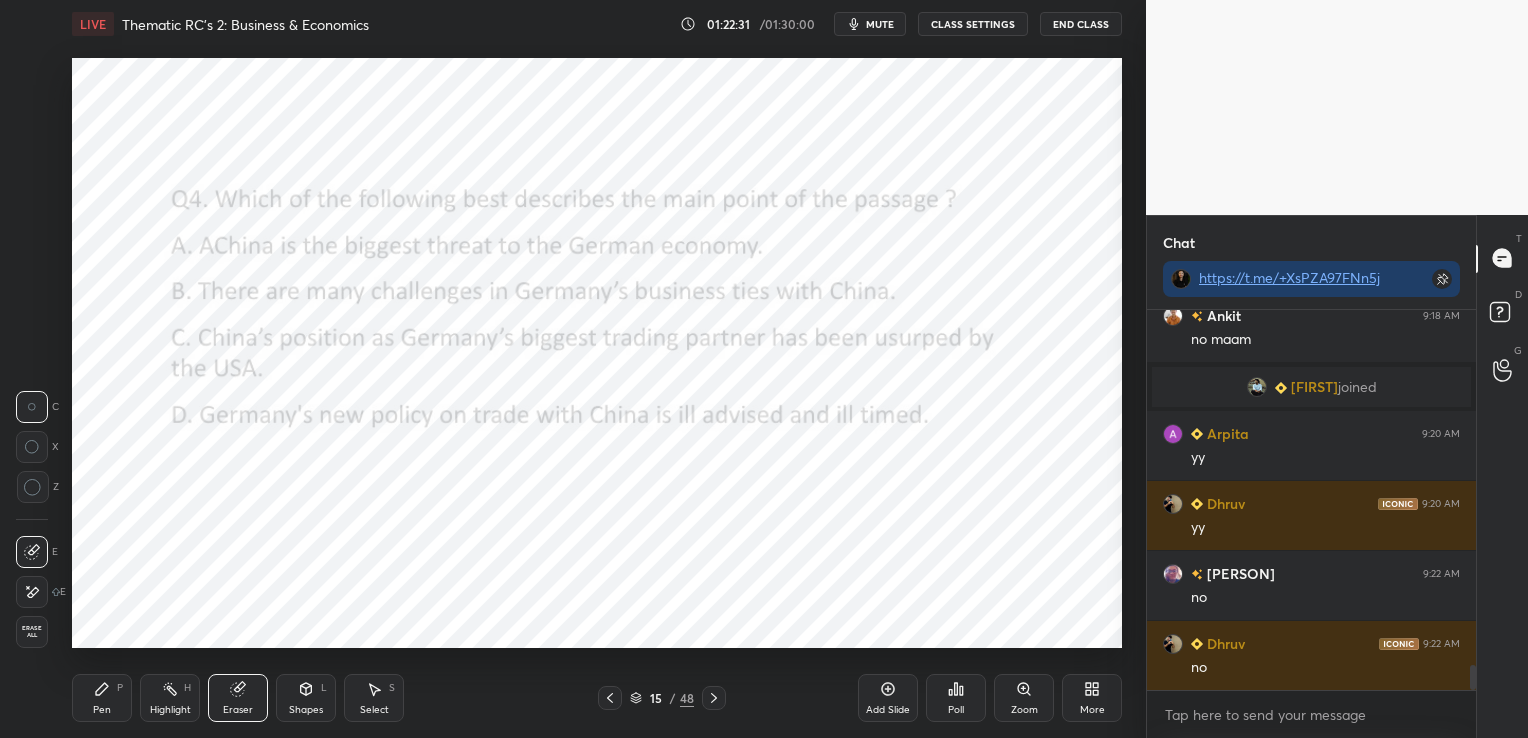 click on "Erase all" at bounding box center (32, 632) 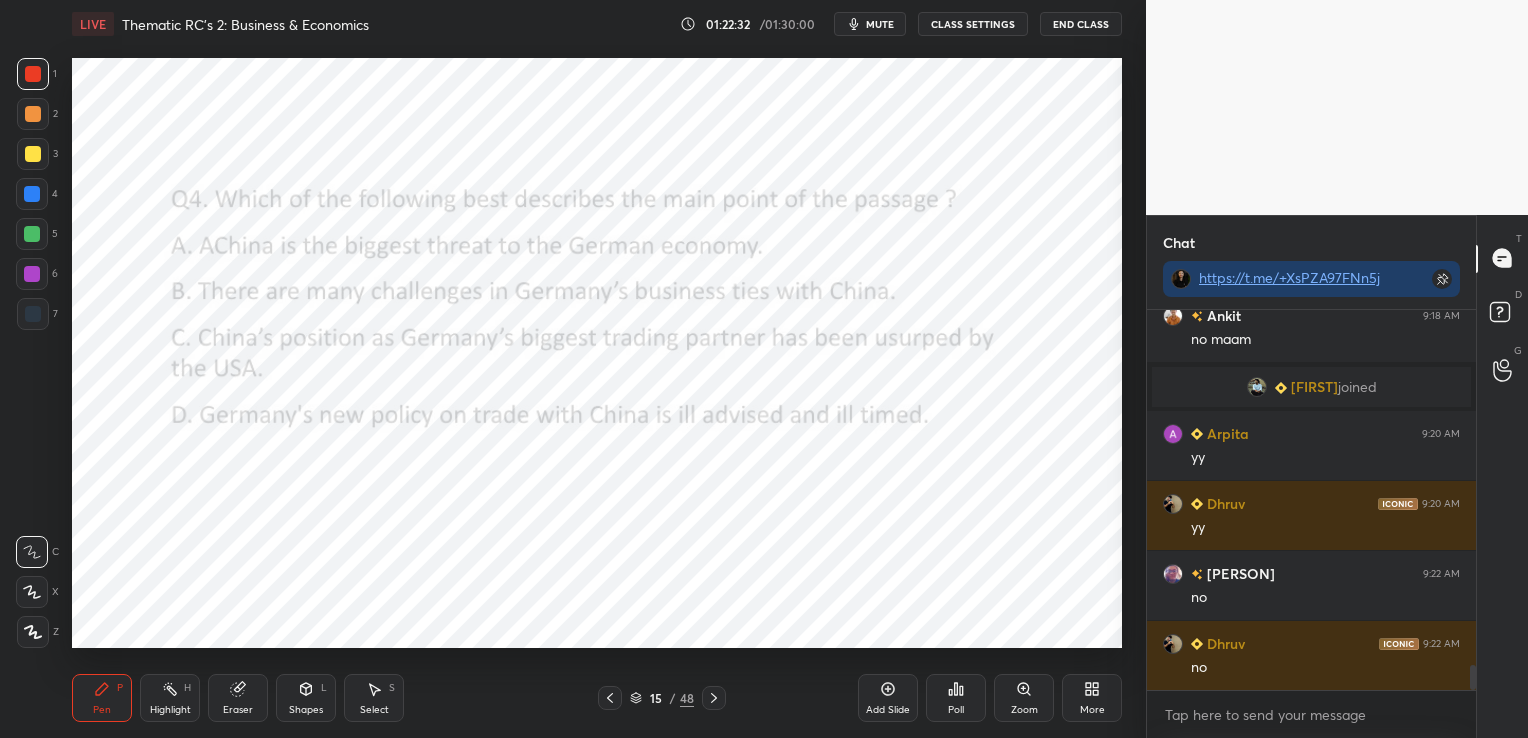 click 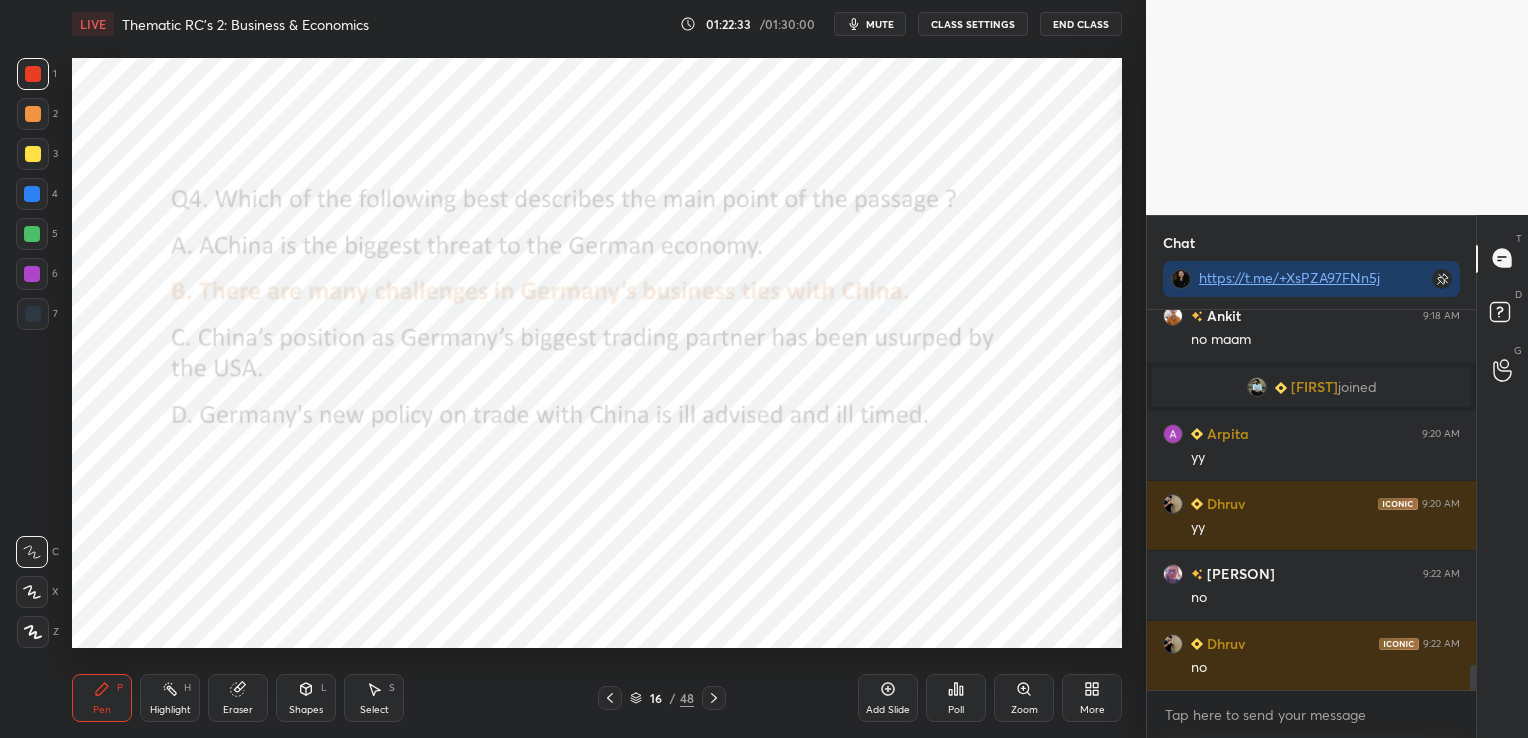 click 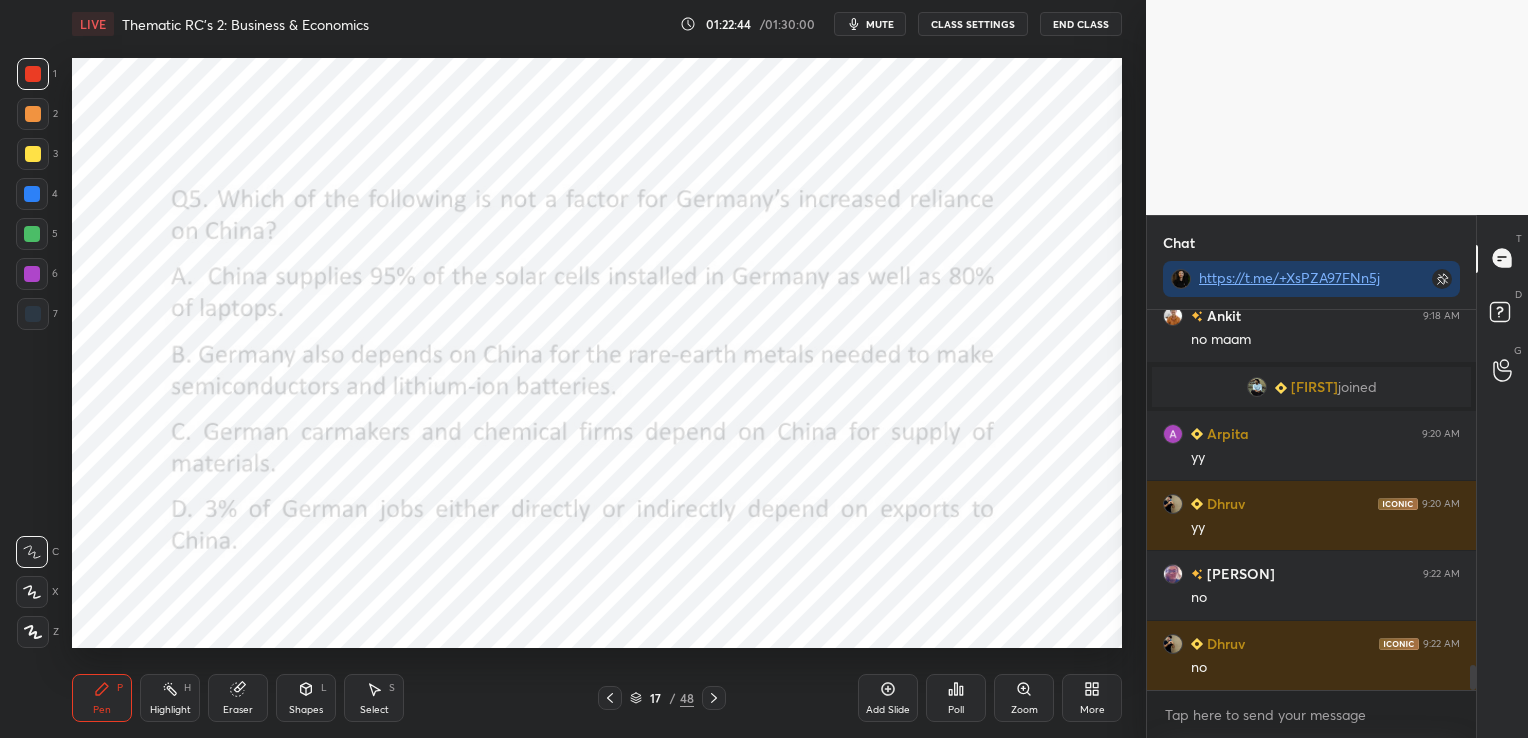 click on "Poll" at bounding box center [956, 698] 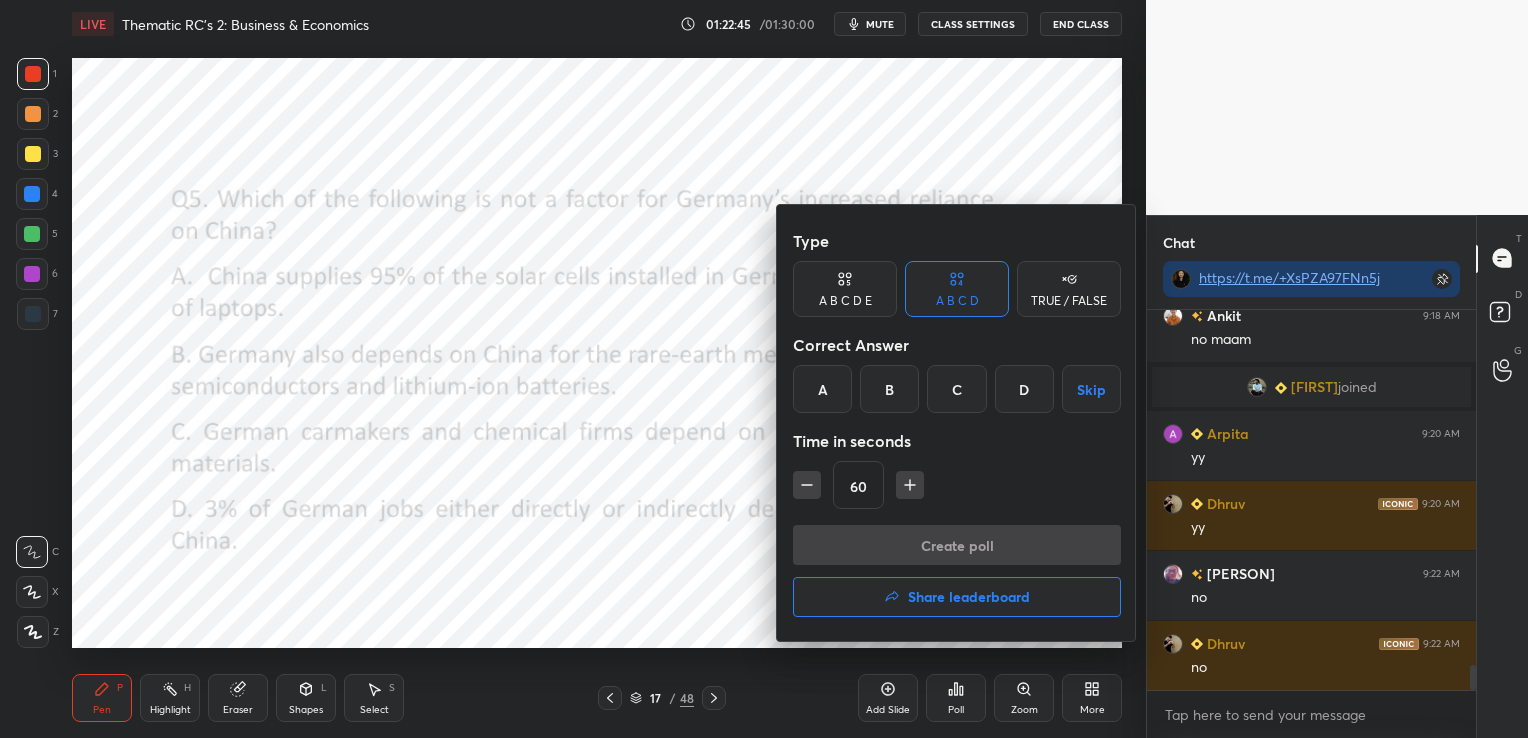 click on "C" at bounding box center (956, 389) 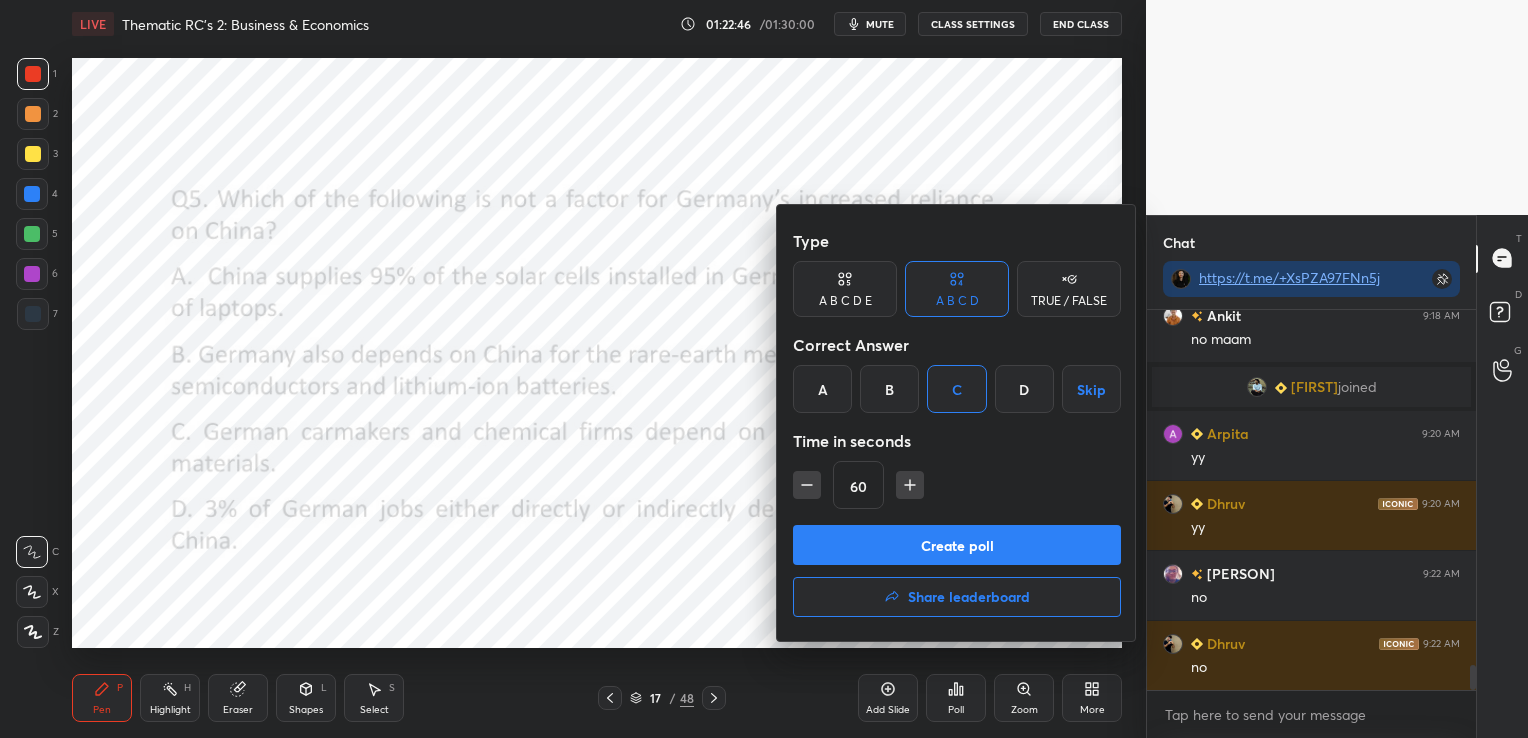 click on "Create poll" at bounding box center (957, 545) 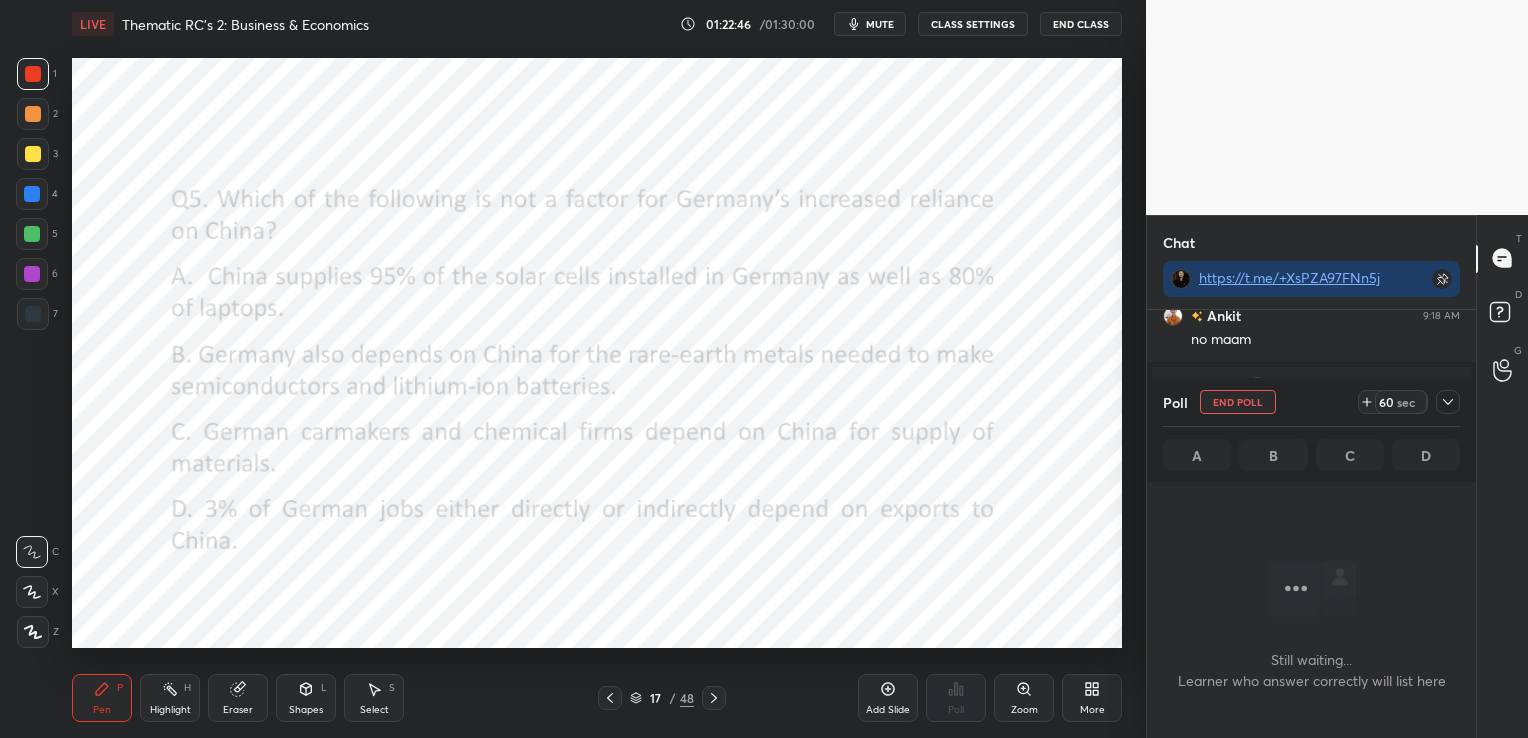 scroll, scrollTop: 281, scrollLeft: 323, axis: both 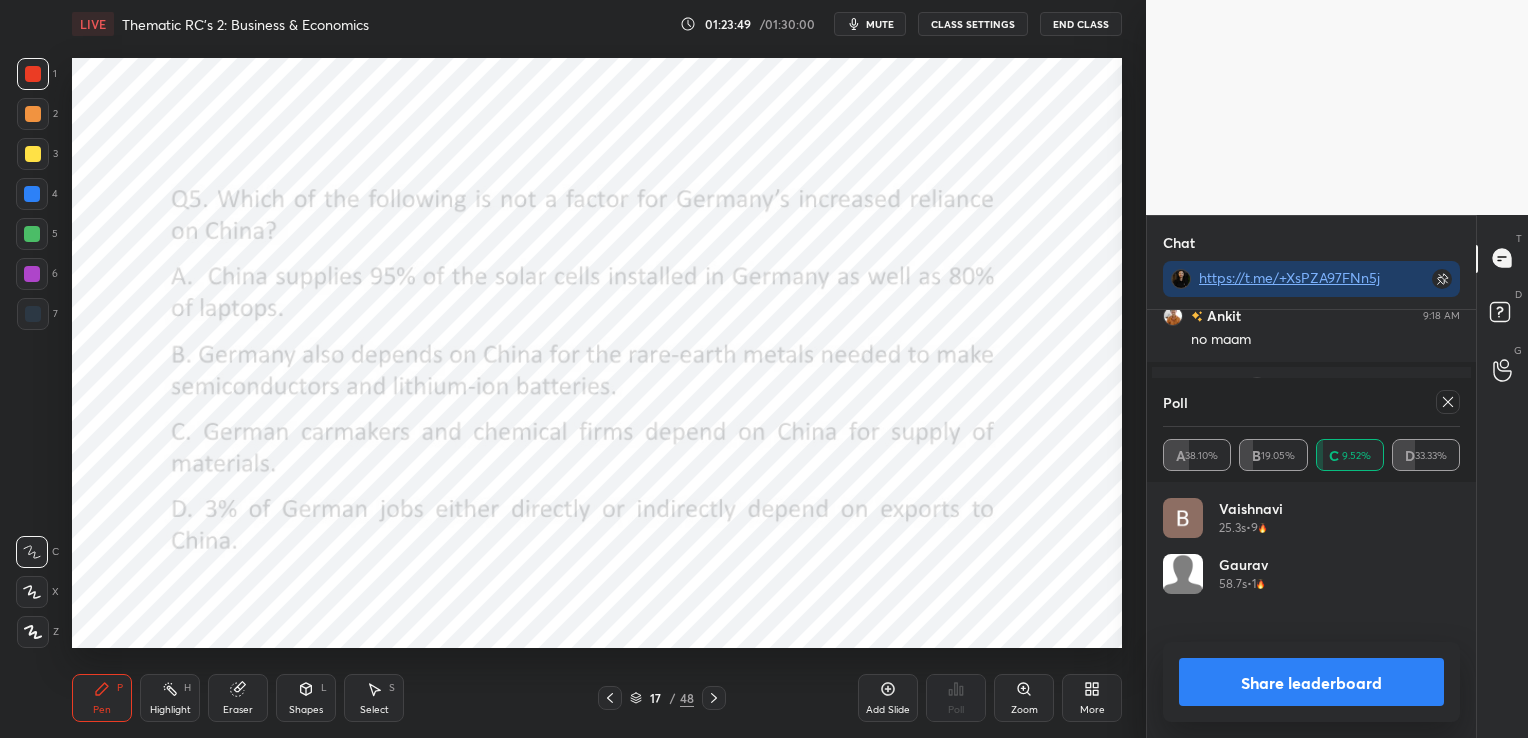 click 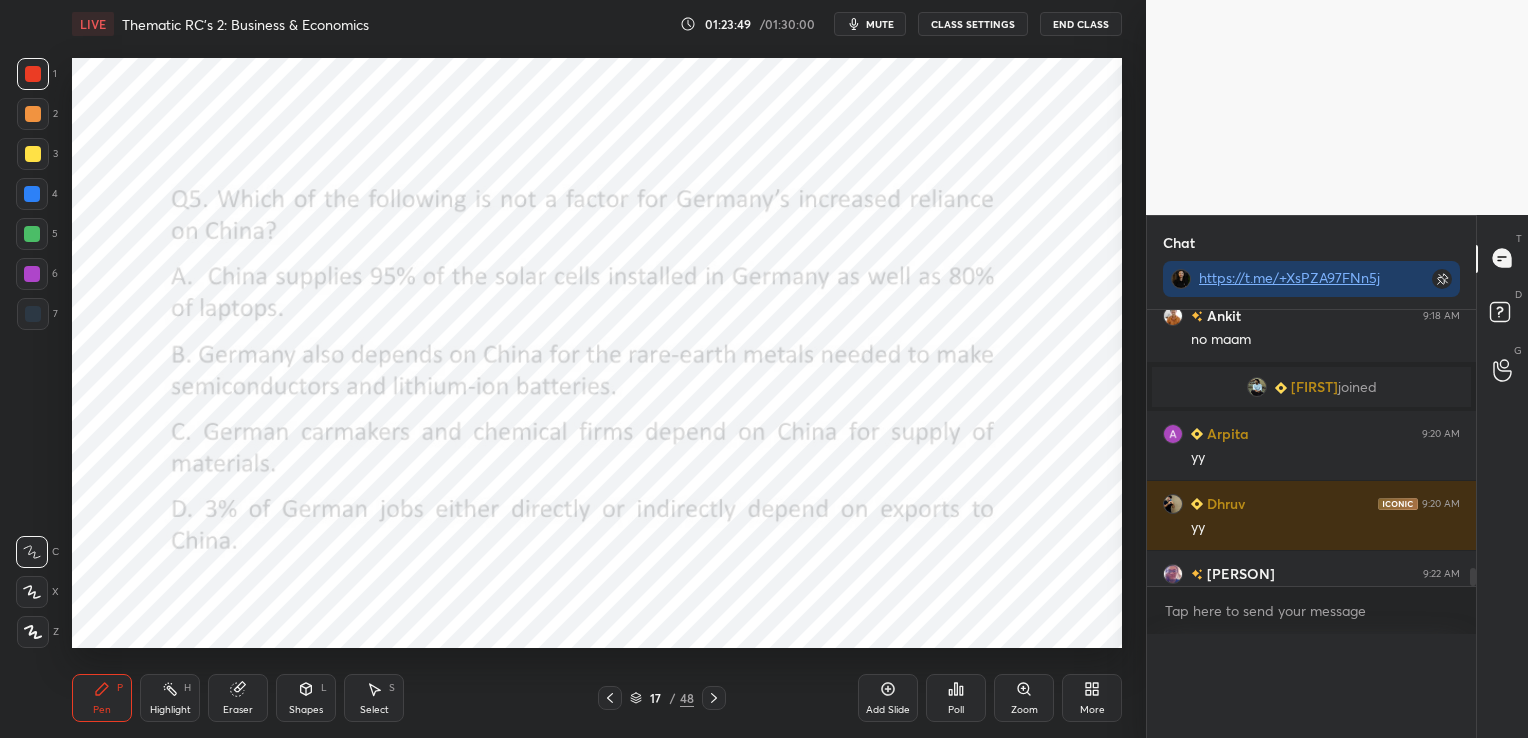scroll, scrollTop: 0, scrollLeft: 6, axis: horizontal 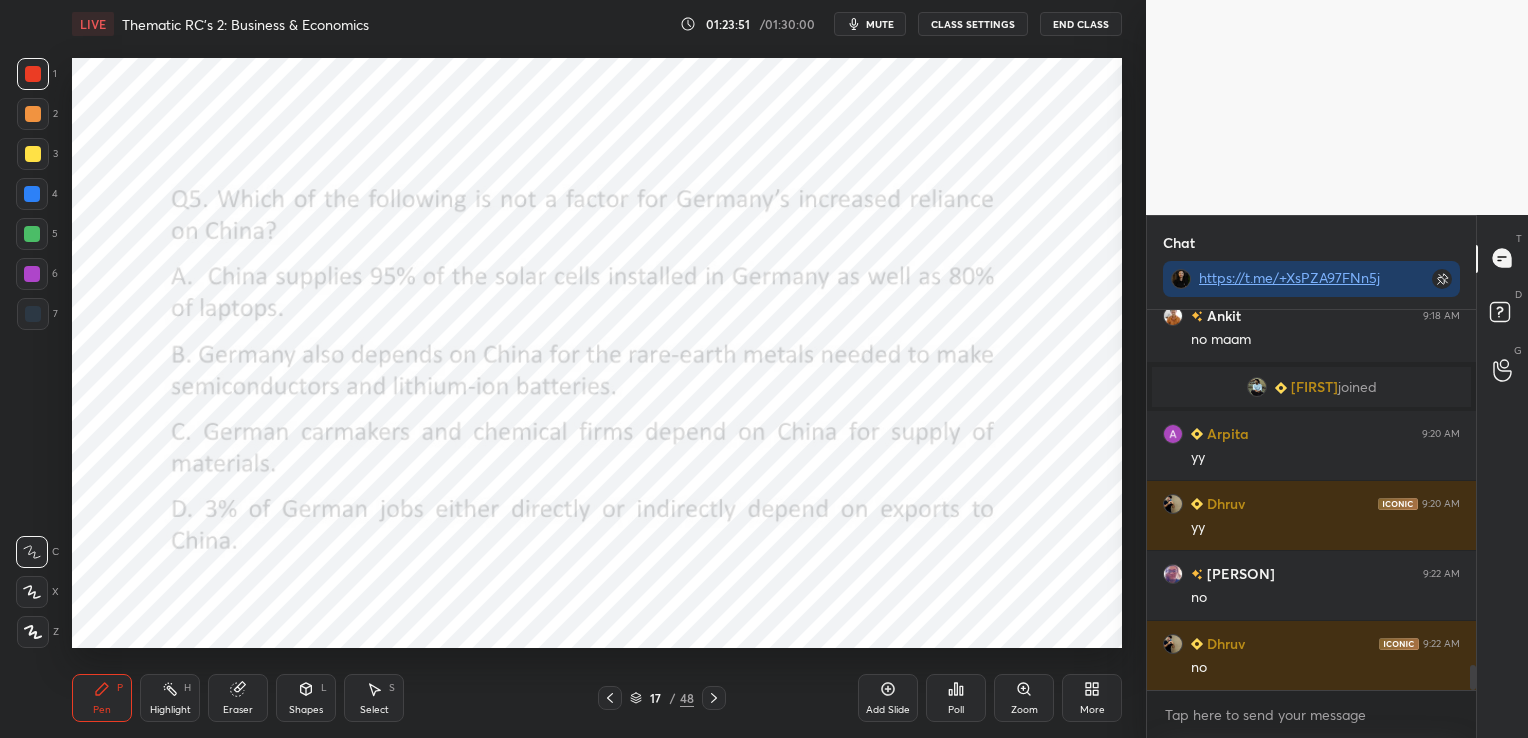 click 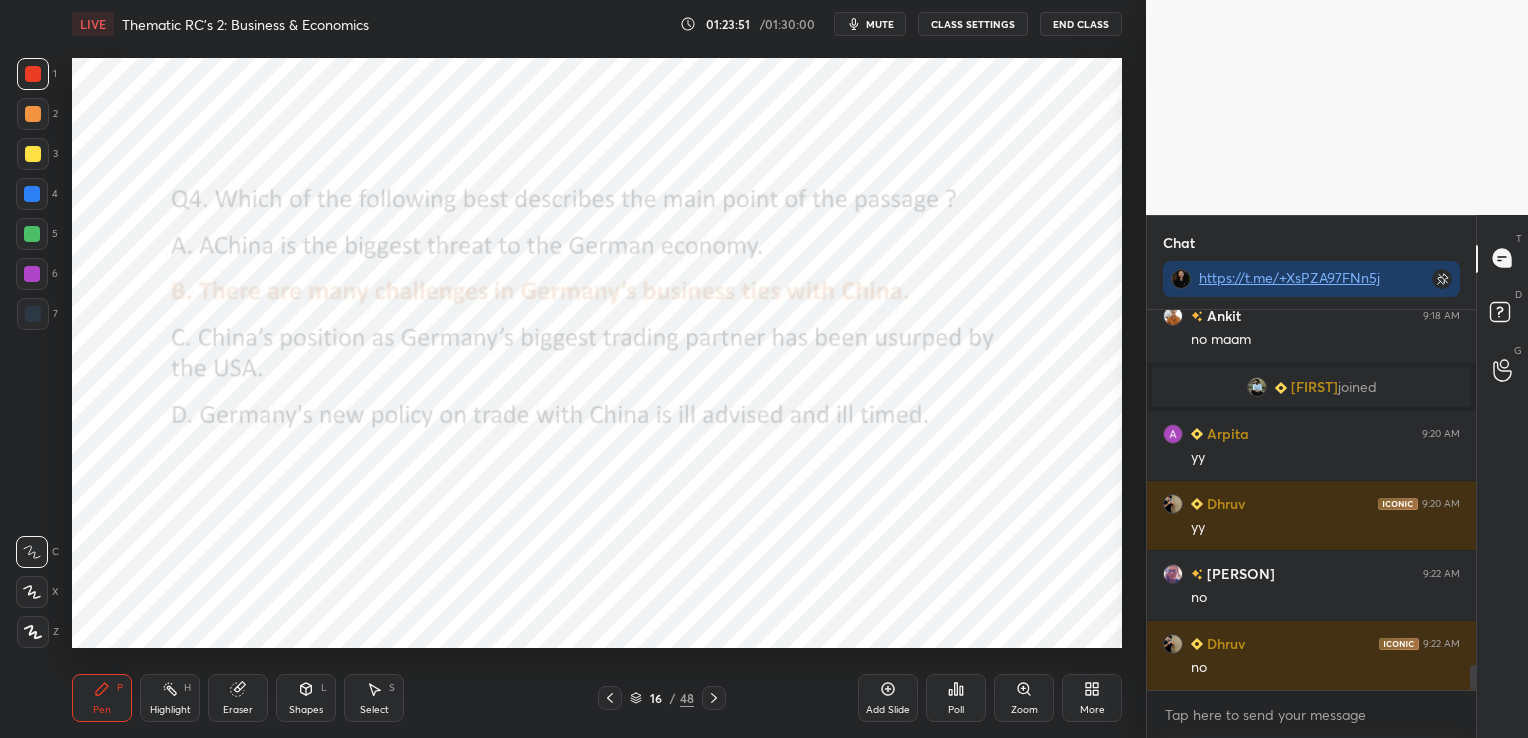 click 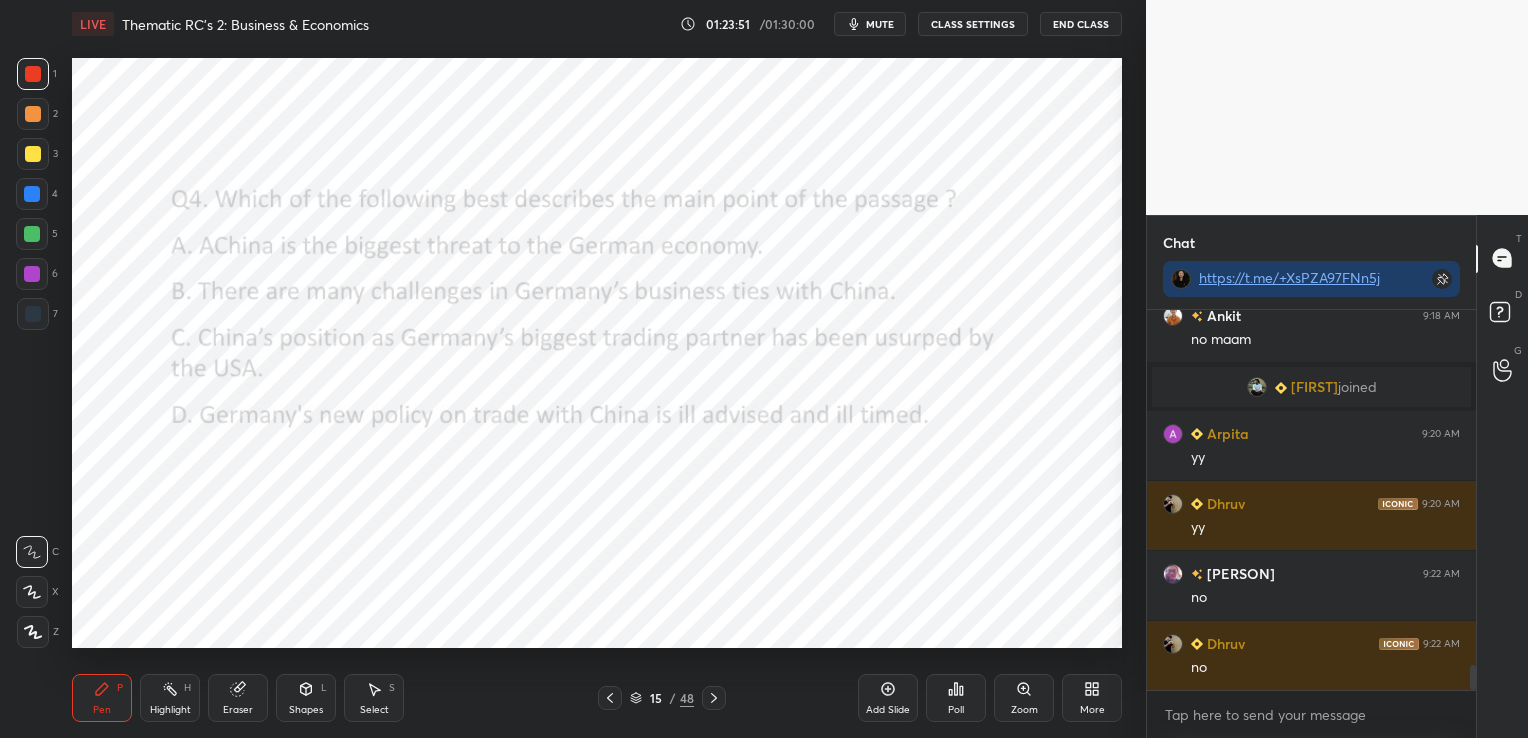 click 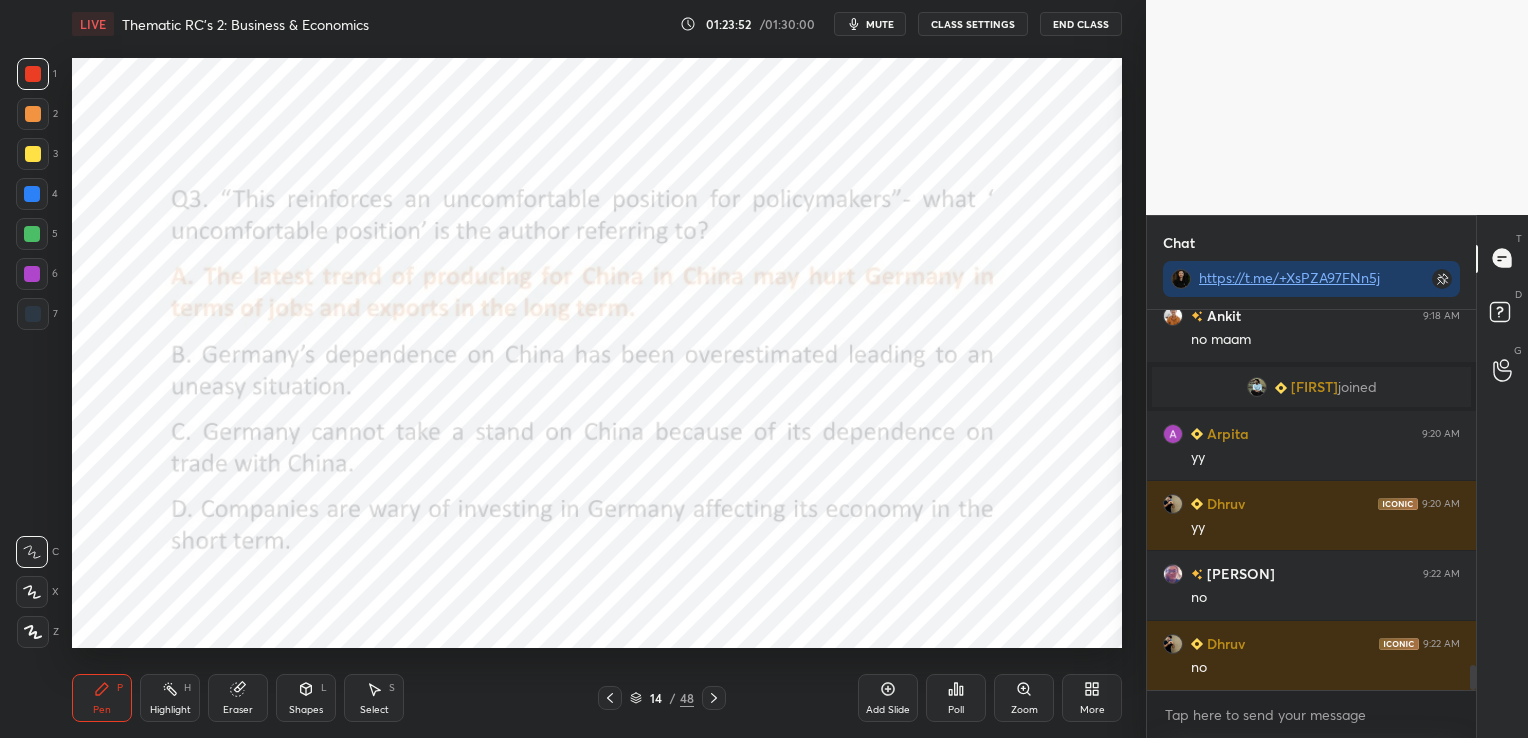 click 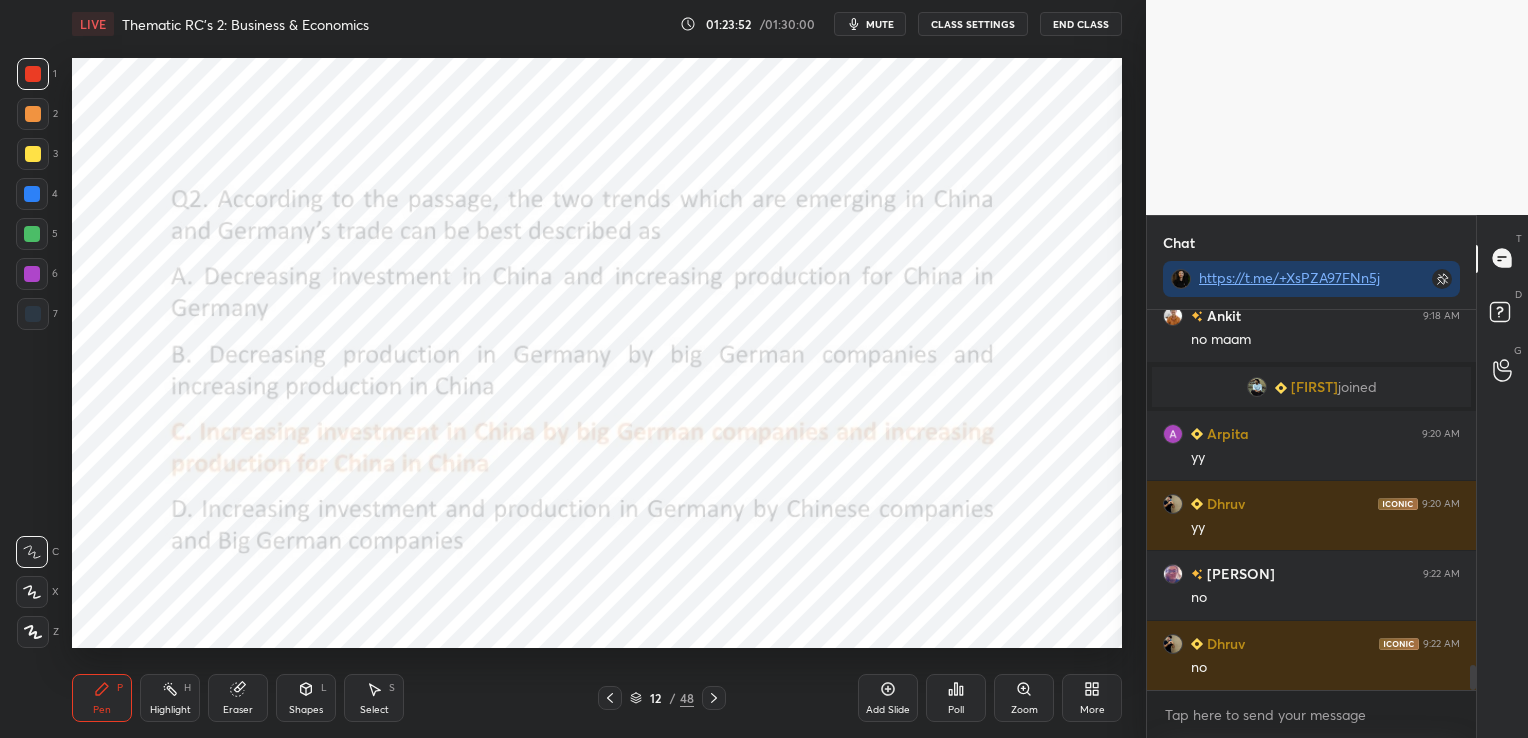click 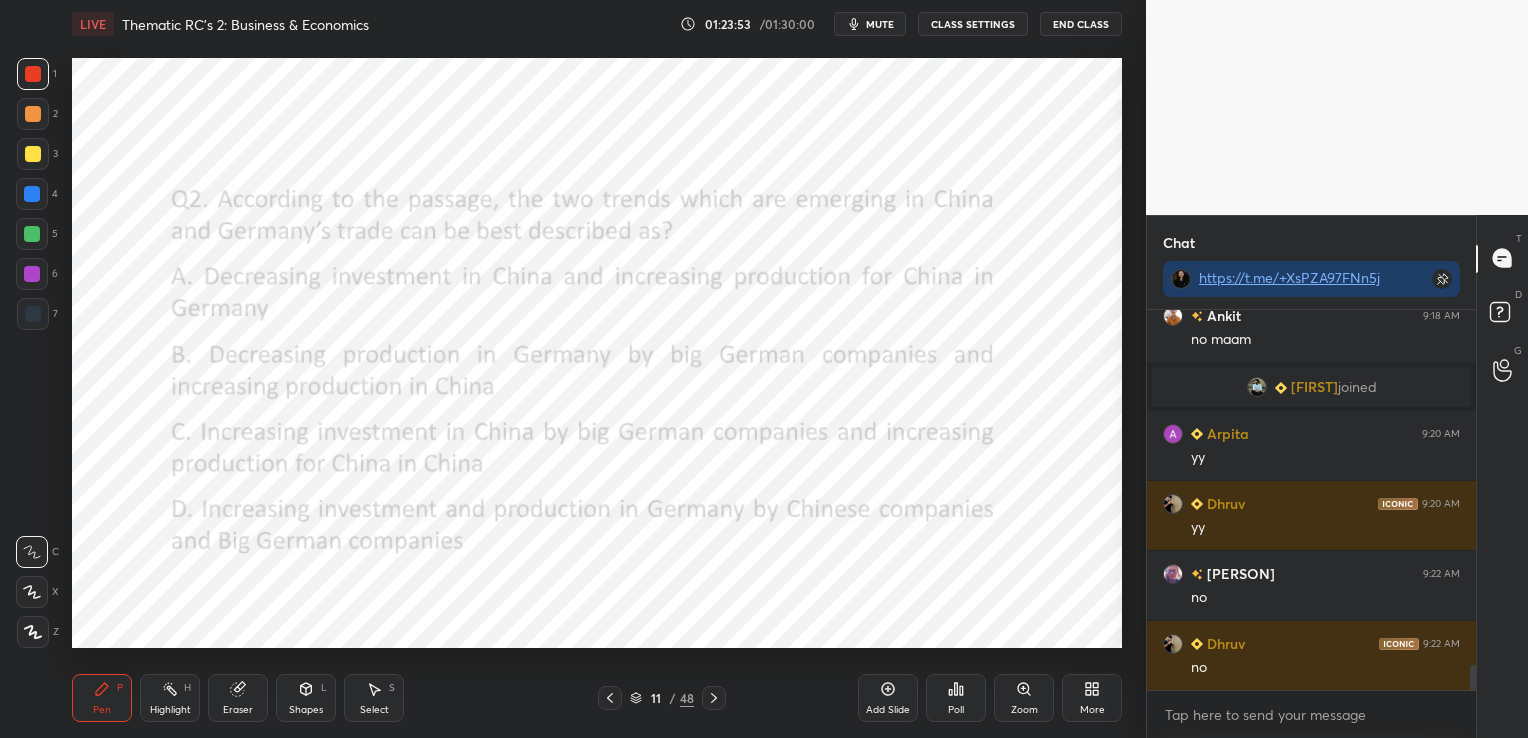 click 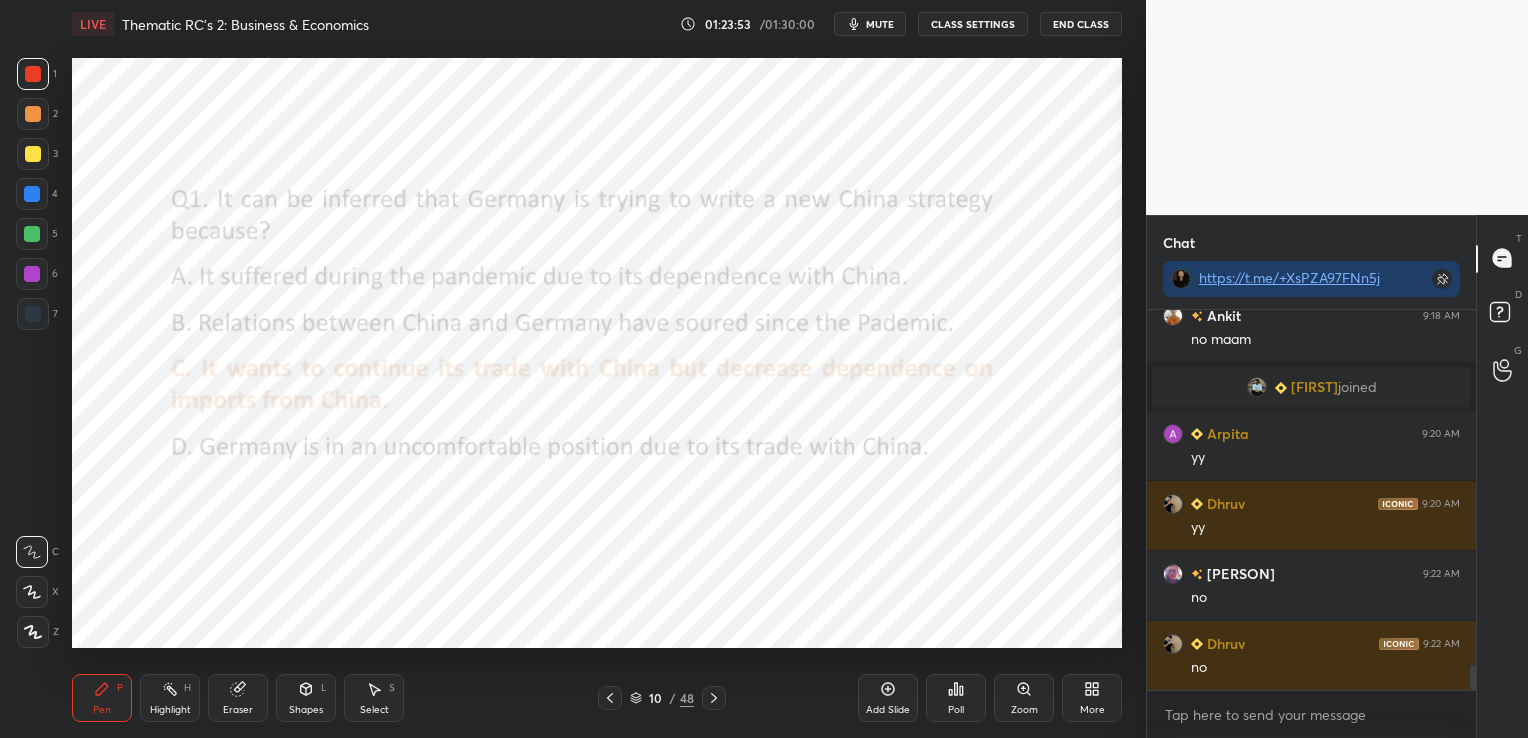 click 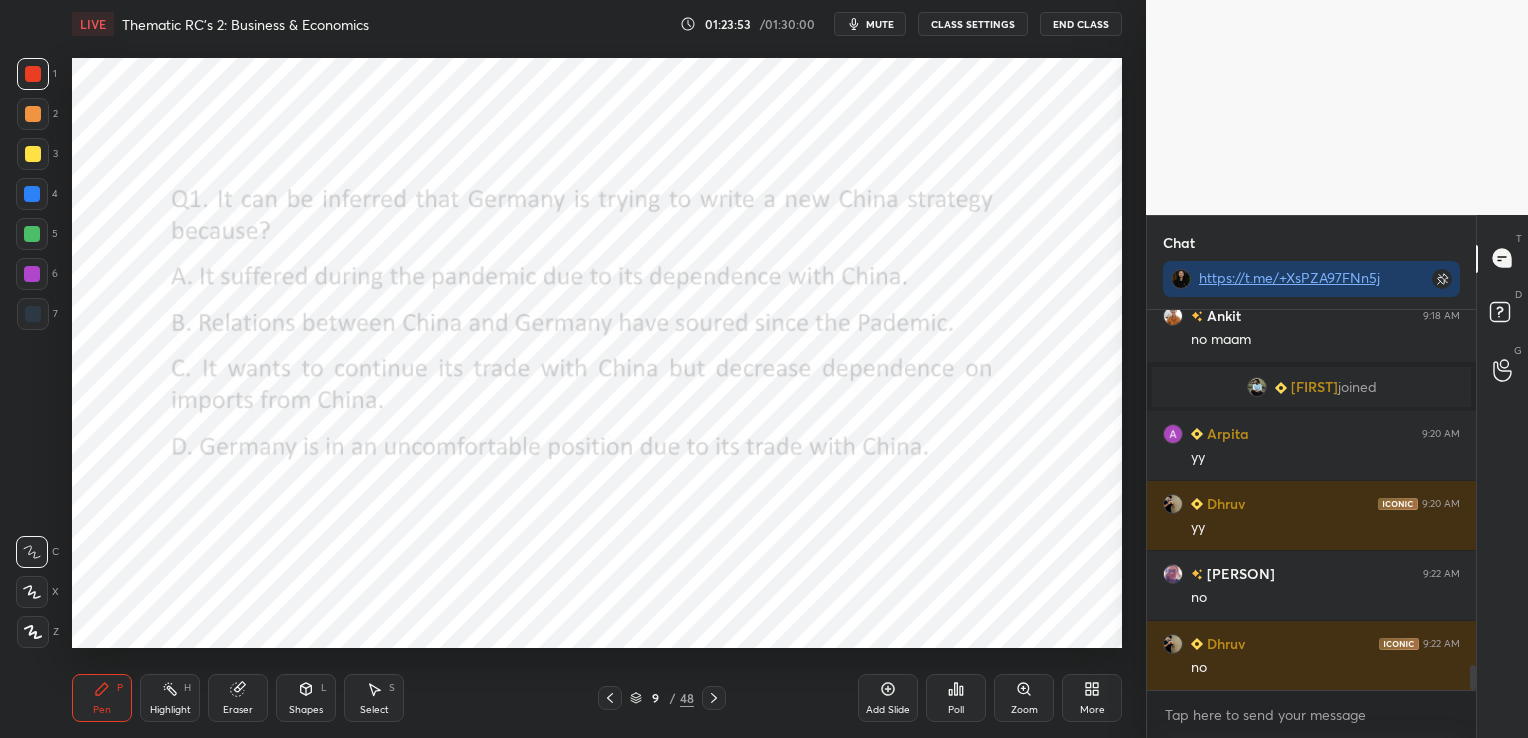 click 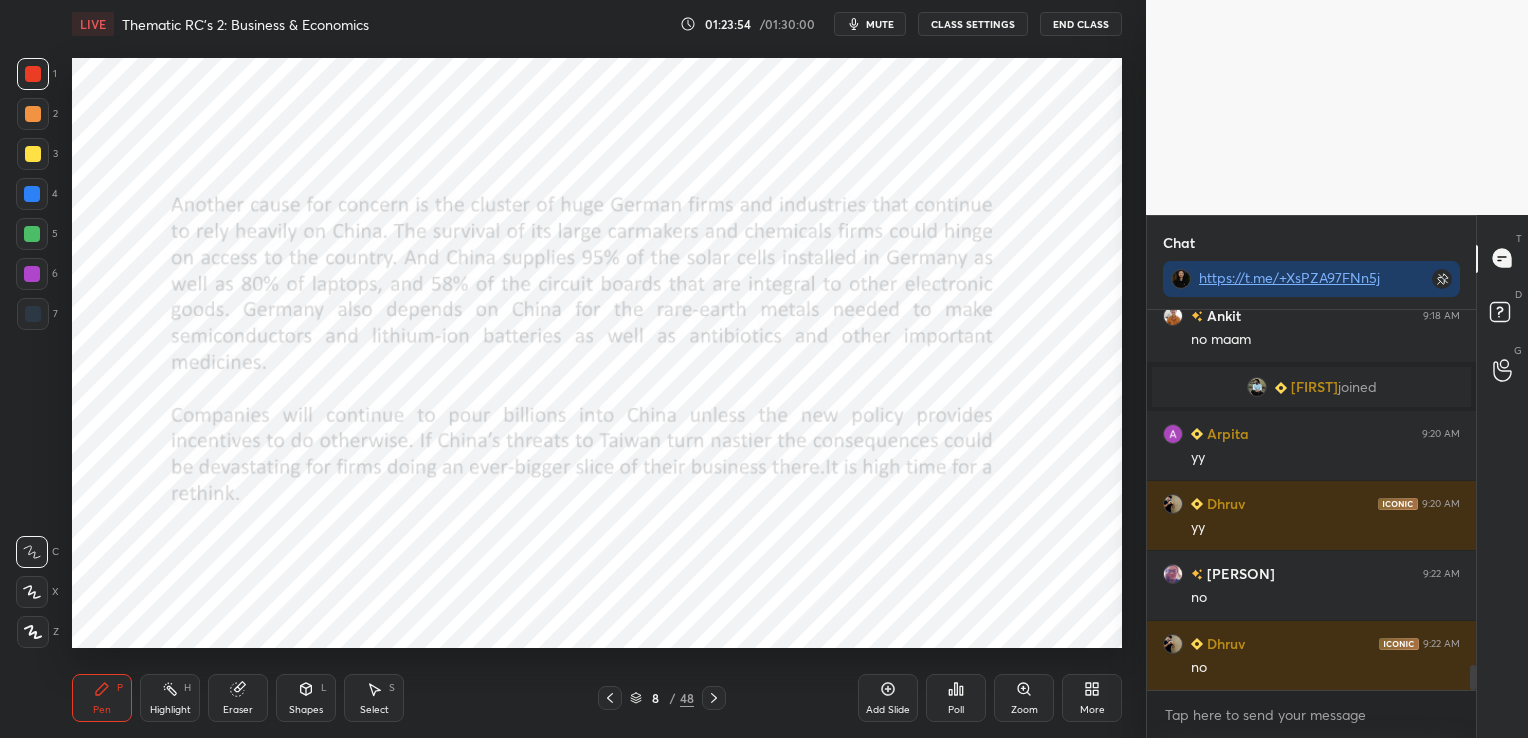click 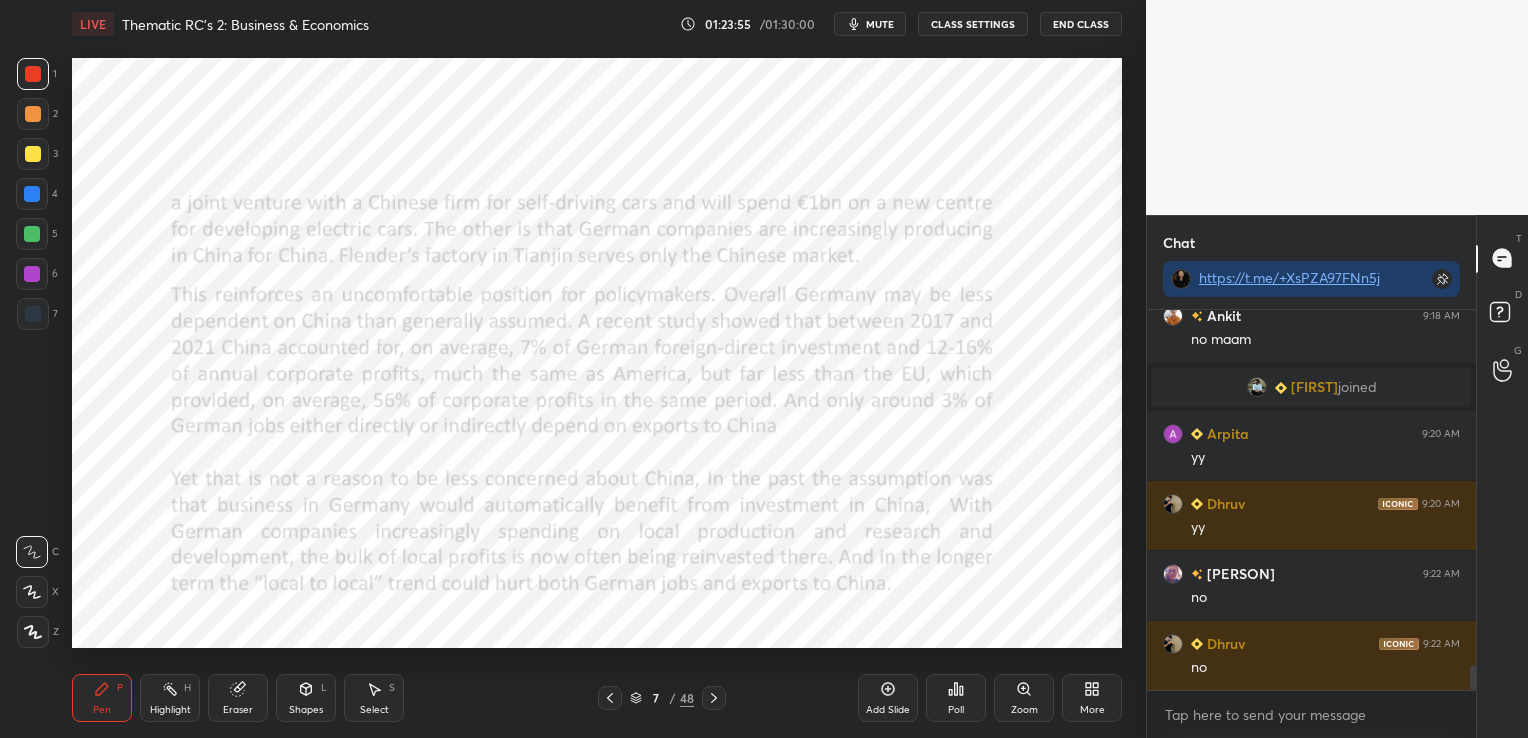 click 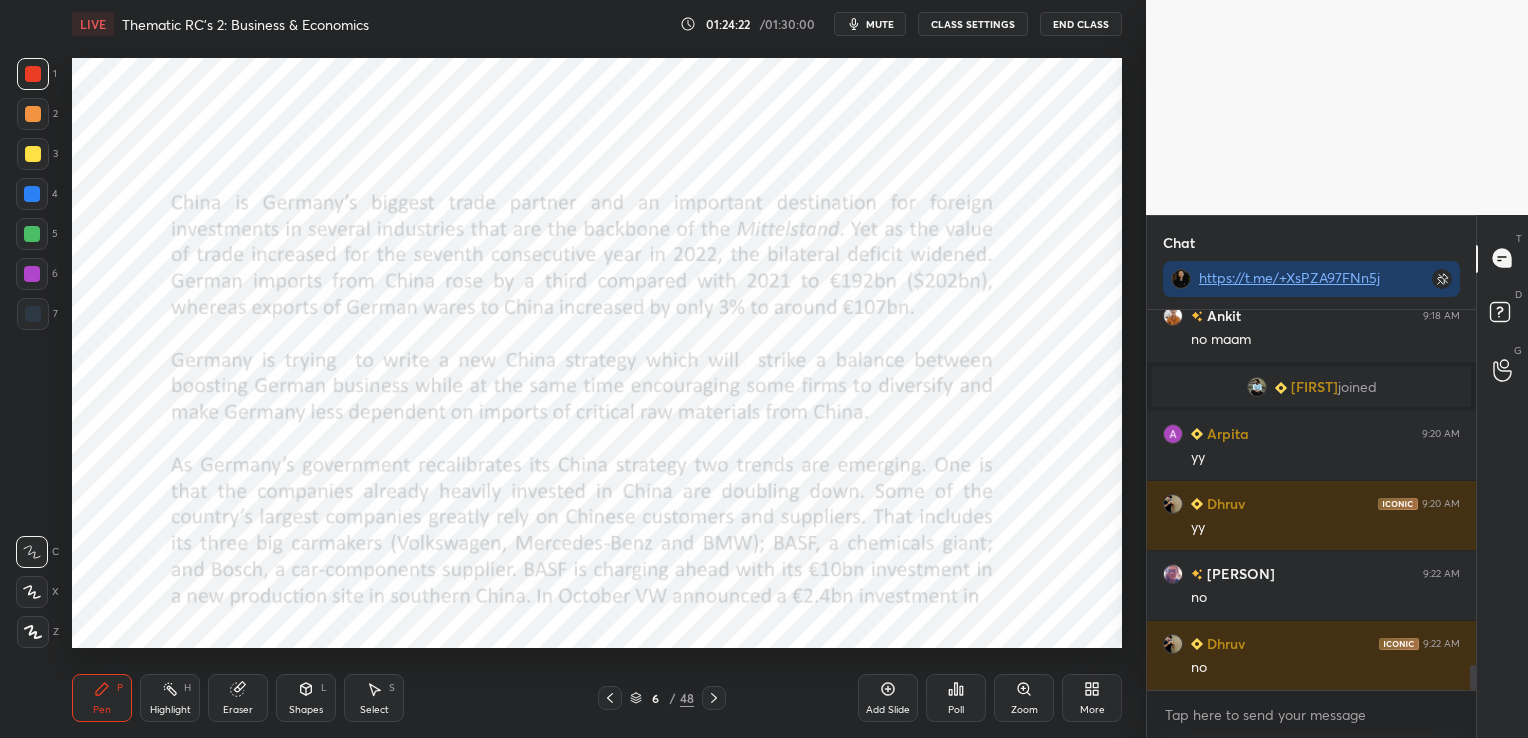 click on "Eraser" at bounding box center (238, 710) 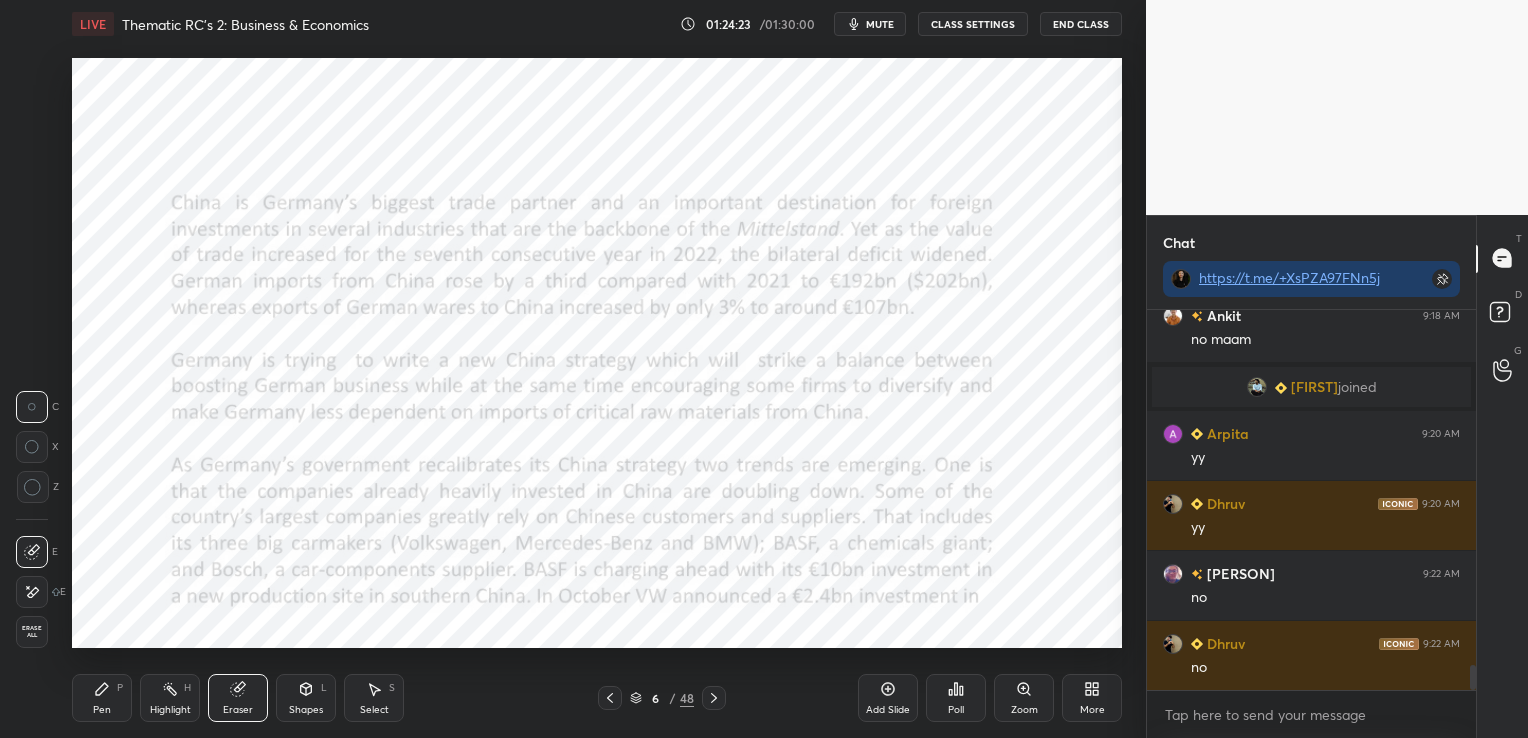 click on "Erase all" at bounding box center [32, 632] 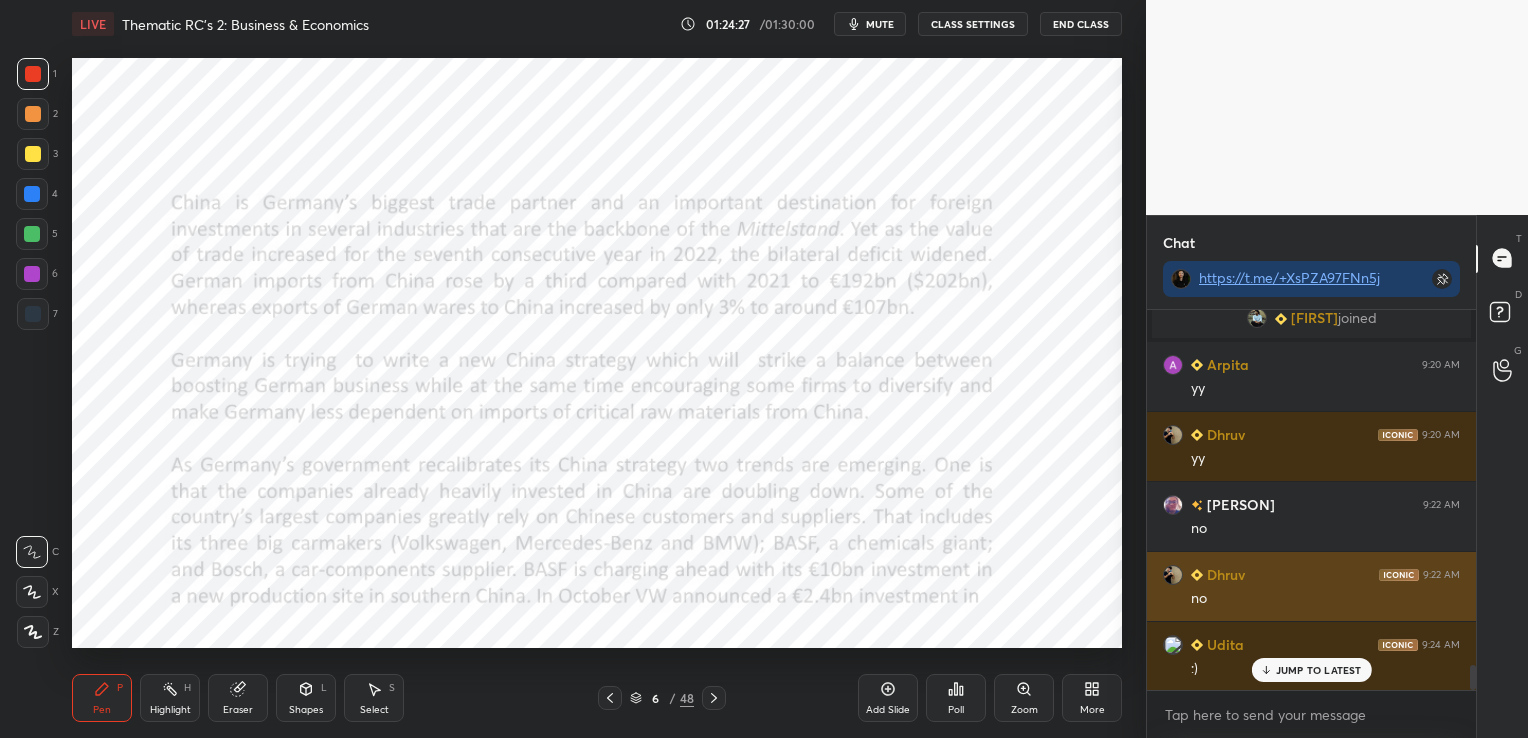 scroll, scrollTop: 5517, scrollLeft: 0, axis: vertical 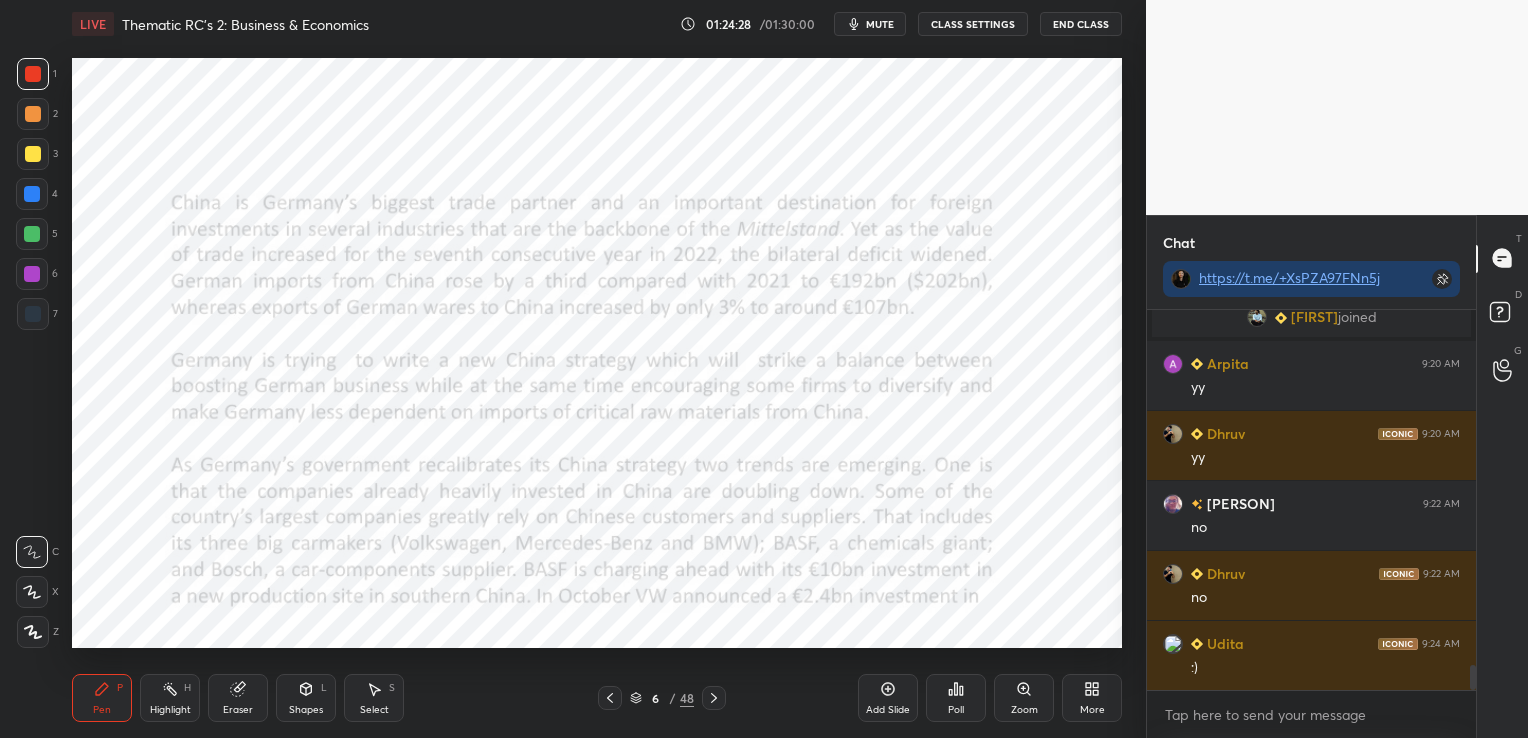 click 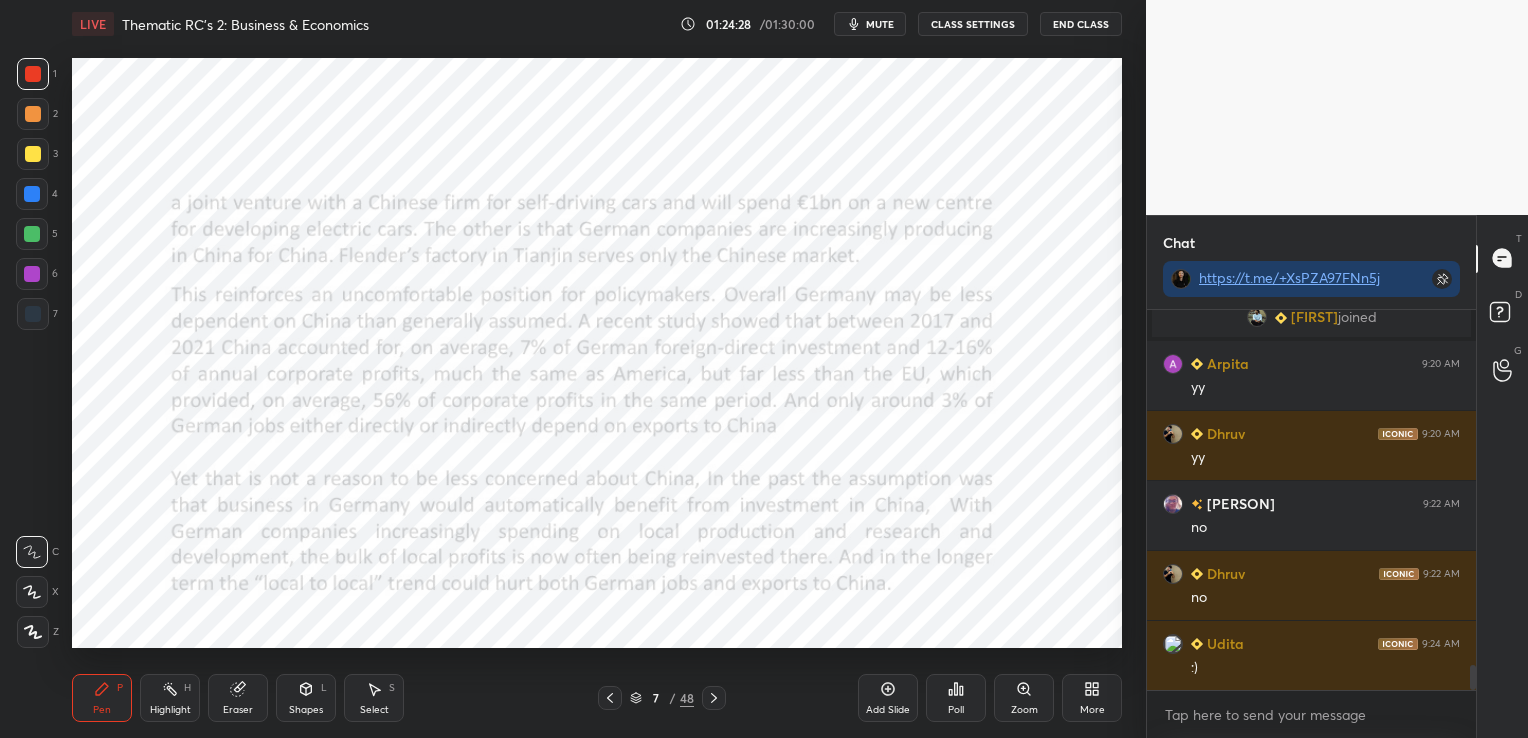 click 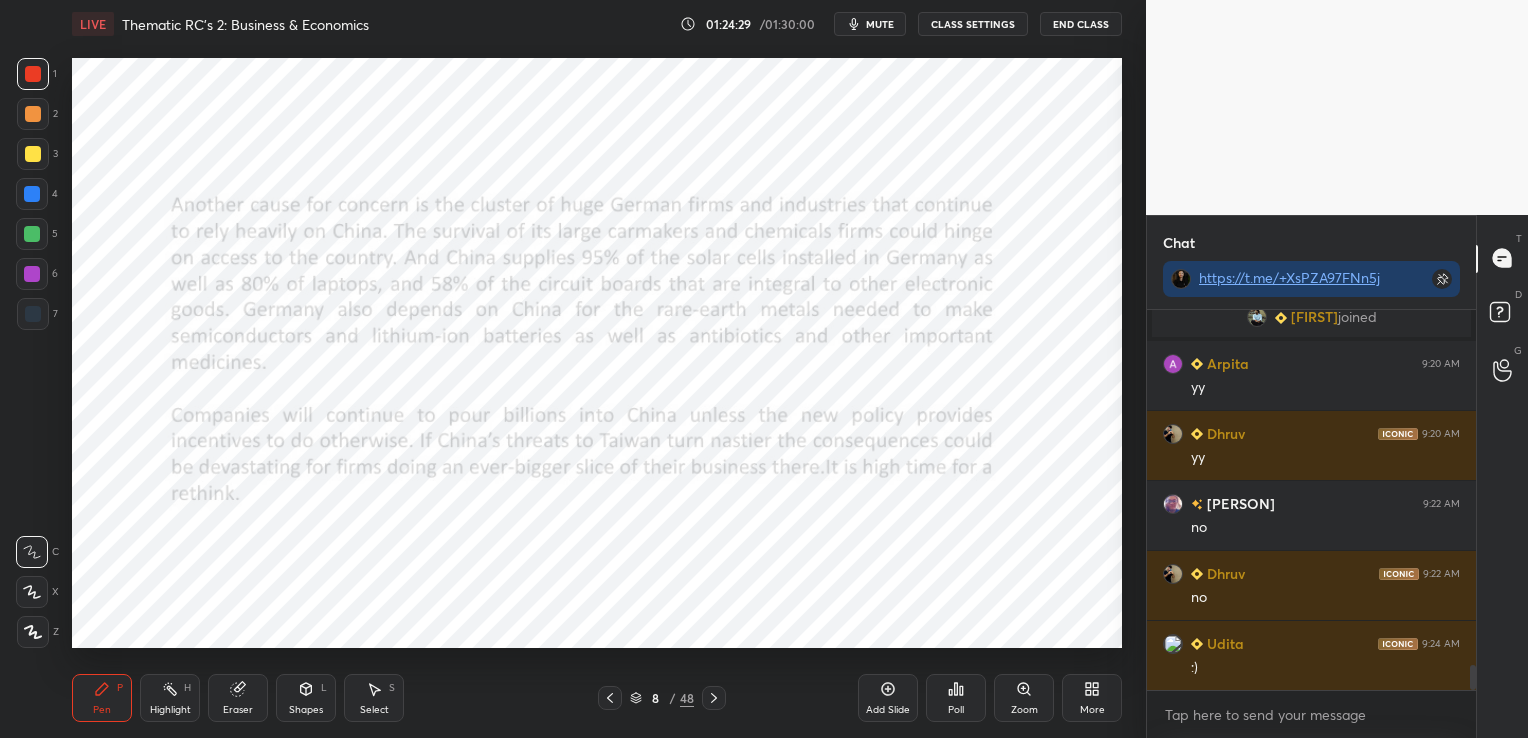 click 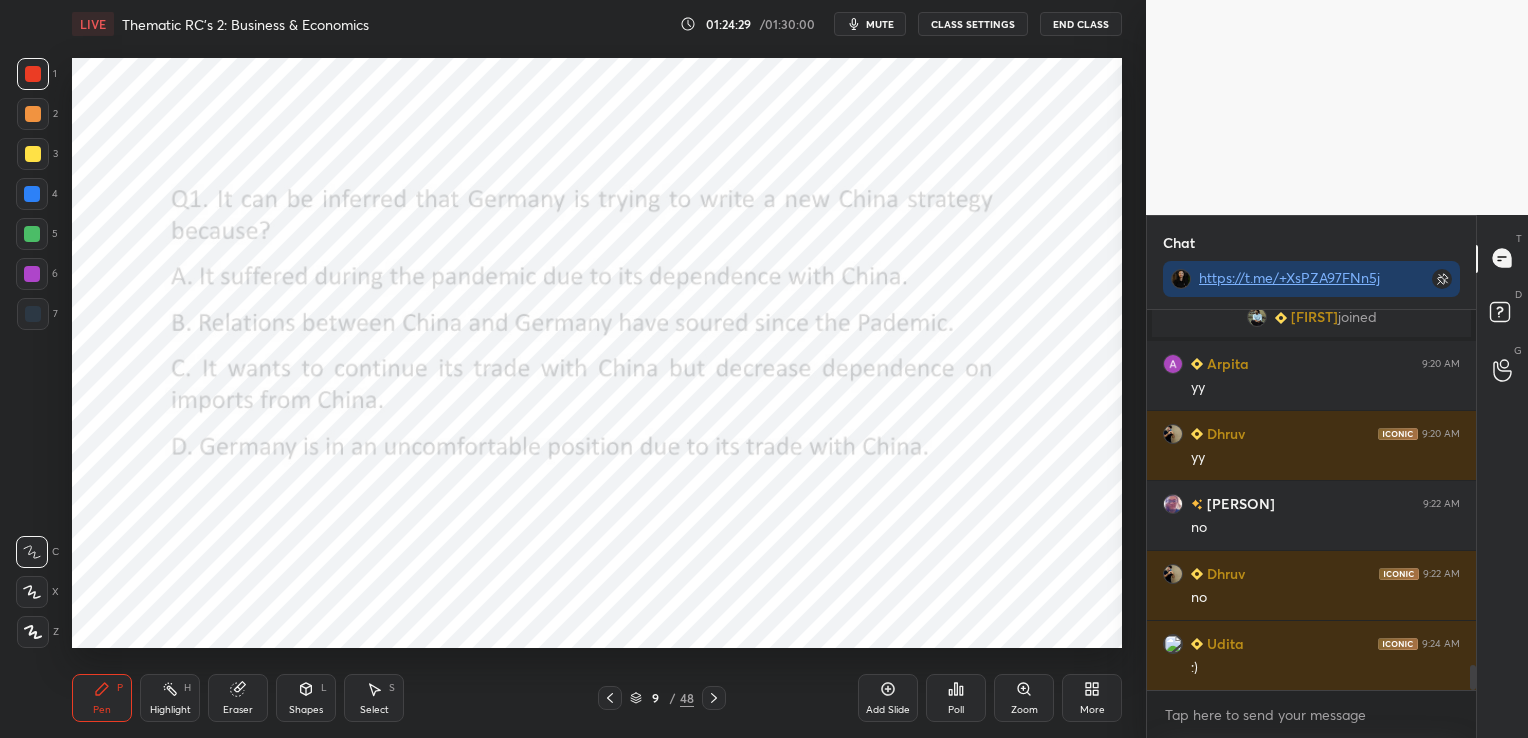 click 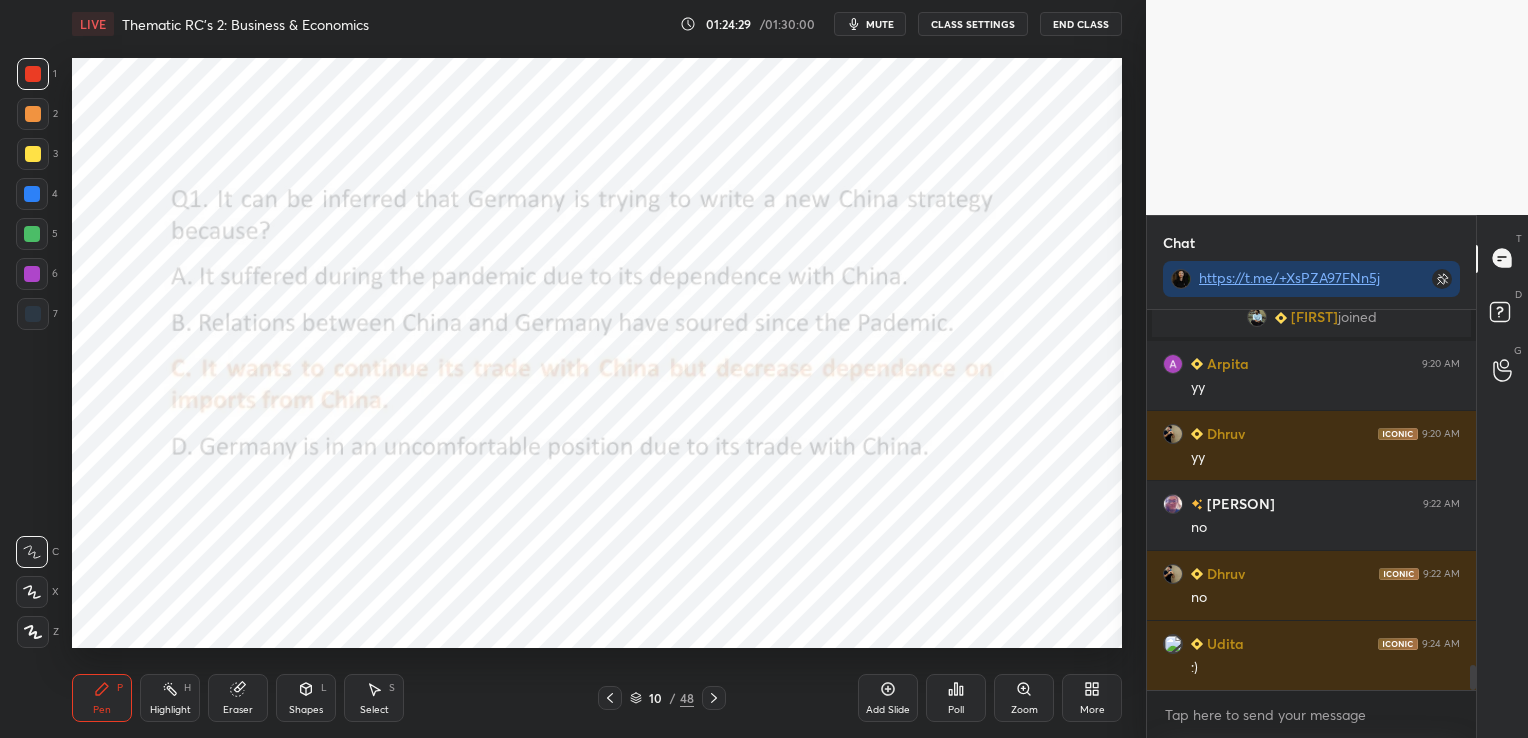 click 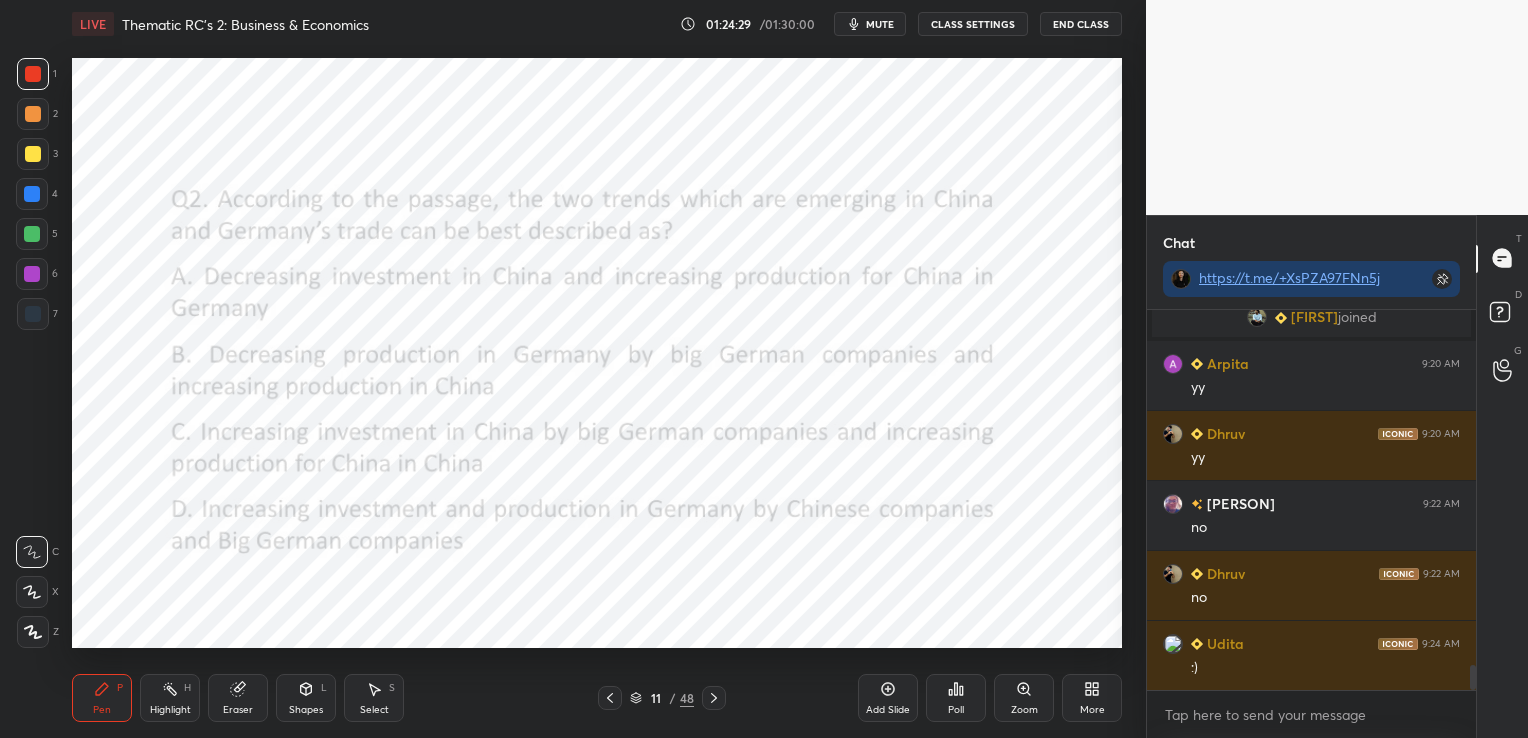 click 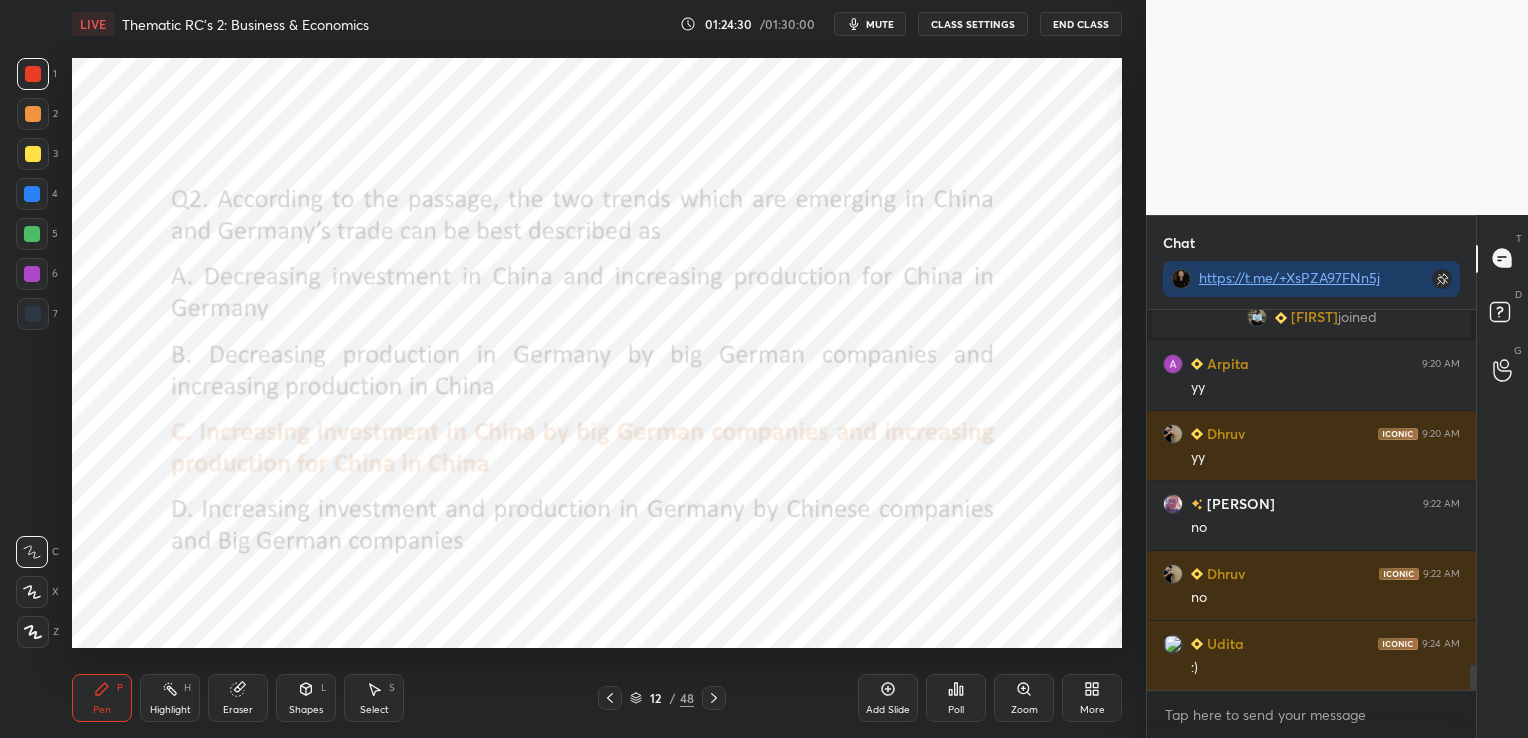 click 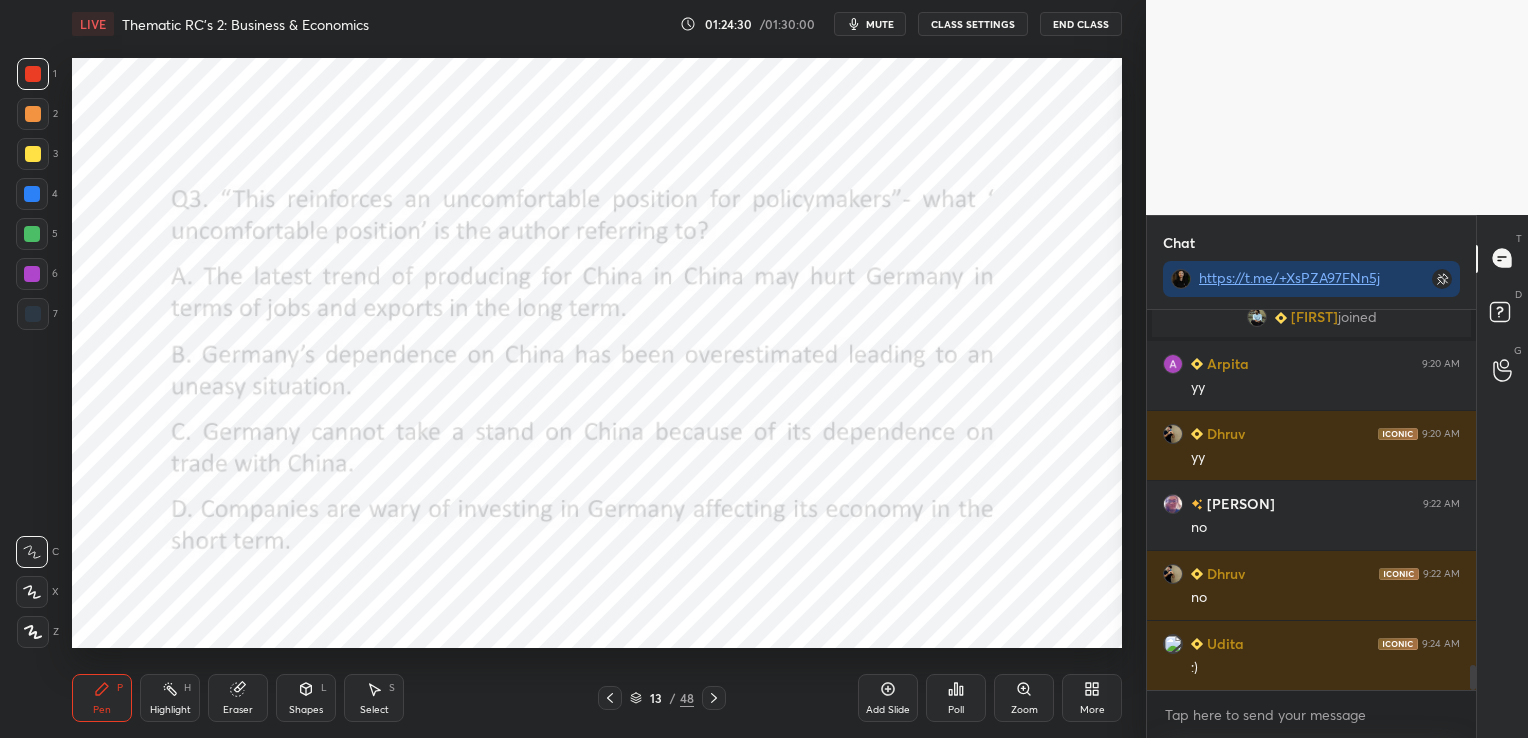 click 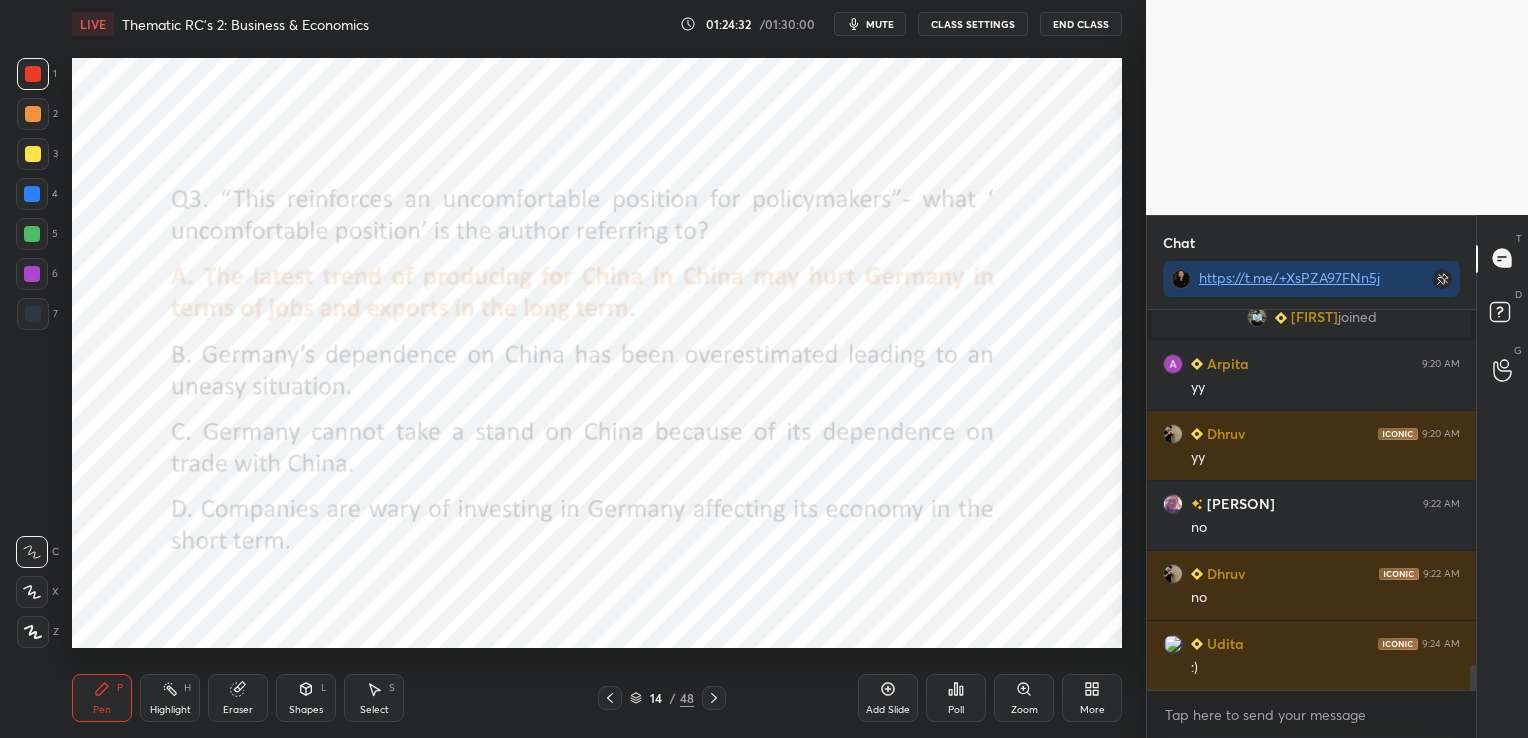 click 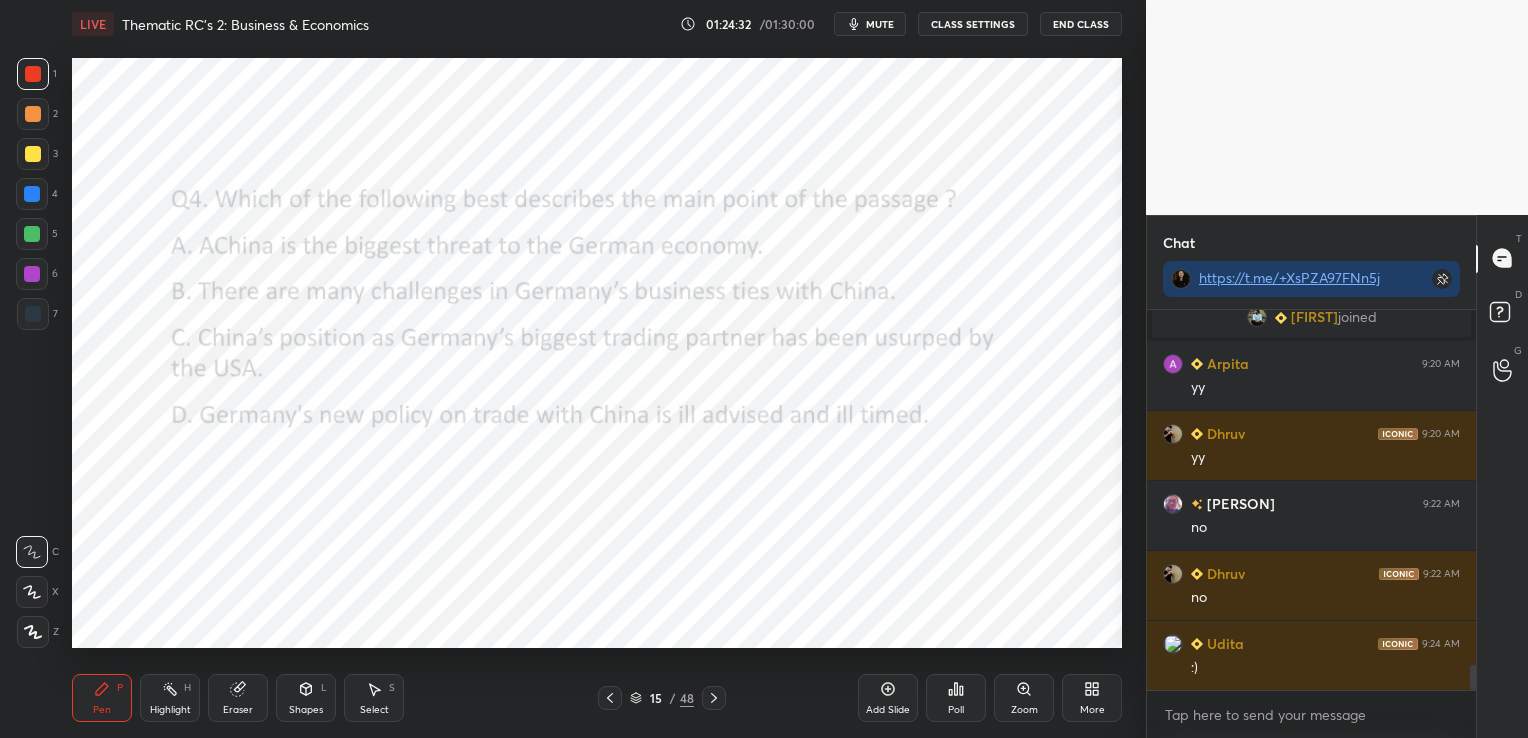 click 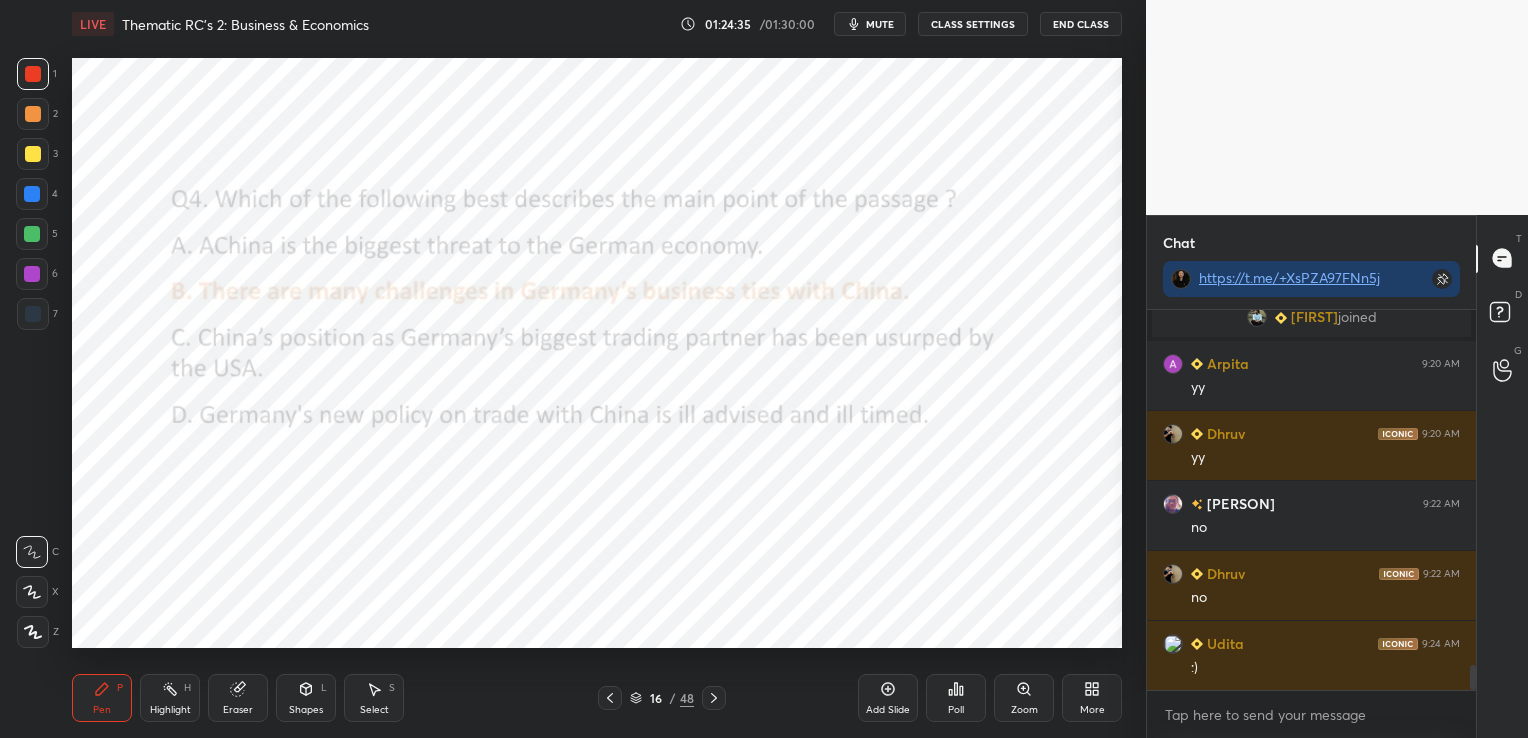 click 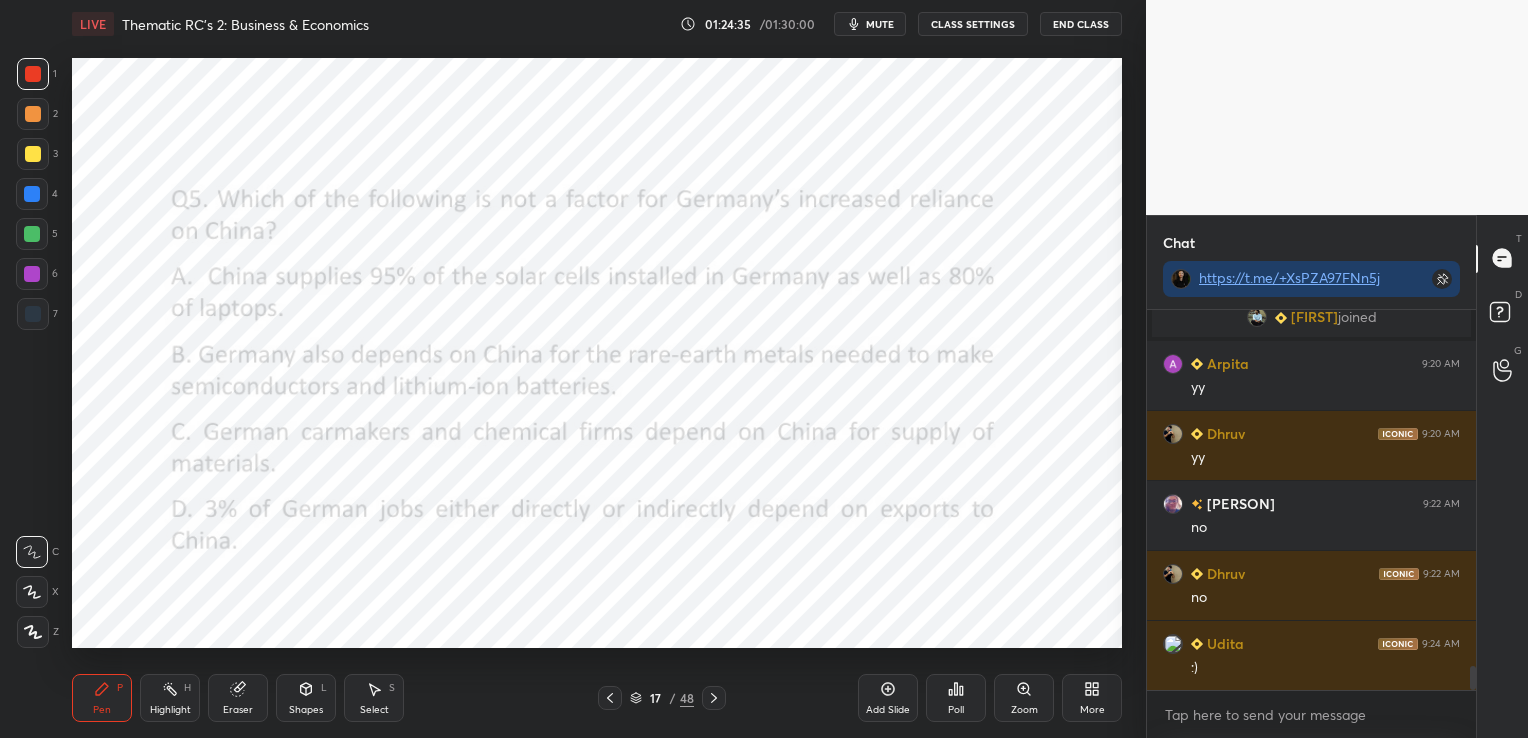 scroll, scrollTop: 5587, scrollLeft: 0, axis: vertical 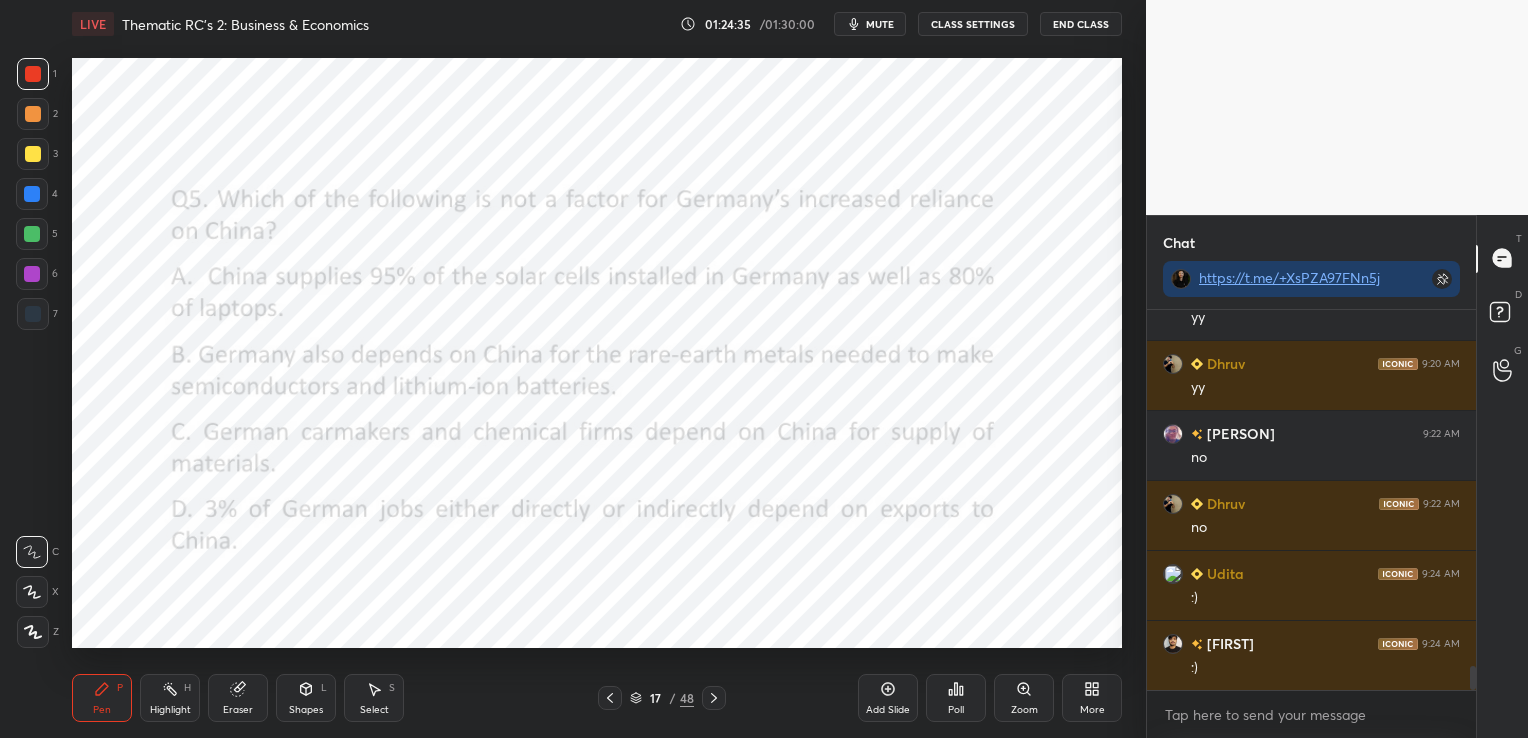 click 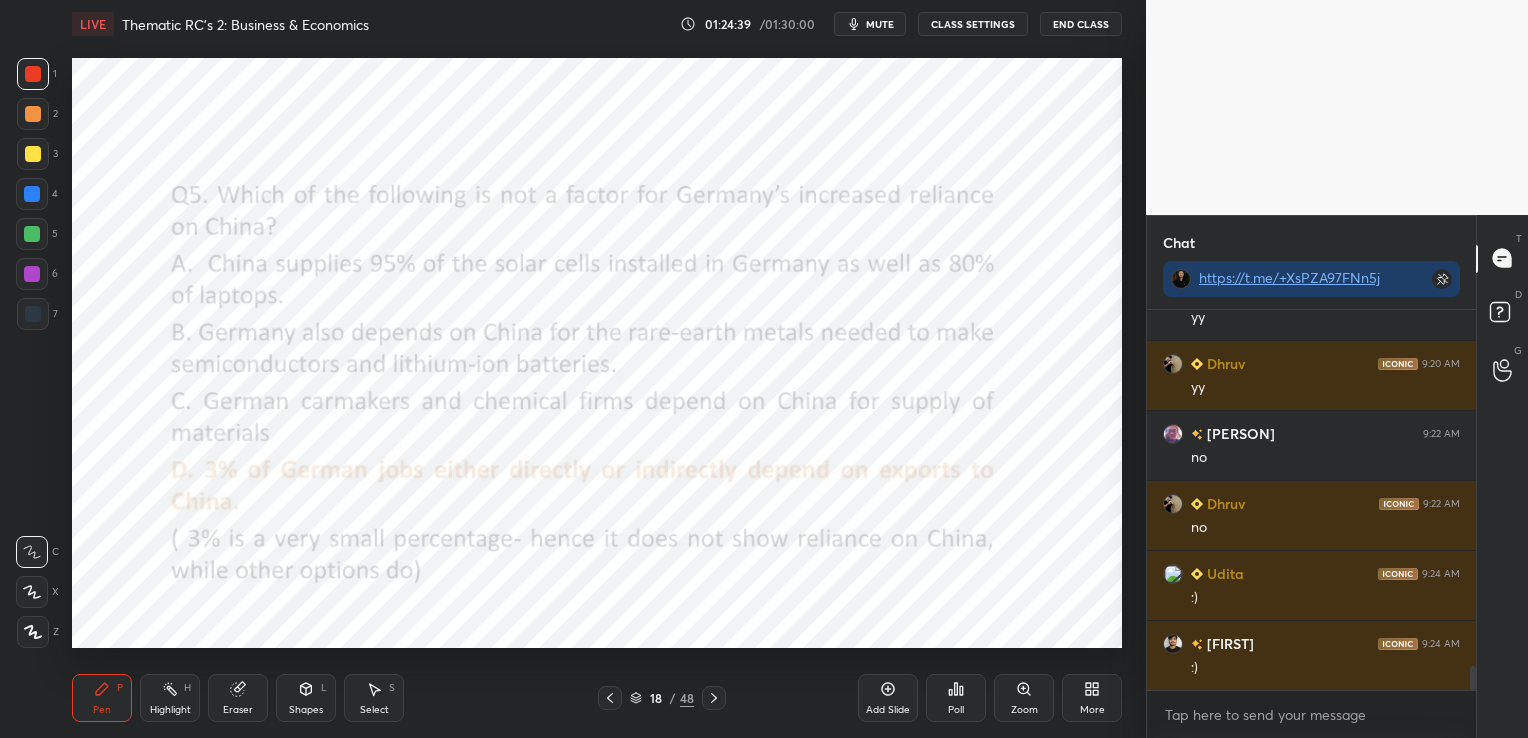 click 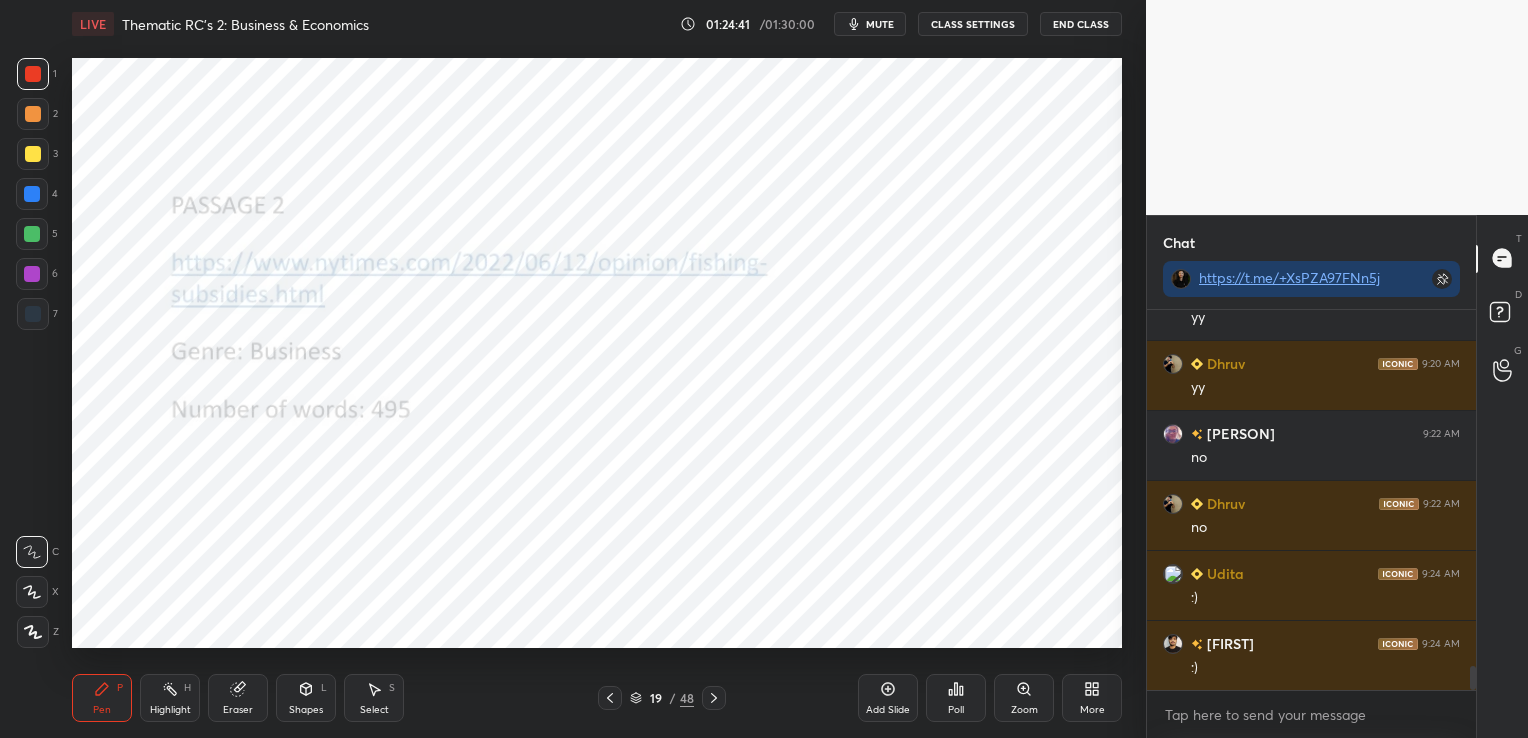 click 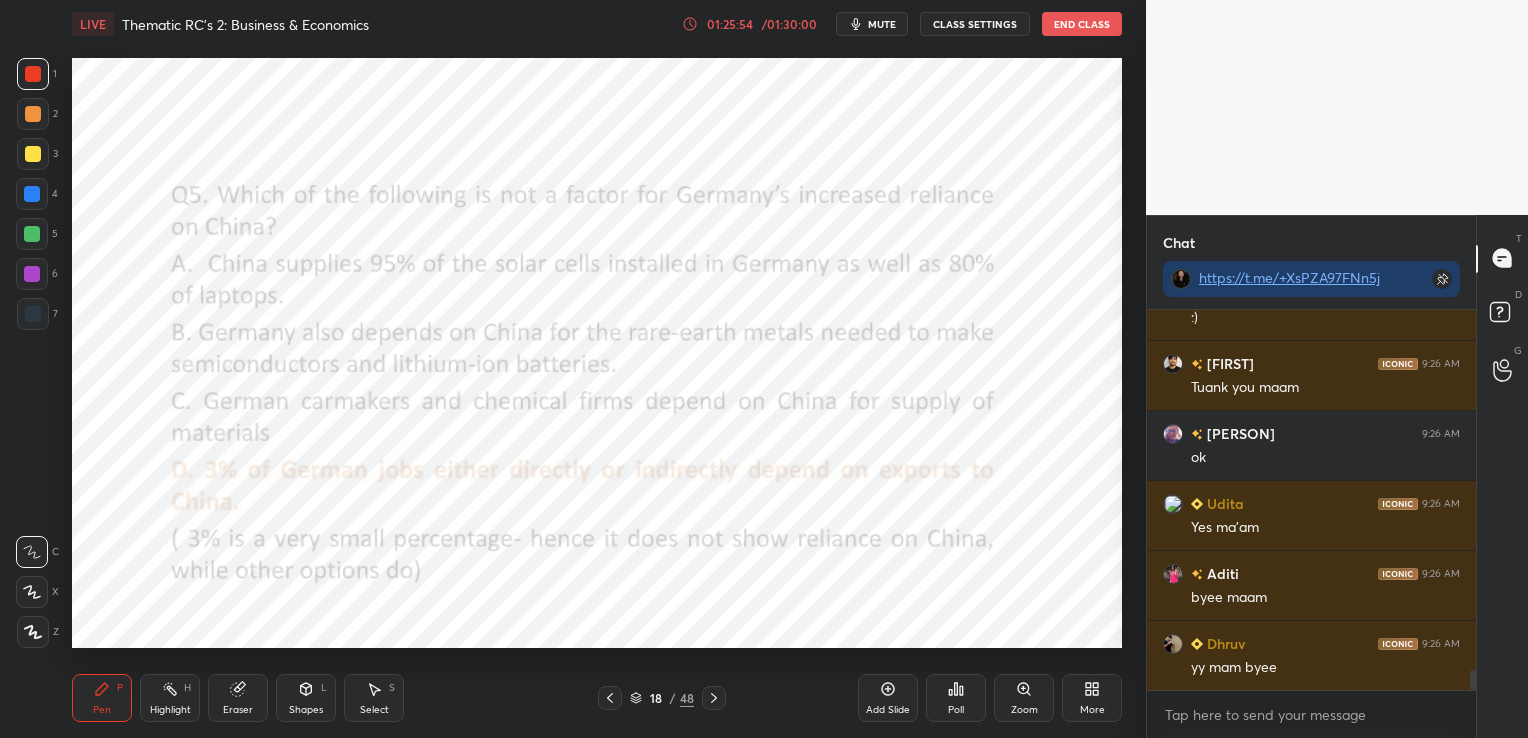 scroll, scrollTop: 6847, scrollLeft: 0, axis: vertical 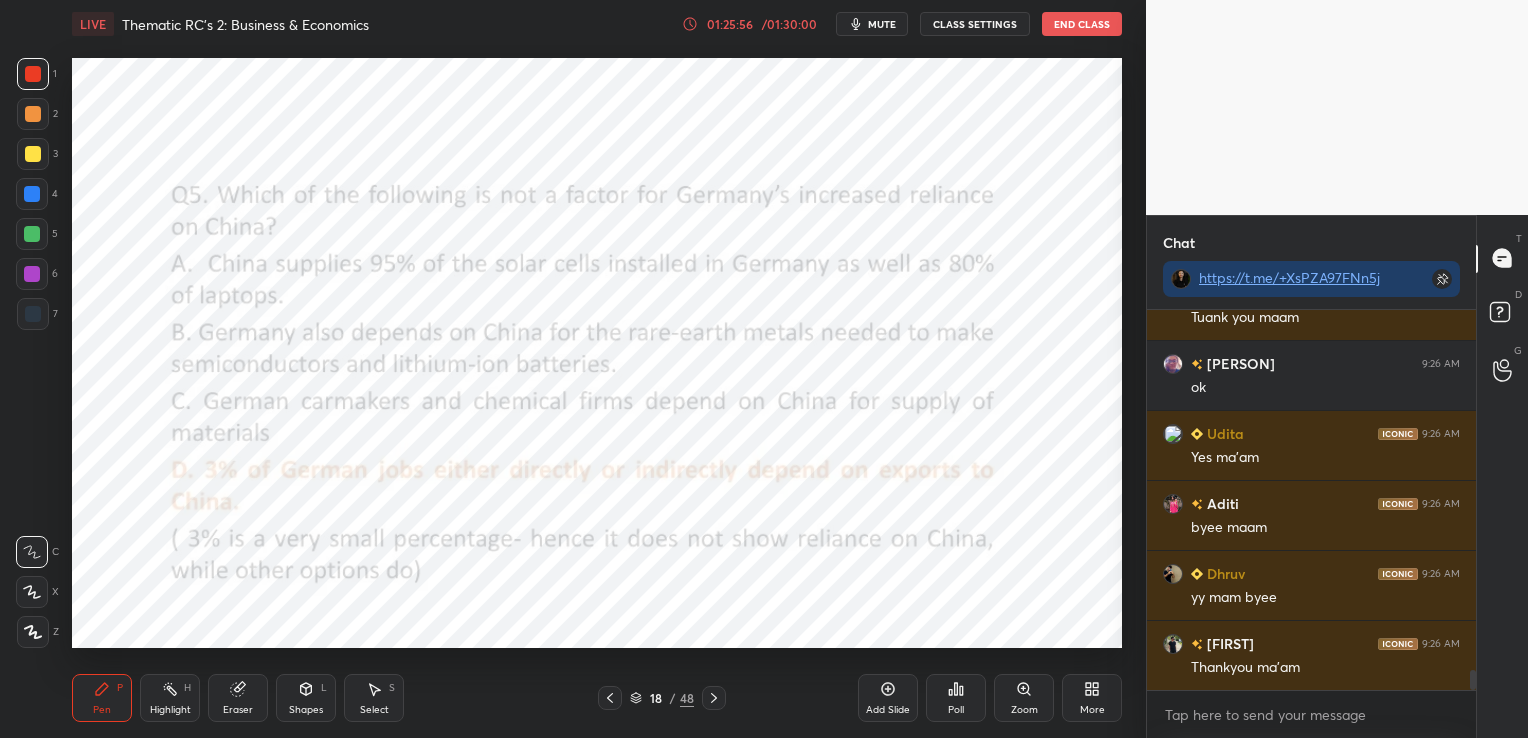 click on "Poll" at bounding box center (956, 710) 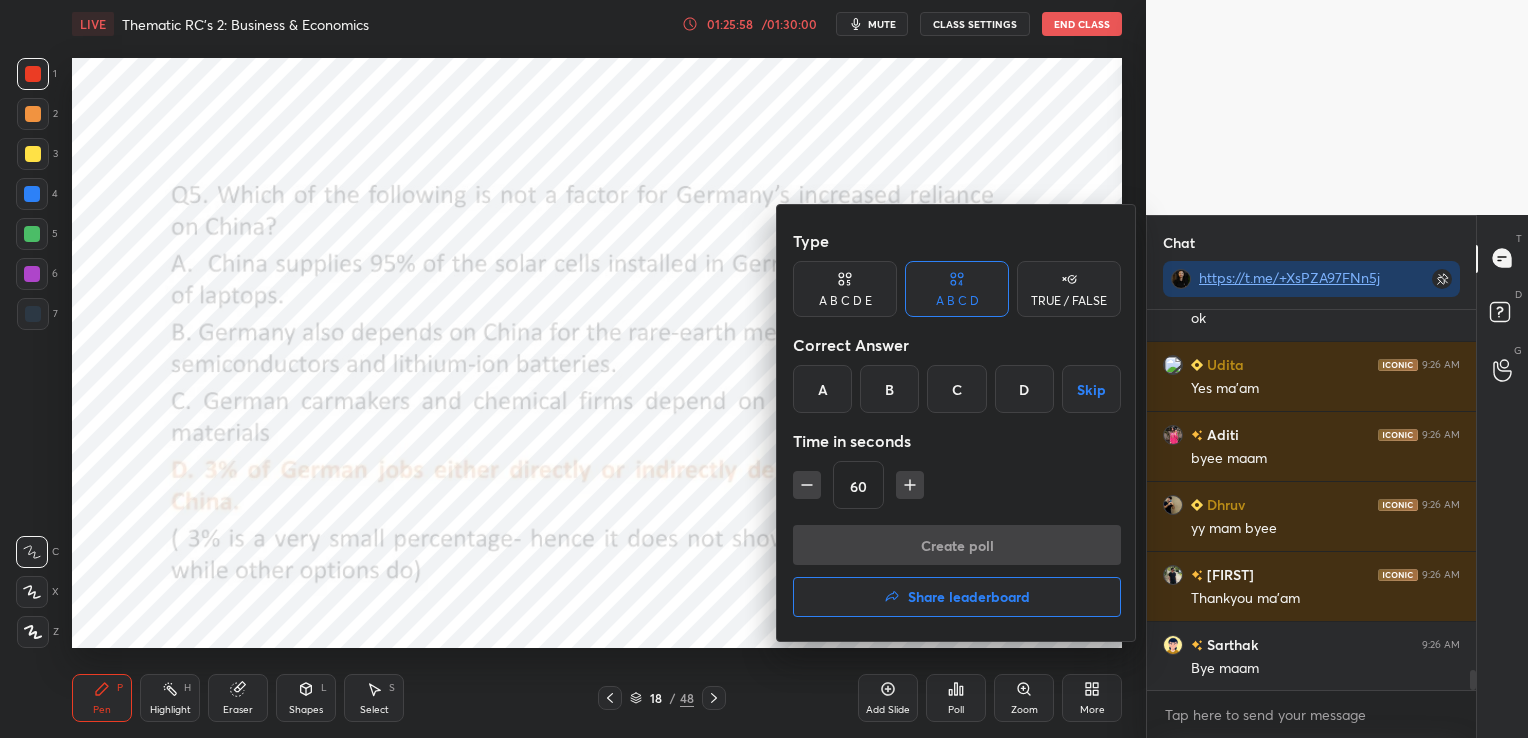 scroll, scrollTop: 6987, scrollLeft: 0, axis: vertical 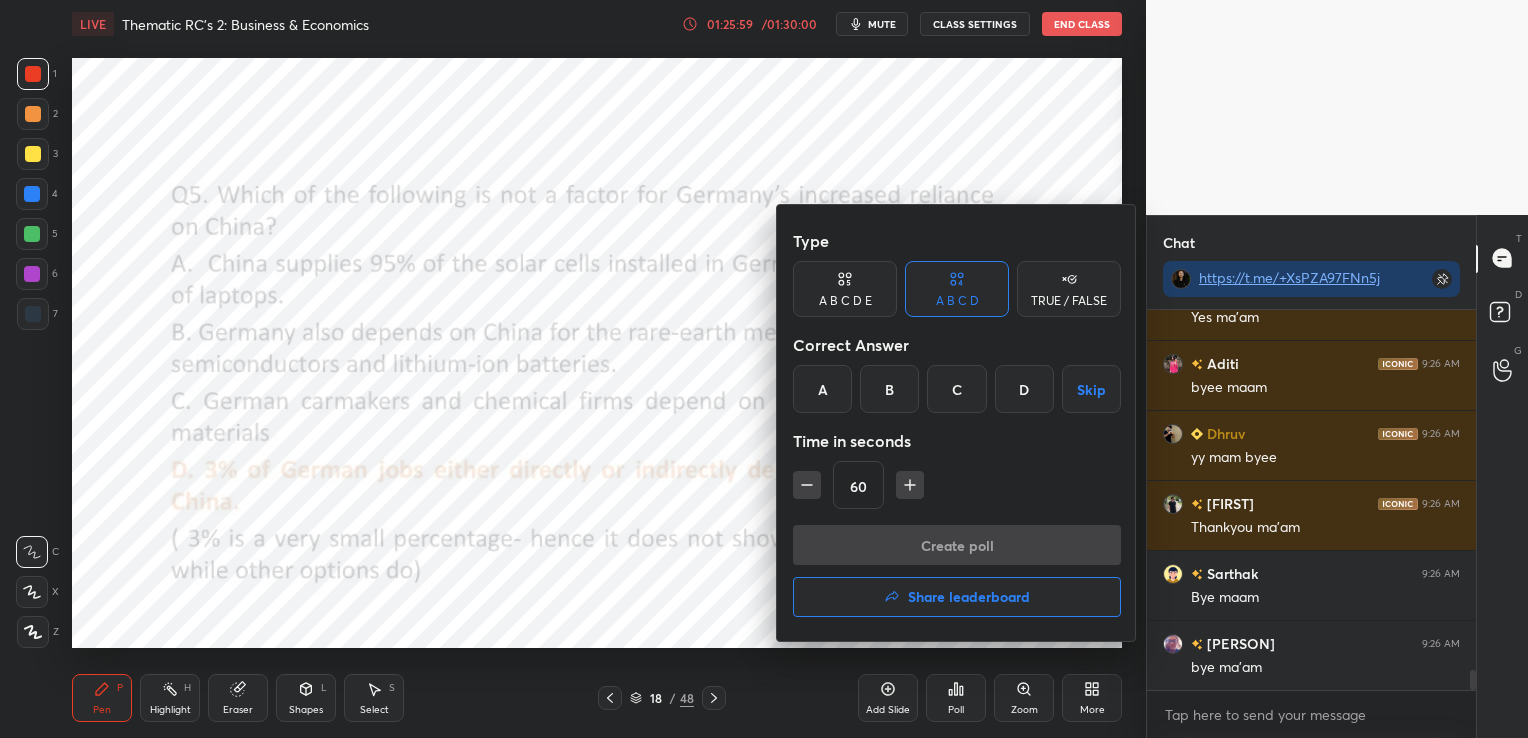 click on "Share leaderboard" at bounding box center (957, 597) 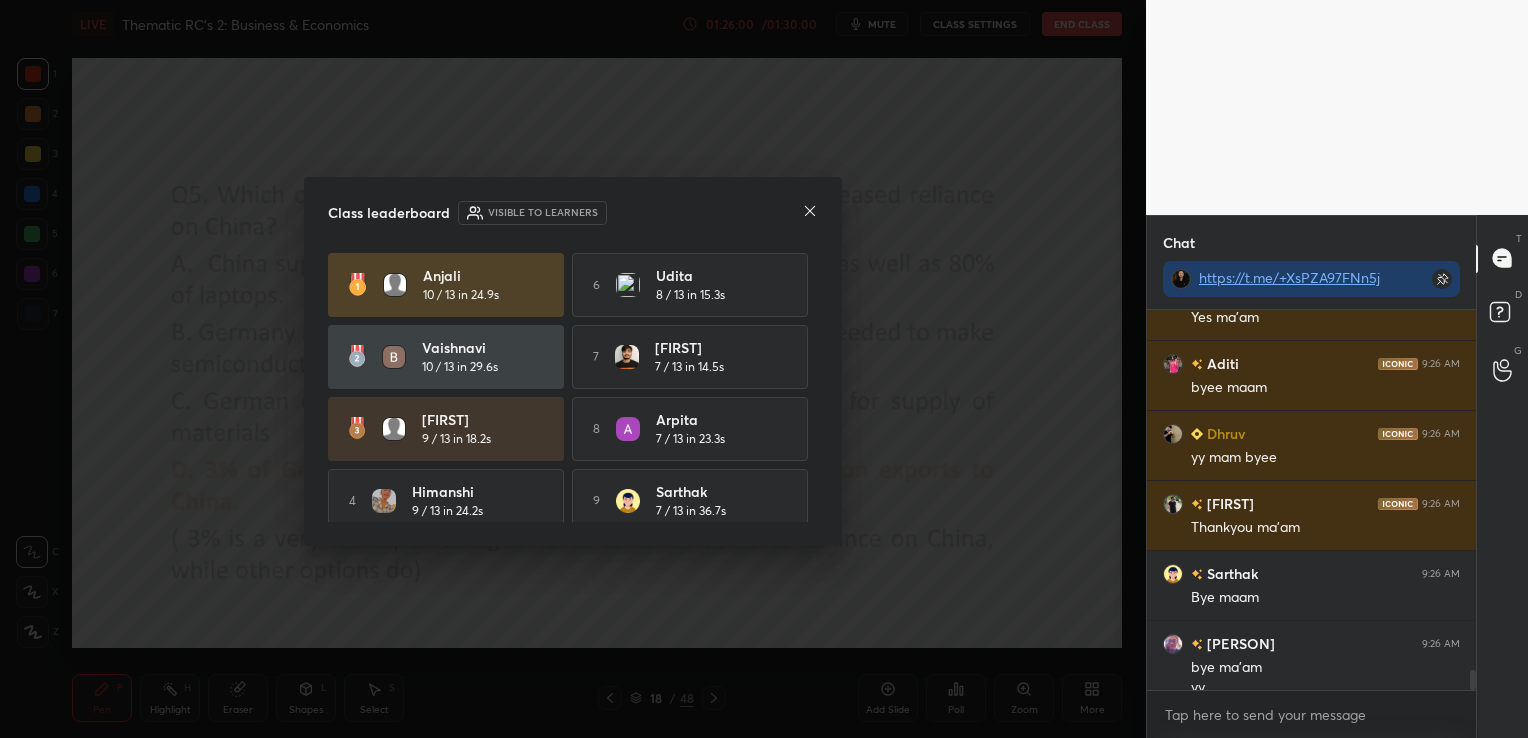scroll, scrollTop: 7007, scrollLeft: 0, axis: vertical 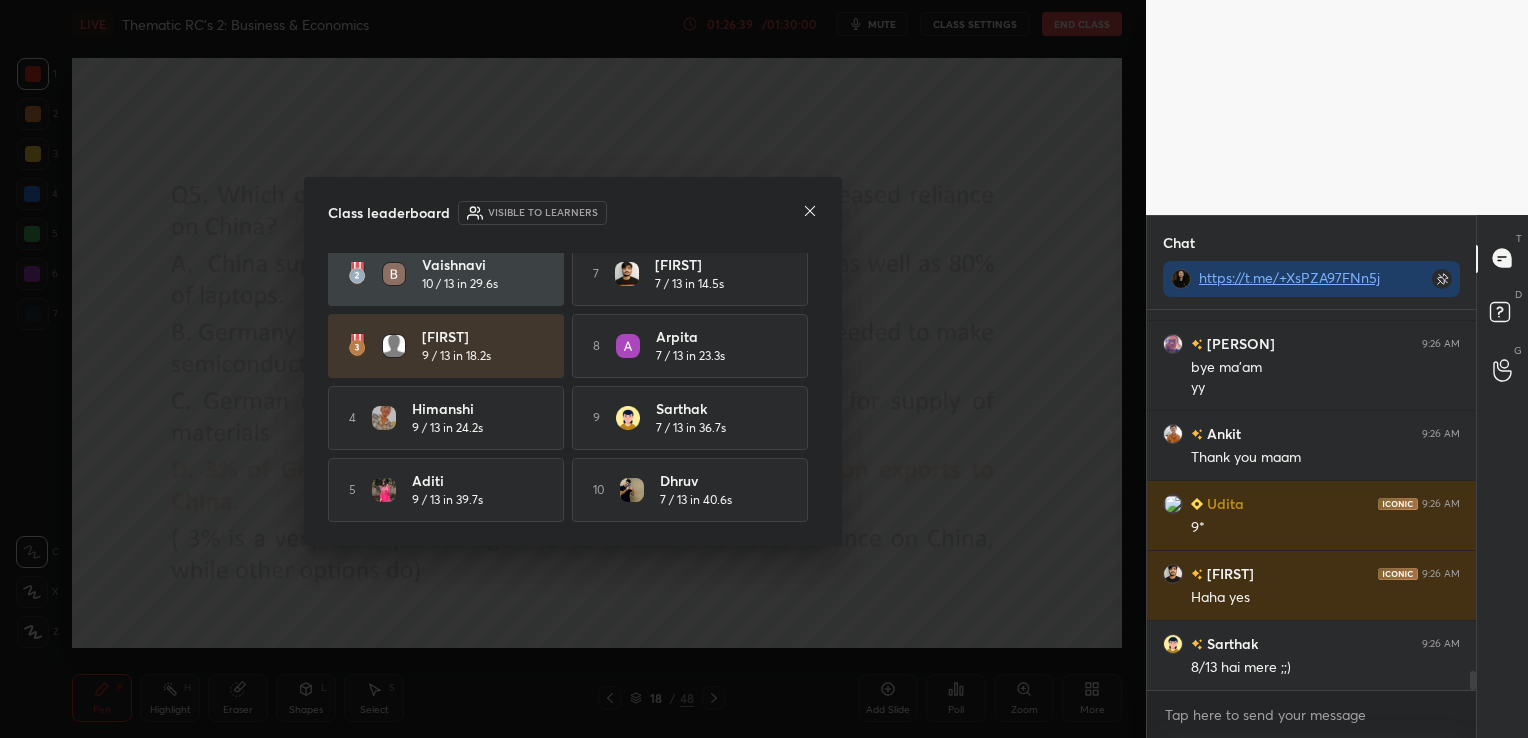 click 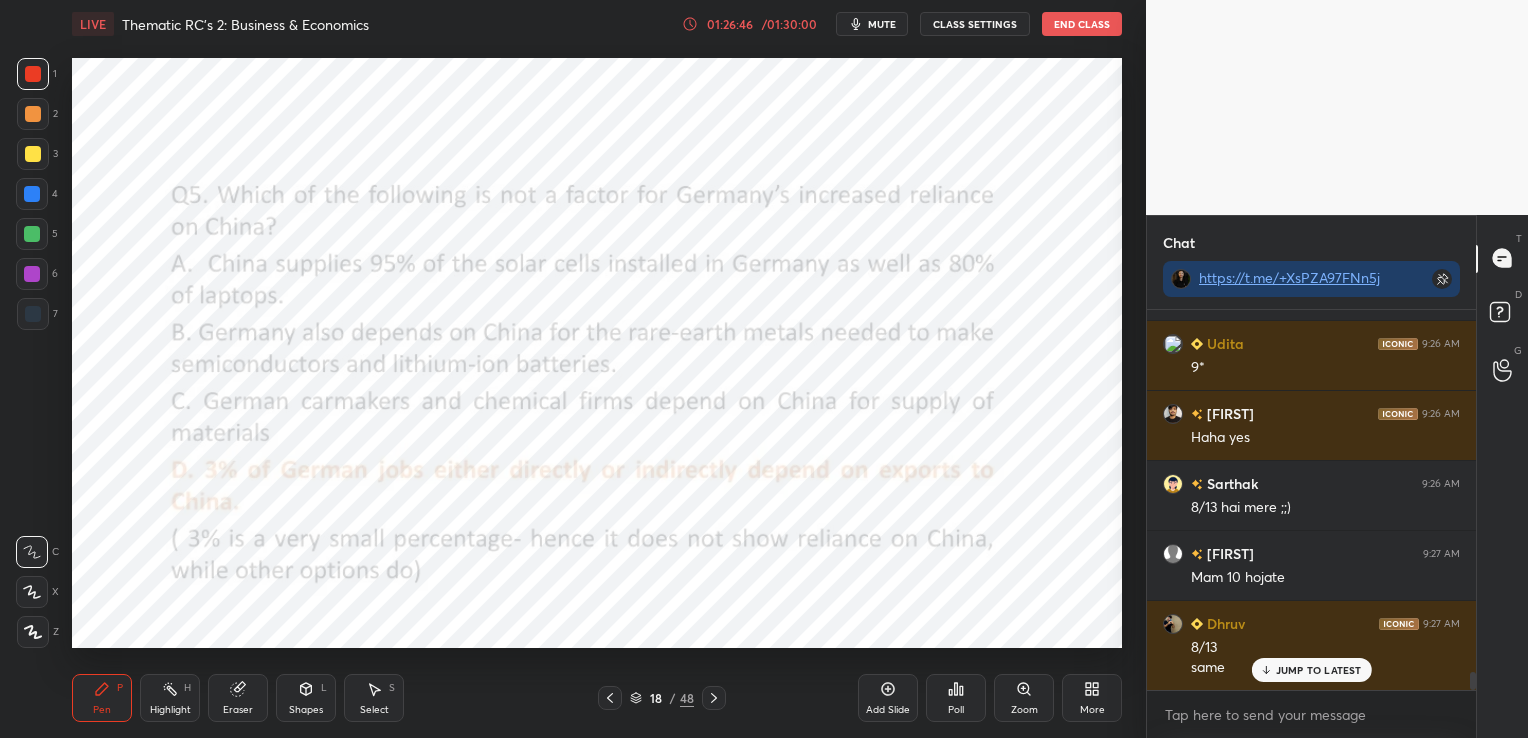 scroll, scrollTop: 7516, scrollLeft: 0, axis: vertical 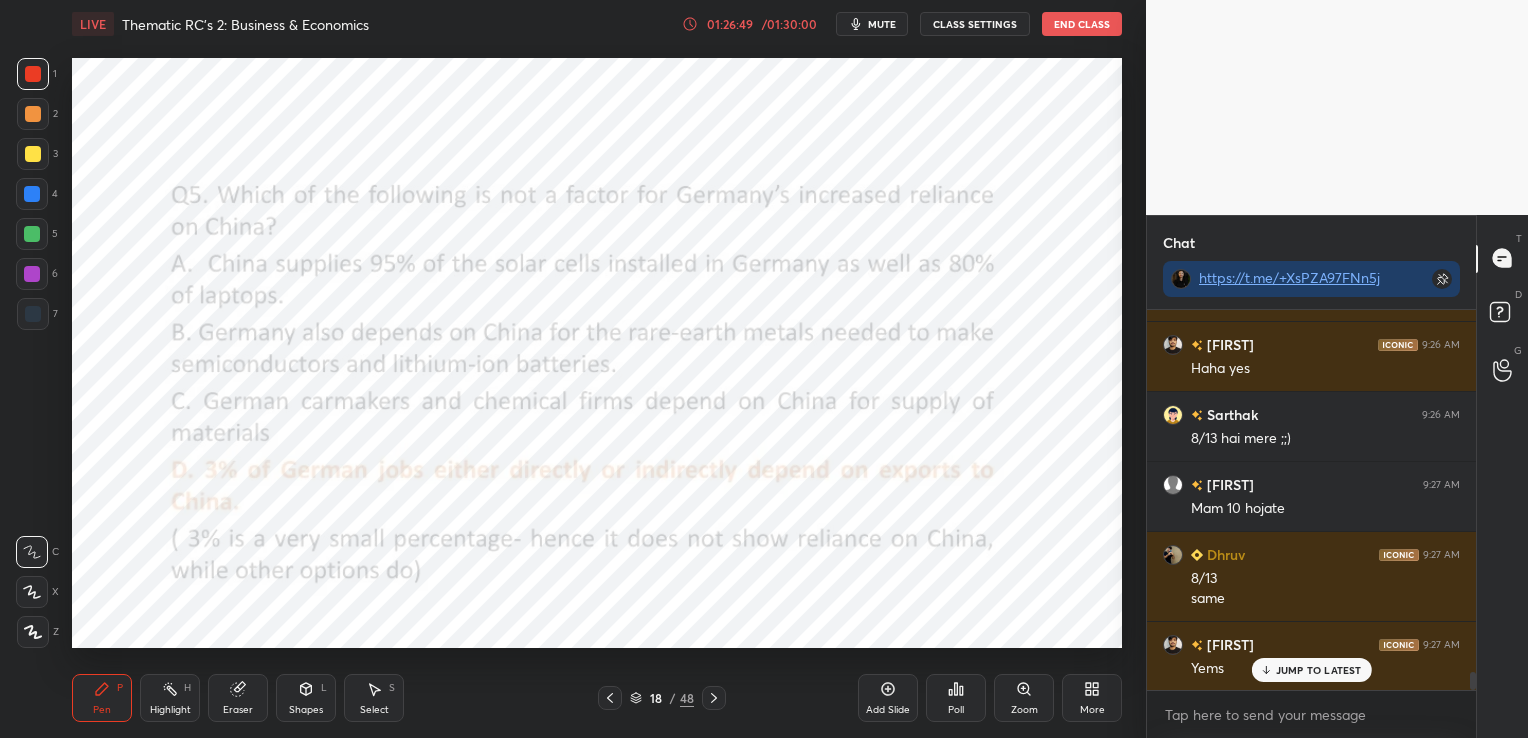 click on "End Class" at bounding box center (1082, 24) 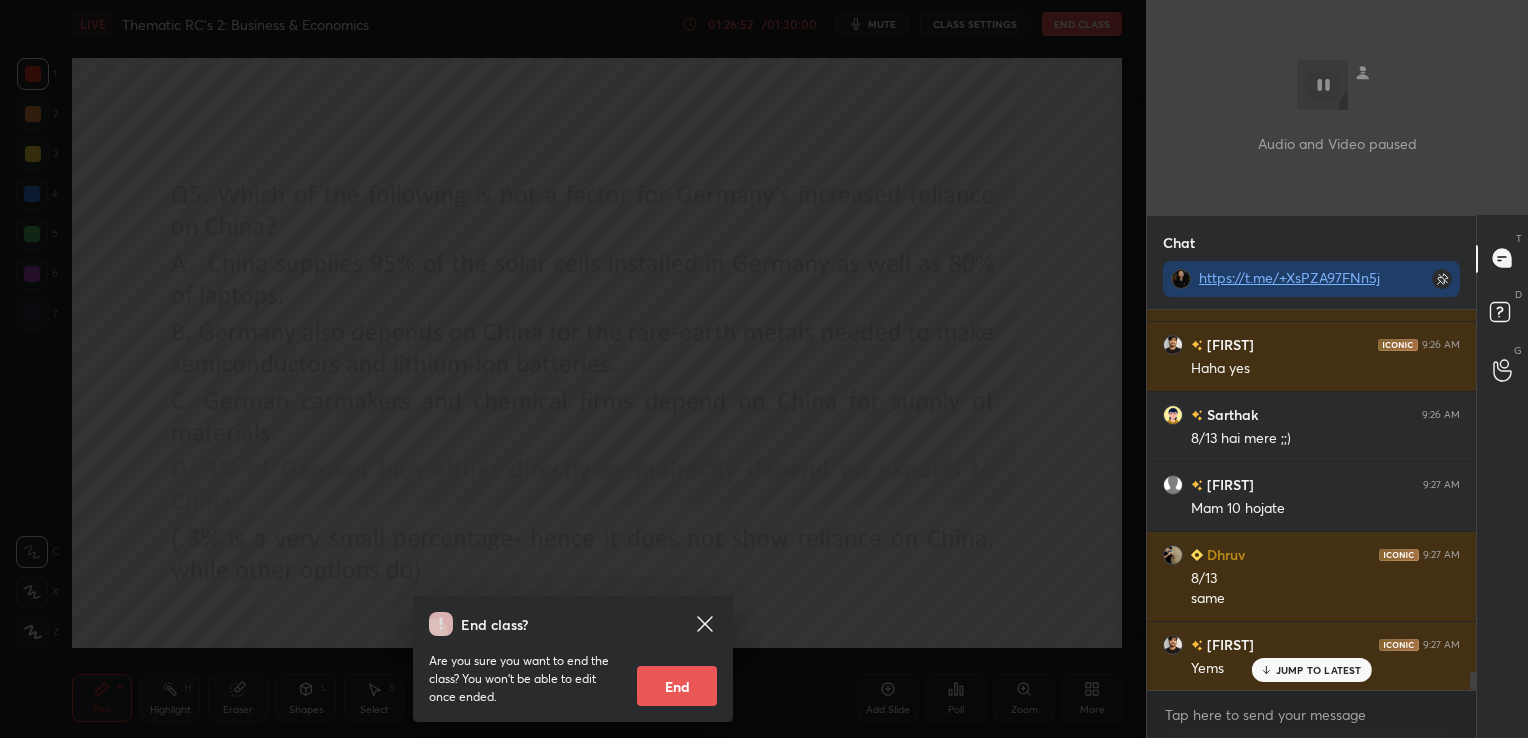 click on "End" at bounding box center (677, 686) 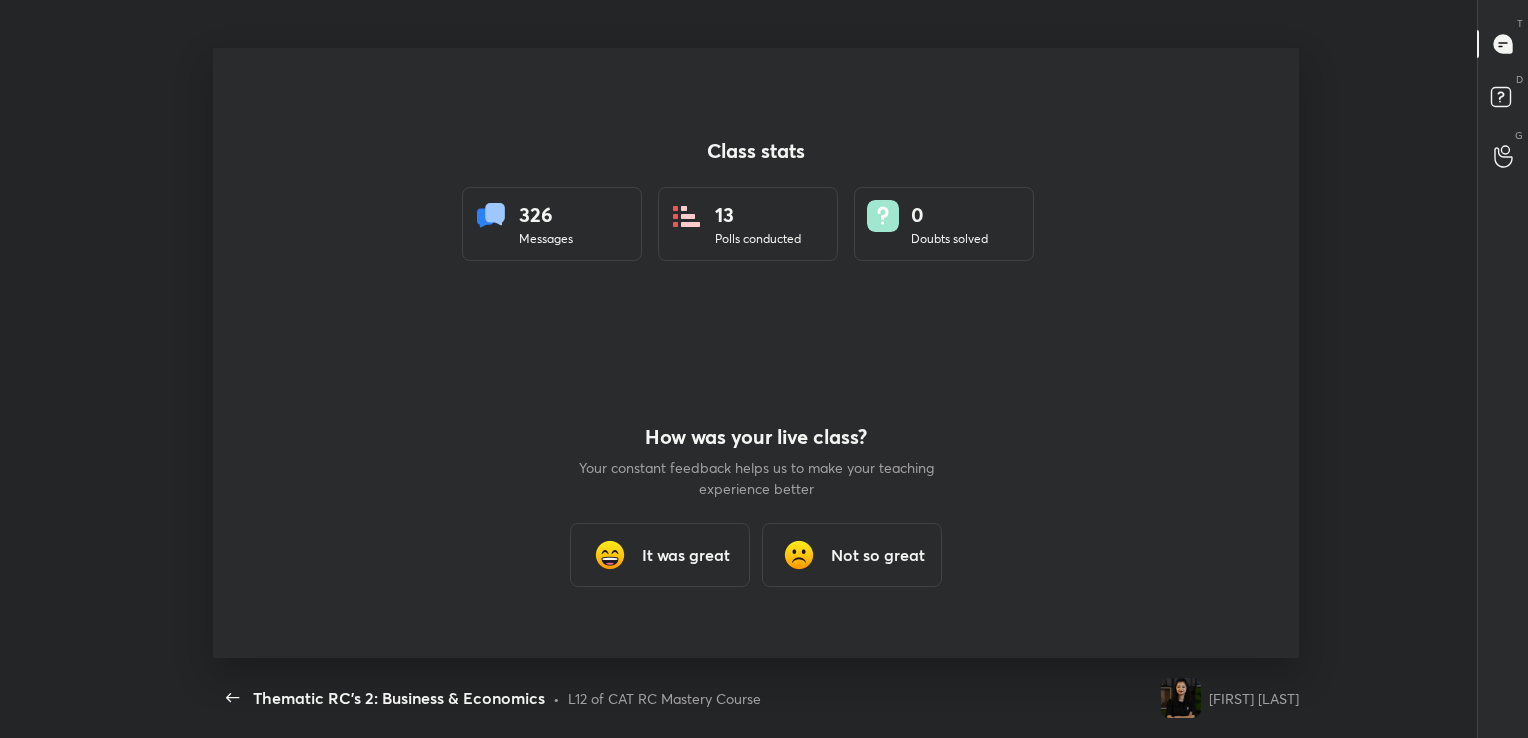 scroll, scrollTop: 0, scrollLeft: 0, axis: both 